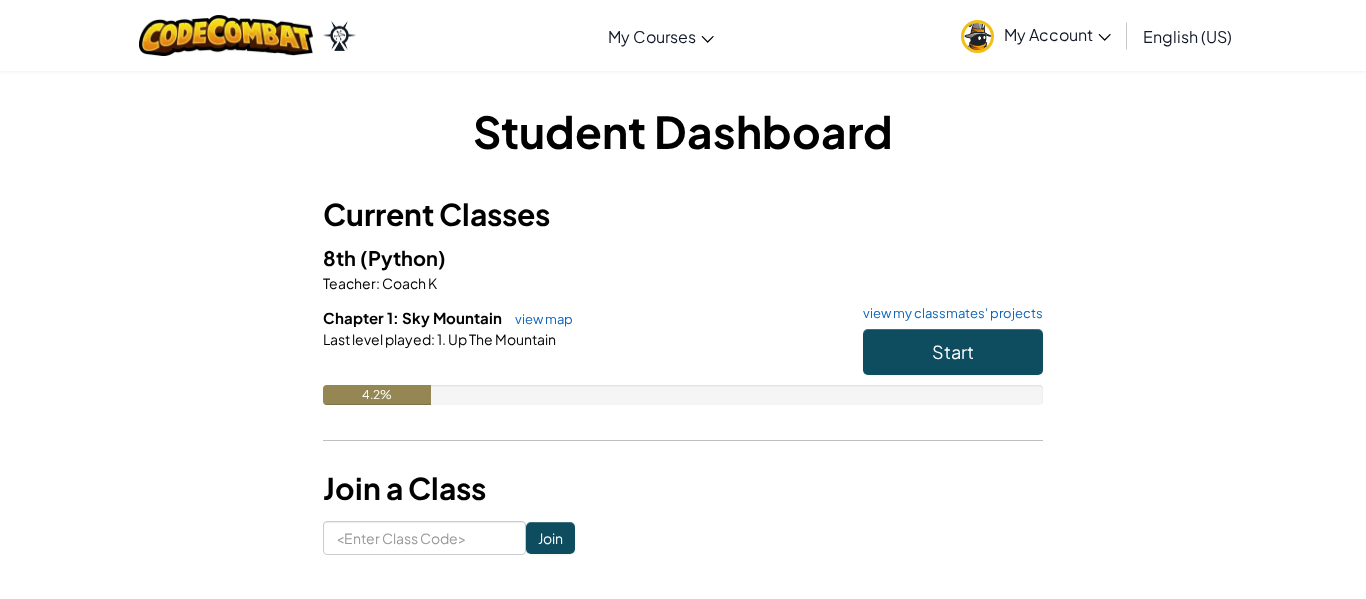 scroll, scrollTop: 0, scrollLeft: 0, axis: both 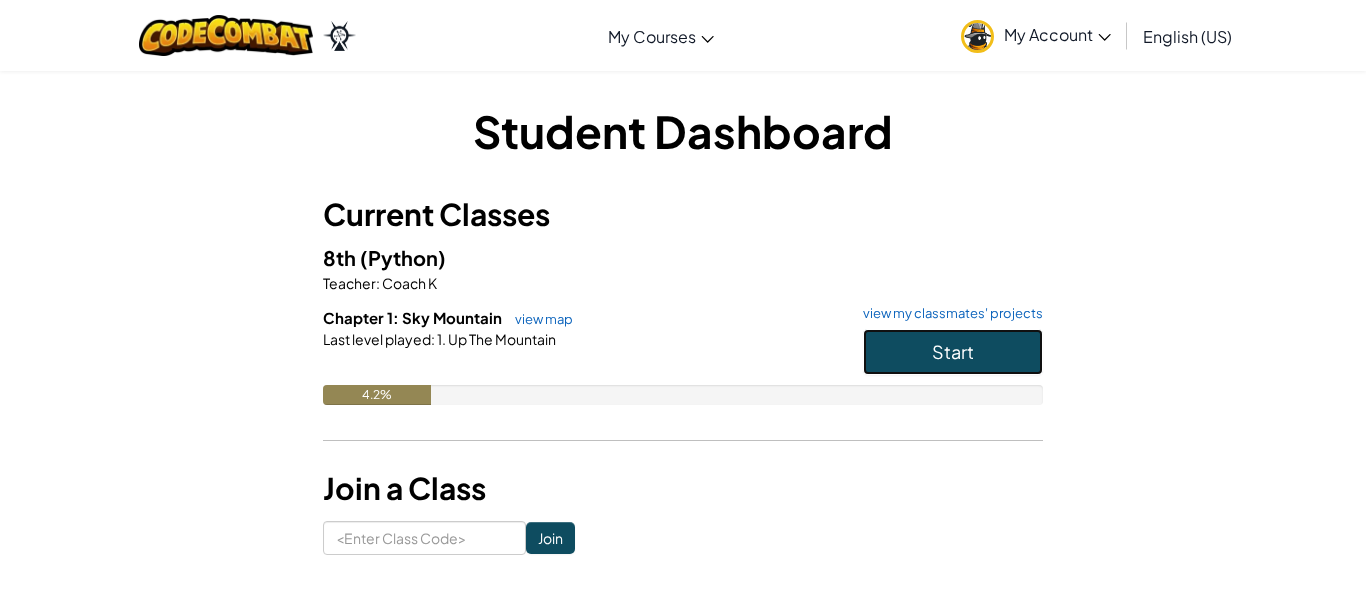 click on "Start" at bounding box center (953, 352) 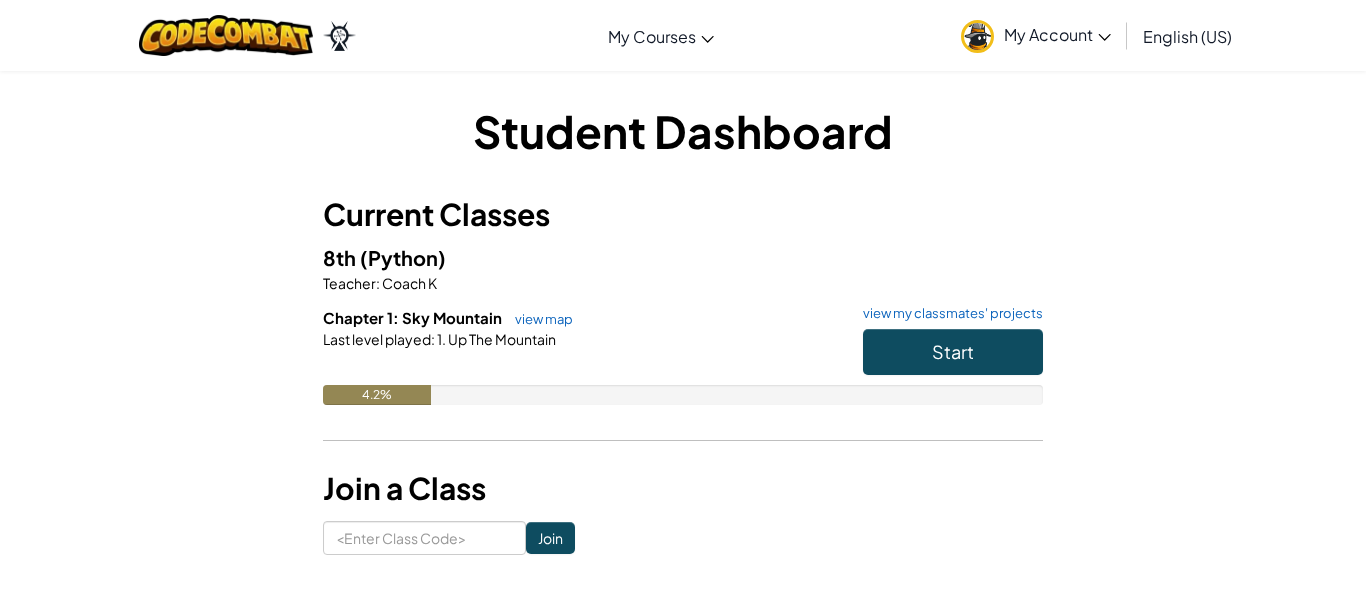 click on "Start" at bounding box center [943, 357] 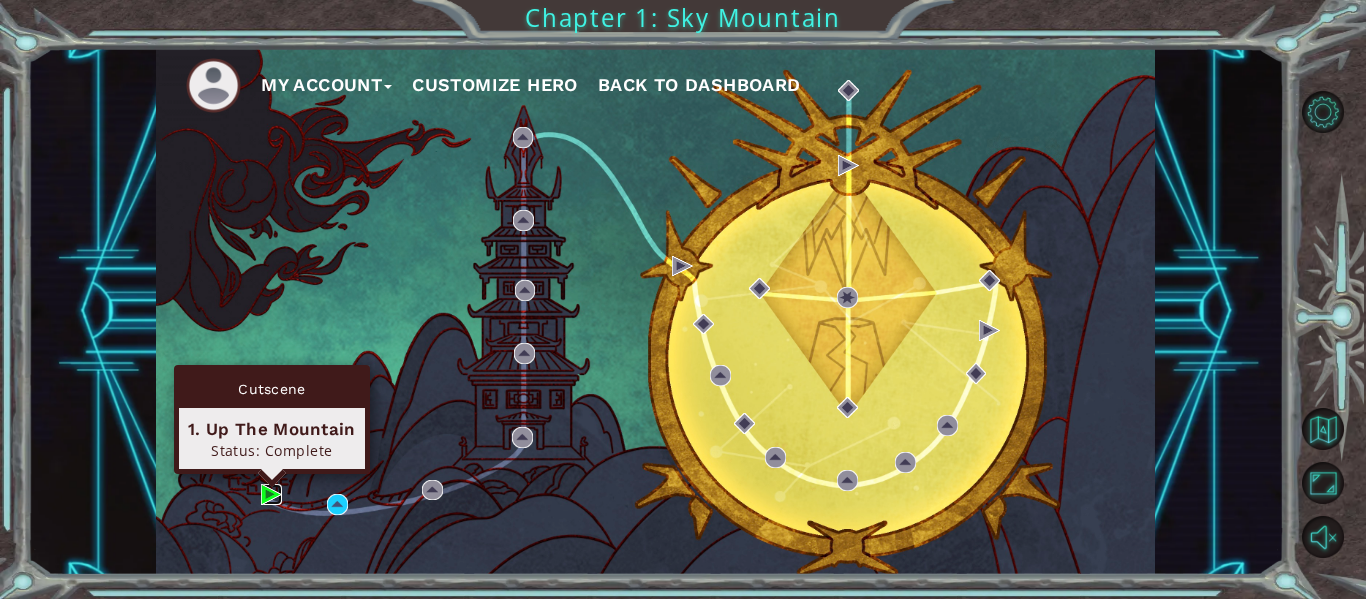click at bounding box center (271, 494) 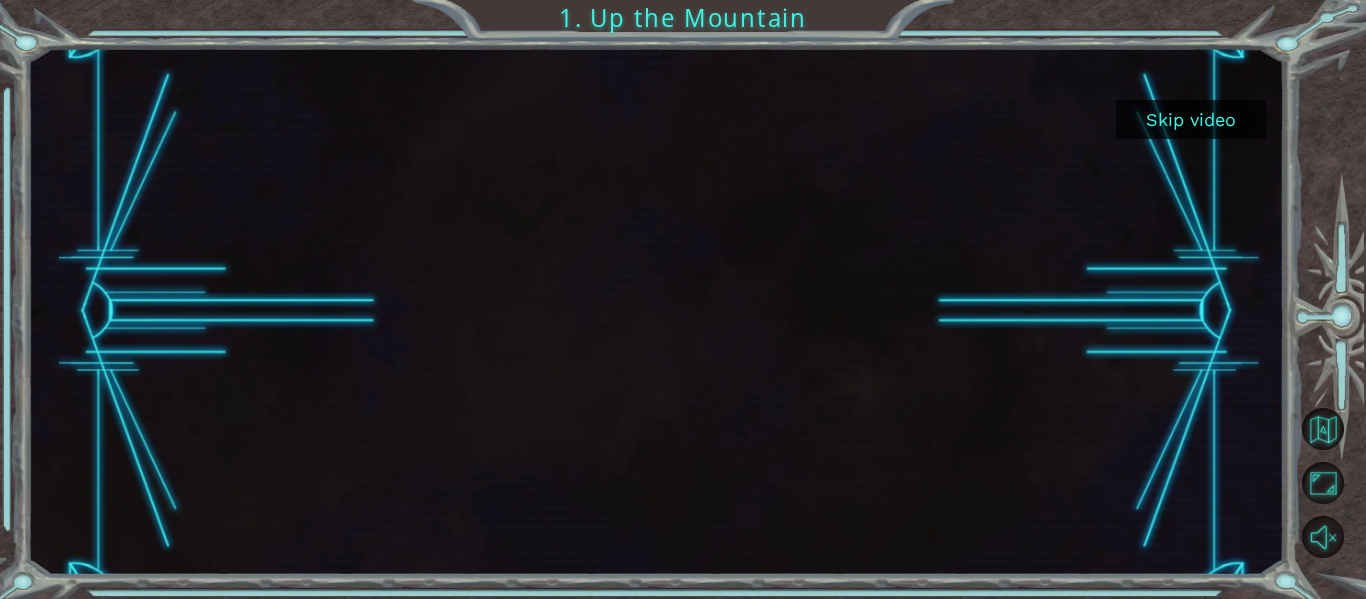 click on "Skip video" at bounding box center [1191, 119] 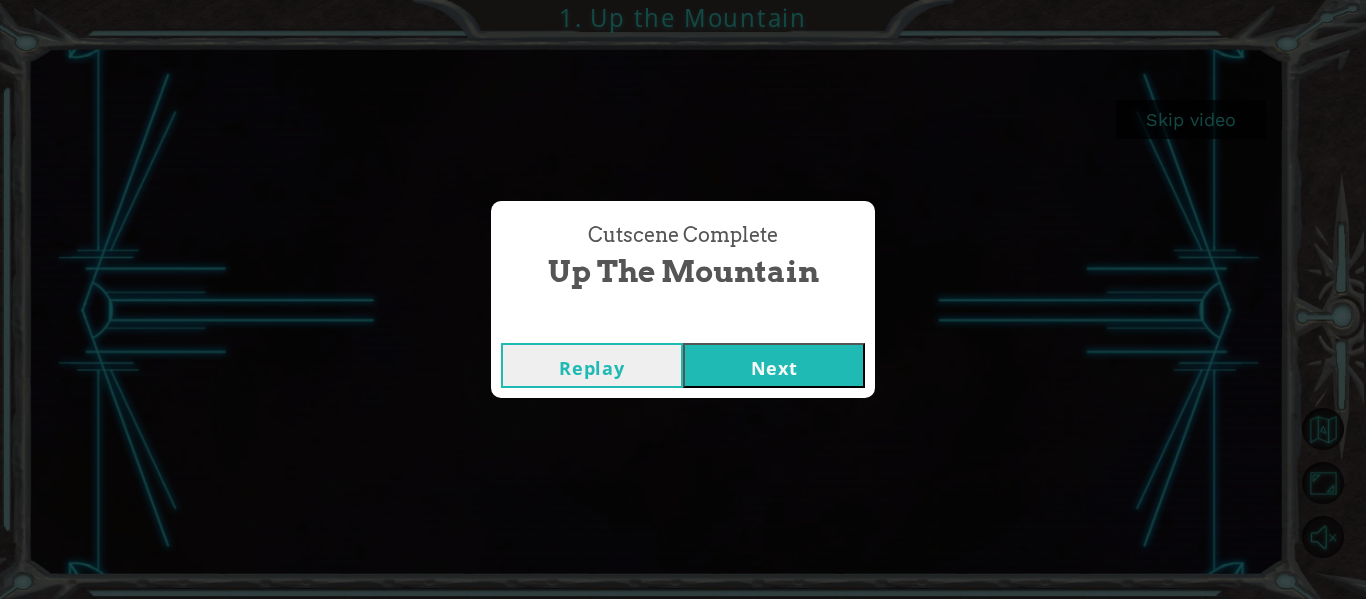 click on "Next" at bounding box center (774, 365) 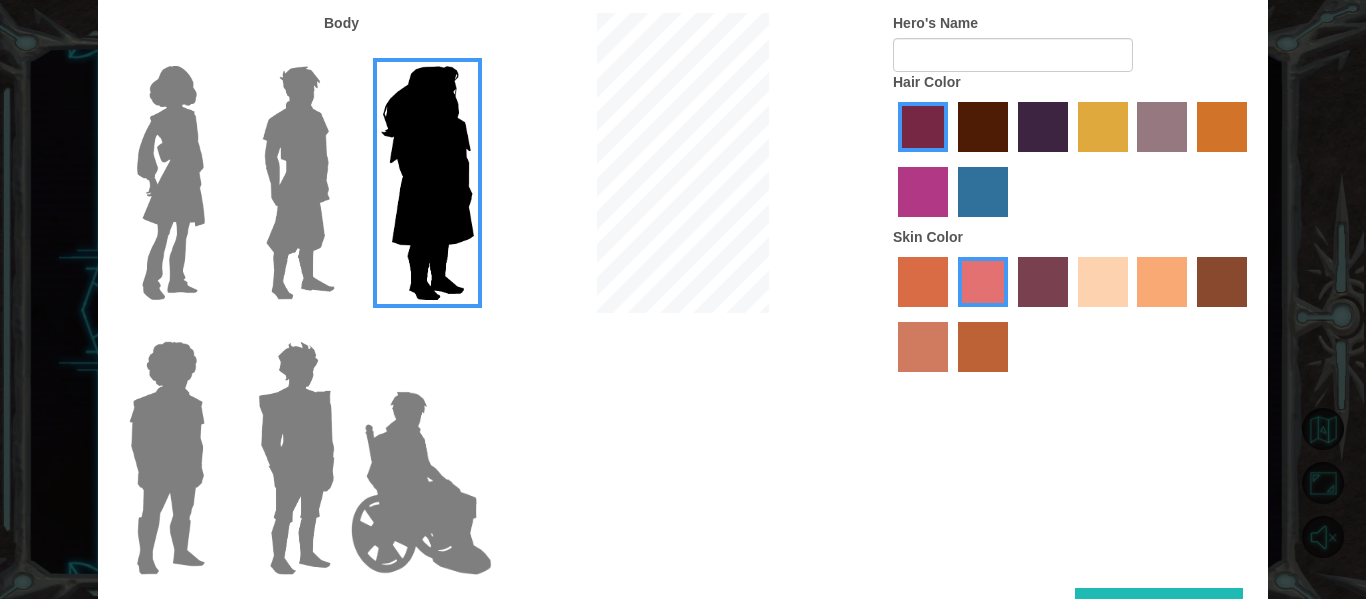click at bounding box center (298, 183) 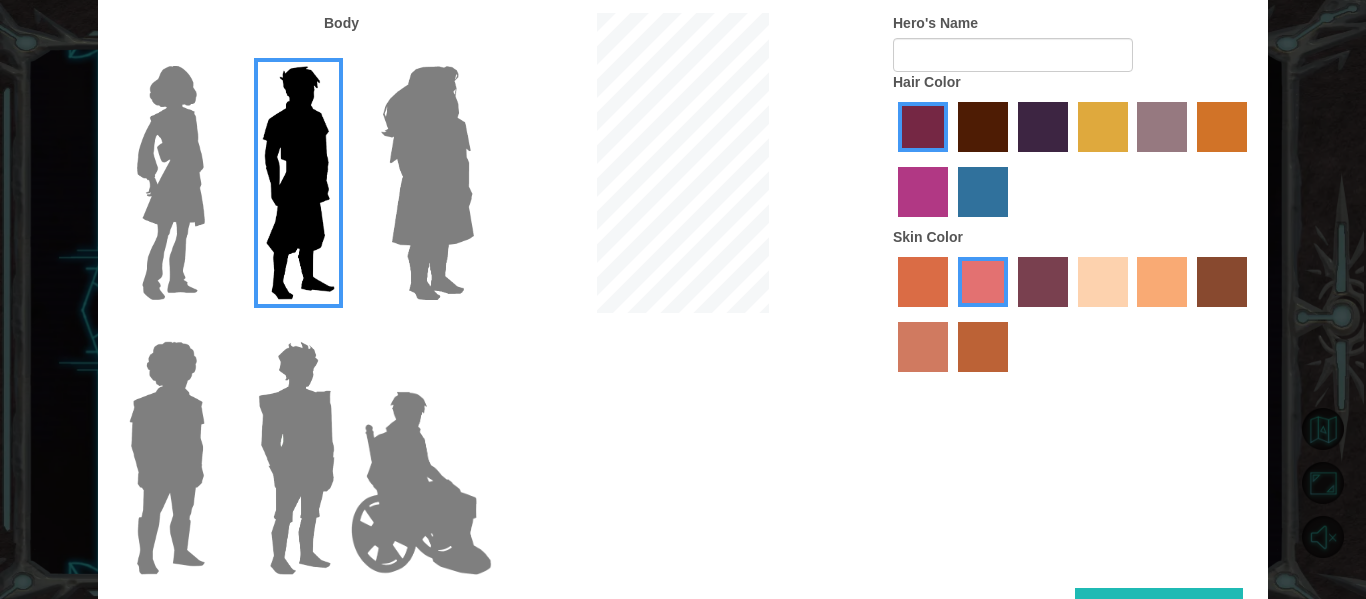 click at bounding box center (171, 183) 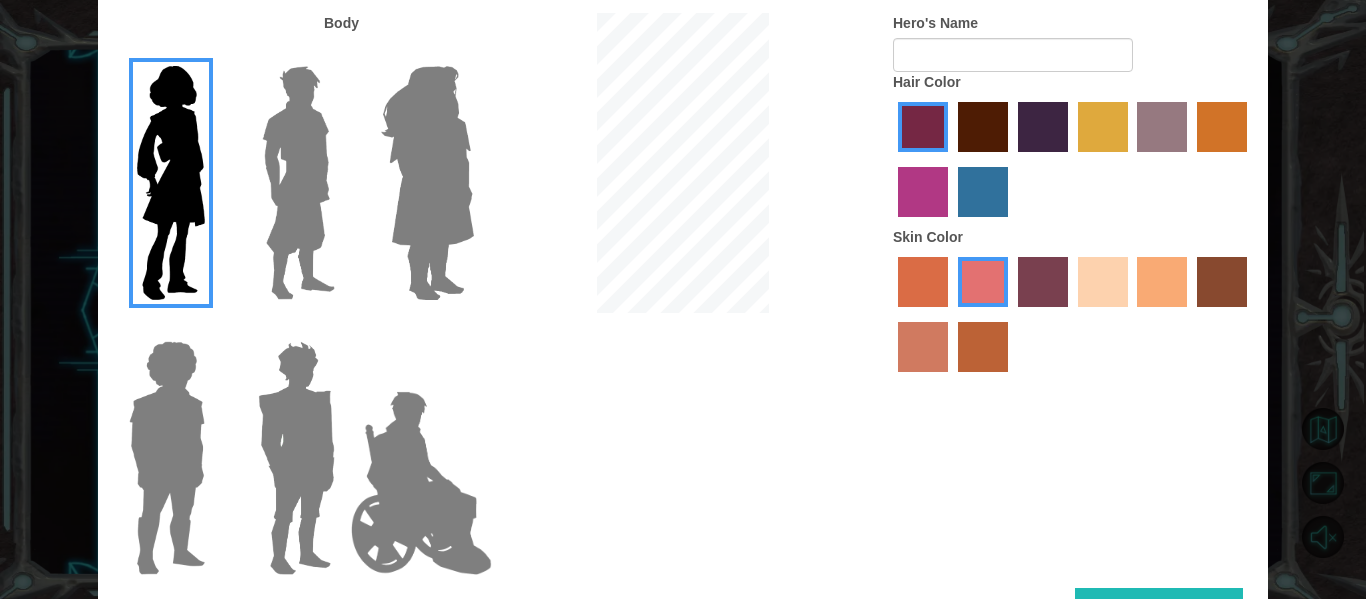 click at bounding box center (421, 483) 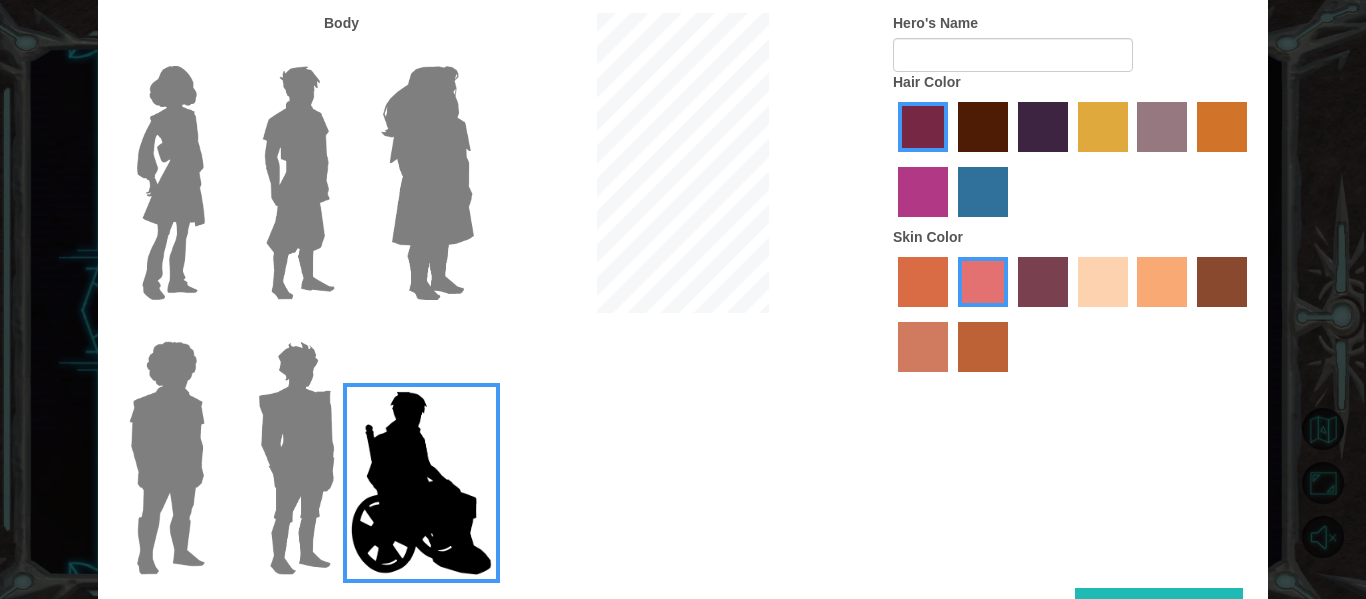 click at bounding box center [983, 127] 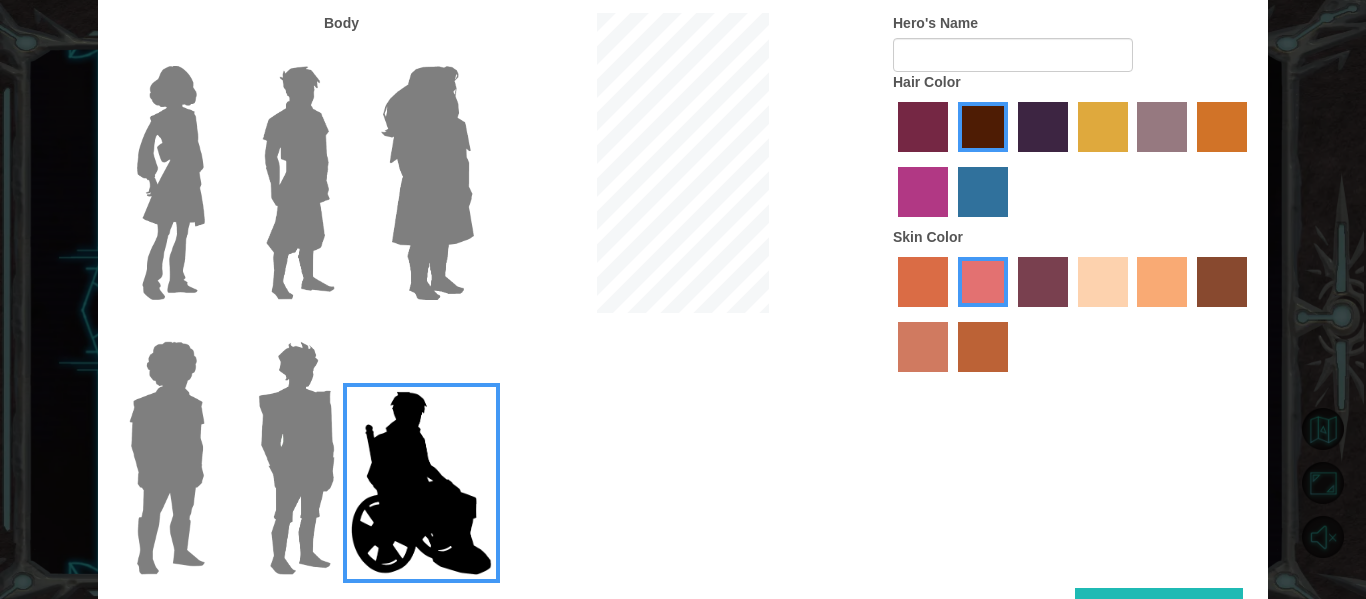 click at bounding box center [1222, 282] 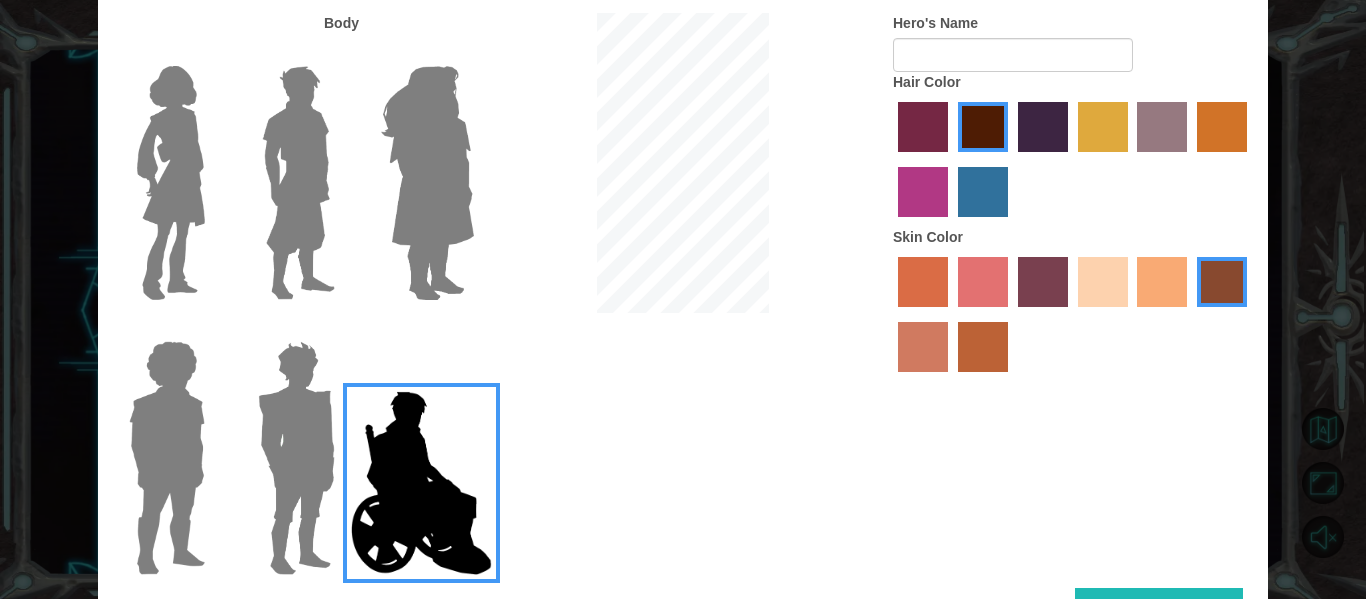 click at bounding box center [1043, 282] 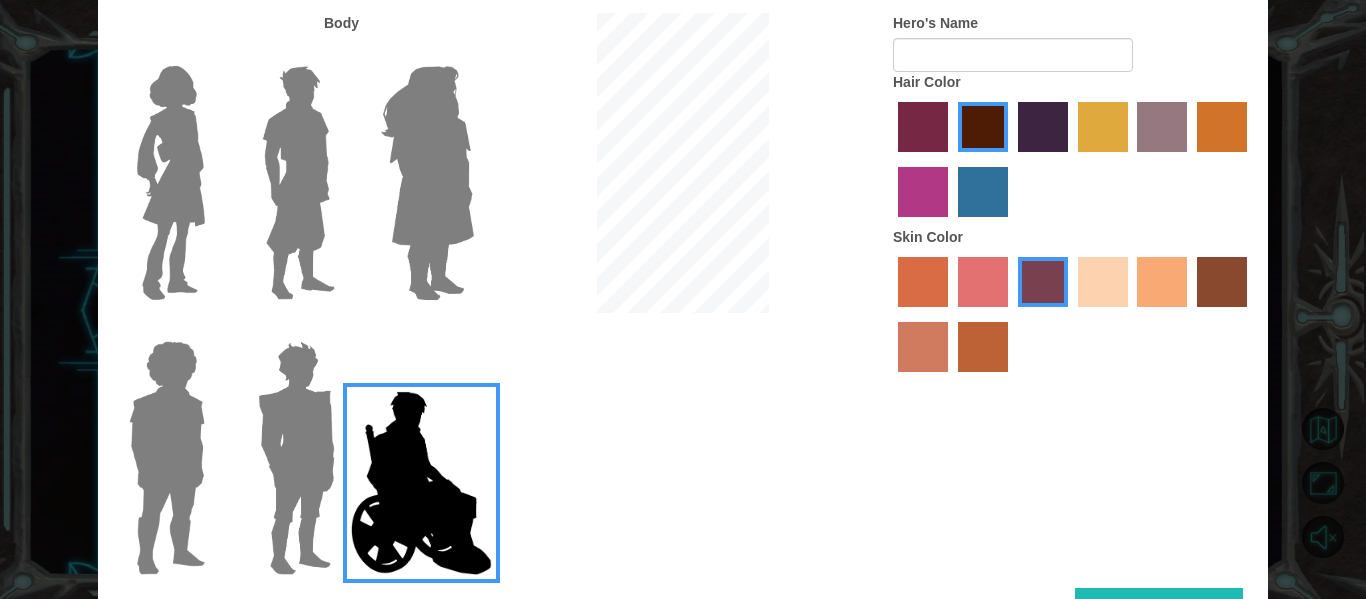 click at bounding box center (1222, 282) 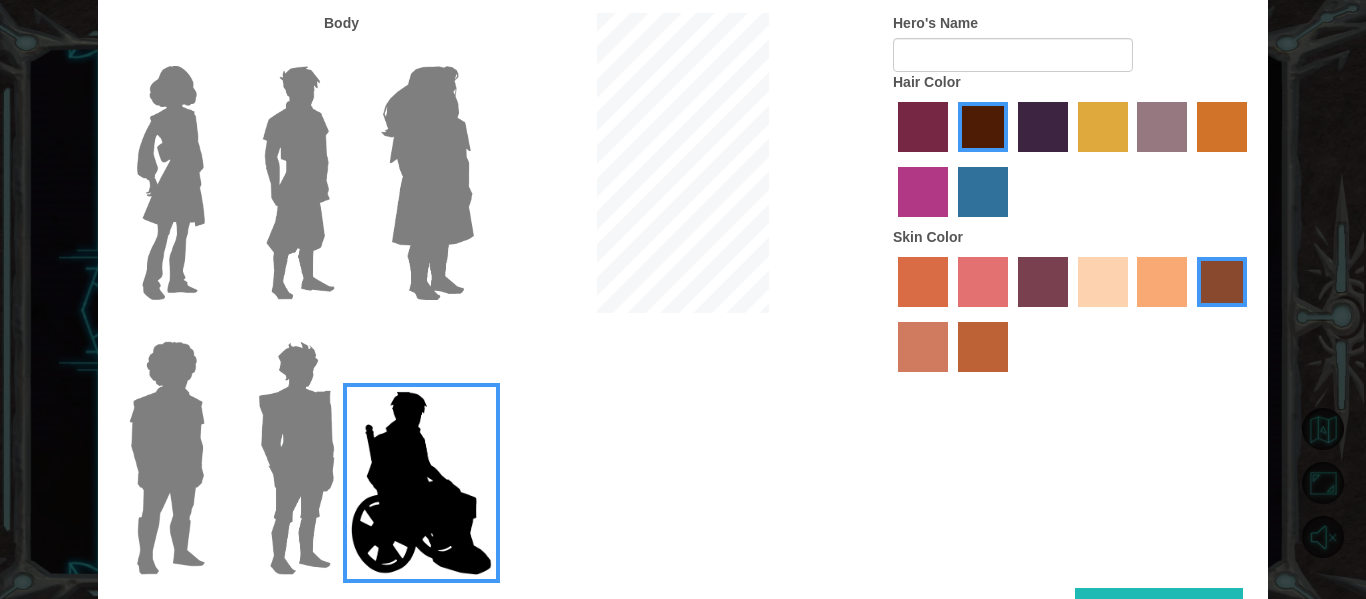 click at bounding box center (1103, 282) 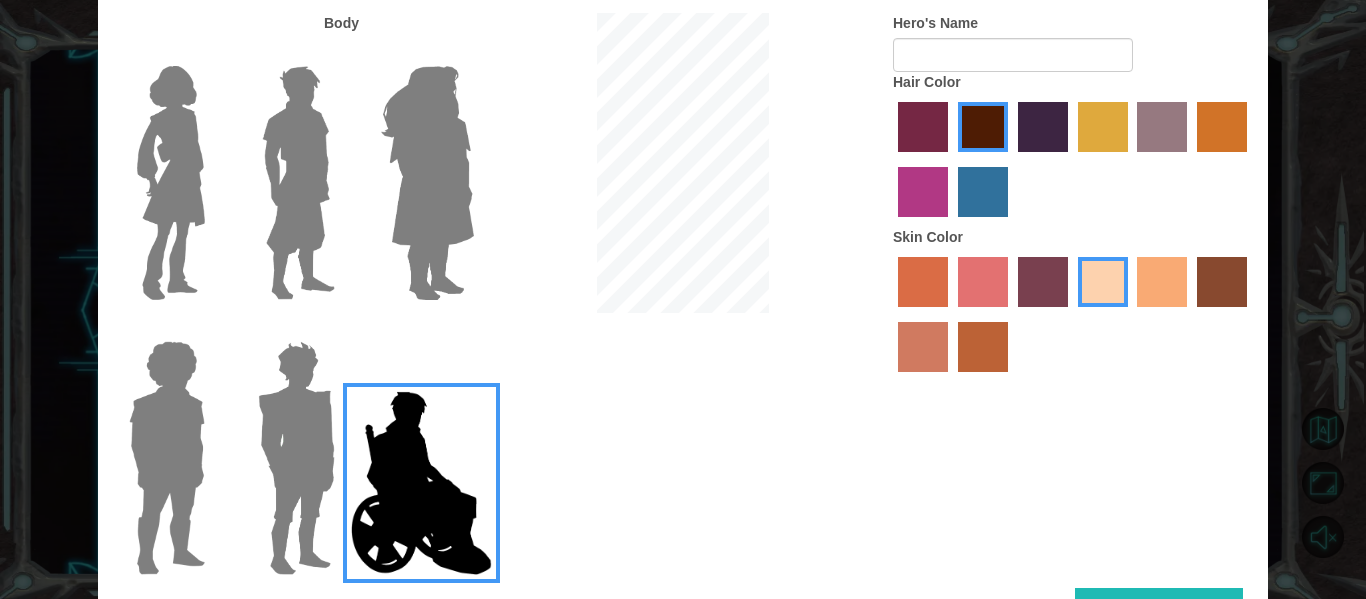 click at bounding box center [1222, 282] 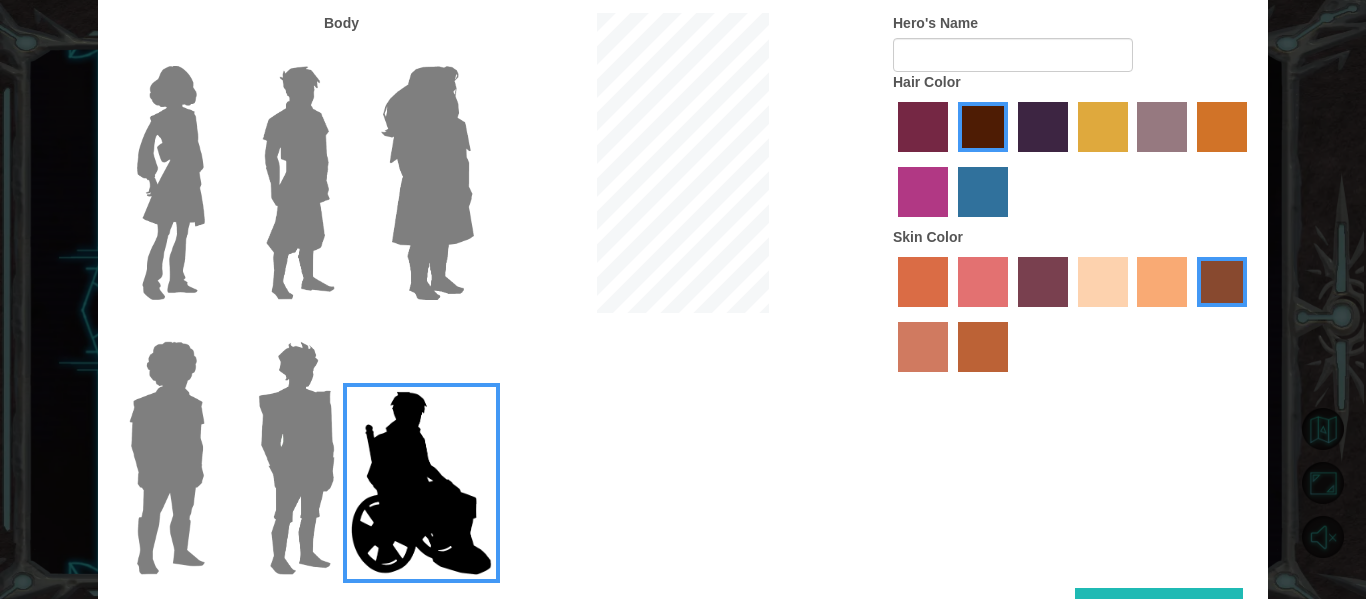 click at bounding box center [983, 347] 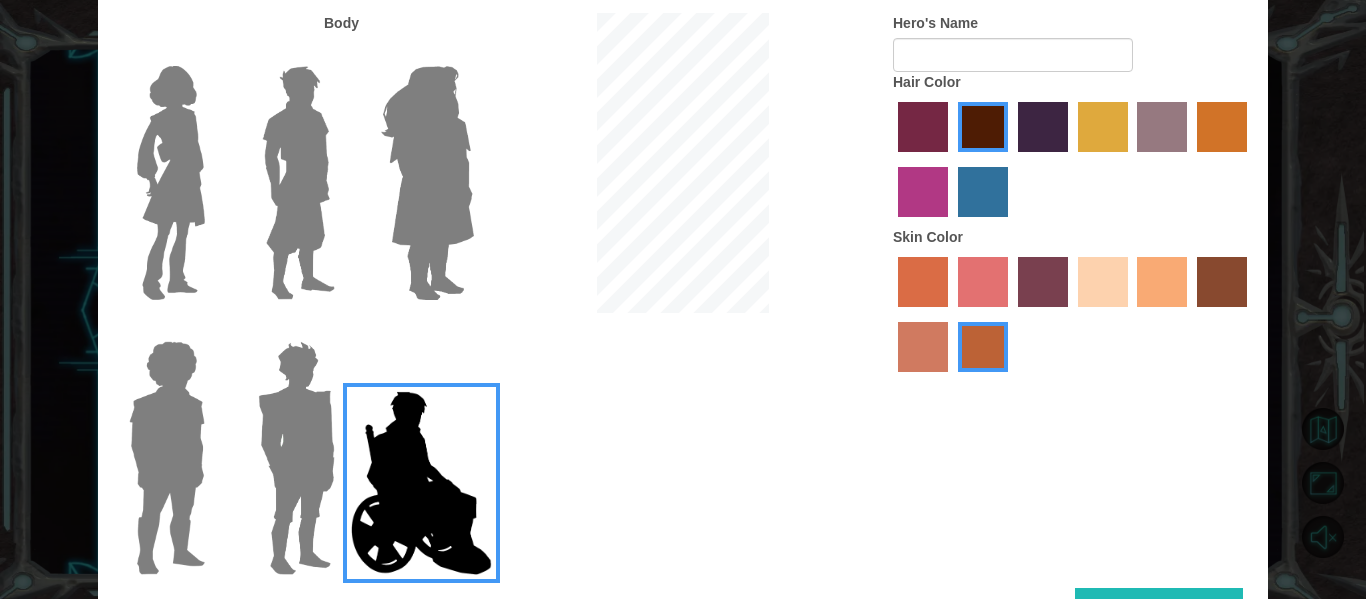 click at bounding box center (1103, 282) 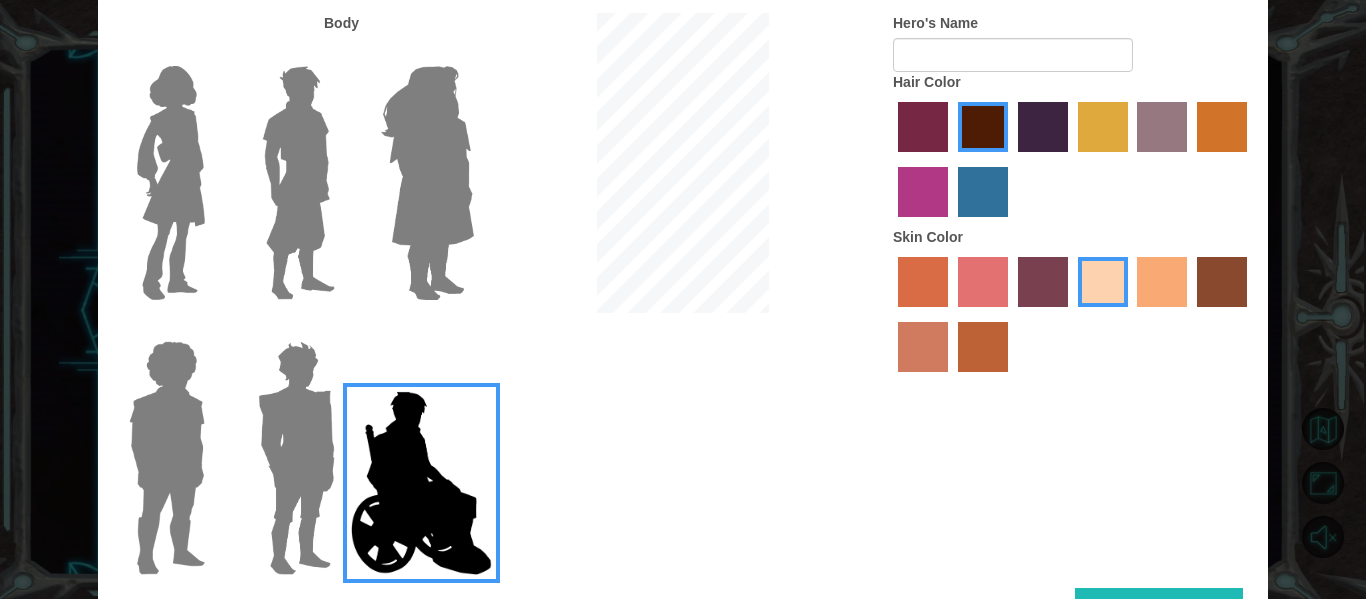 click at bounding box center [1162, 282] 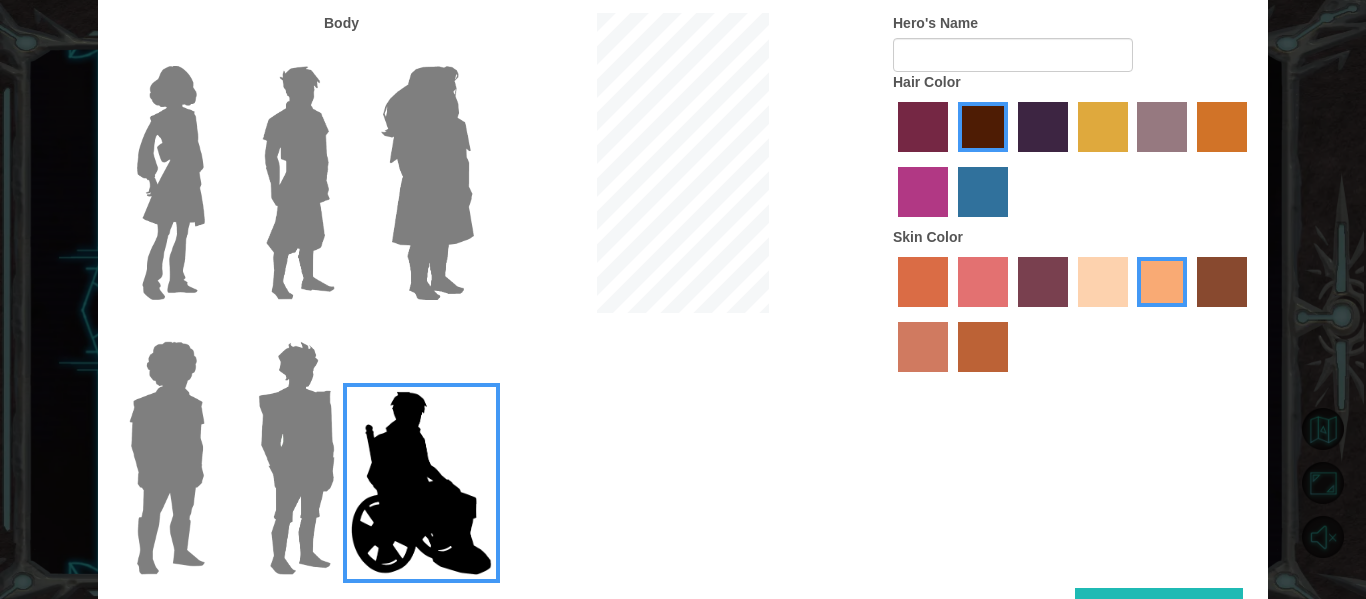 click at bounding box center (296, 458) 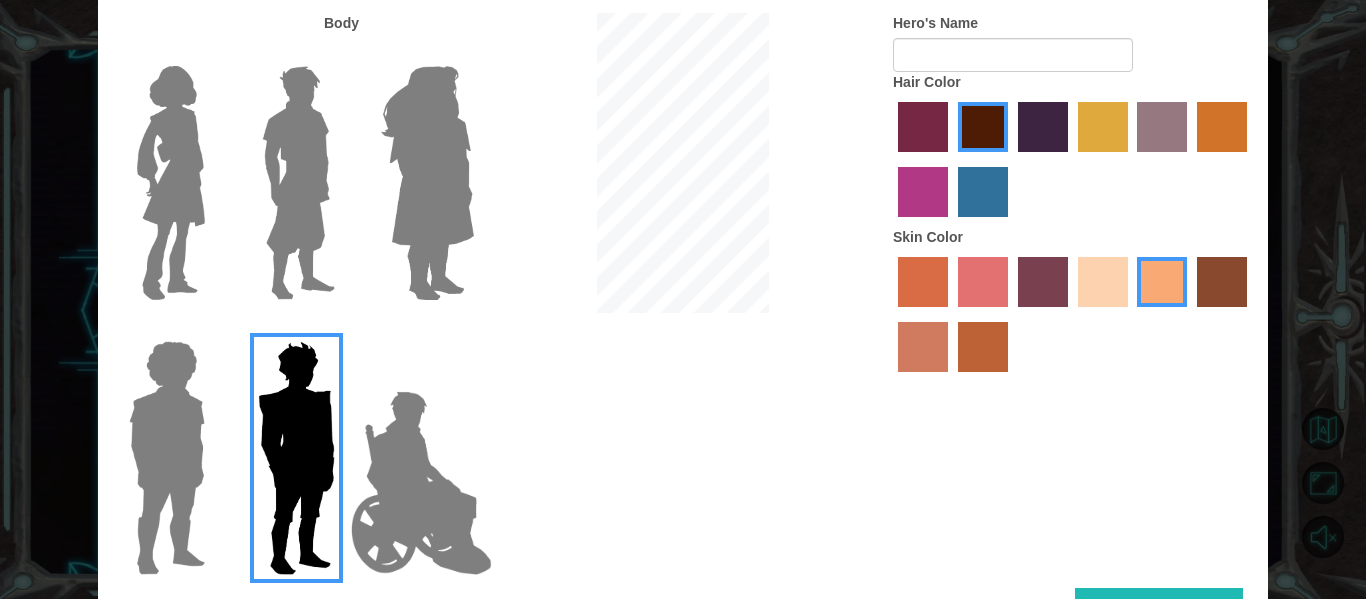 click at bounding box center [167, 458] 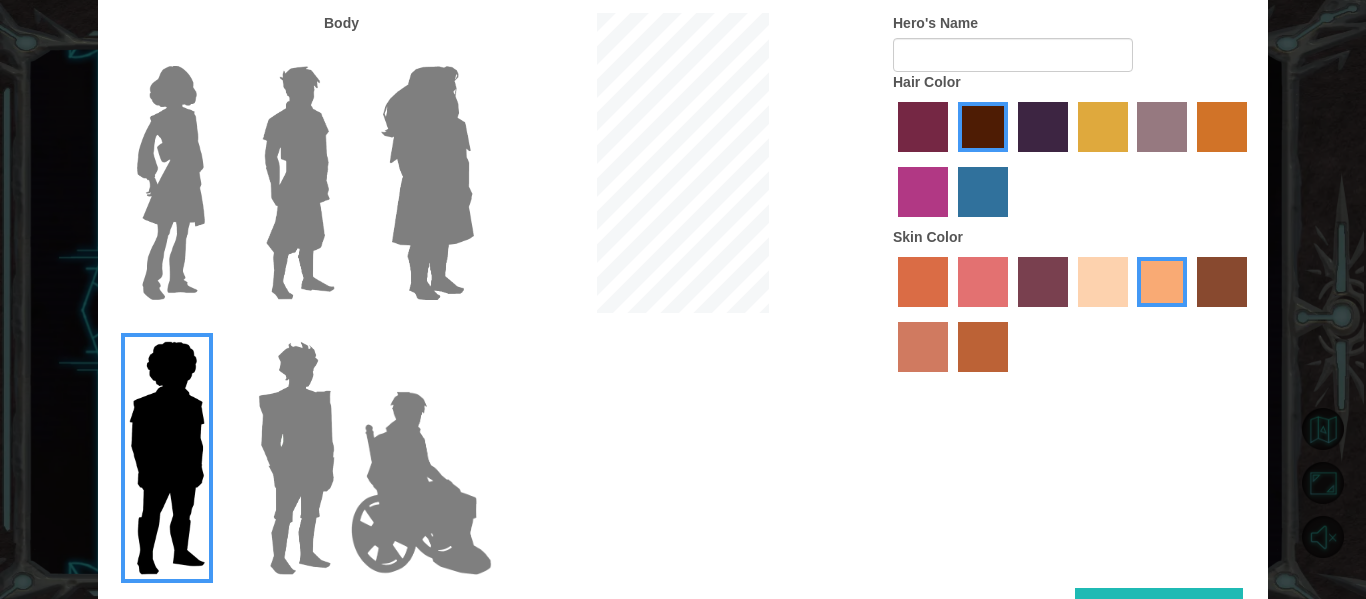 click at bounding box center [1222, 282] 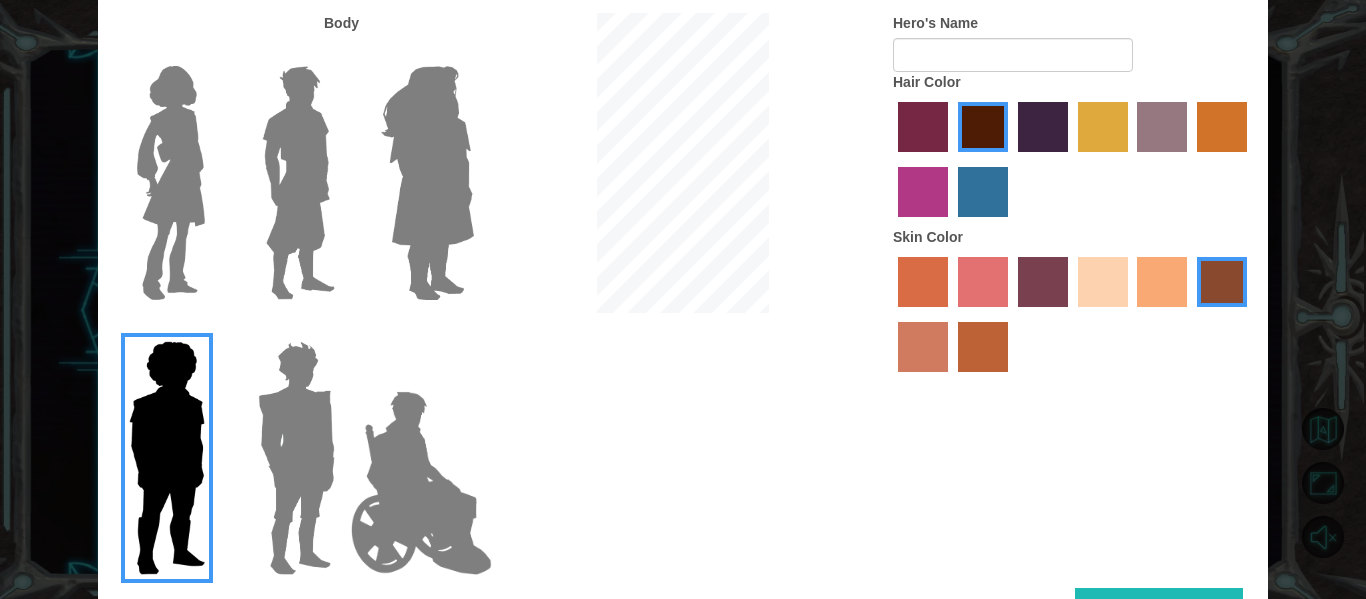 click at bounding box center (1103, 282) 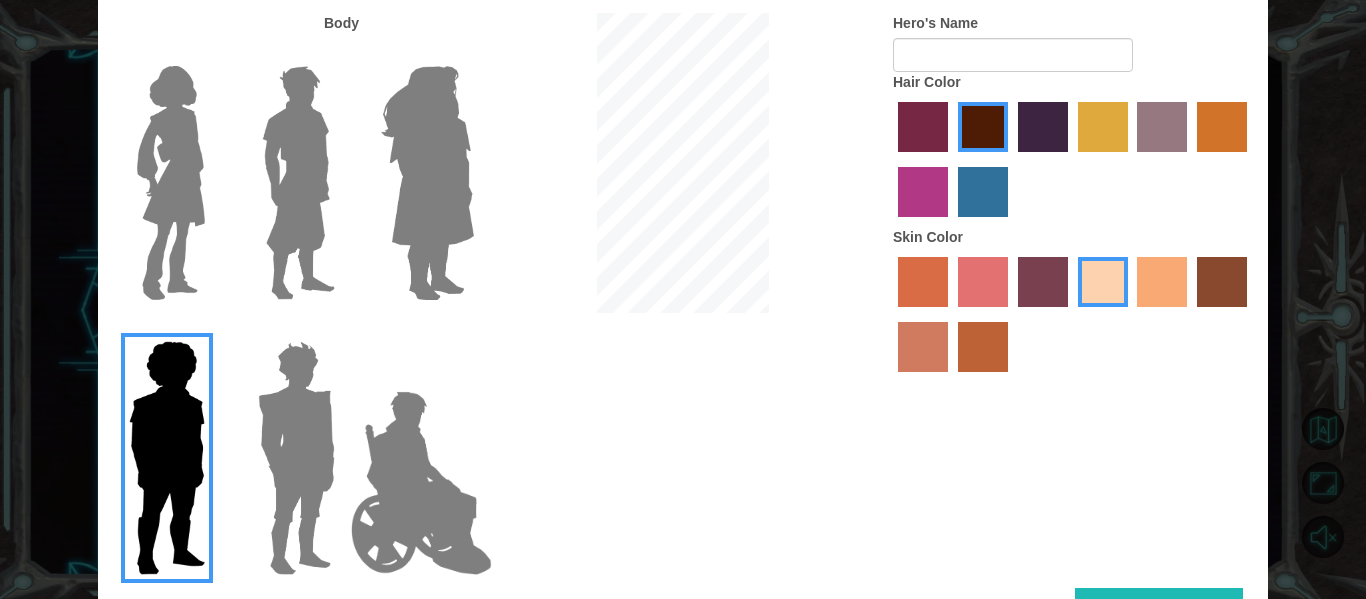 click at bounding box center (1162, 282) 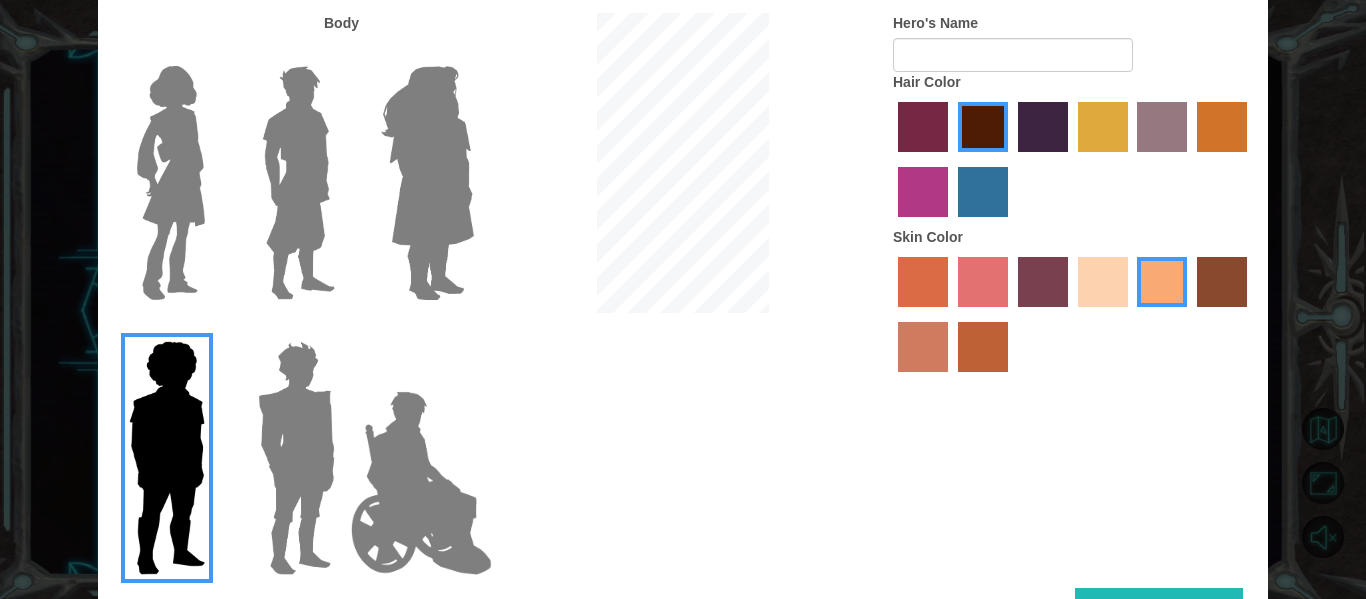 click at bounding box center [427, 183] 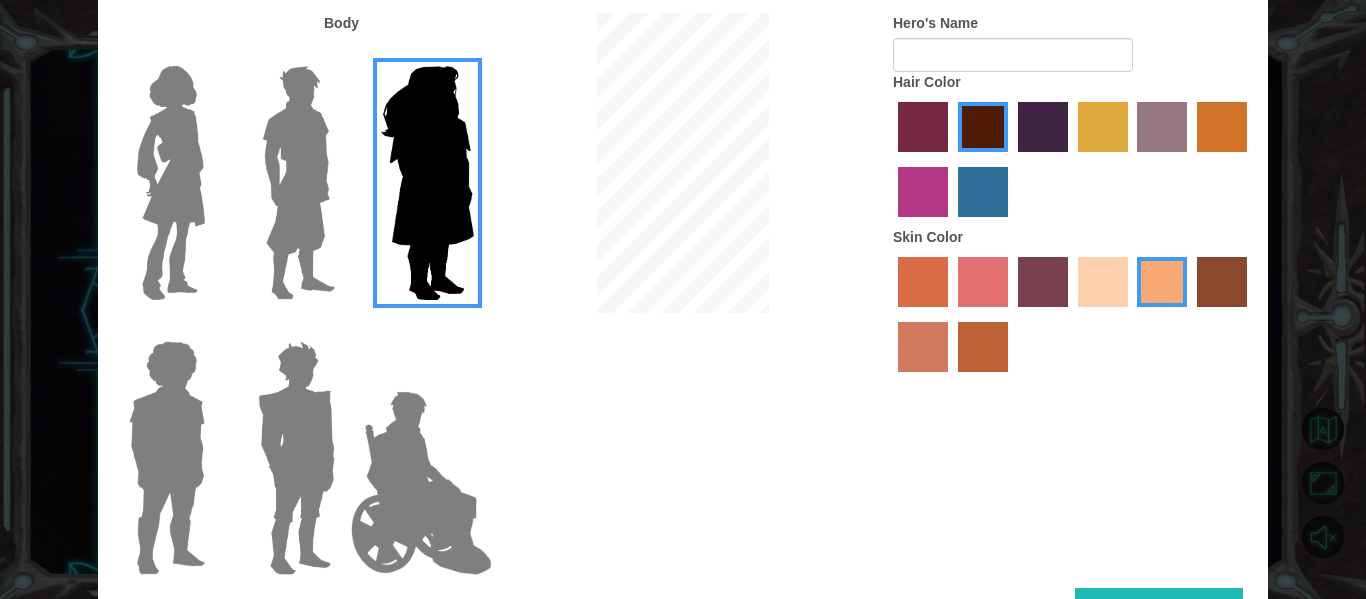 click at bounding box center (171, 183) 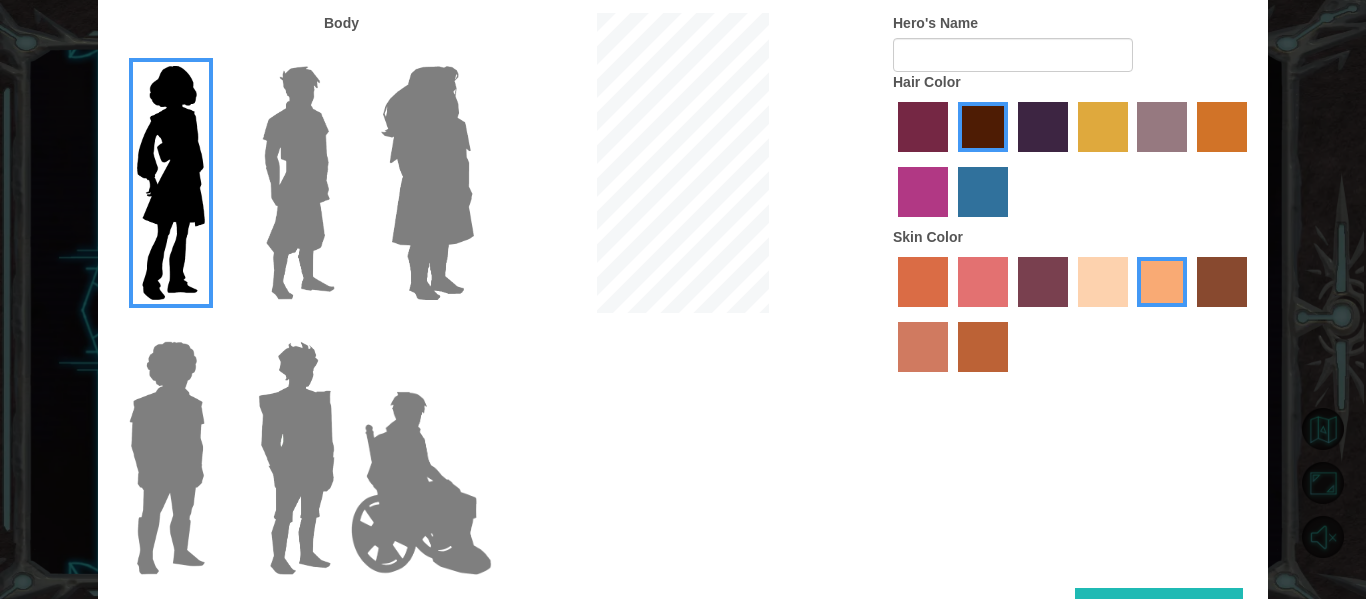 click at bounding box center (983, 347) 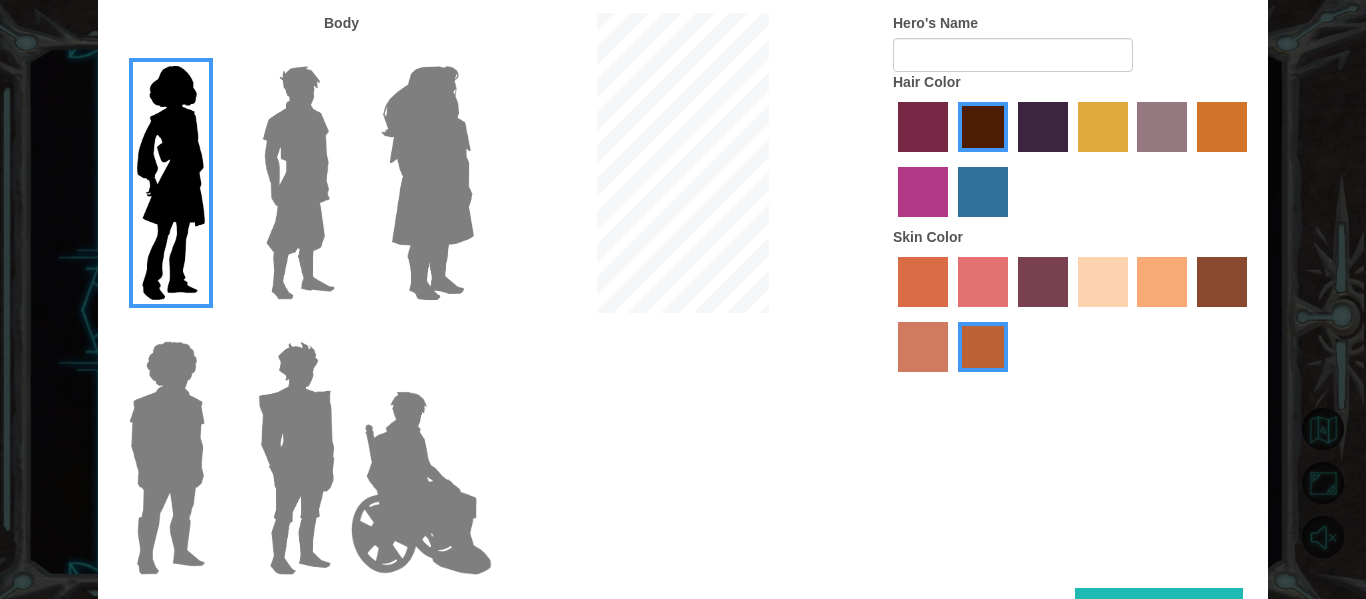 click at bounding box center [1222, 282] 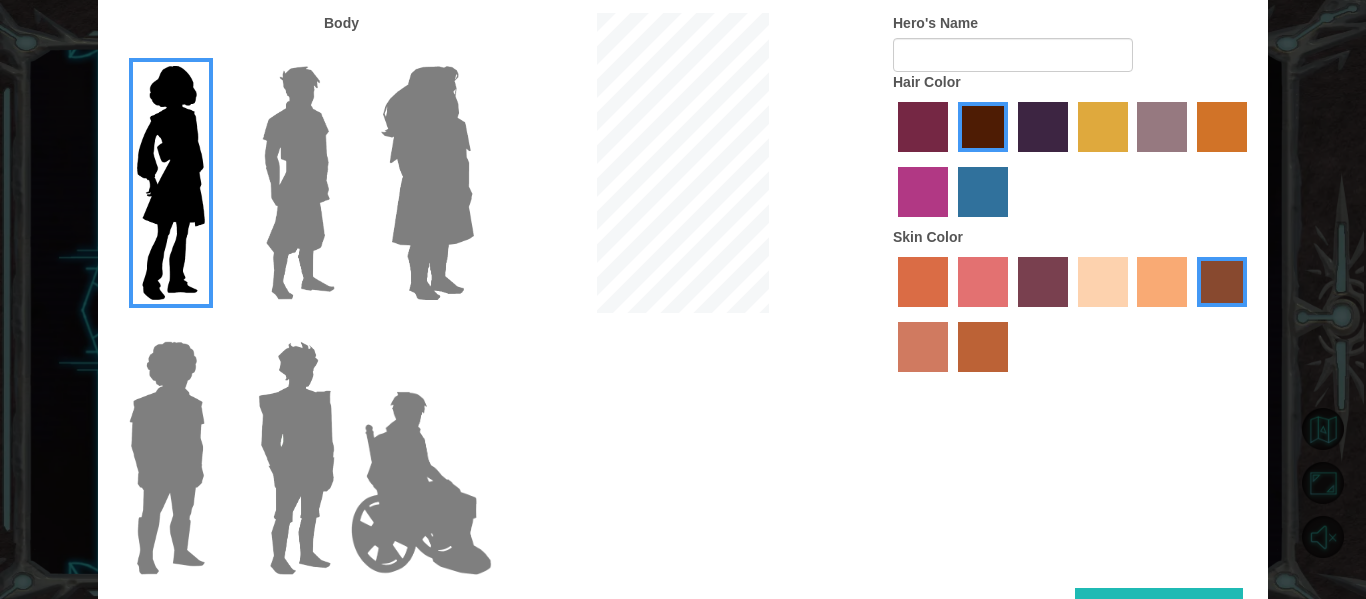 click at bounding box center [421, 483] 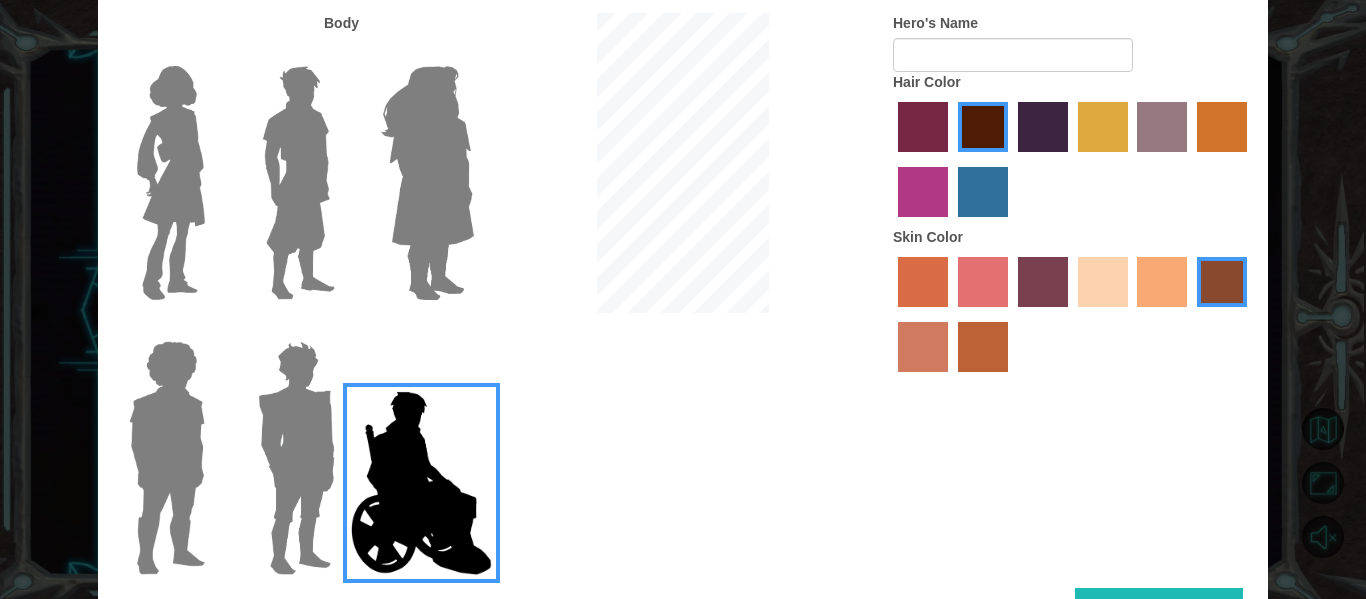 click at bounding box center [1162, 282] 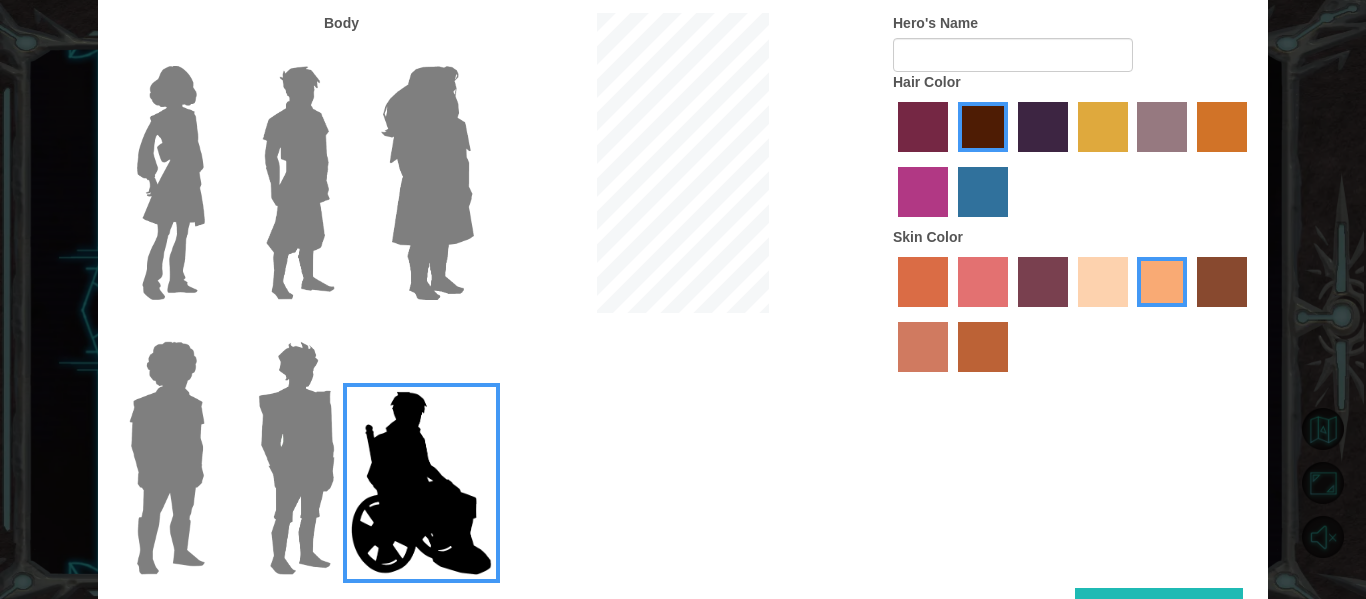 click at bounding box center [296, 458] 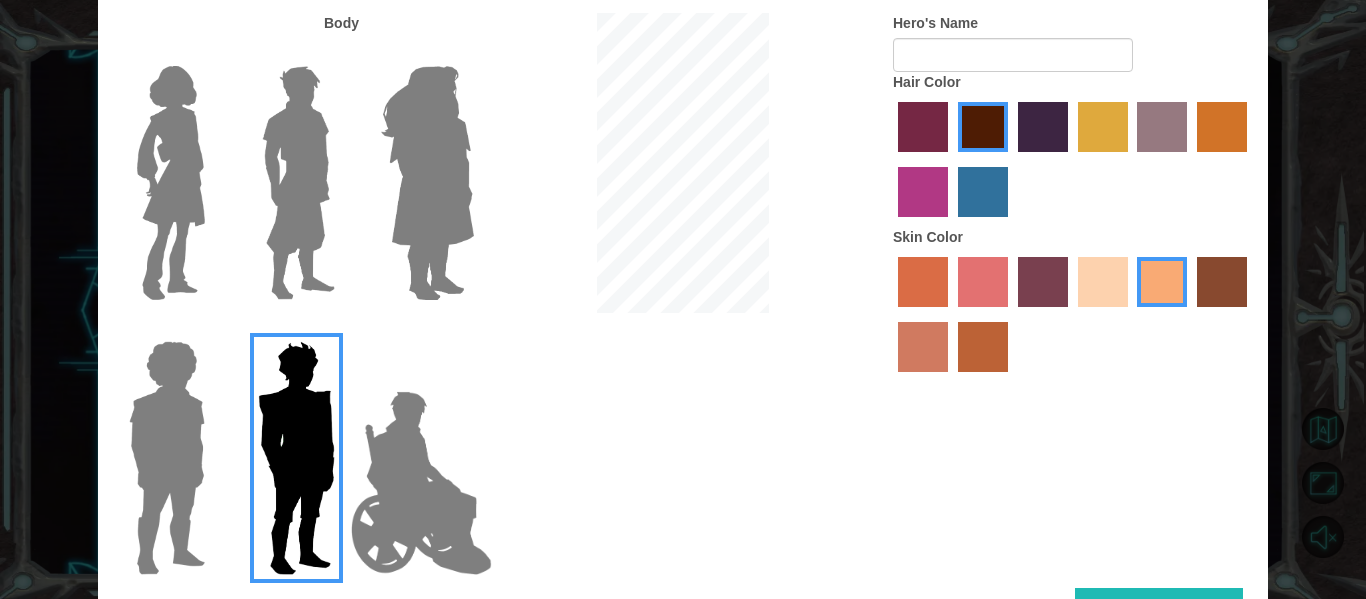 click at bounding box center (298, 183) 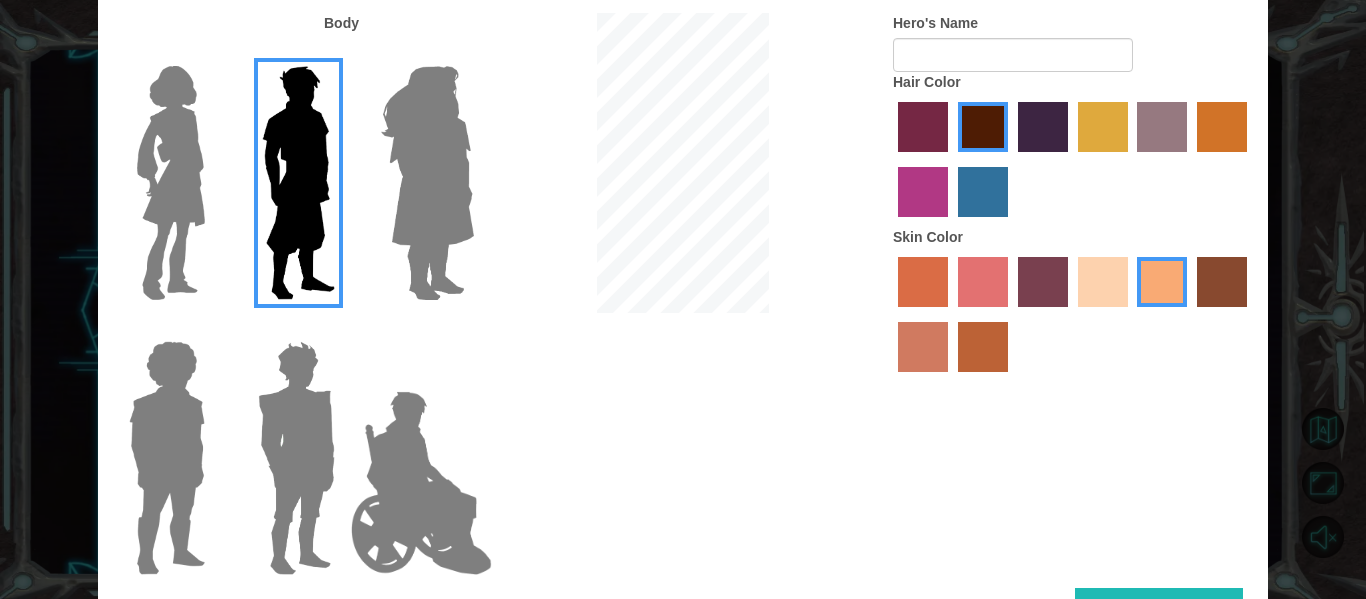 click at bounding box center (1103, 127) 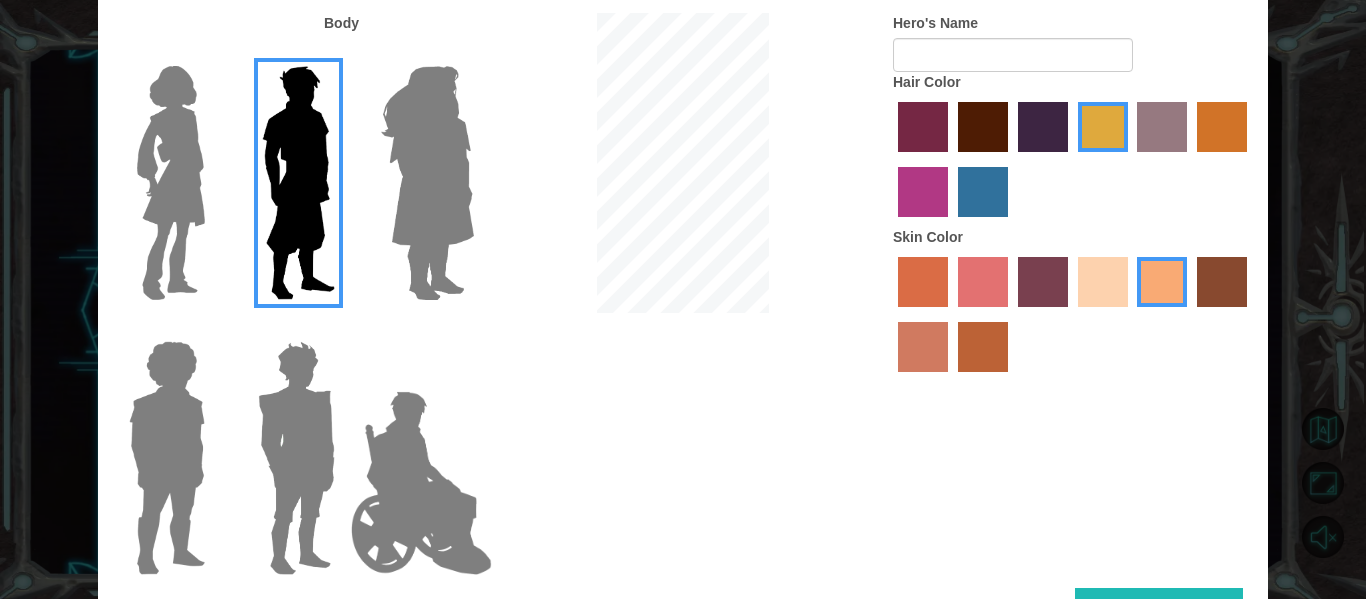 click at bounding box center (1222, 127) 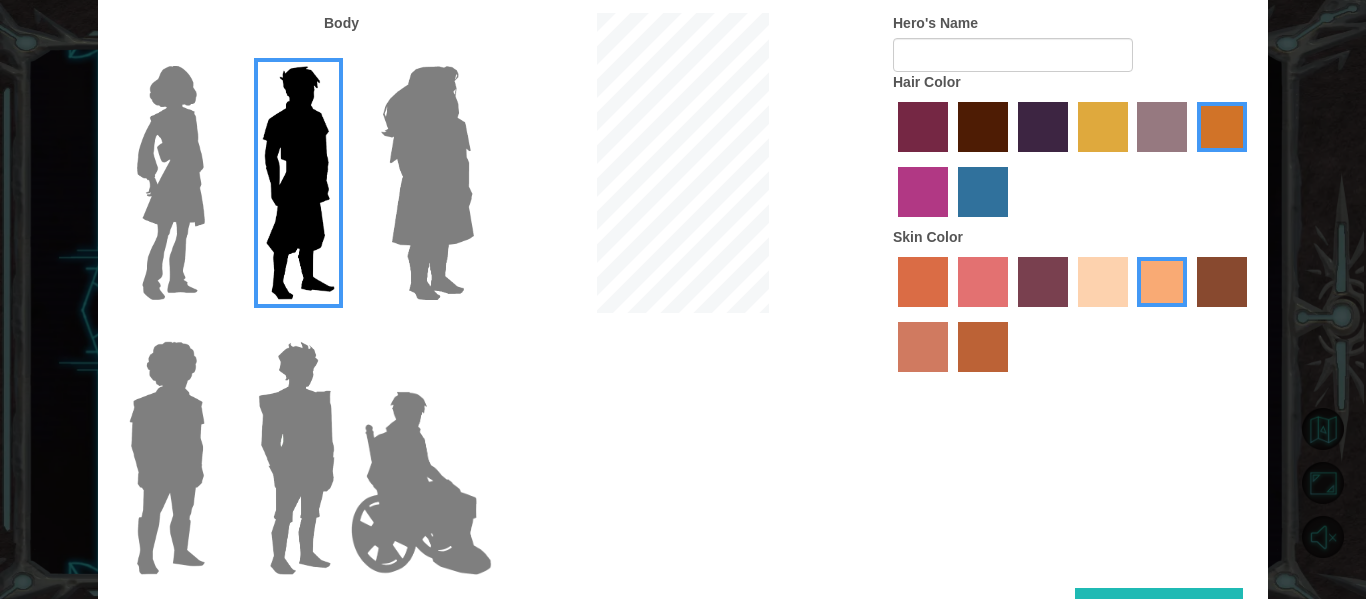 click at bounding box center [1103, 127] 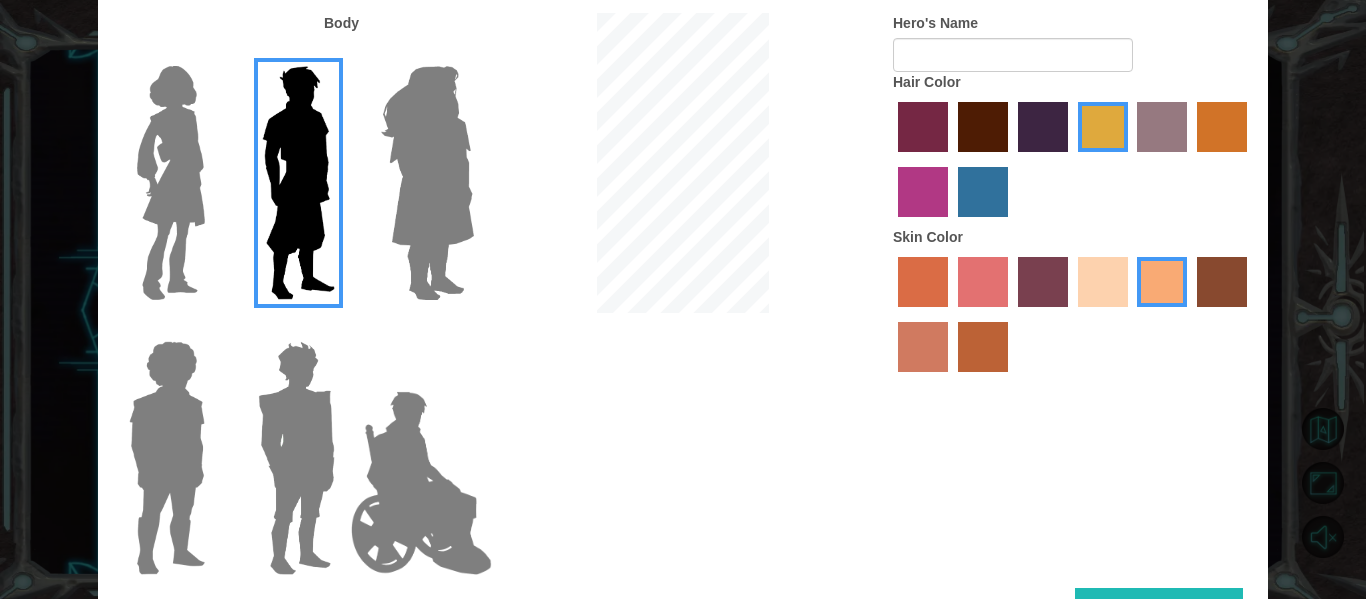 click at bounding box center (167, 458) 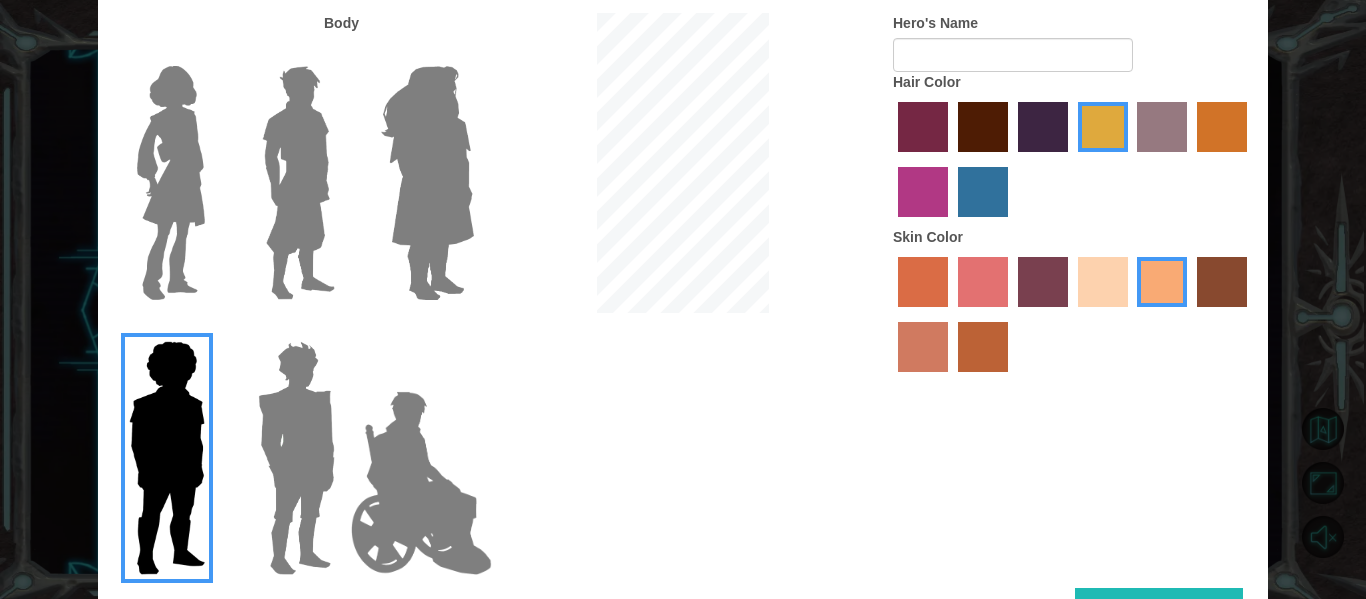 click at bounding box center (421, 483) 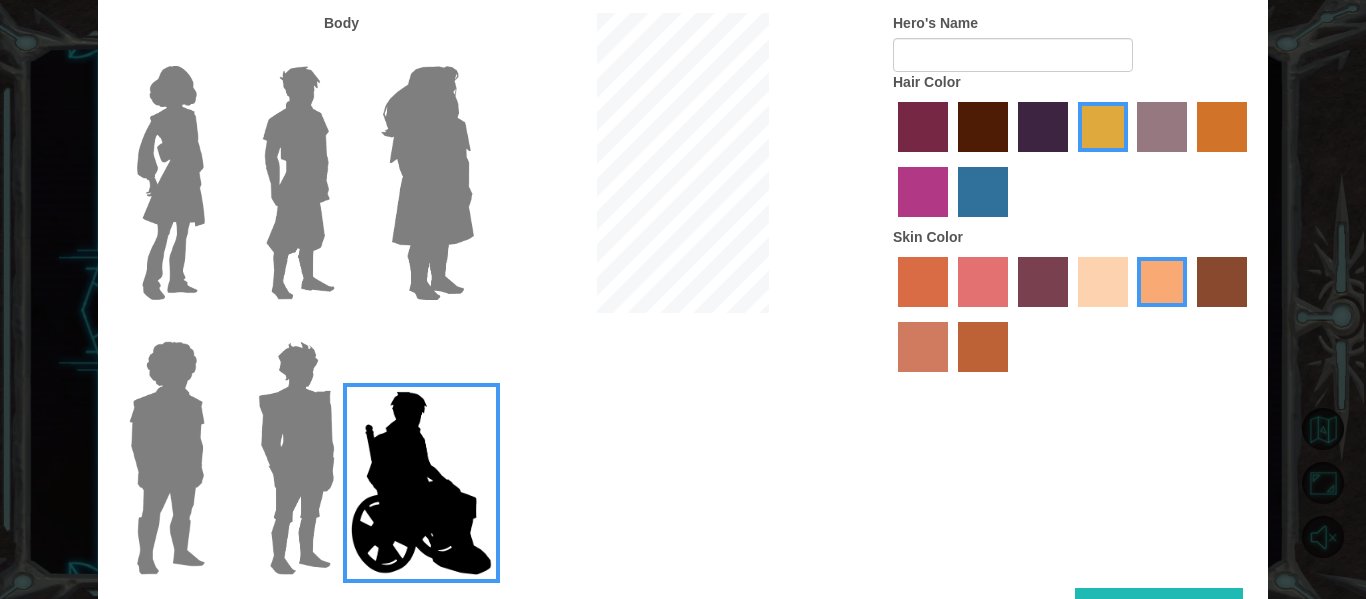 click at bounding box center (1222, 282) 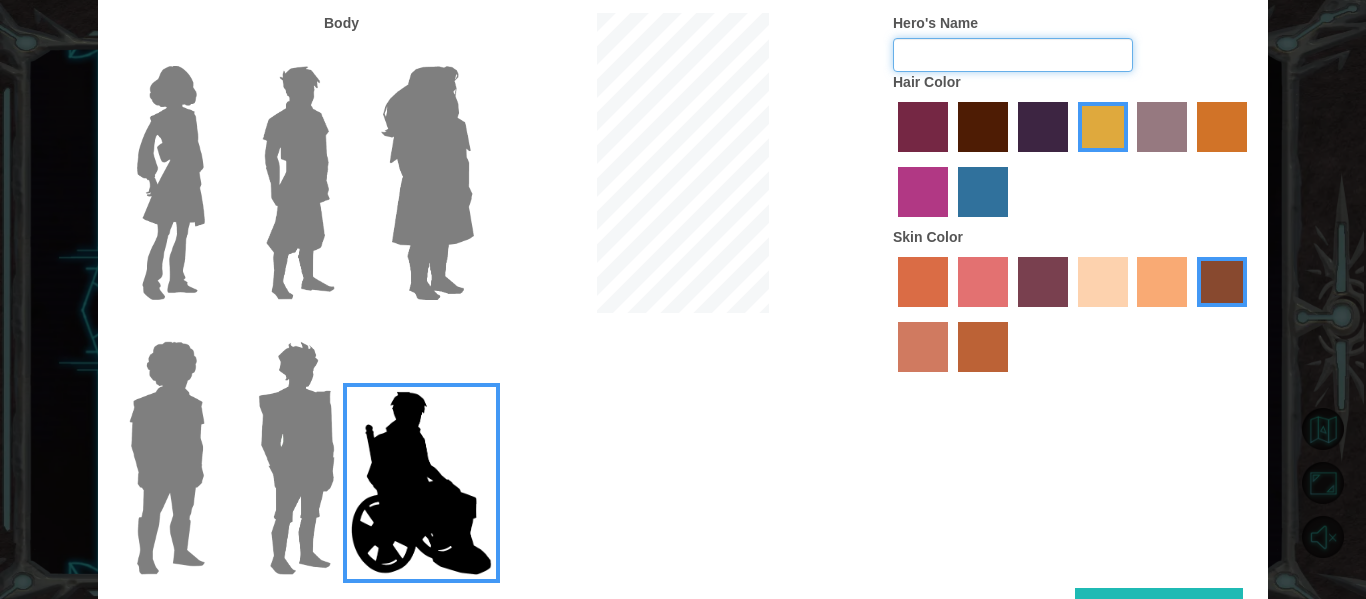 click on "Hero's Name" at bounding box center [1013, 55] 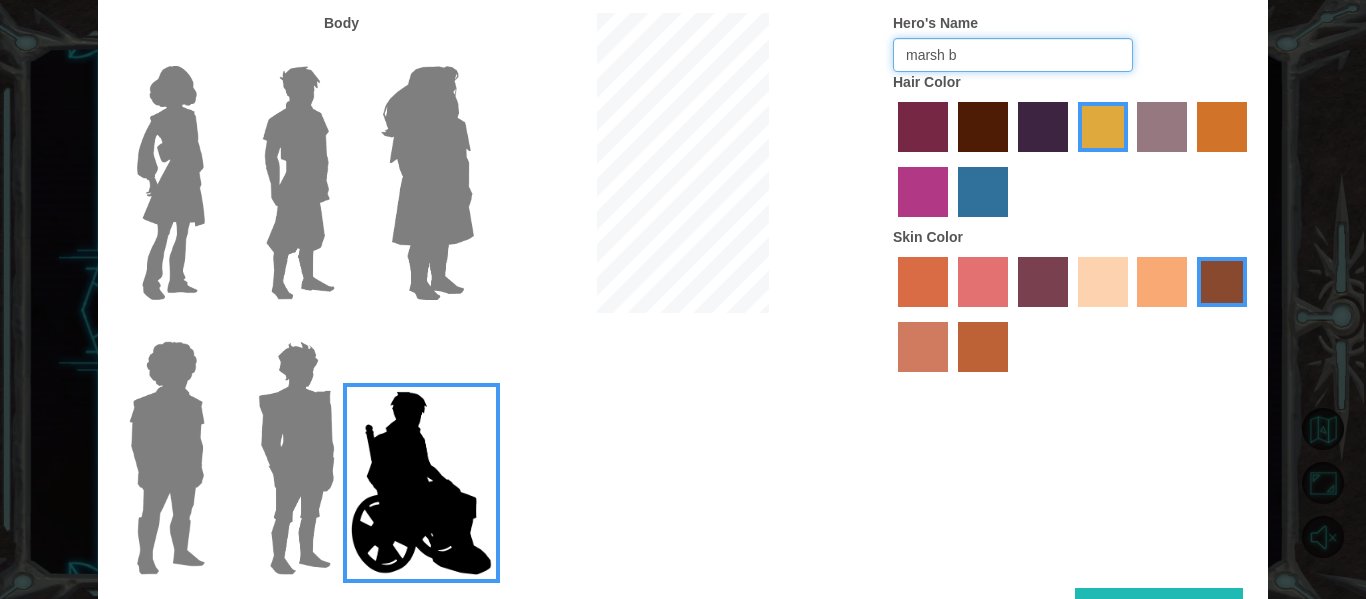 type on "marsh b" 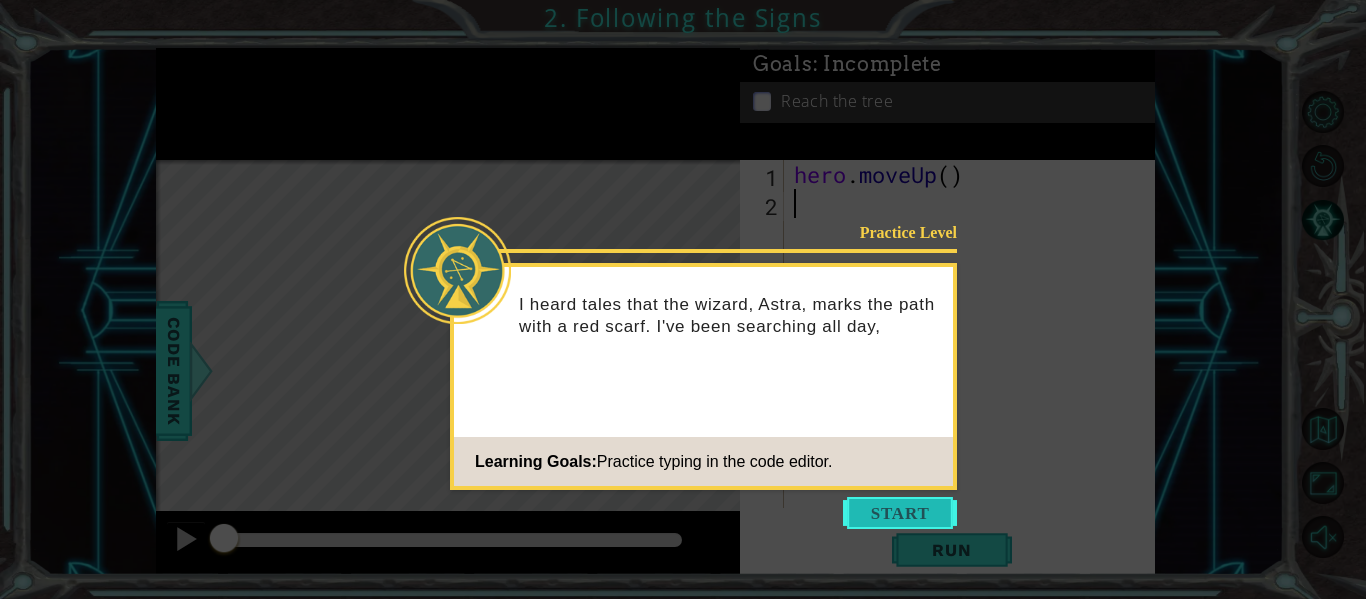 click at bounding box center (900, 513) 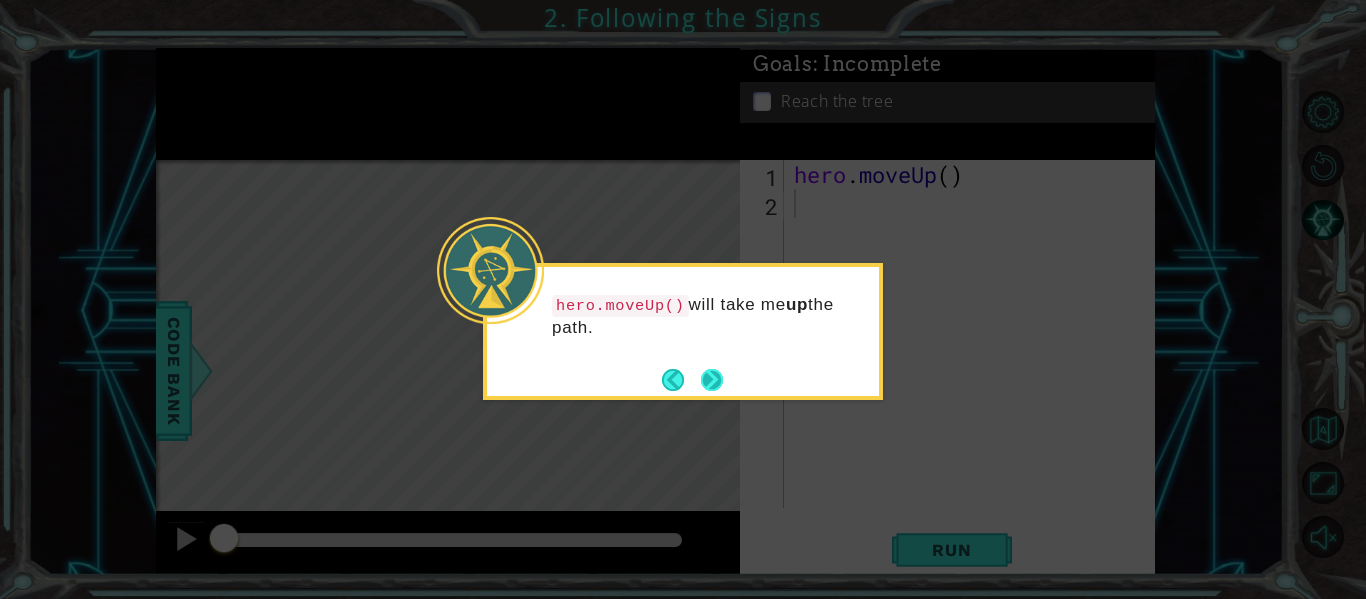 click at bounding box center (712, 380) 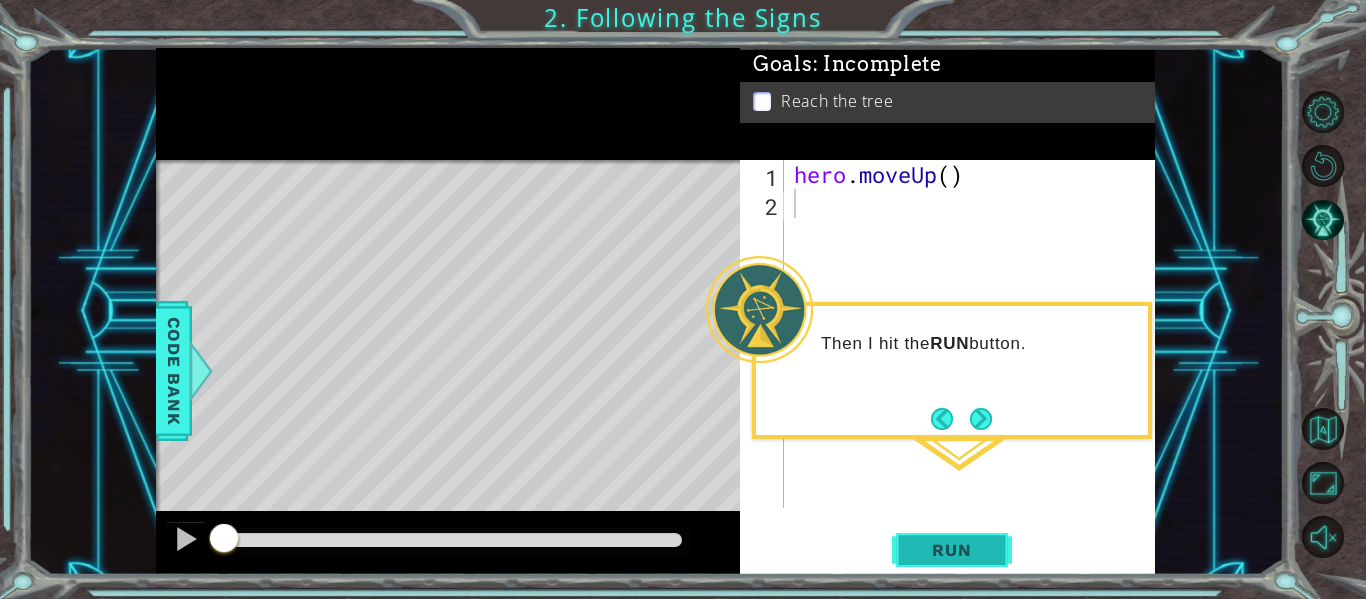click on "Run" at bounding box center (951, 550) 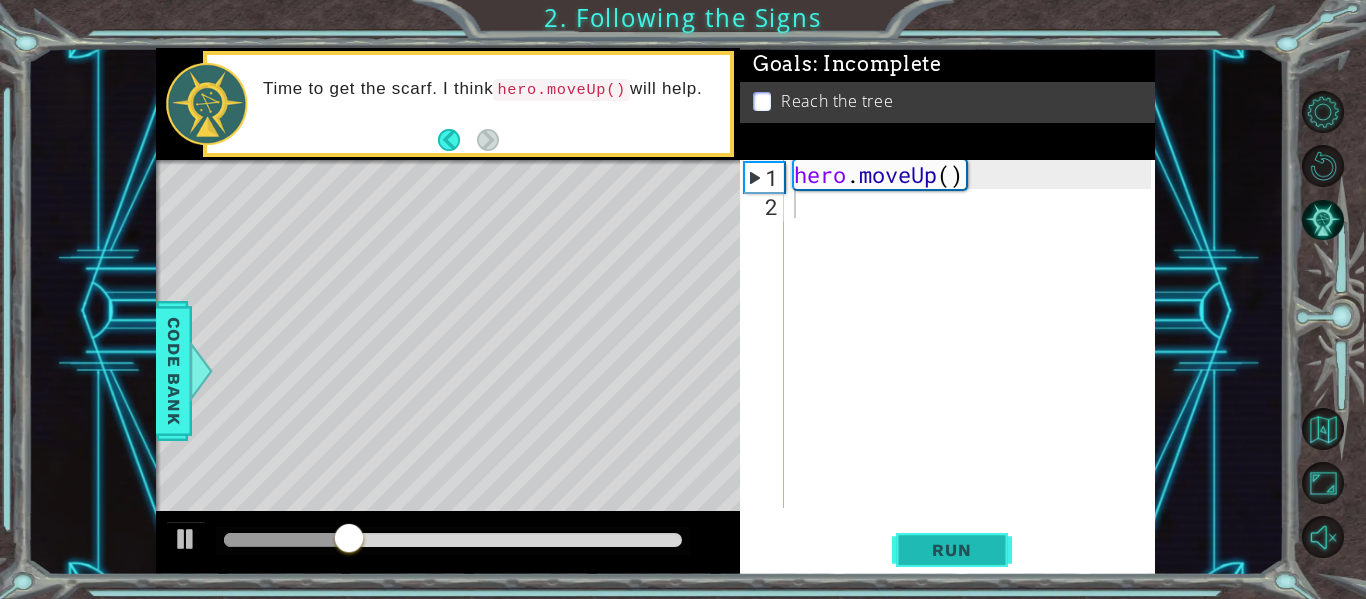 click on "Run" at bounding box center [951, 550] 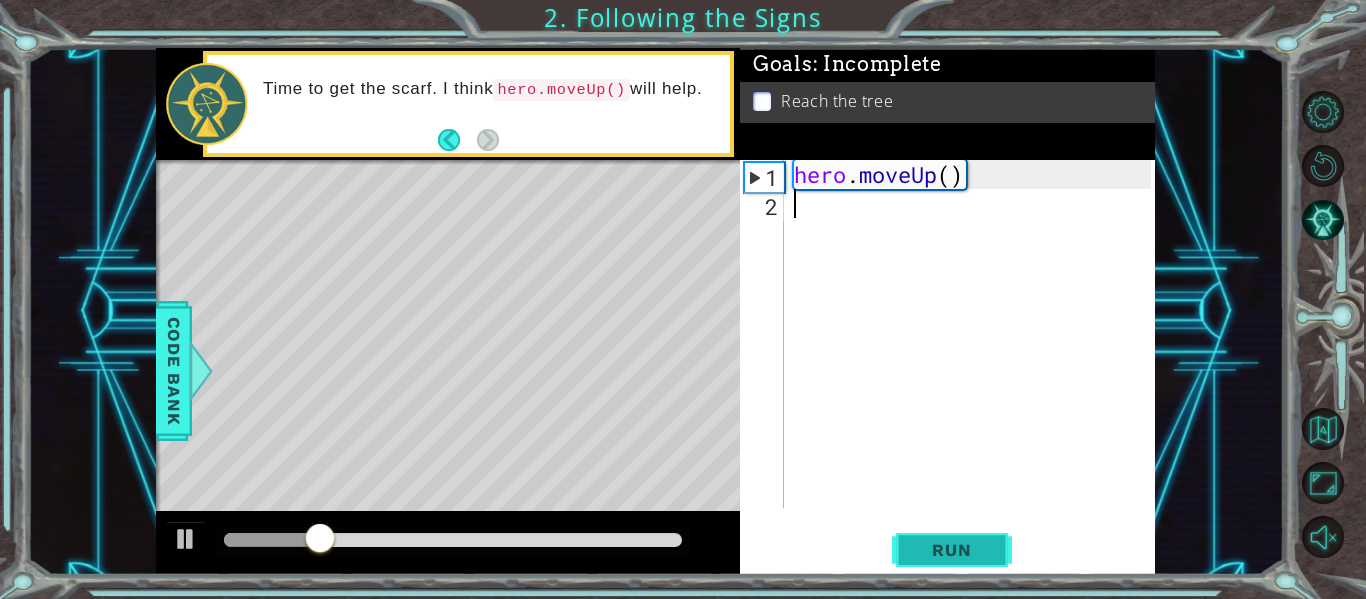 click on "Run" at bounding box center [951, 550] 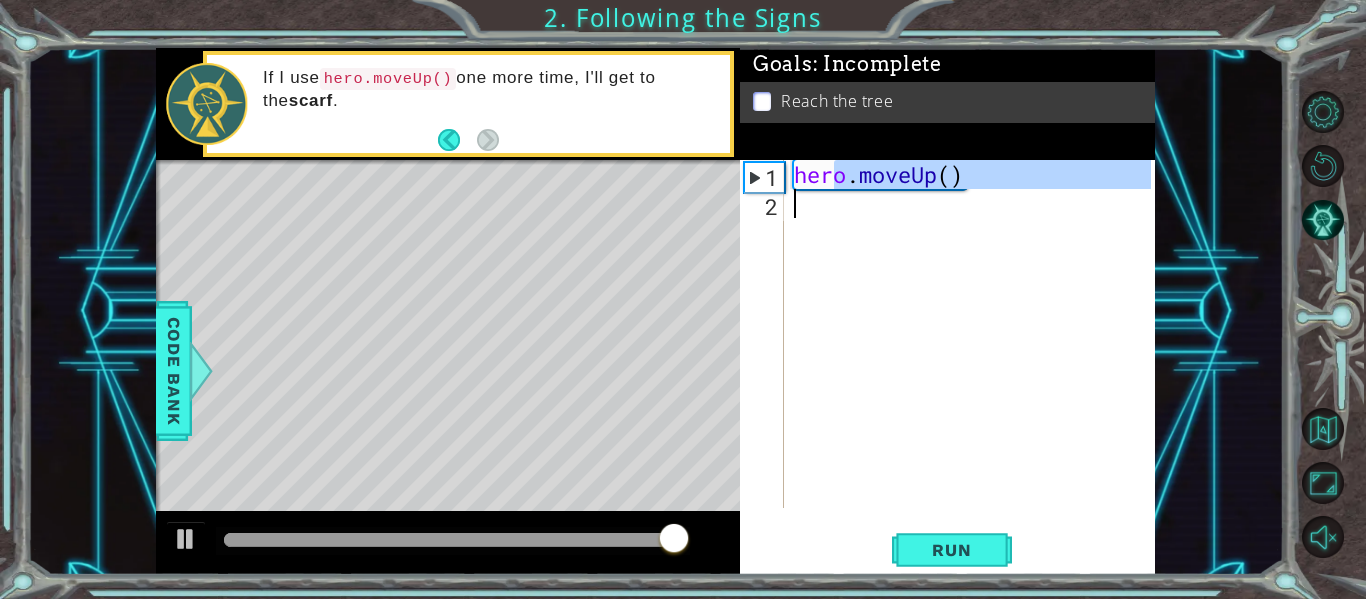 drag, startPoint x: 840, startPoint y: 180, endPoint x: 855, endPoint y: 221, distance: 43.65776 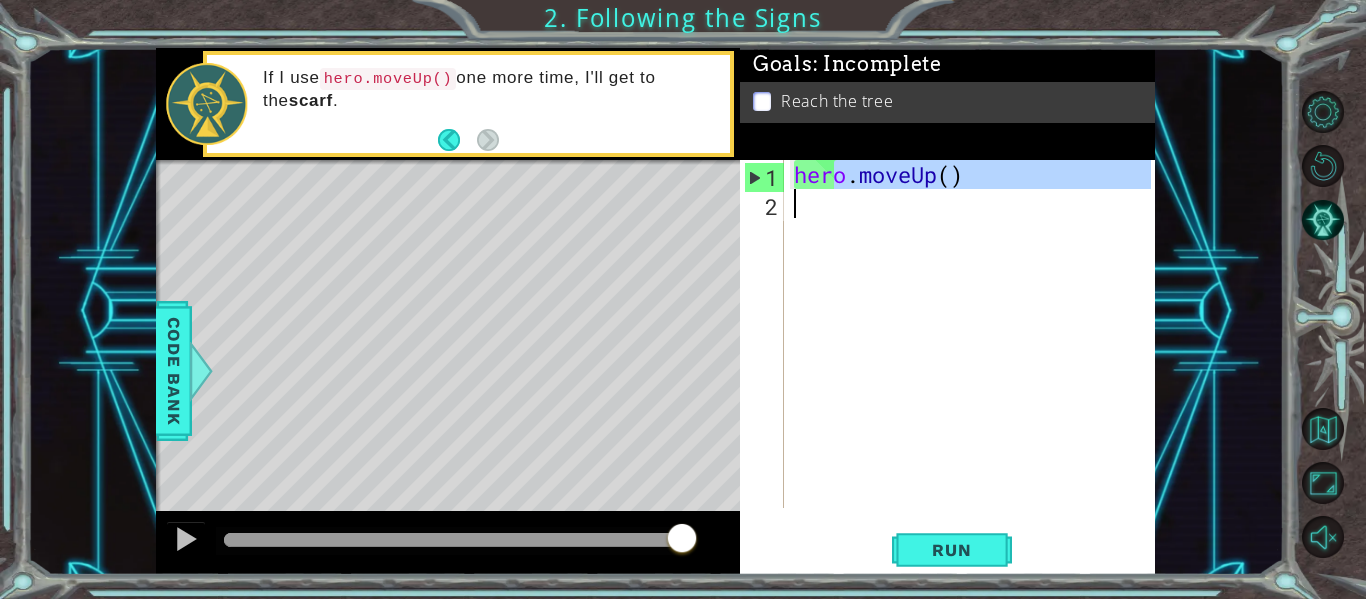 click on "hero . moveUp ( )" at bounding box center (970, 334) 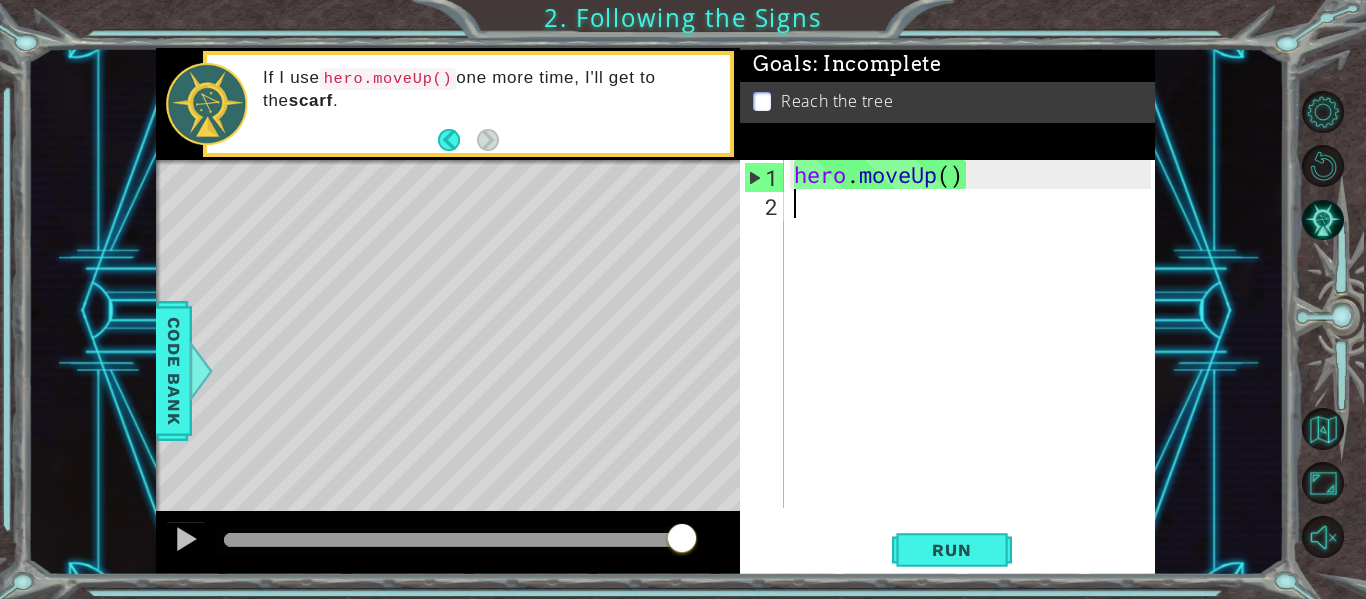 click on "1 2" at bounding box center [764, 500163] 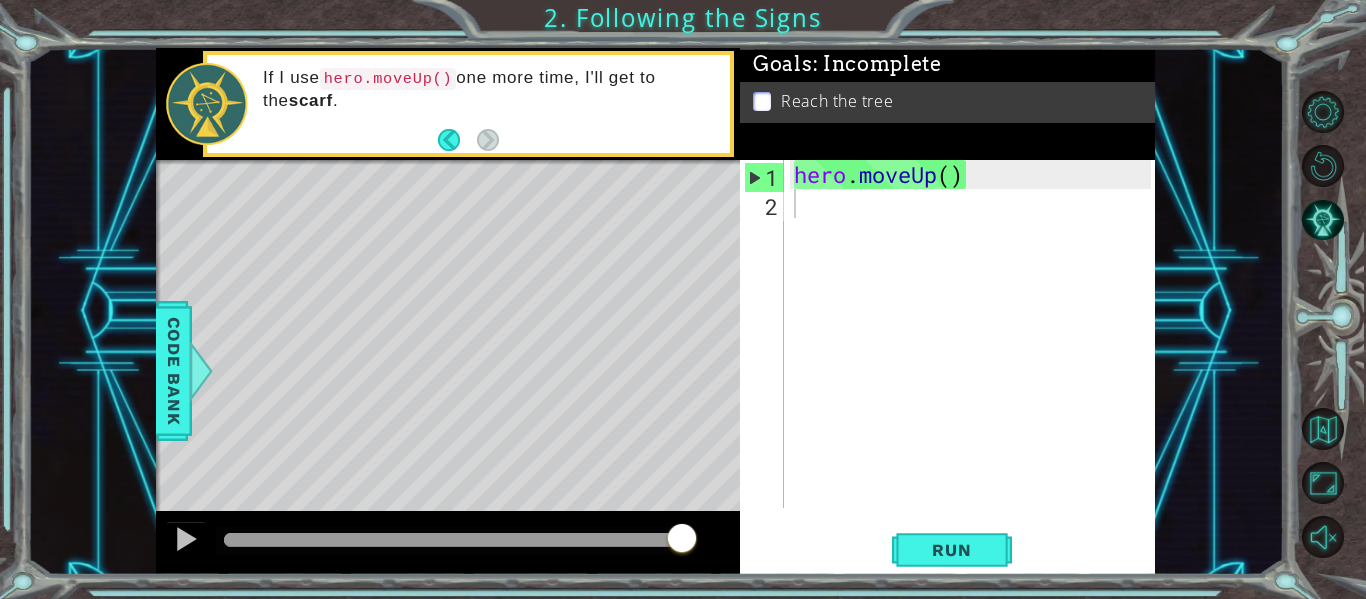 click at bounding box center [618, 454] 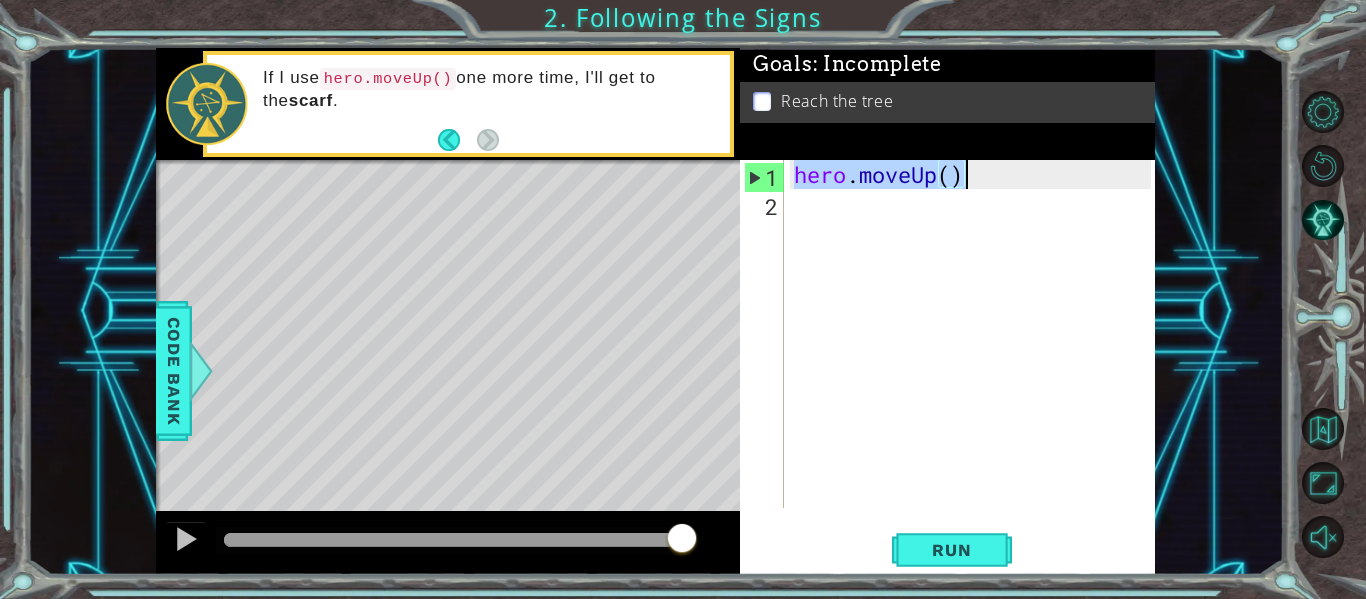 drag, startPoint x: 793, startPoint y: 172, endPoint x: 975, endPoint y: 183, distance: 182.3321 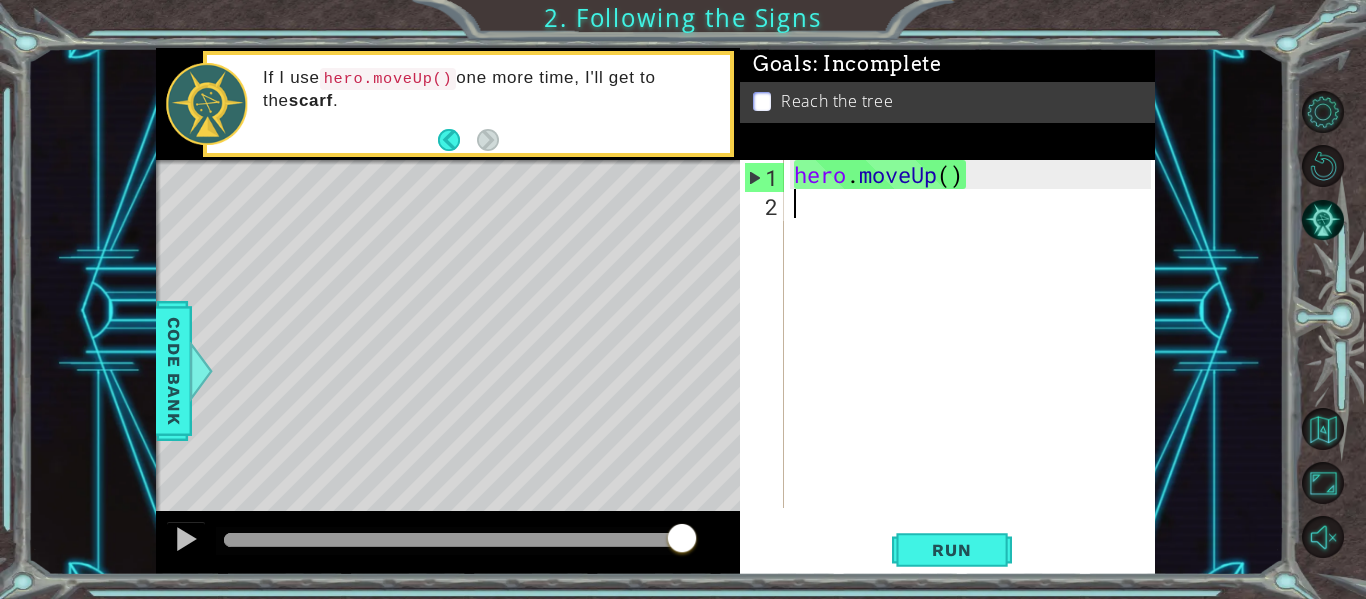 paste on "hero.moveUp()" 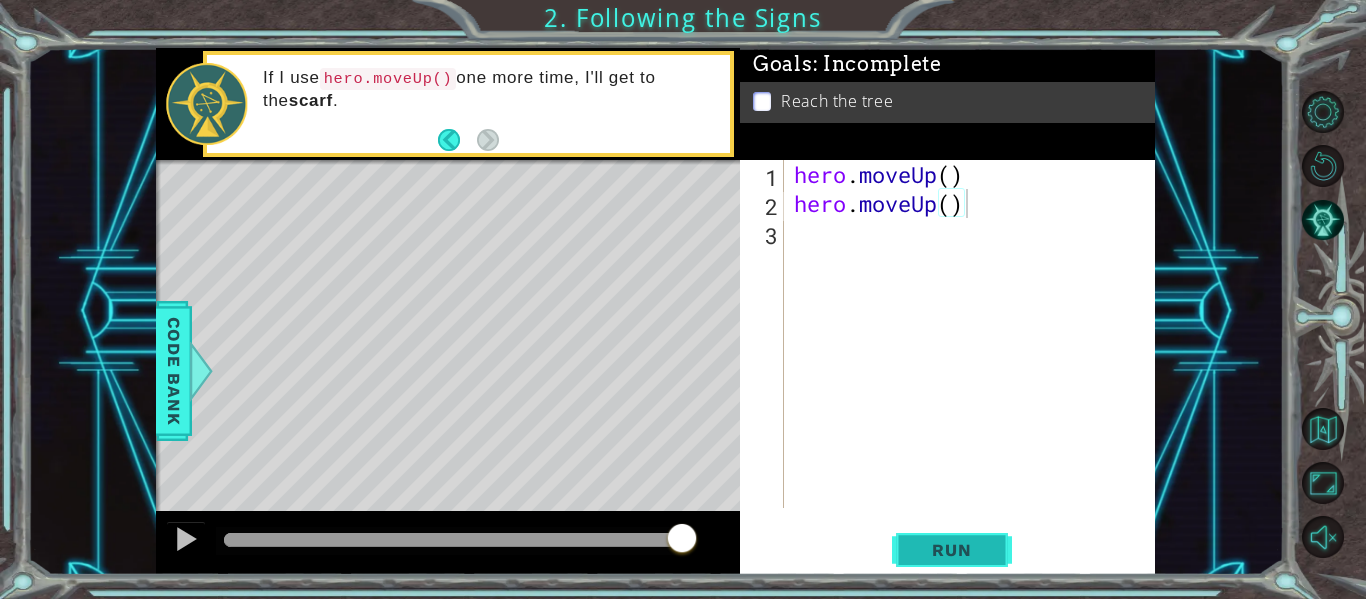click on "Run" at bounding box center [951, 550] 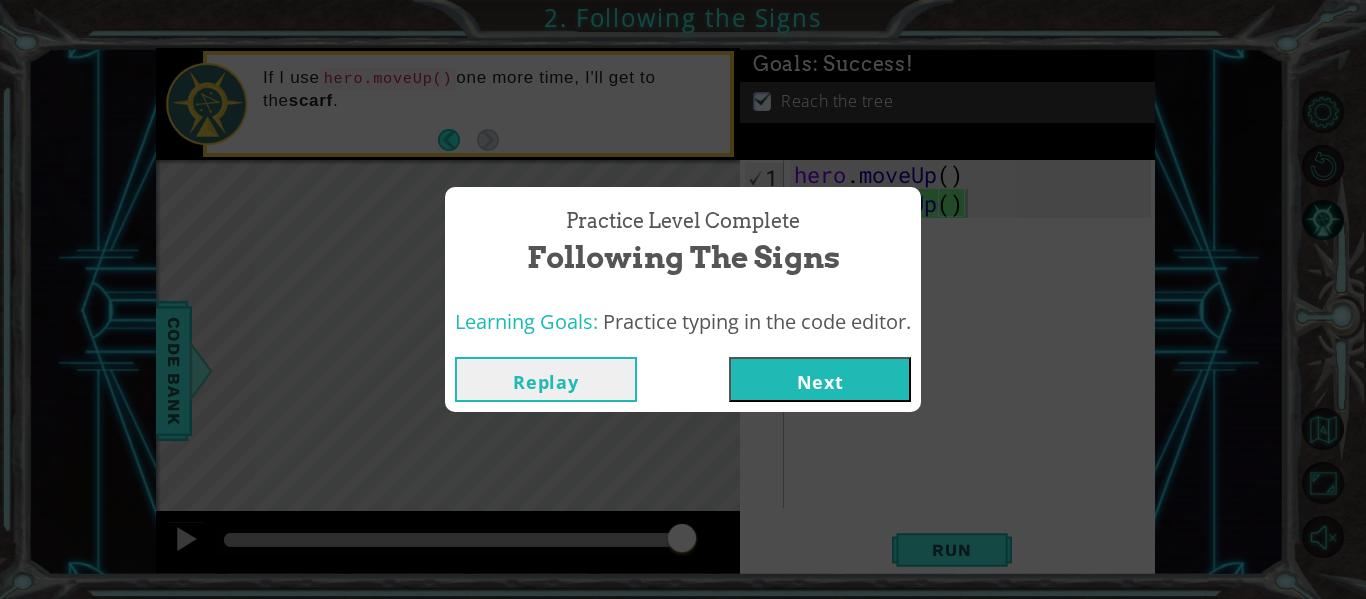 click on "Next" at bounding box center [820, 379] 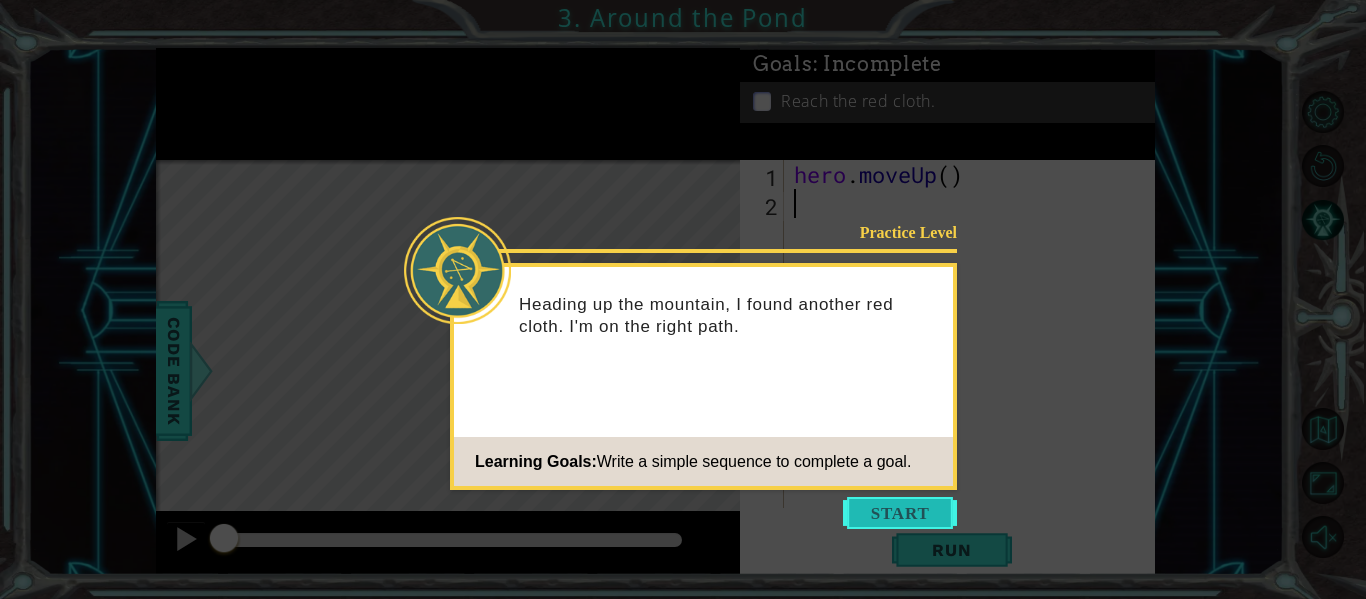 click at bounding box center (900, 513) 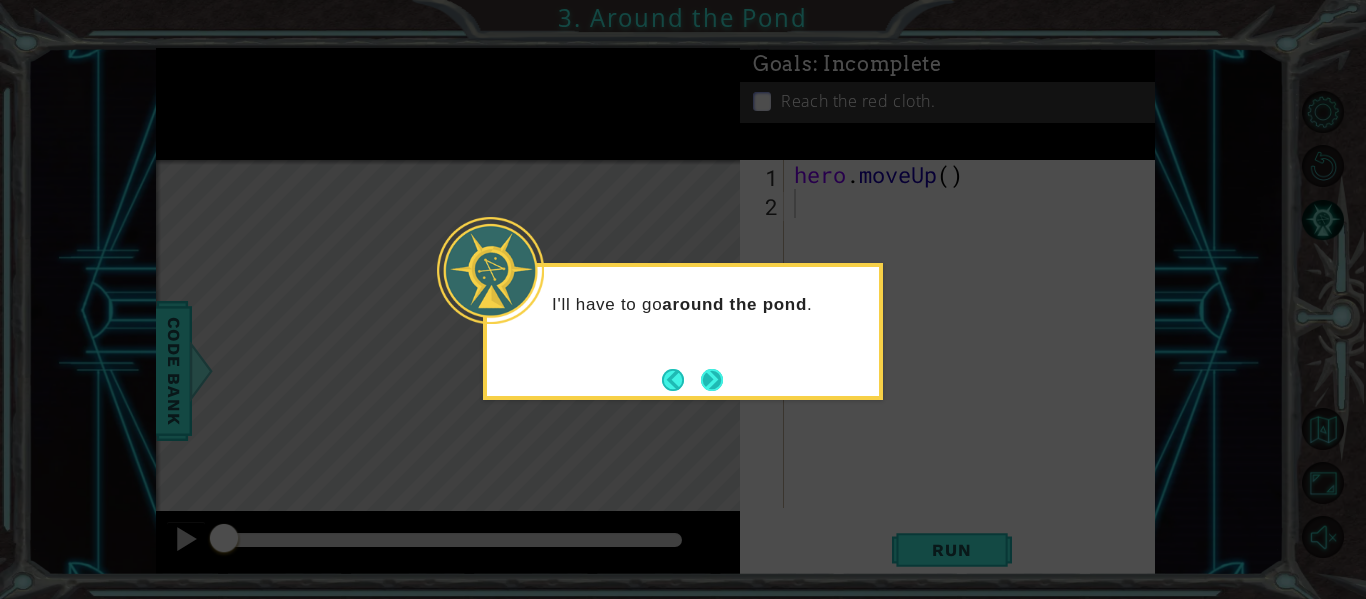 click at bounding box center [712, 379] 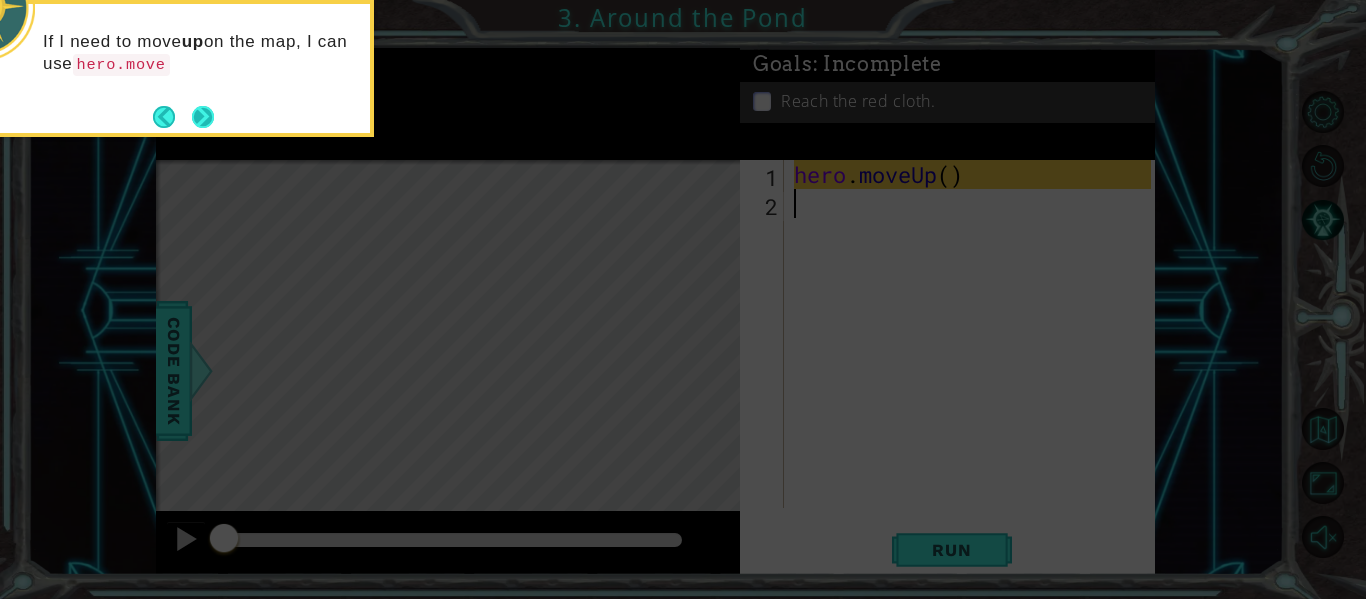 click at bounding box center [203, 117] 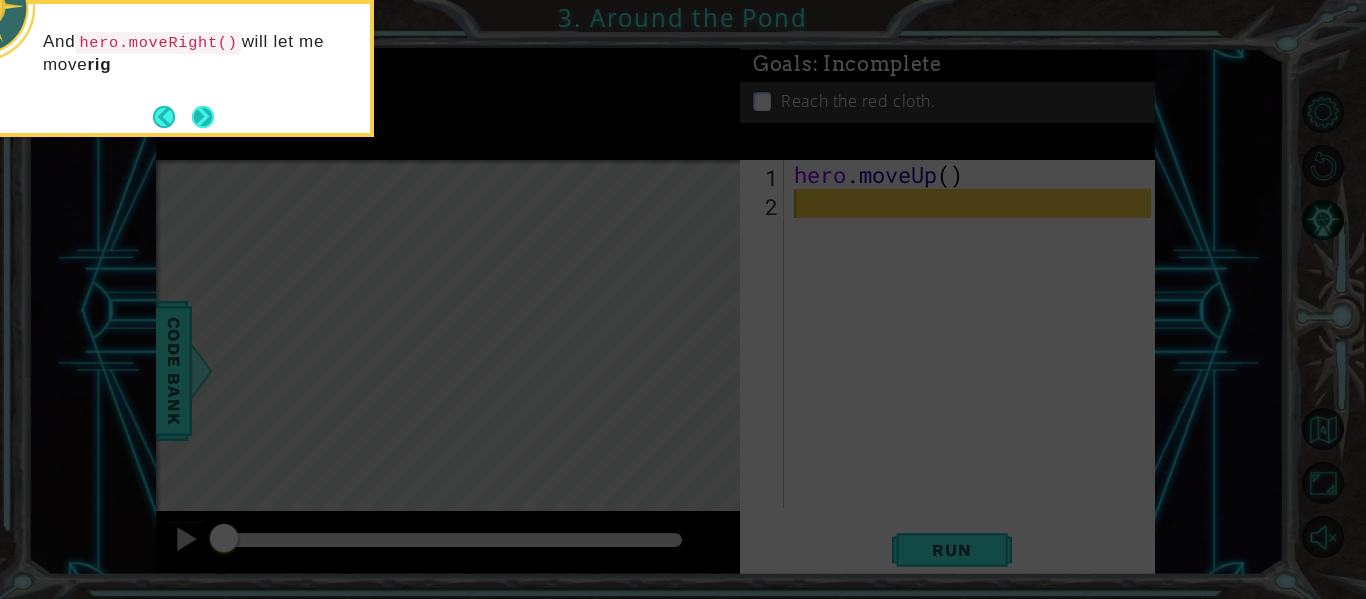 click at bounding box center (203, 117) 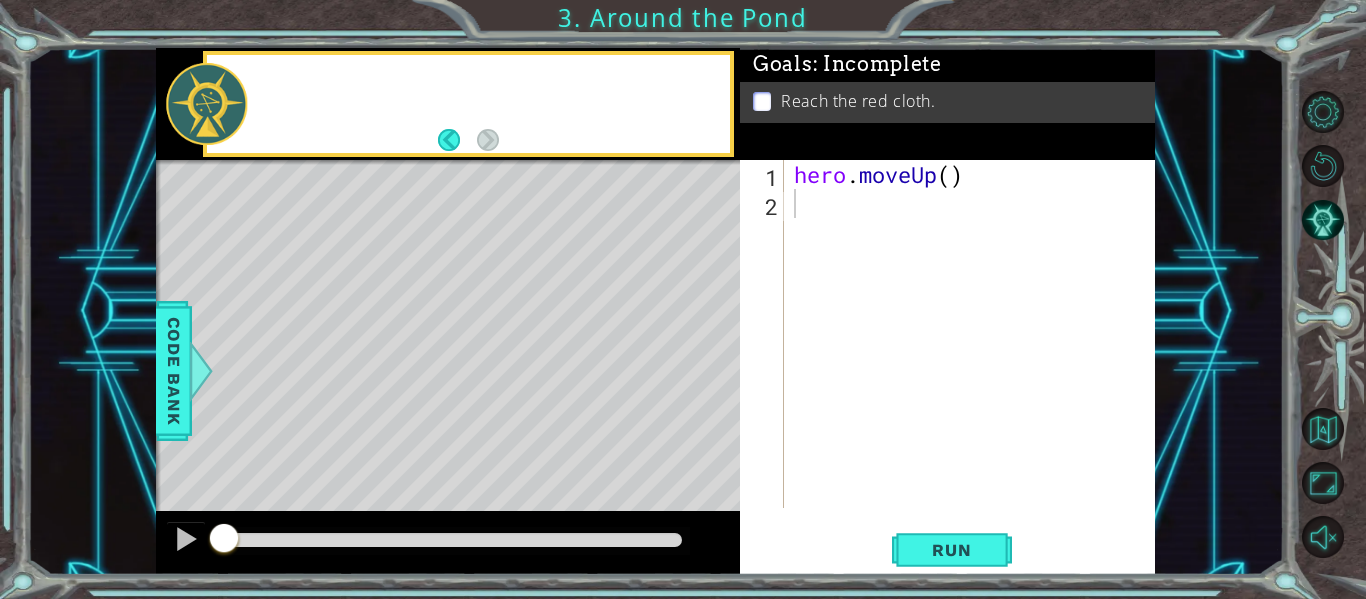 click at bounding box center [206, 104] 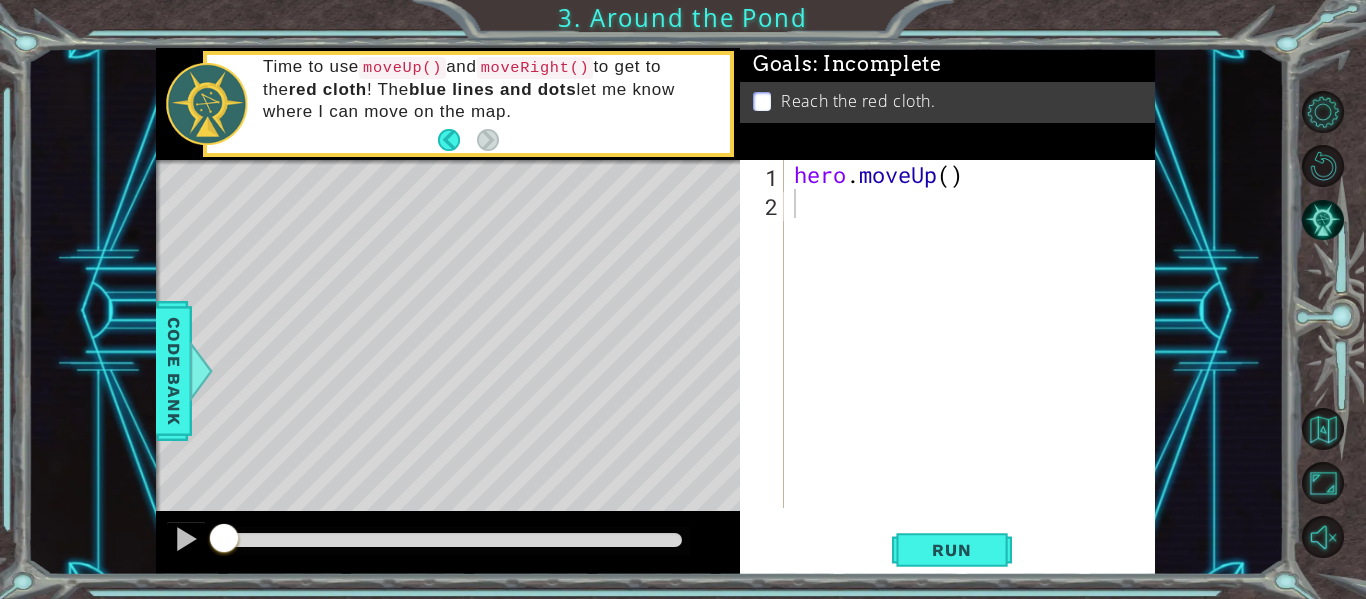 click on "hero . moveUp ( )" at bounding box center [975, 363] 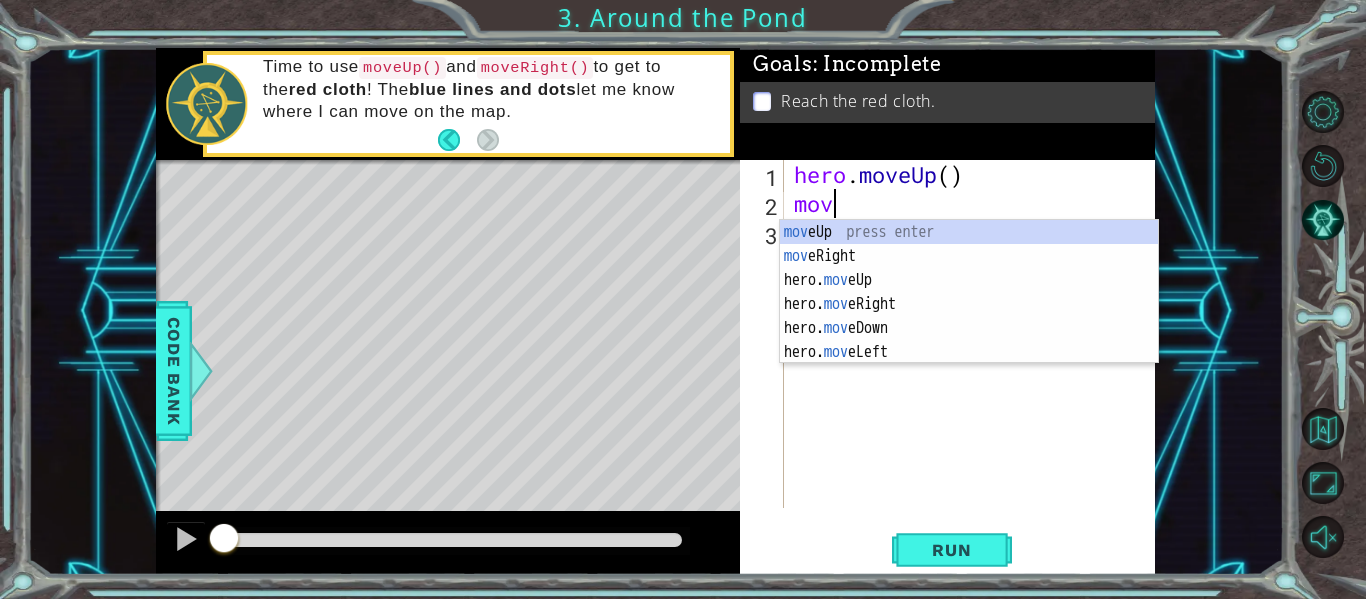 scroll, scrollTop: 0, scrollLeft: 1, axis: horizontal 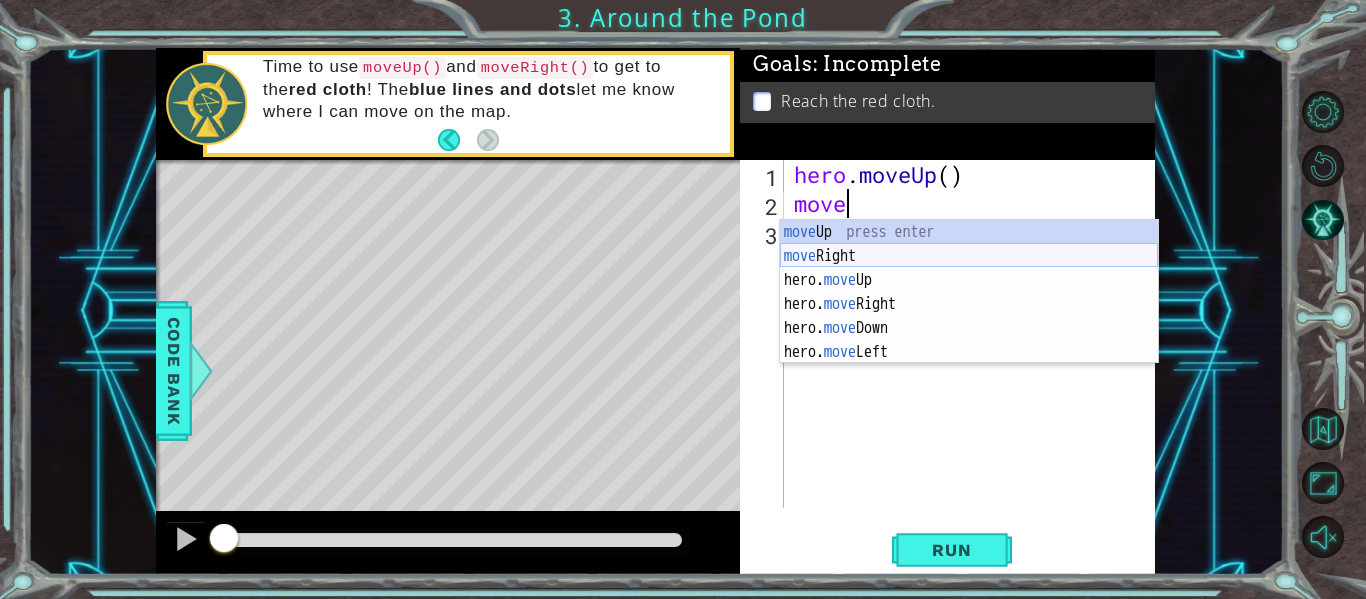 click on "move Up press enter move Right press enter hero. move Up press enter hero. move Right press enter hero. move Down press enter hero. move Left press enter" at bounding box center [969, 316] 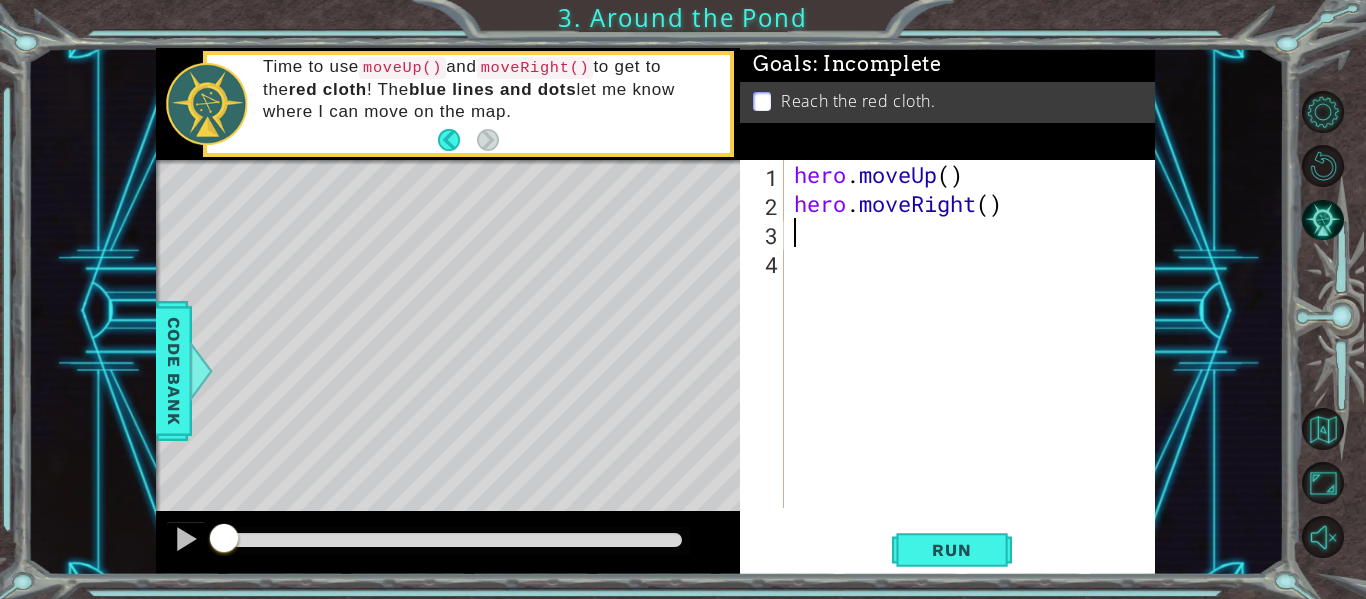 scroll, scrollTop: 0, scrollLeft: 0, axis: both 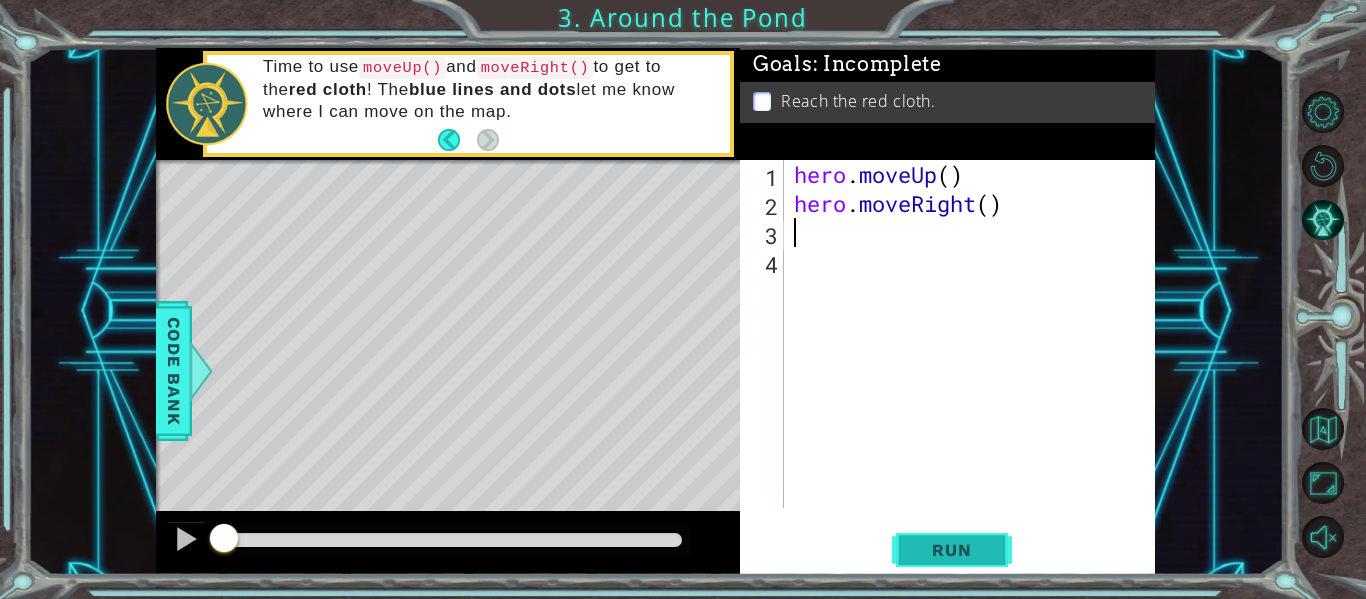 click on "Run" at bounding box center [951, 550] 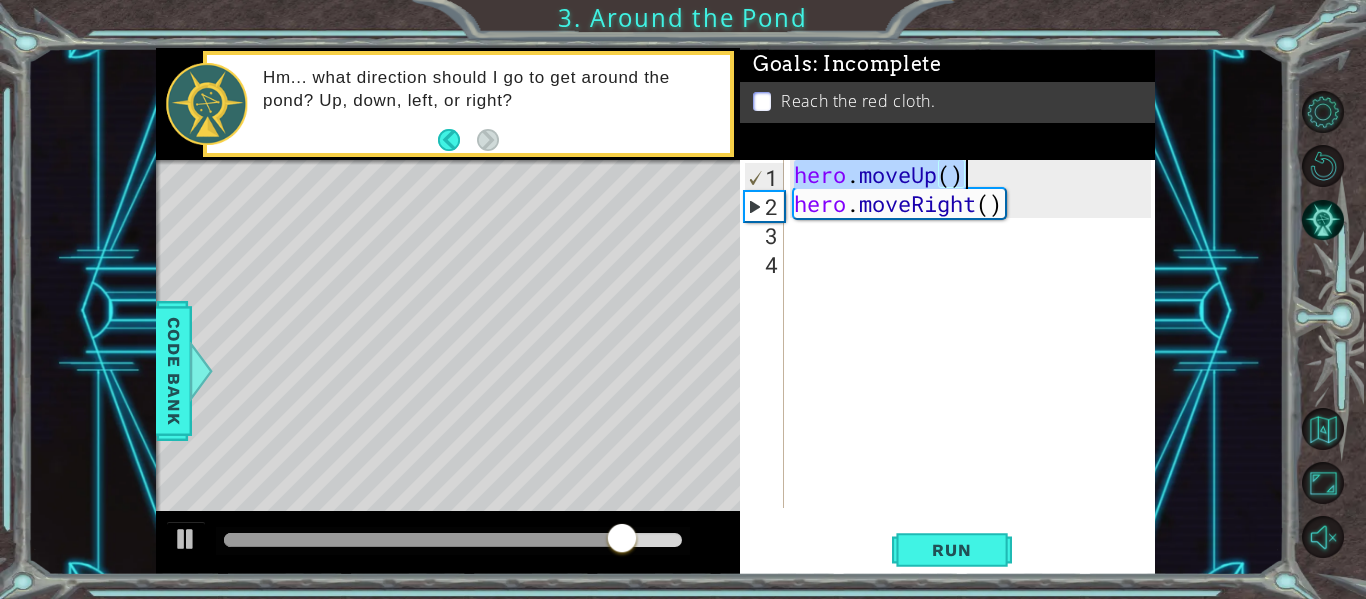 drag, startPoint x: 795, startPoint y: 171, endPoint x: 964, endPoint y: 161, distance: 169.2956 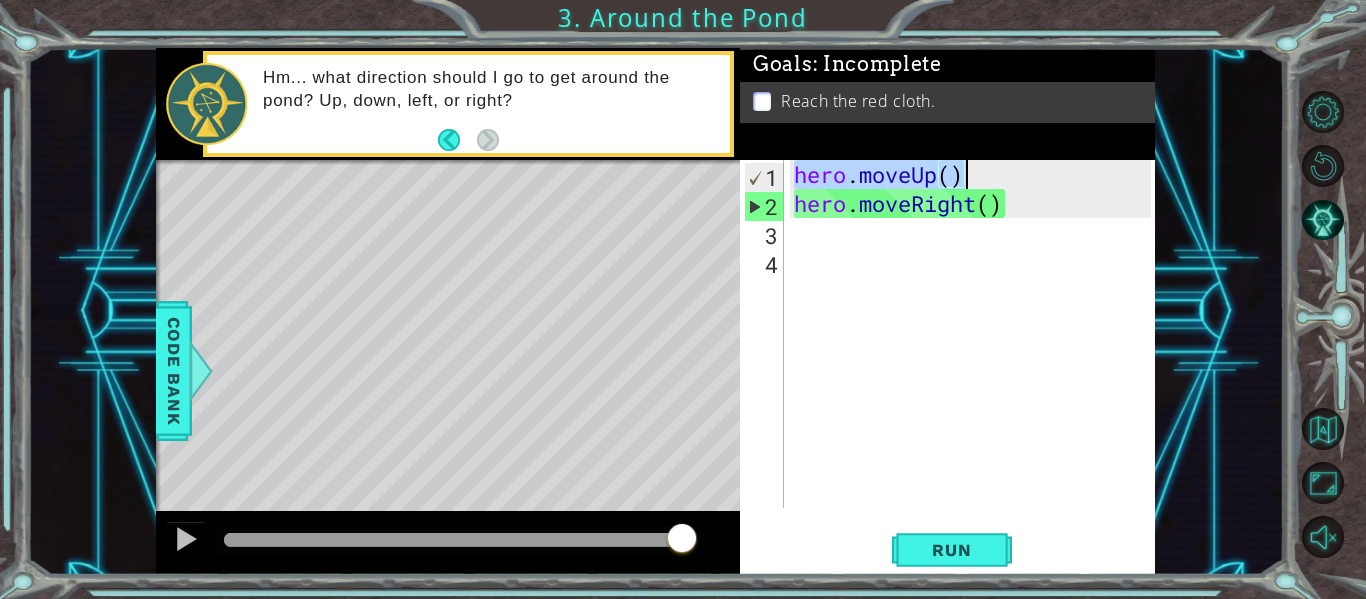 click on "hero . moveUp ( ) hero . moveRight ( )" at bounding box center (975, 363) 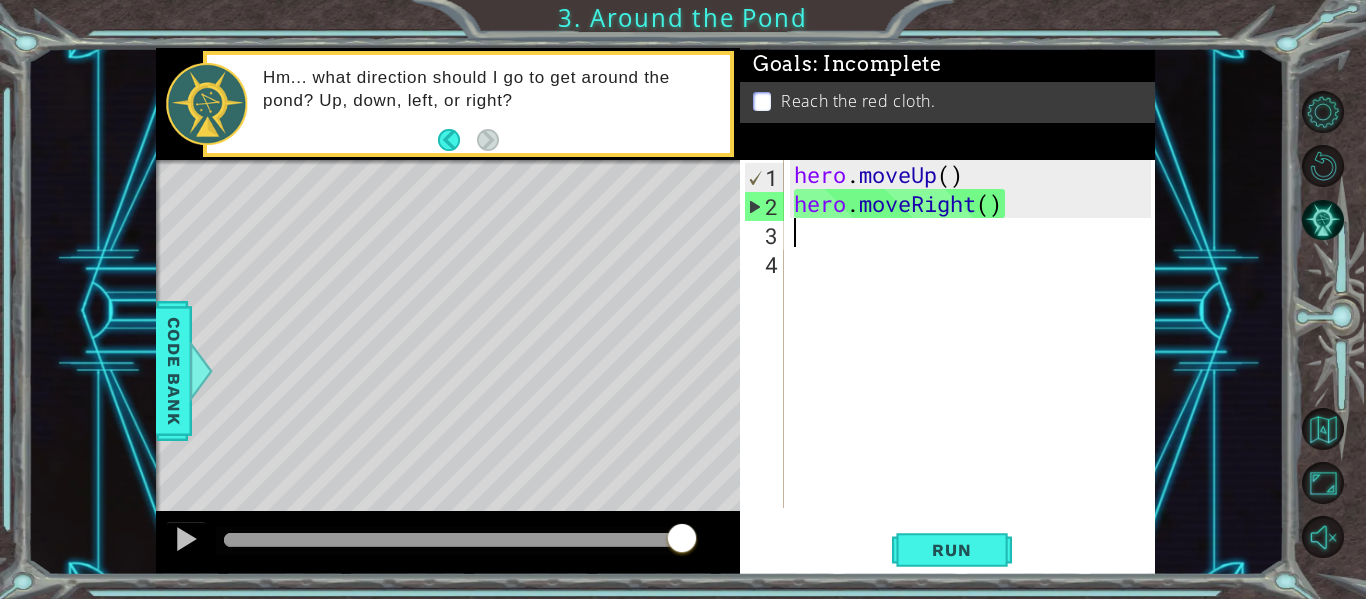 paste on "hero.moveUp()" 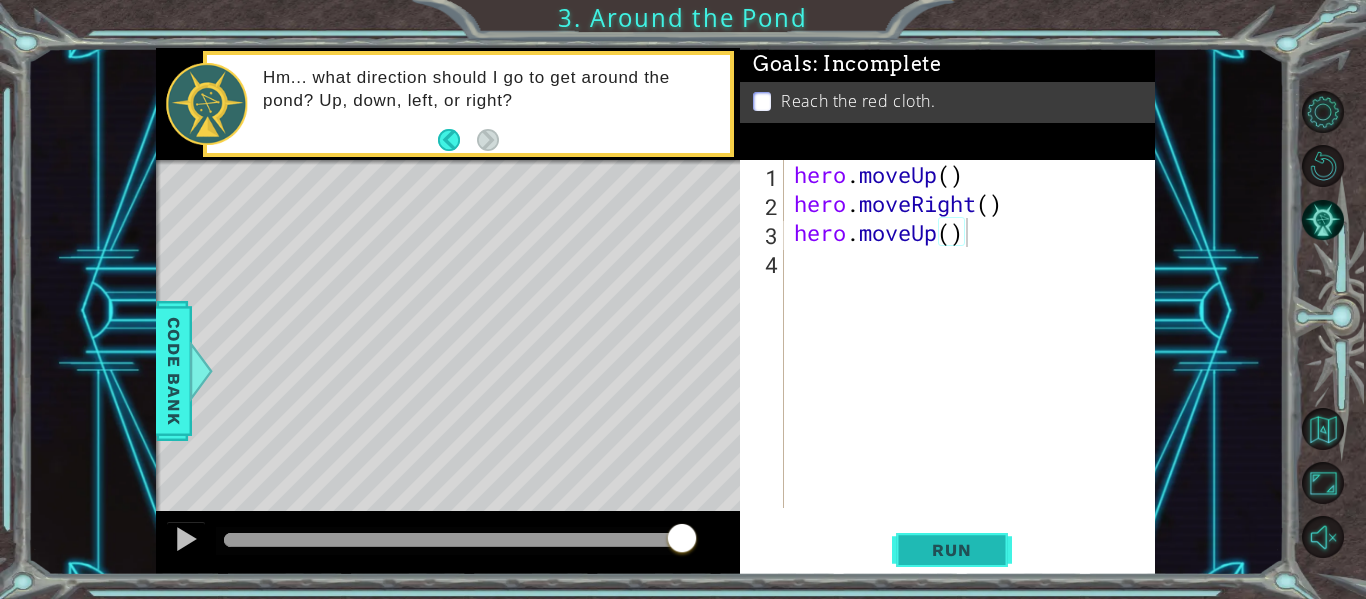 click on "Run" at bounding box center [951, 550] 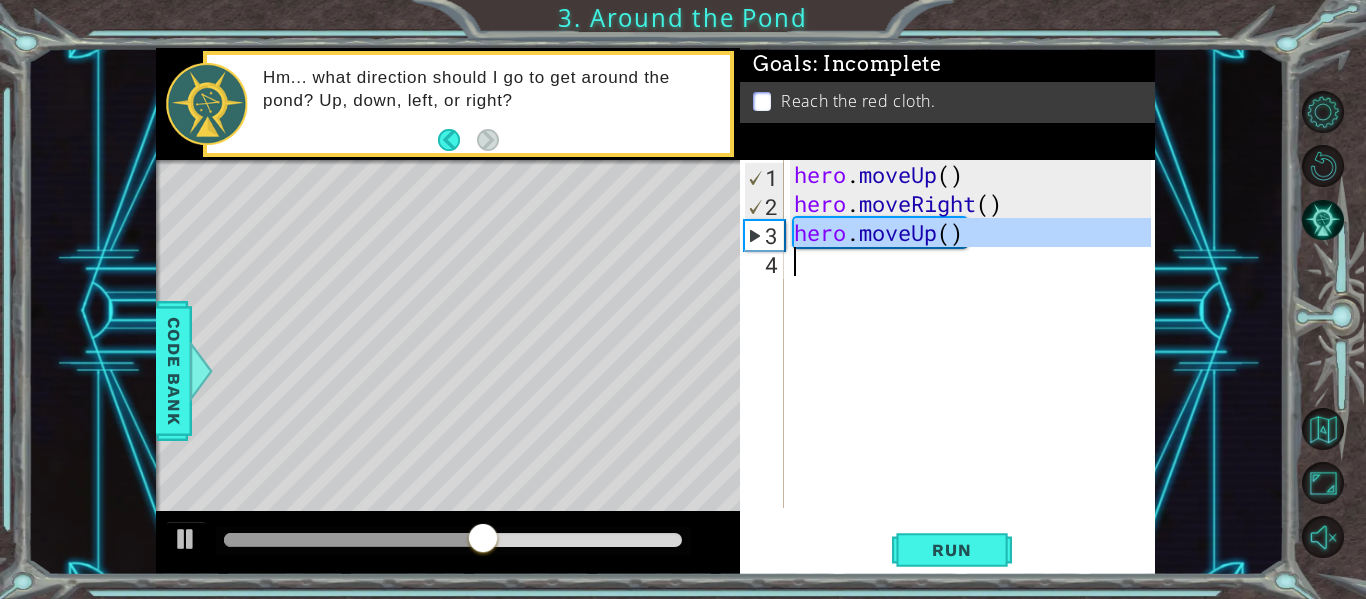 drag, startPoint x: 794, startPoint y: 236, endPoint x: 961, endPoint y: 248, distance: 167.43059 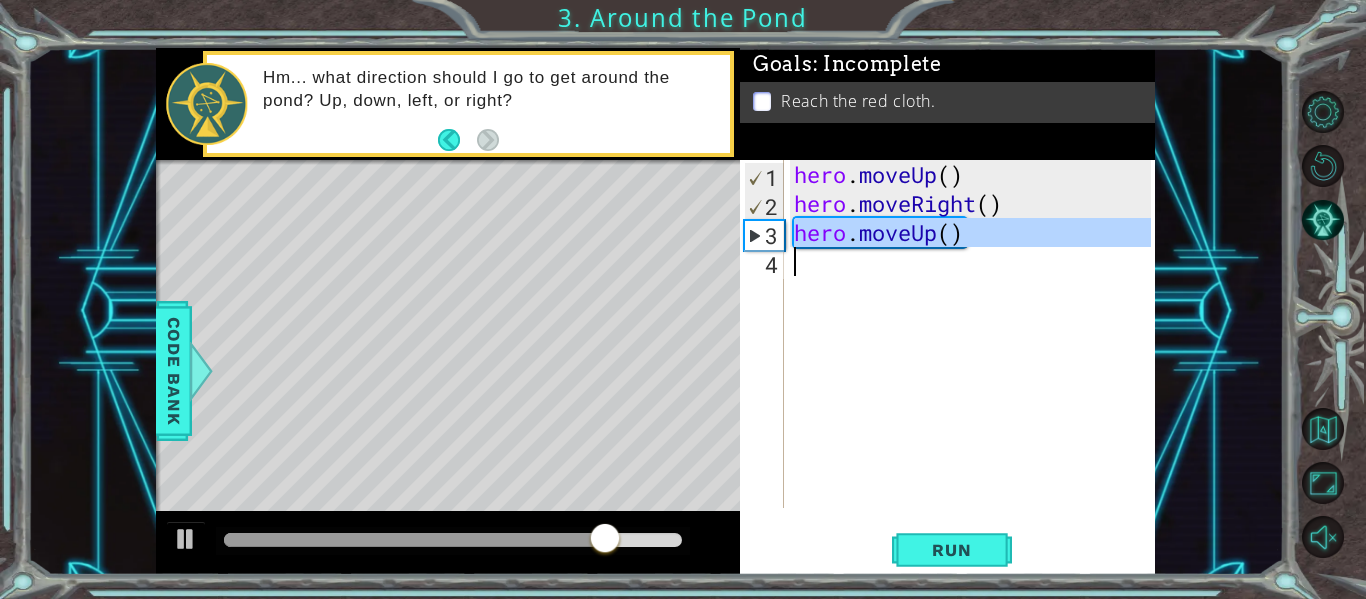 click on "hero . moveUp ( ) hero . moveRight ( ) hero . moveUp ( )" at bounding box center [970, 334] 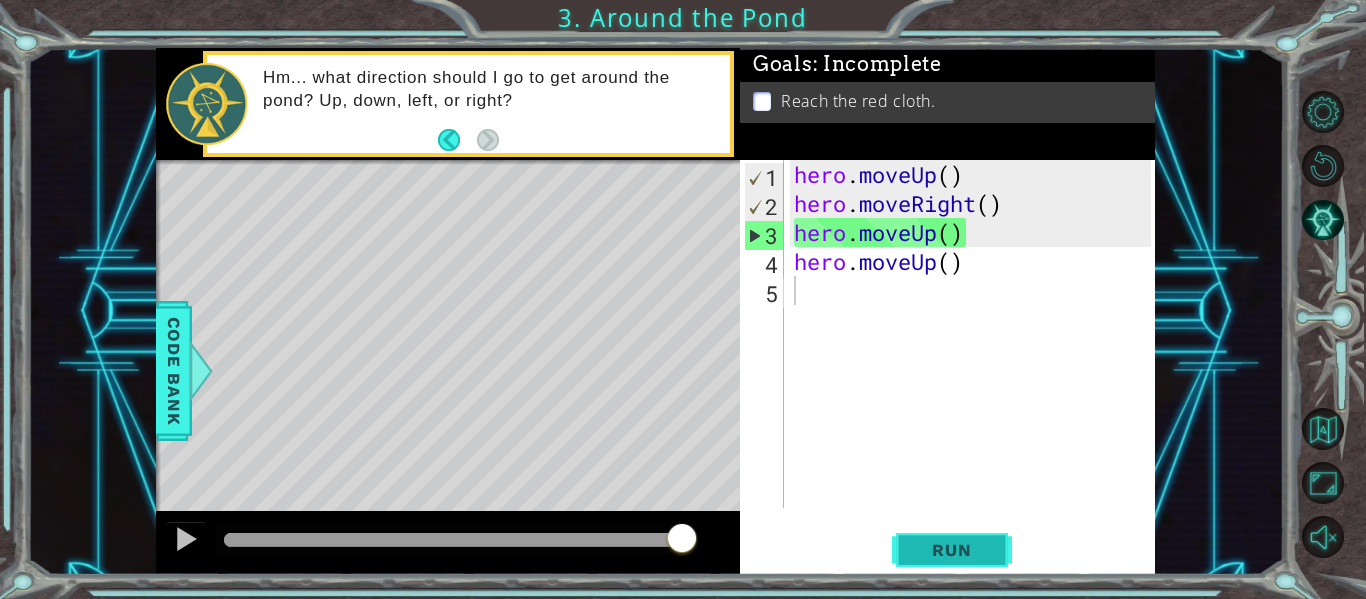 click on "Run" at bounding box center (952, 550) 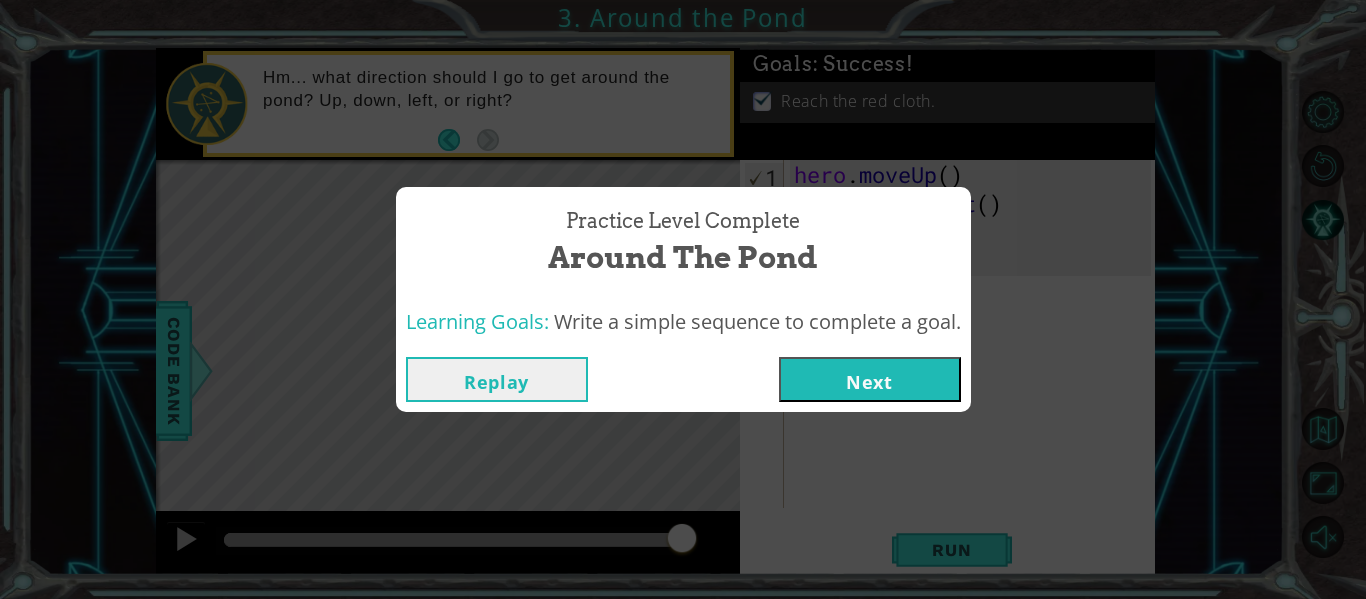 click on "Replay
Next" at bounding box center (683, 379) 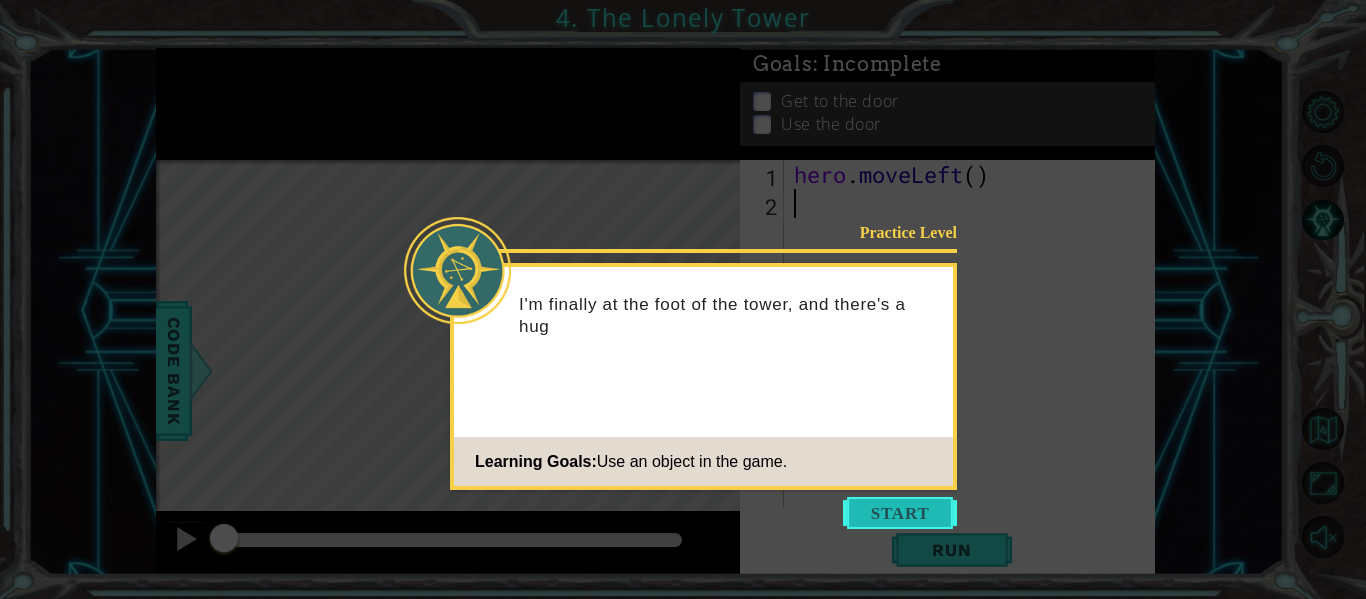 click at bounding box center [900, 513] 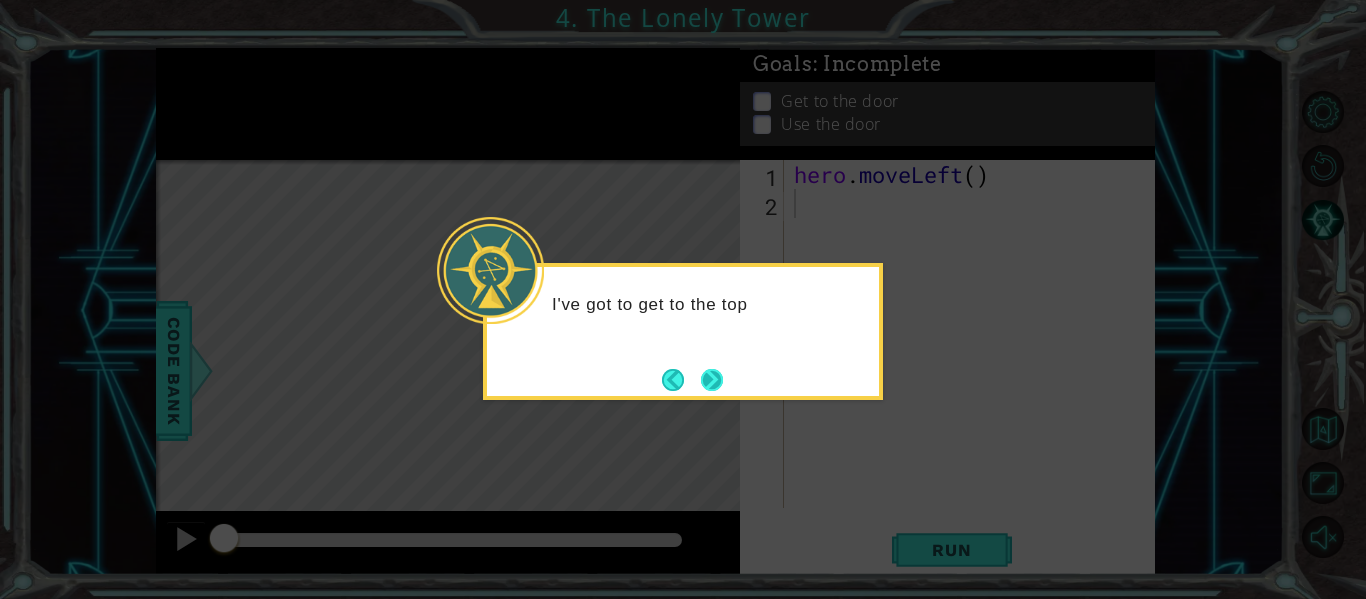 click at bounding box center [712, 380] 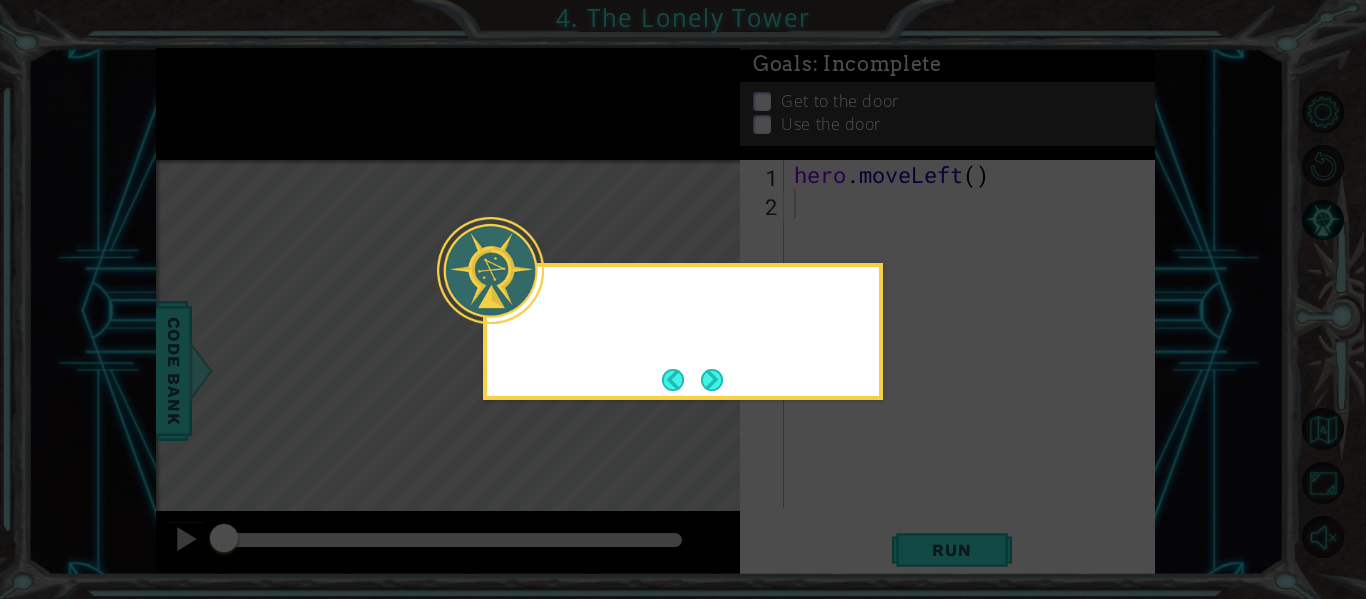 click at bounding box center [712, 380] 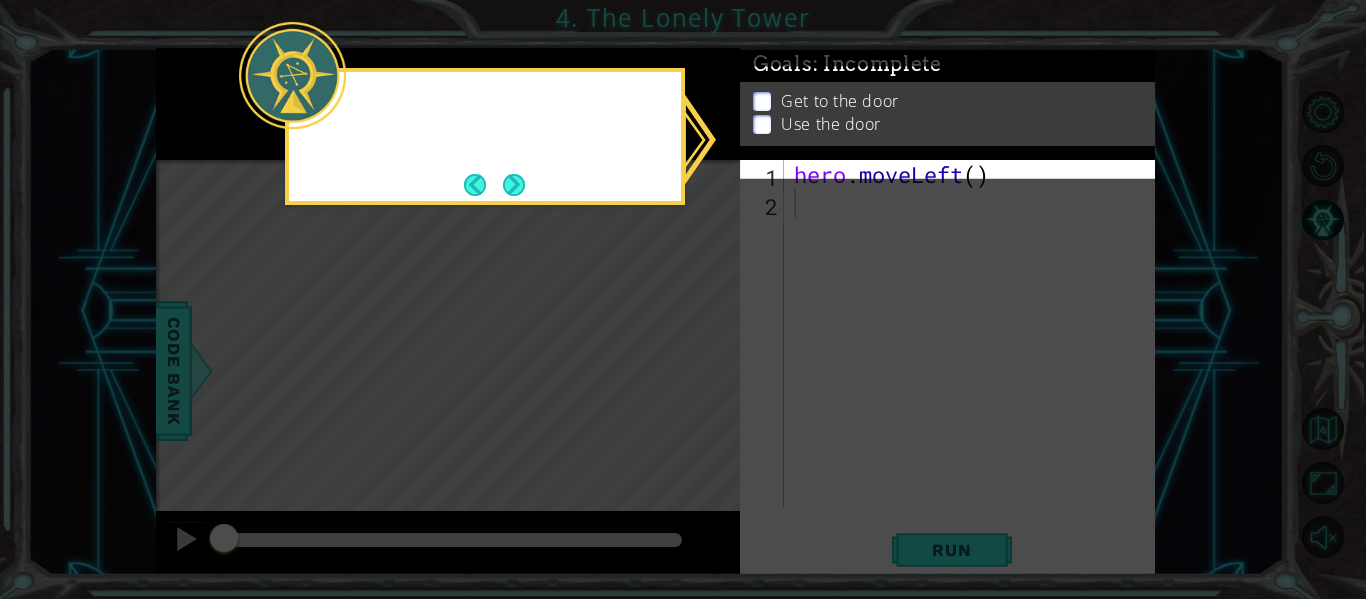 click 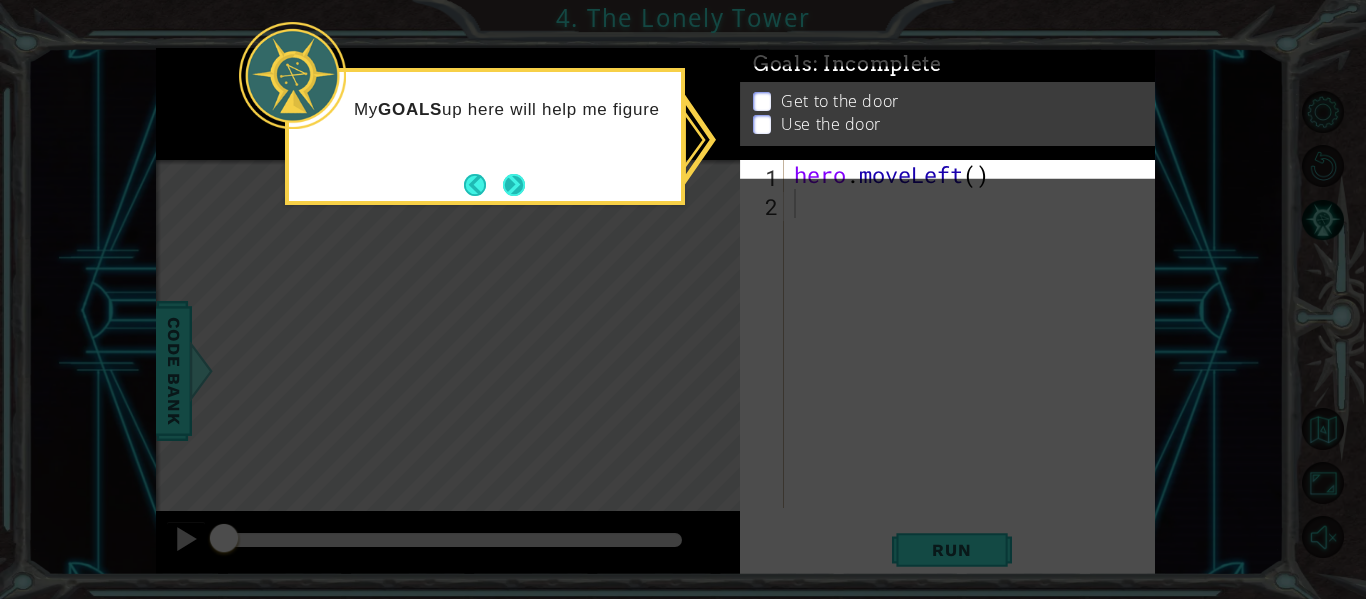 click at bounding box center (514, 185) 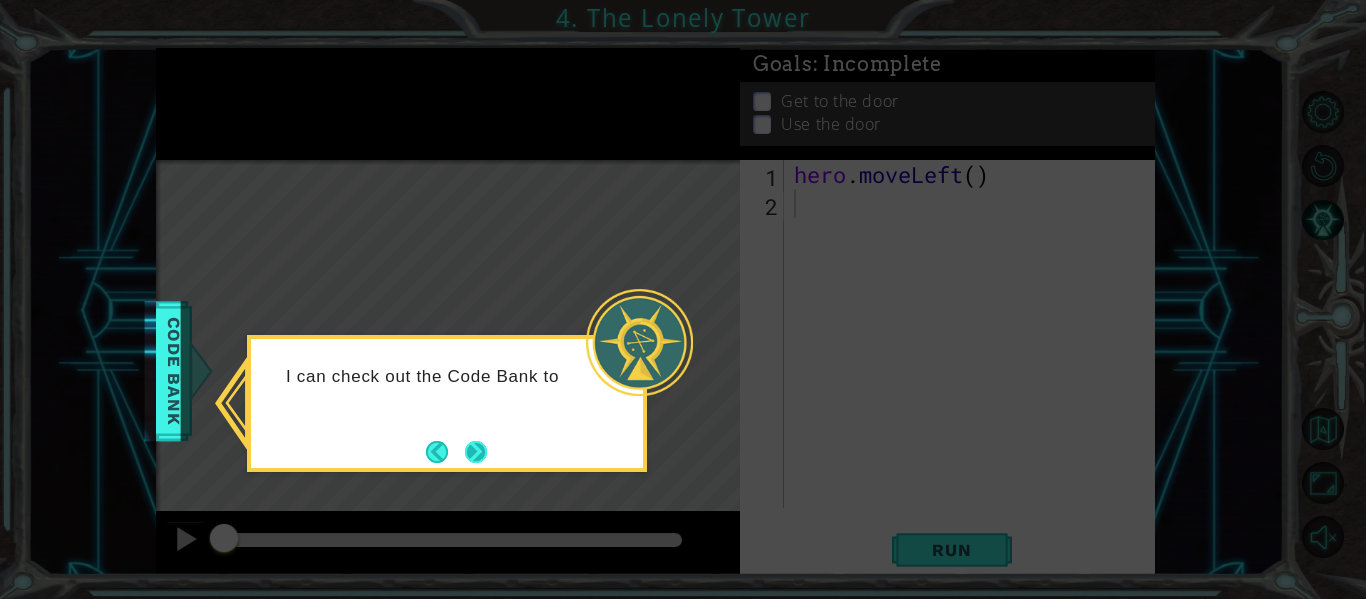 click at bounding box center [475, 451] 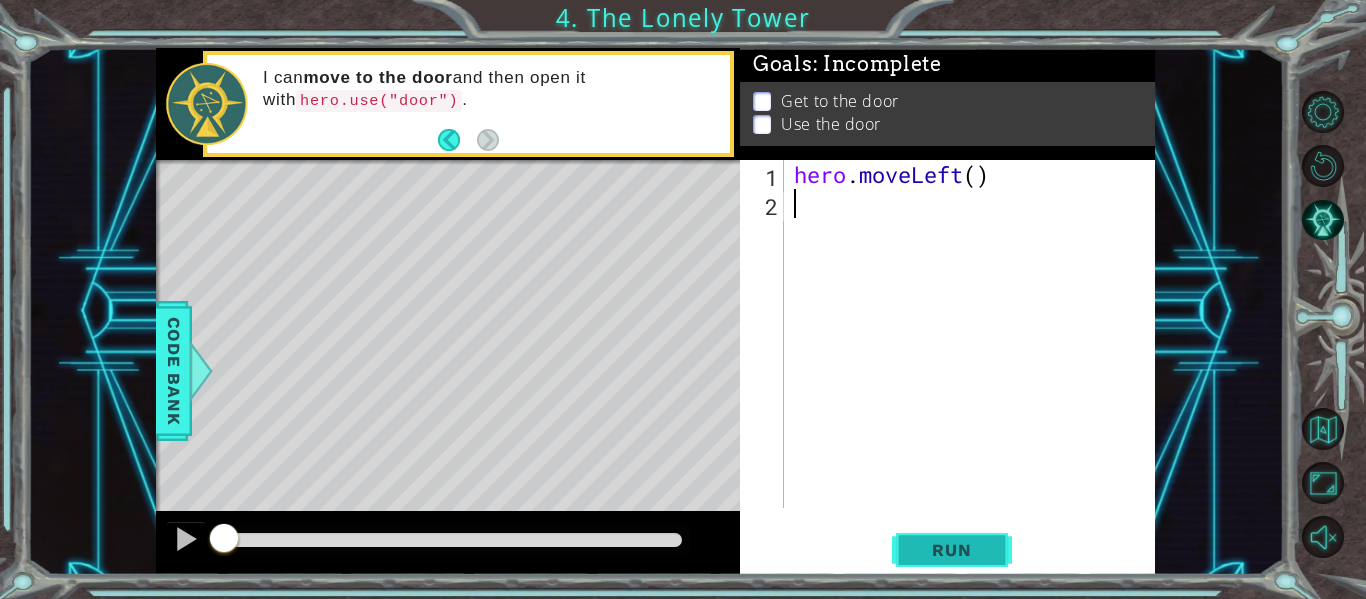 click on "Run" at bounding box center [951, 550] 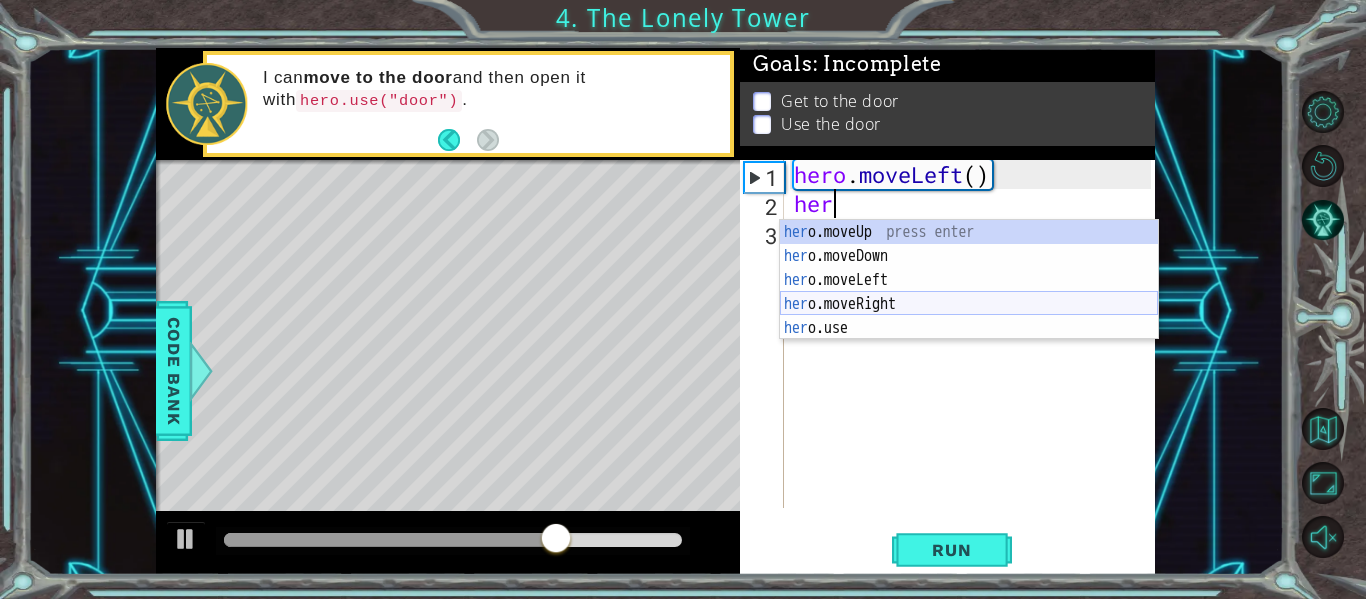 scroll, scrollTop: 0, scrollLeft: 0, axis: both 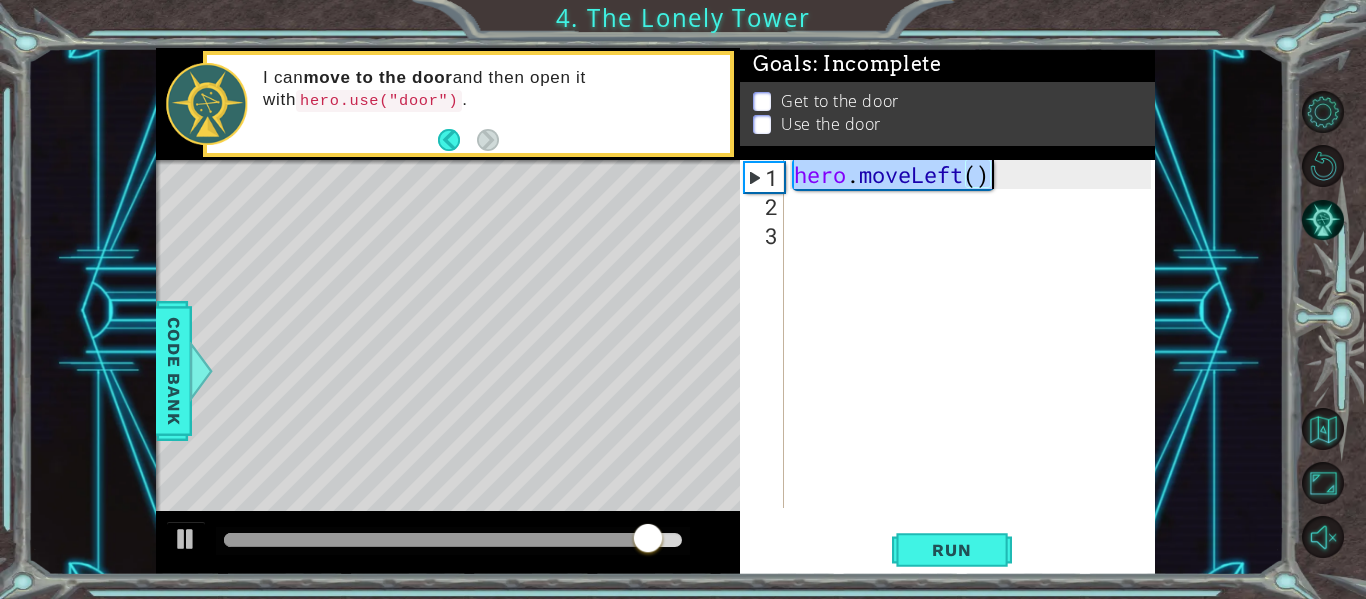 drag, startPoint x: 800, startPoint y: 175, endPoint x: 990, endPoint y: 173, distance: 190.01053 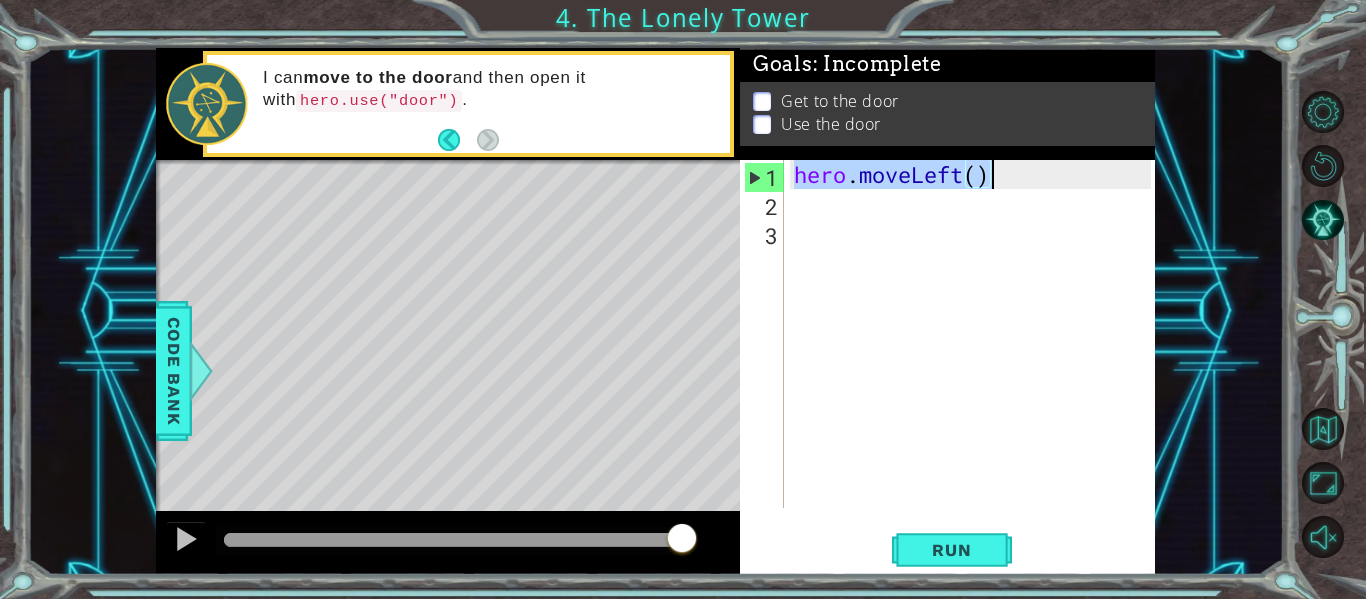 click on "hero . moveLeft ( )" at bounding box center (975, 363) 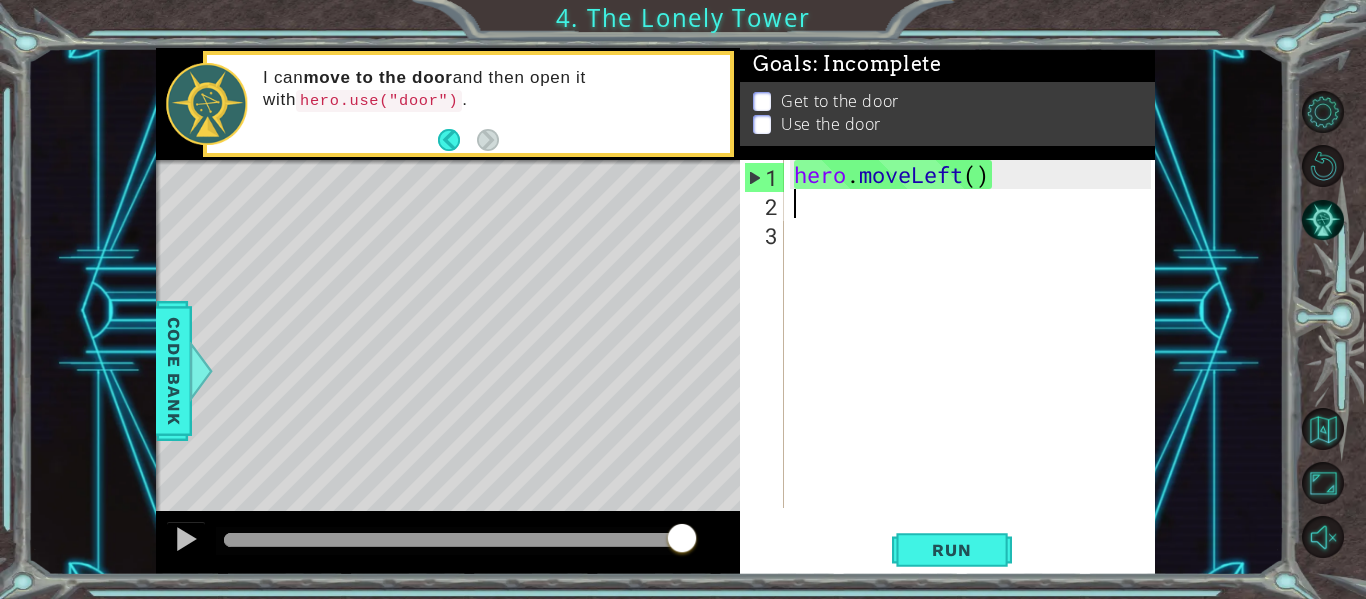 paste on "hero.moveLeft()" 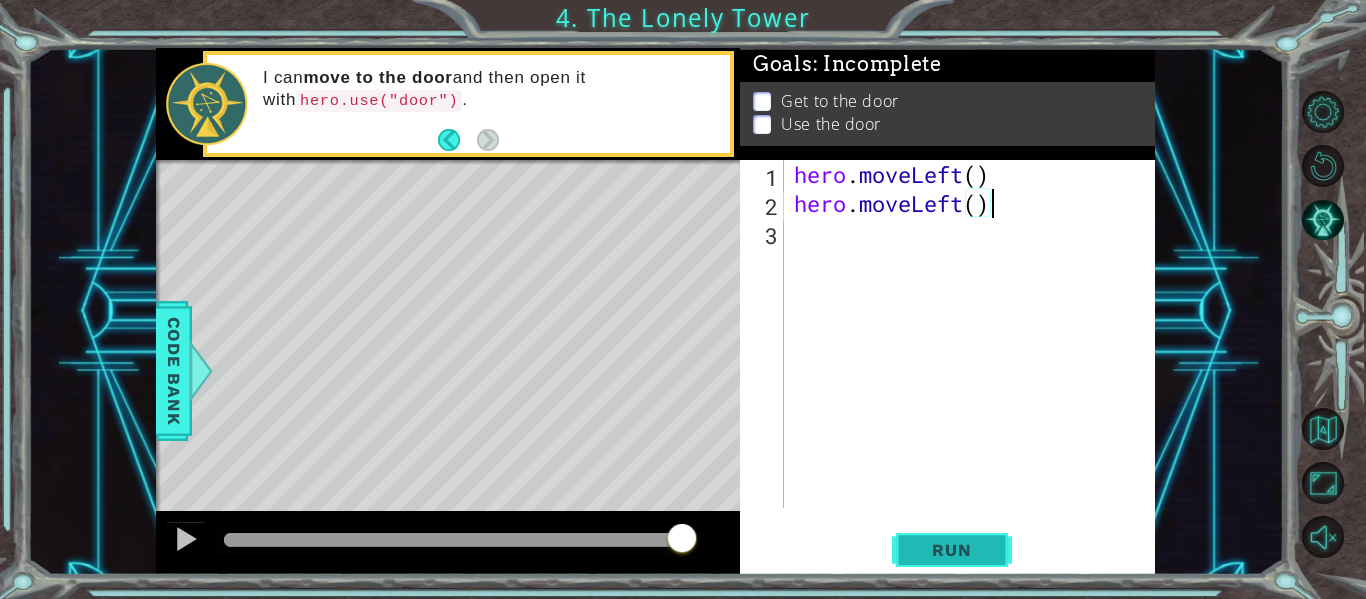 type on "hero.moveLeft()" 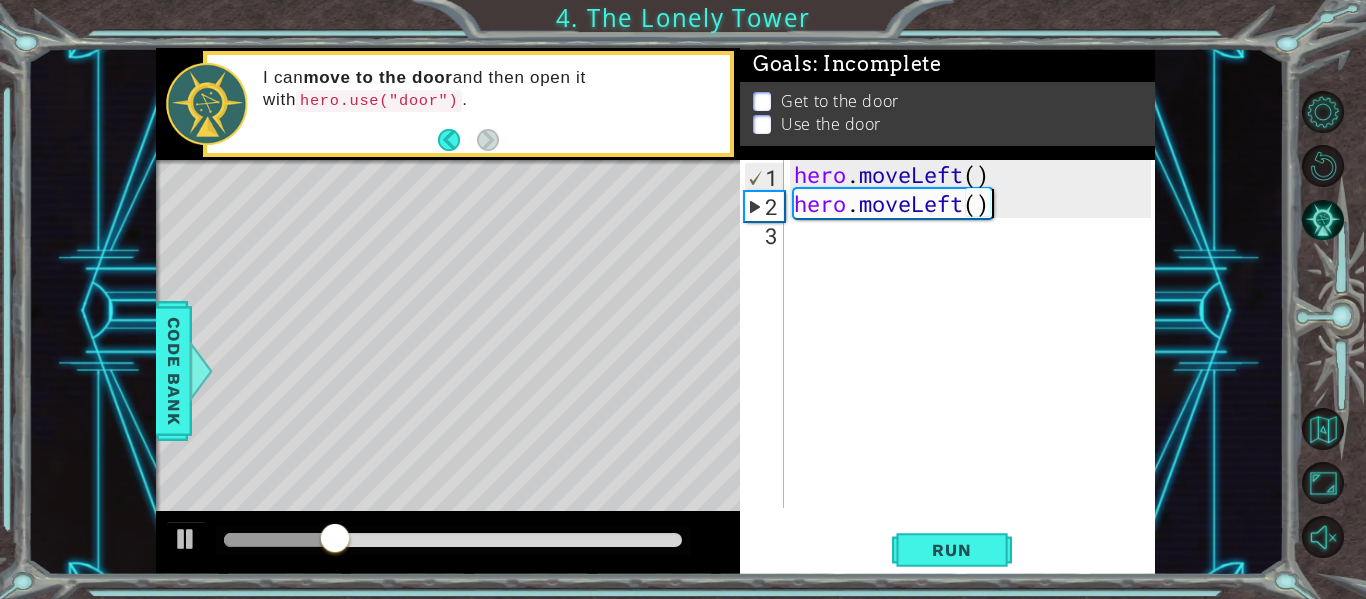 click on "hero . moveLeft ( ) hero . moveLeft ( )" at bounding box center (975, 363) 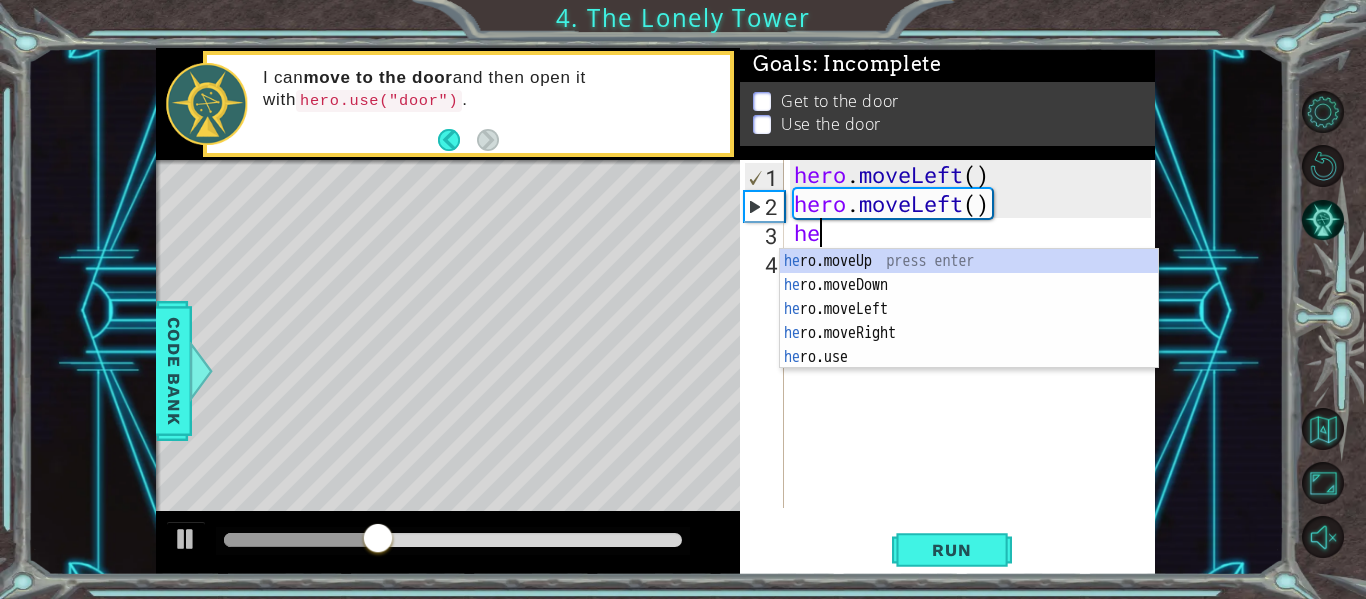 type on "her" 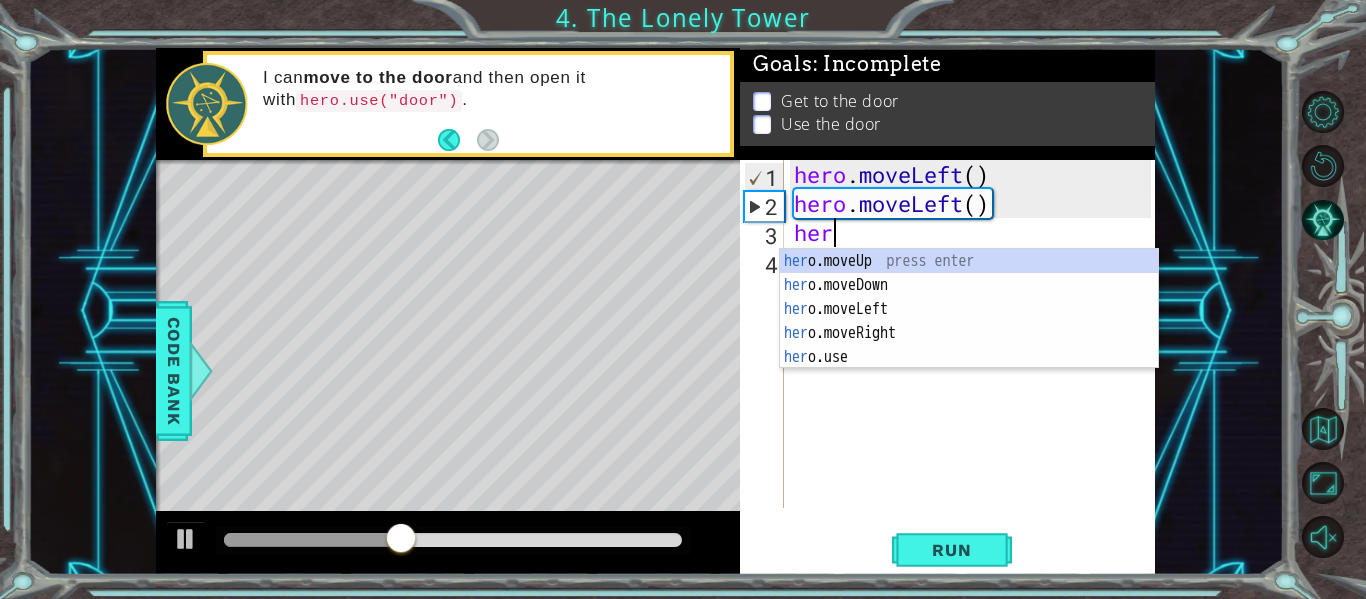 click on "her o.moveUp press enter her o.moveDown press enter her o.moveLeft press enter her o.moveRight press enter her o.use press enter" at bounding box center [969, 333] 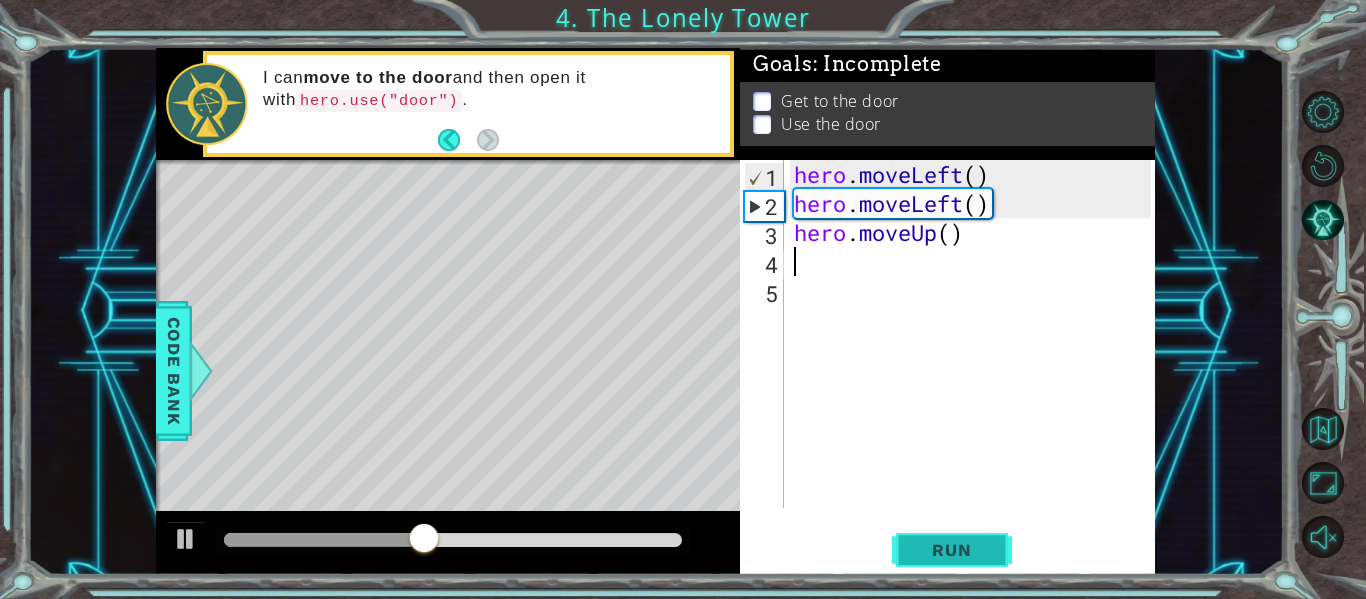 click on "Run" at bounding box center (951, 550) 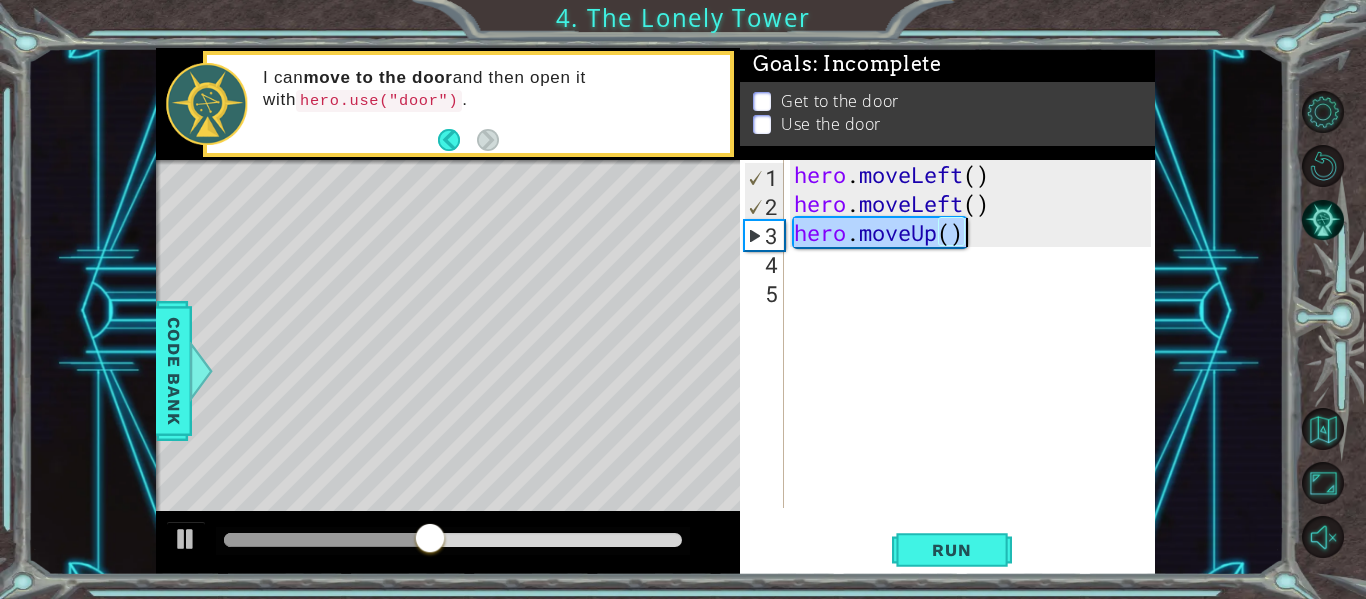 drag, startPoint x: 794, startPoint y: 235, endPoint x: 972, endPoint y: 245, distance: 178.28067 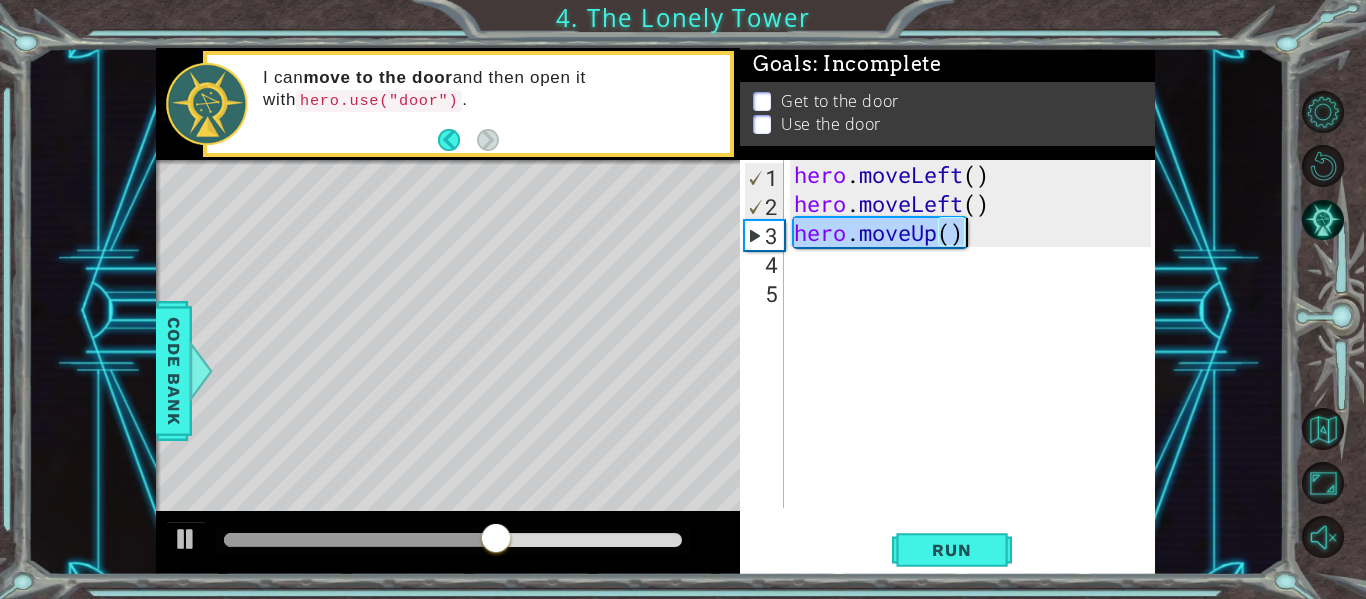 click on "hero . moveLeft ( ) hero . moveLeft ( ) hero . moveUp ( )" at bounding box center (975, 363) 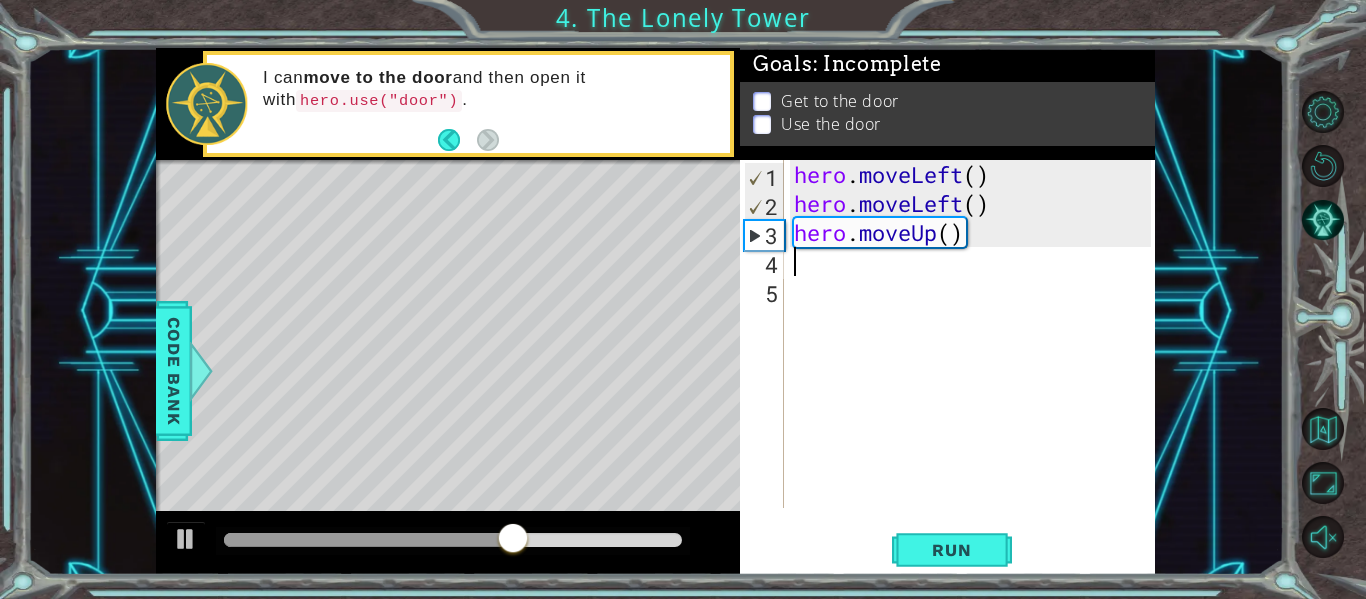 paste on "hero.moveUp()" 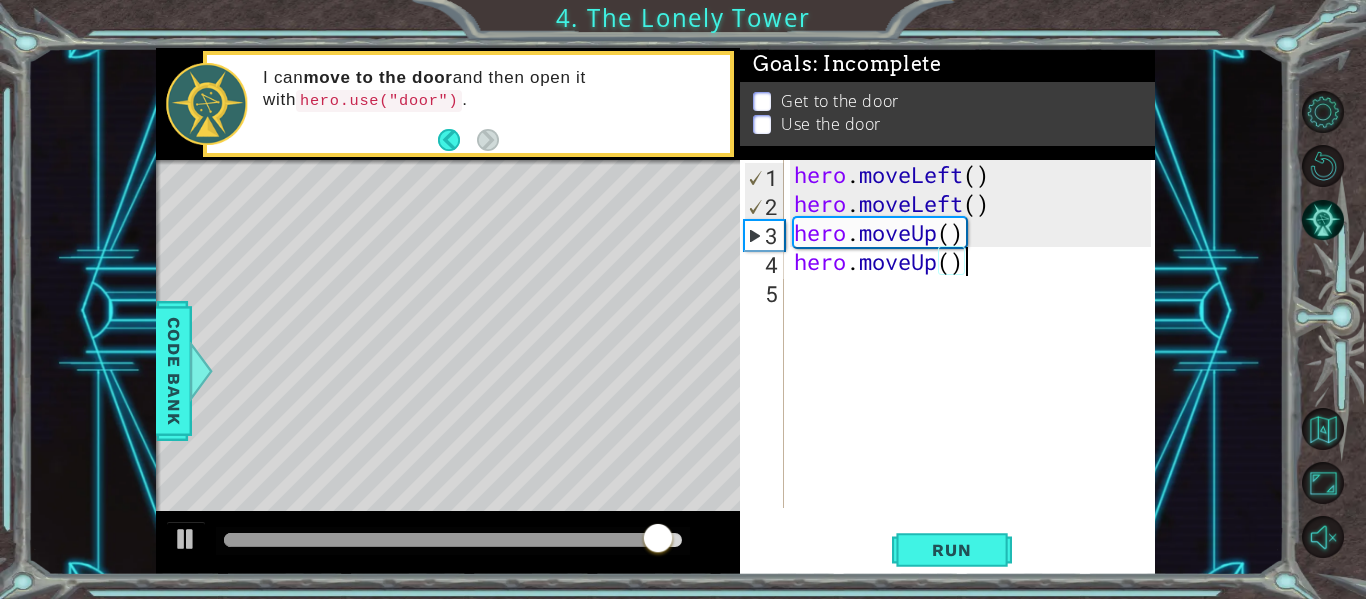 click on "hero . moveLeft ( ) hero . moveLeft ( ) hero . moveUp ( ) hero . moveUp ( )" at bounding box center (975, 363) 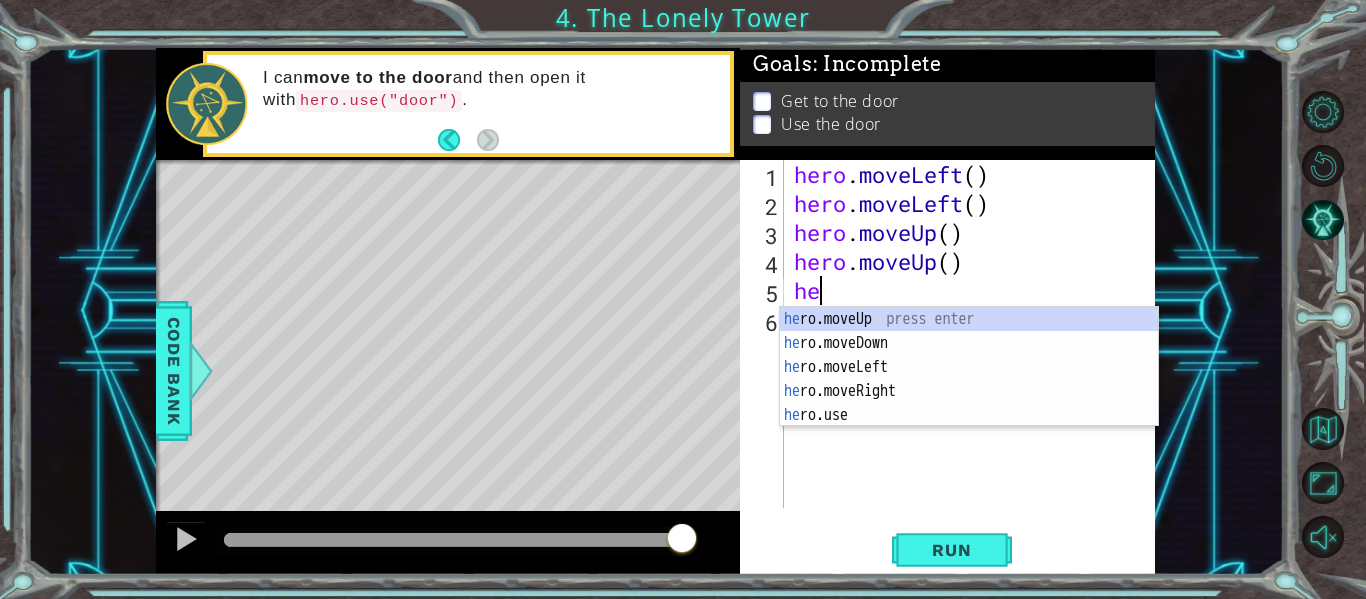 type on "her" 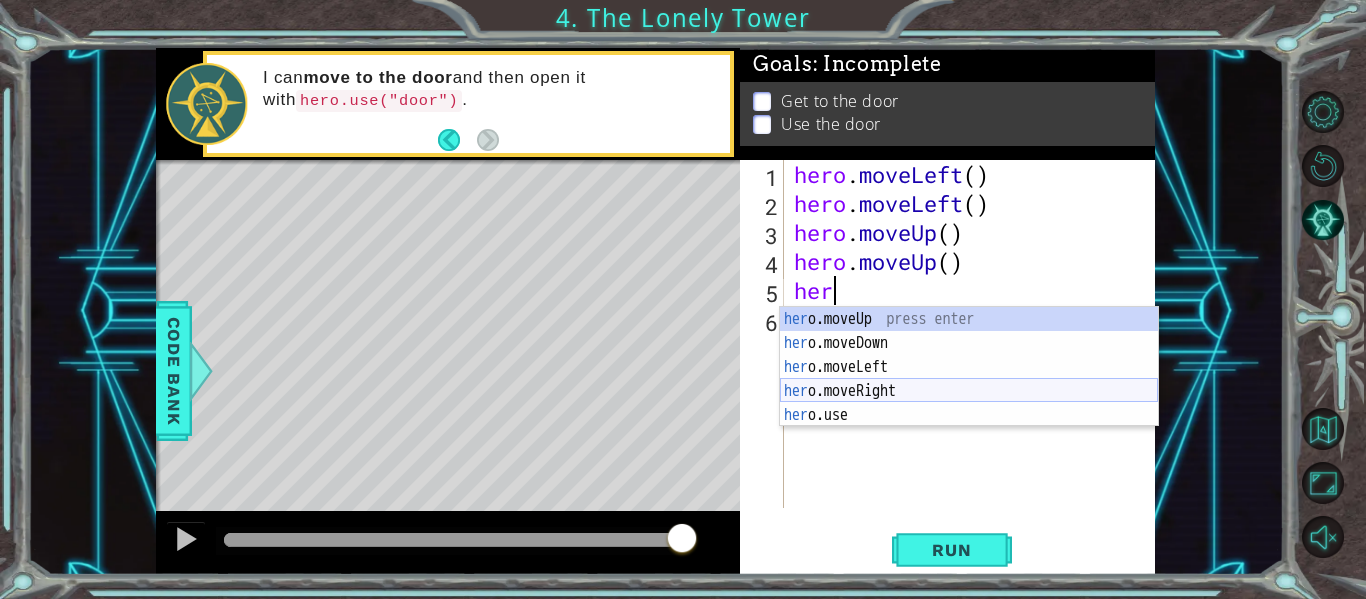 click on "her o.moveUp press enter her o.moveDown press enter her o.moveLeft press enter her o.moveRight press enter her o.use press enter" at bounding box center [969, 391] 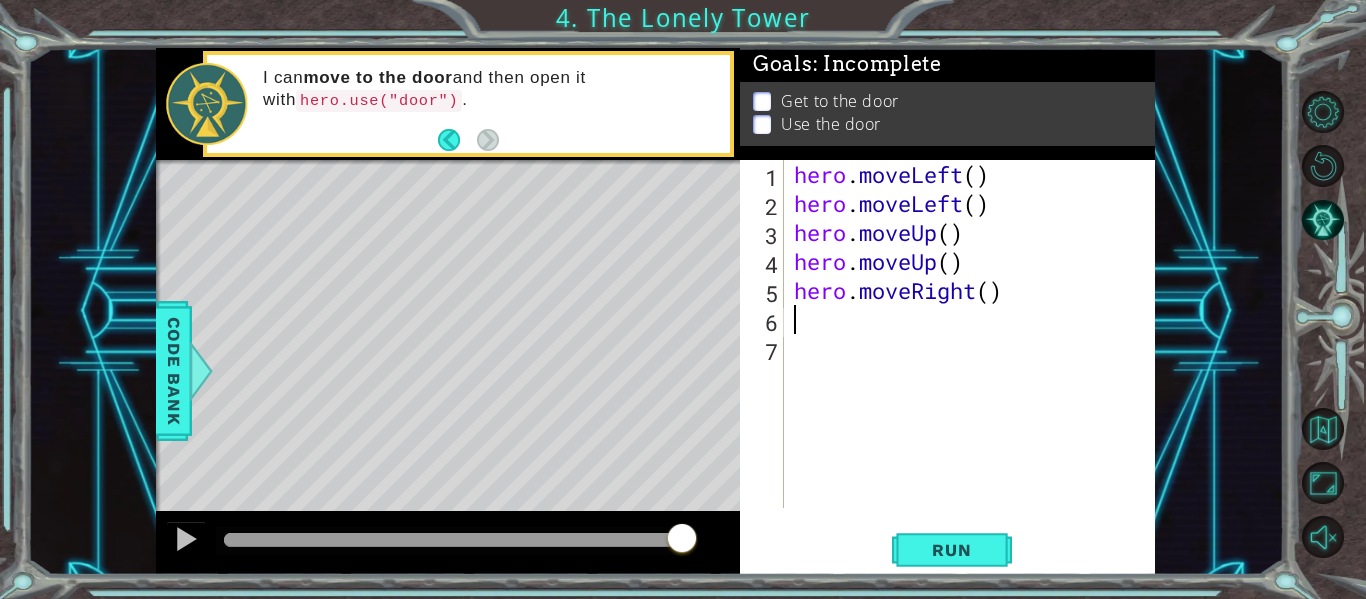 scroll, scrollTop: 0, scrollLeft: 0, axis: both 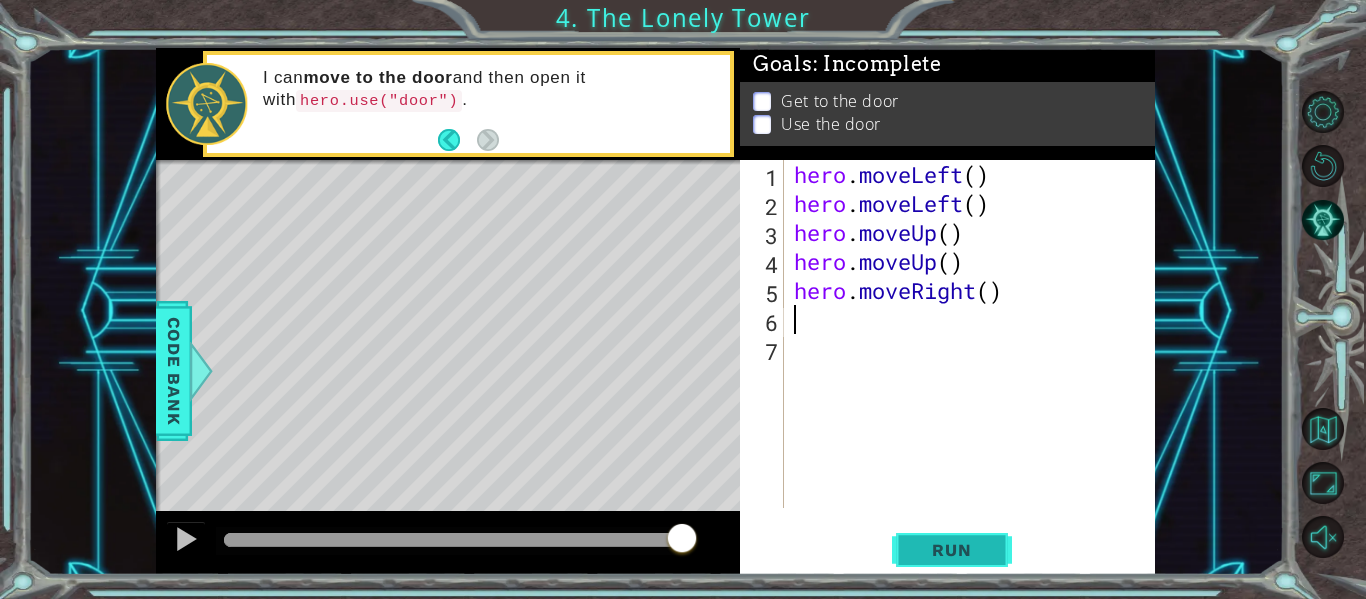 click on "Run" at bounding box center (951, 550) 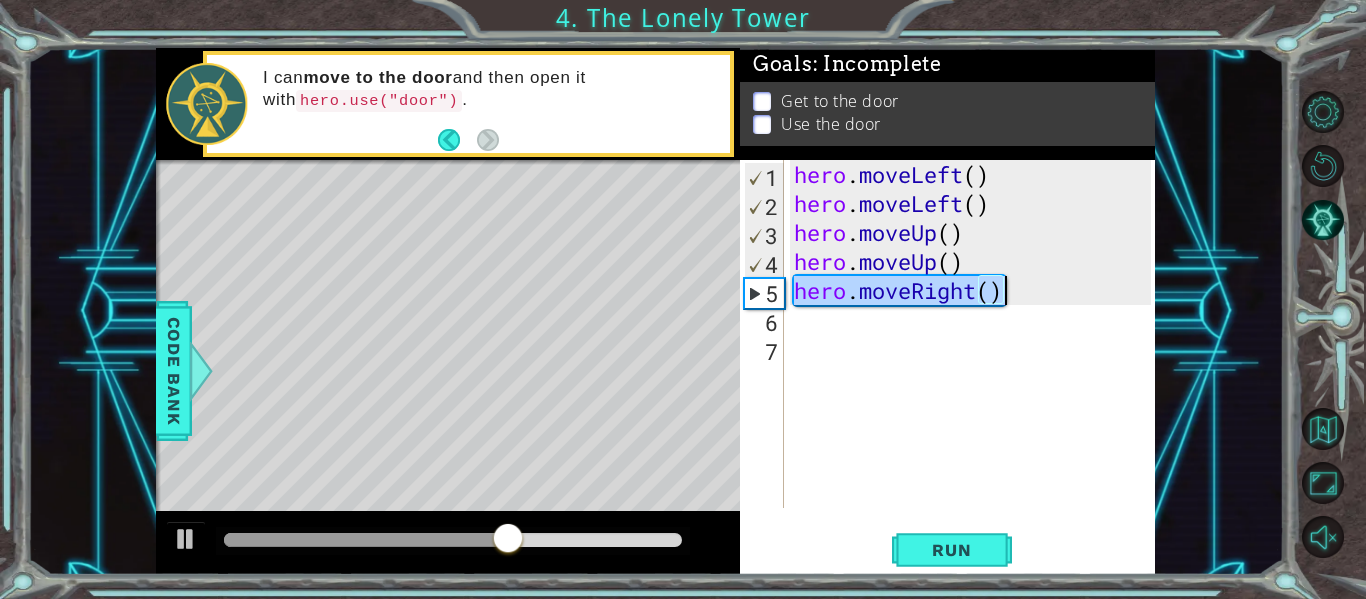 drag, startPoint x: 797, startPoint y: 286, endPoint x: 1004, endPoint y: 299, distance: 207.4078 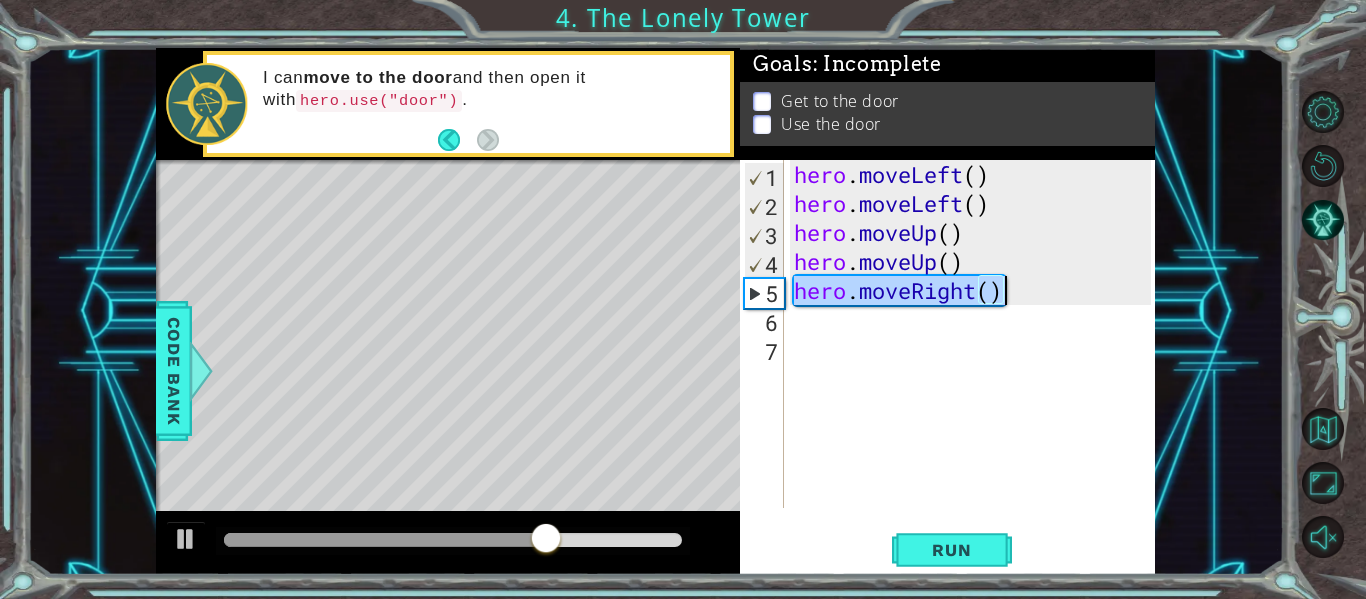 paste 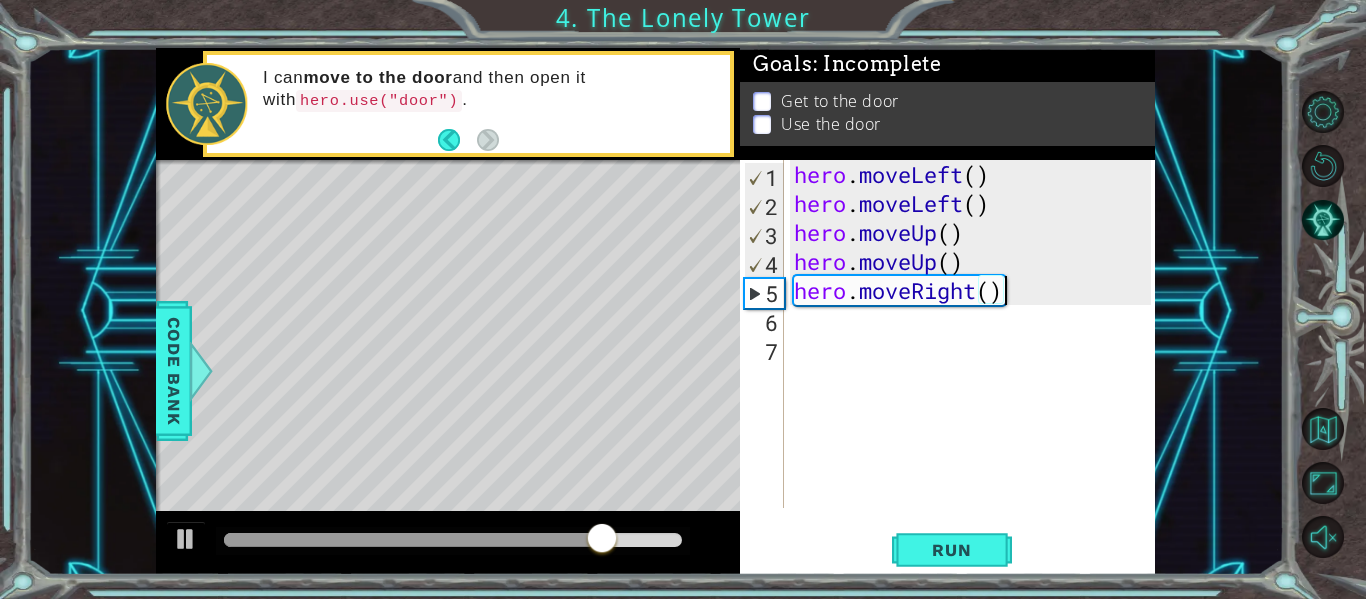 click on "hero . moveLeft ( ) hero . moveLeft ( ) hero . moveUp ( ) hero . moveUp ( ) hero . moveRight ( )" at bounding box center [975, 363] 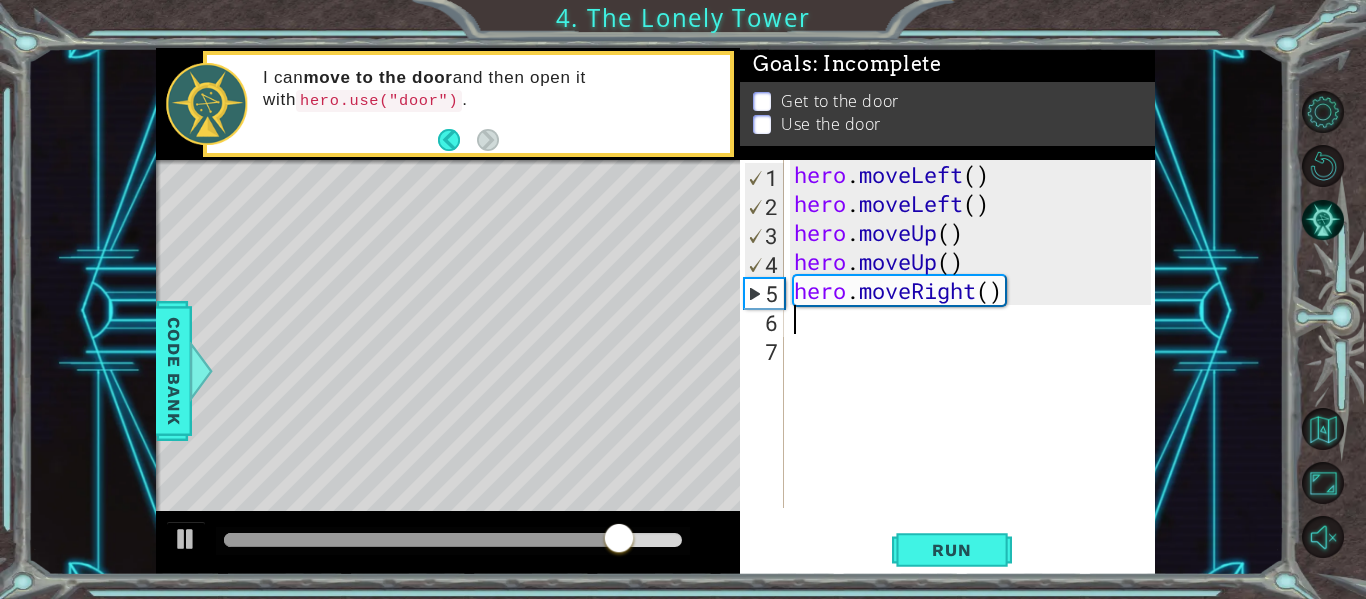 paste on "hero.moveRight()" 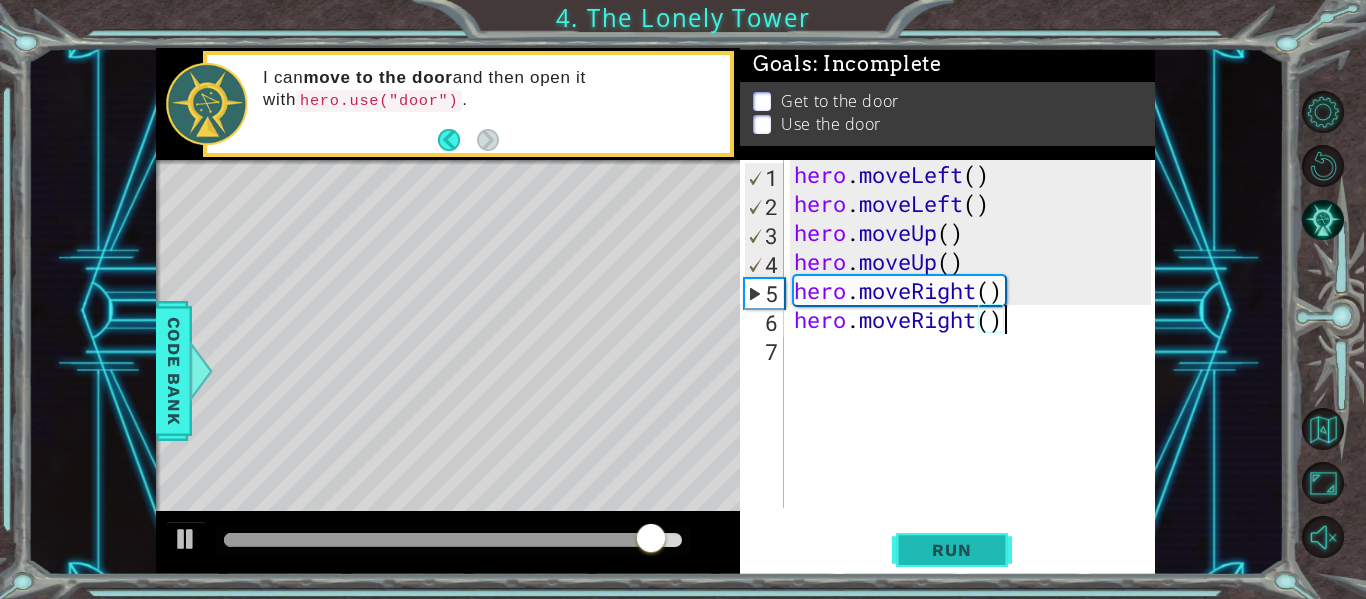 click on "Run" at bounding box center (951, 550) 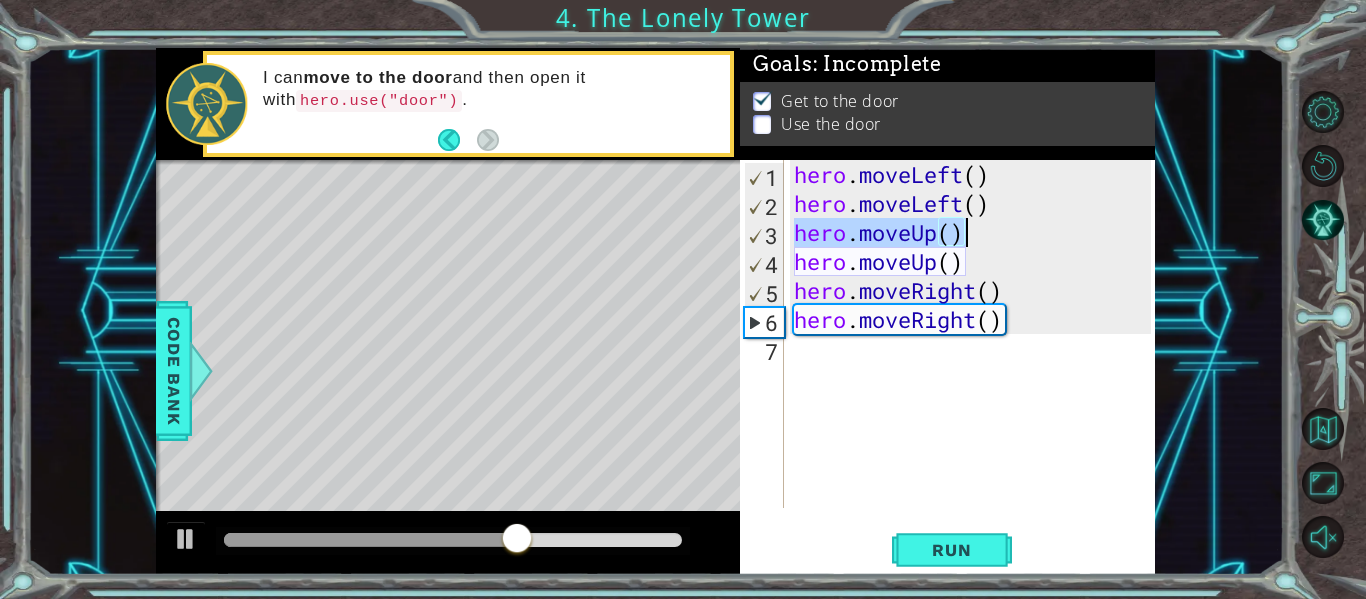 drag, startPoint x: 791, startPoint y: 229, endPoint x: 997, endPoint y: 231, distance: 206.0097 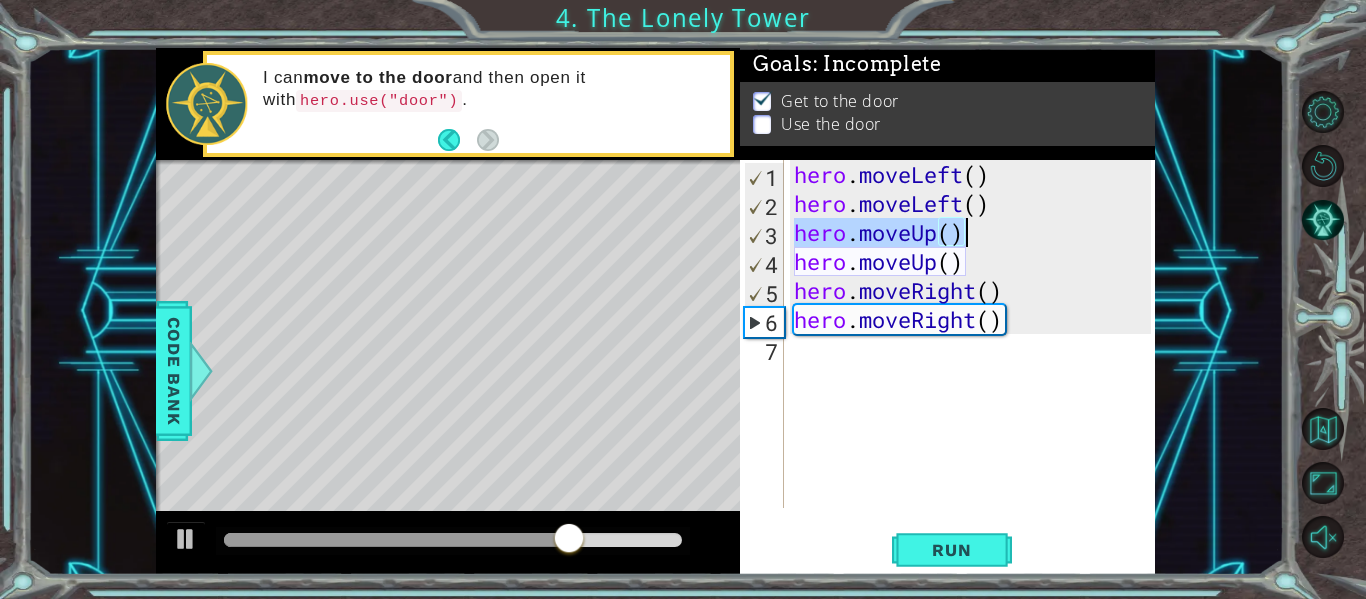 click on "hero . moveLeft ( ) hero . moveLeft ( ) hero . moveUp ( ) hero . moveUp ( ) hero . moveRight ( ) hero . moveRight ( )" at bounding box center (975, 363) 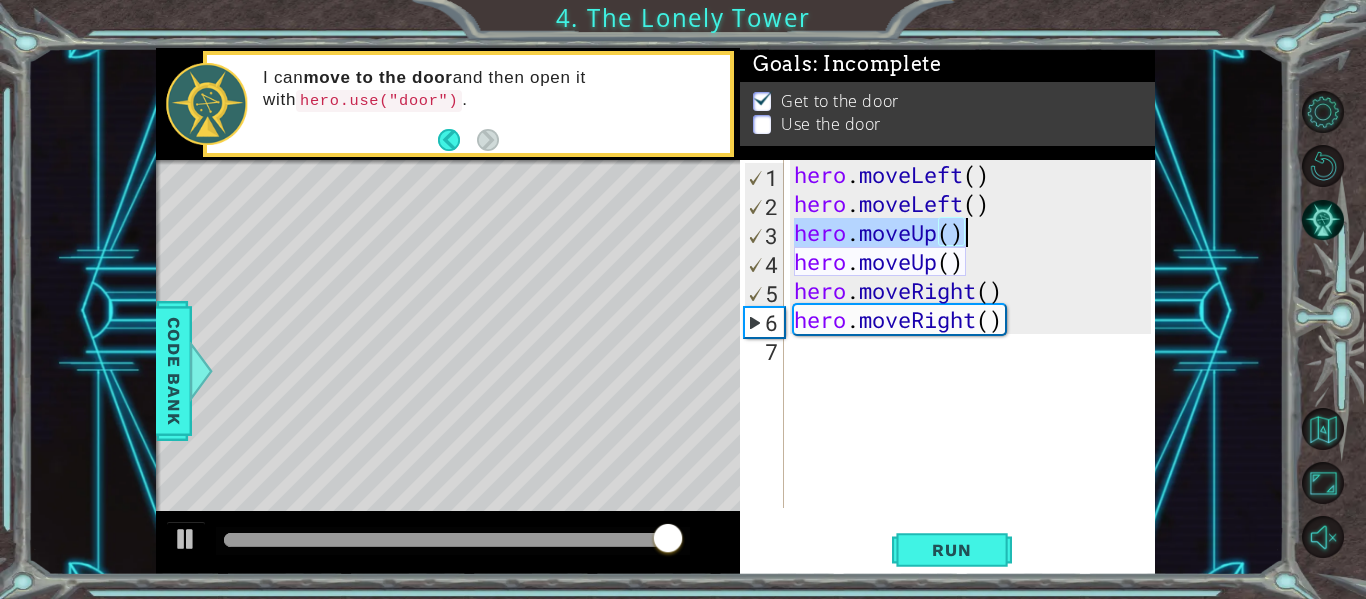 drag, startPoint x: 794, startPoint y: 232, endPoint x: 967, endPoint y: 239, distance: 173.14156 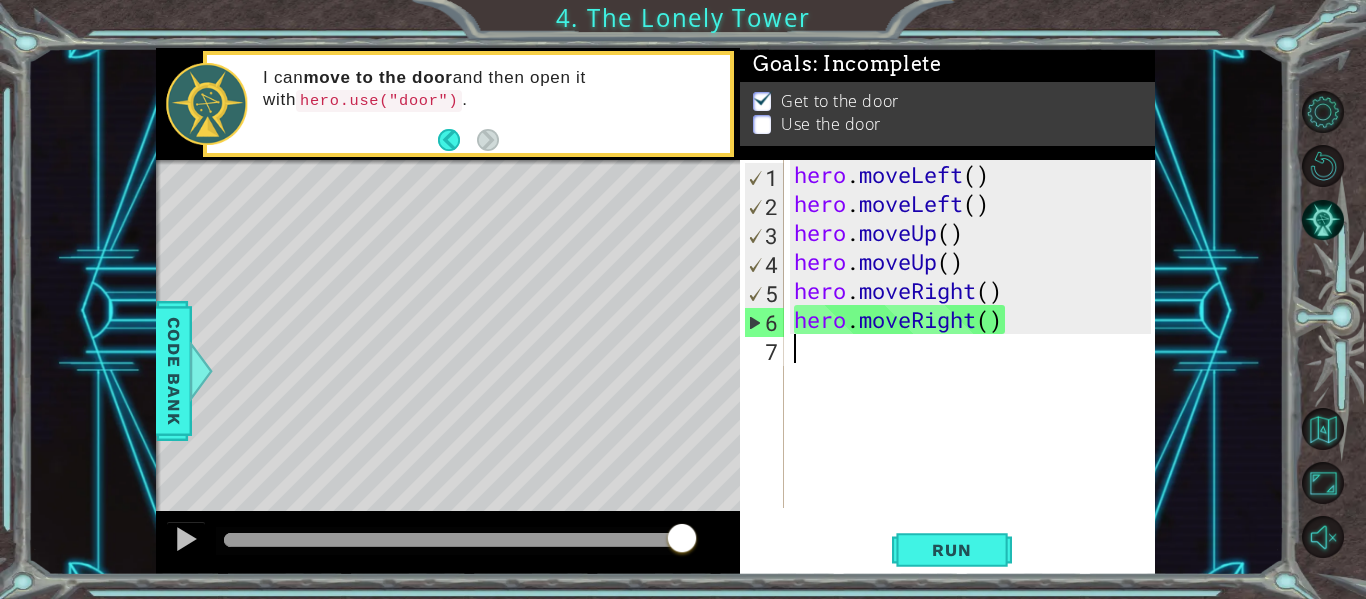 click on "hero . moveLeft ( ) hero . moveLeft ( ) hero . moveUp ( ) hero . moveUp ( ) hero . moveRight ( ) hero . moveRight ( )" at bounding box center [975, 363] 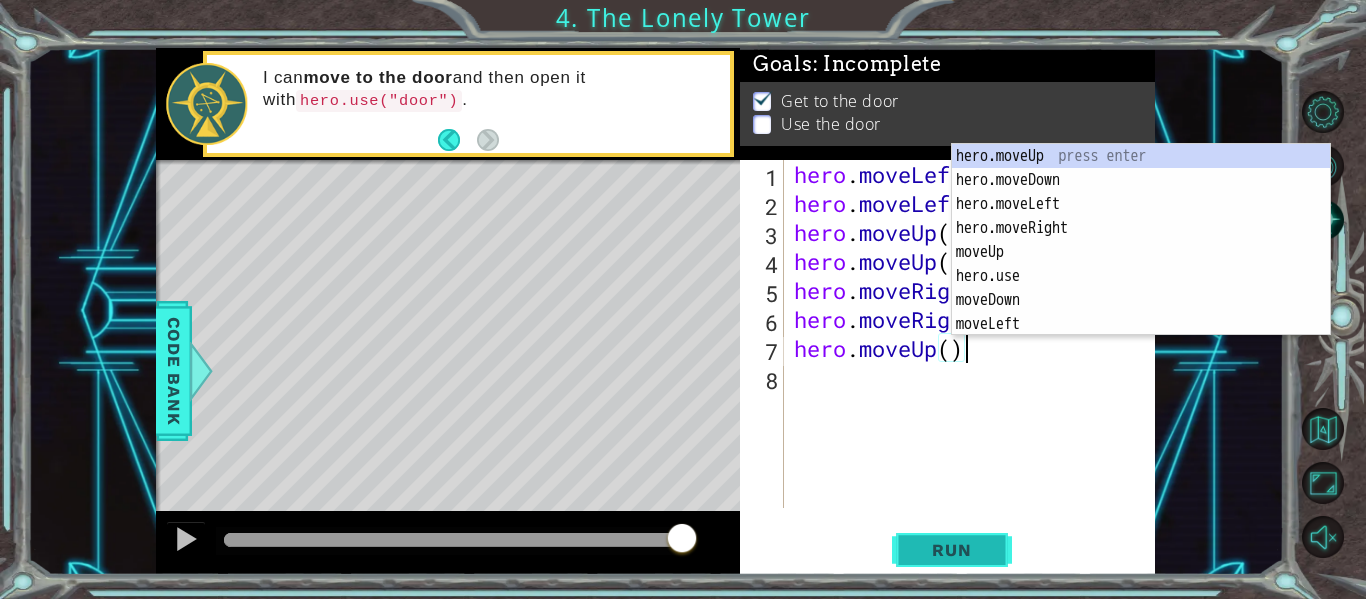 click on "Run" at bounding box center [951, 550] 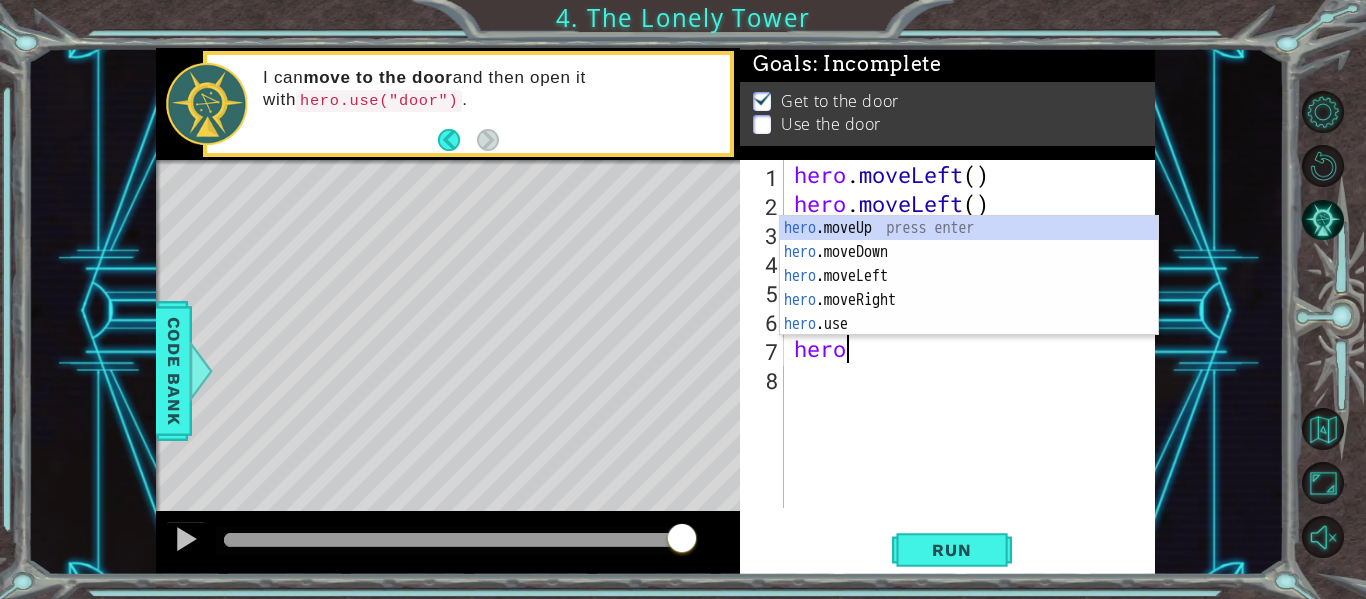 type on "h" 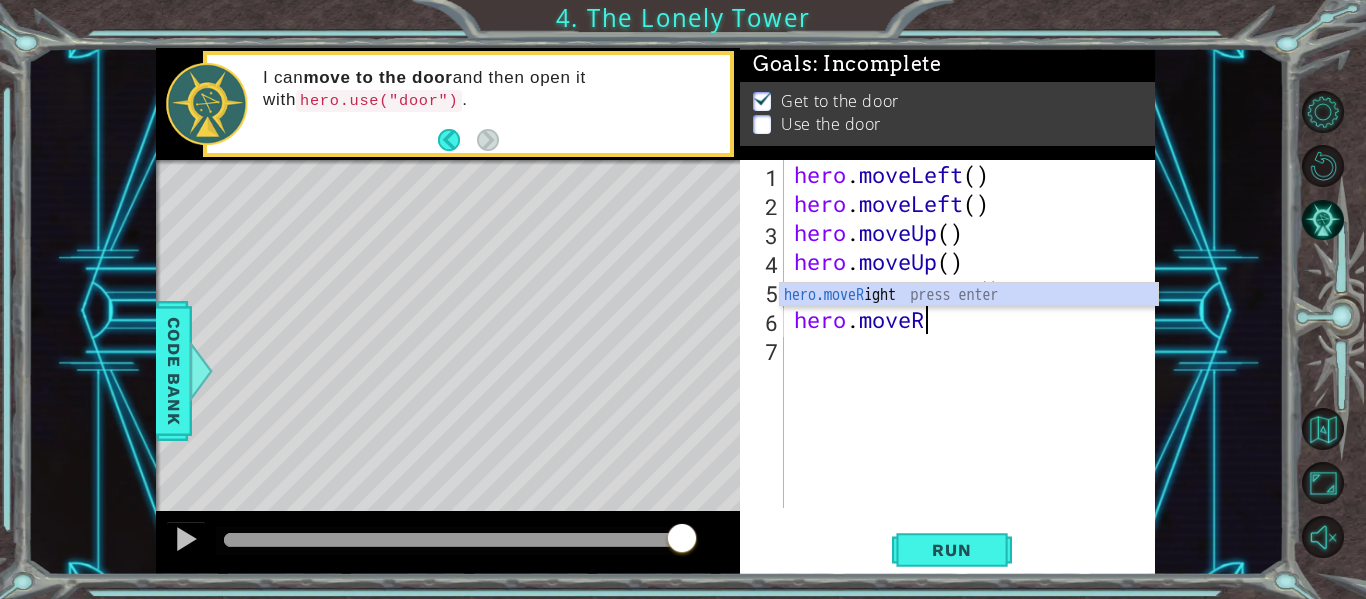 type on "hero.move" 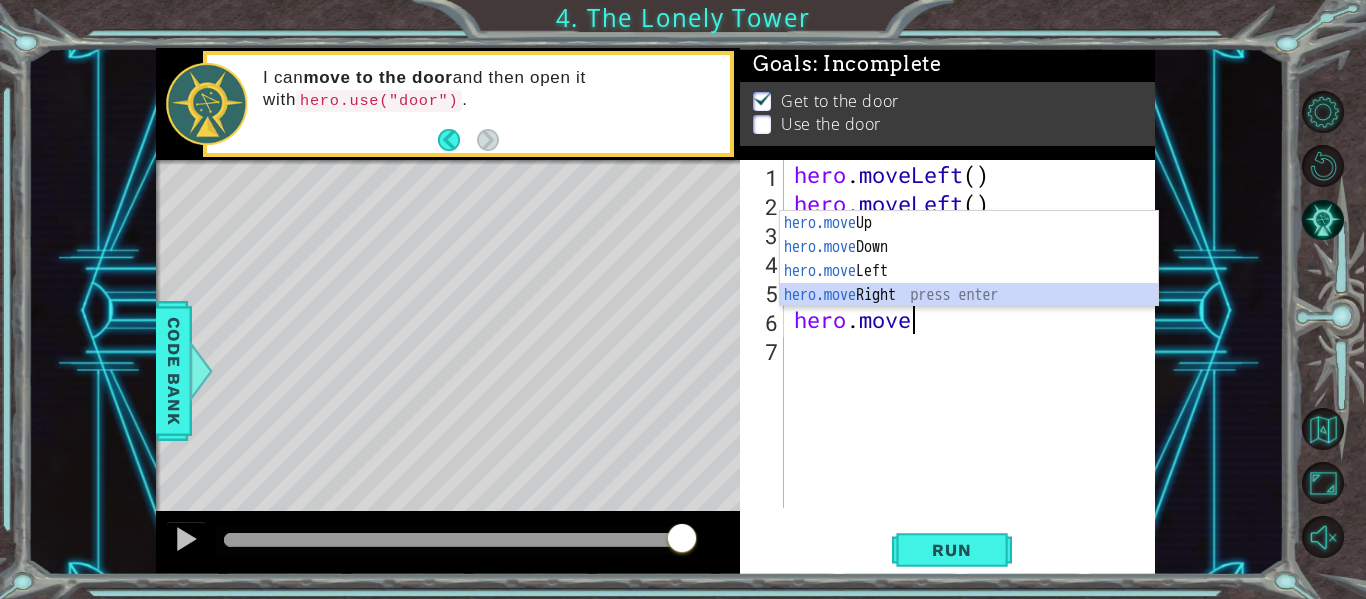 click on "hero.move Up press enter hero.move Down press enter hero.move Left press enter hero.move Right press enter" at bounding box center (969, 283) 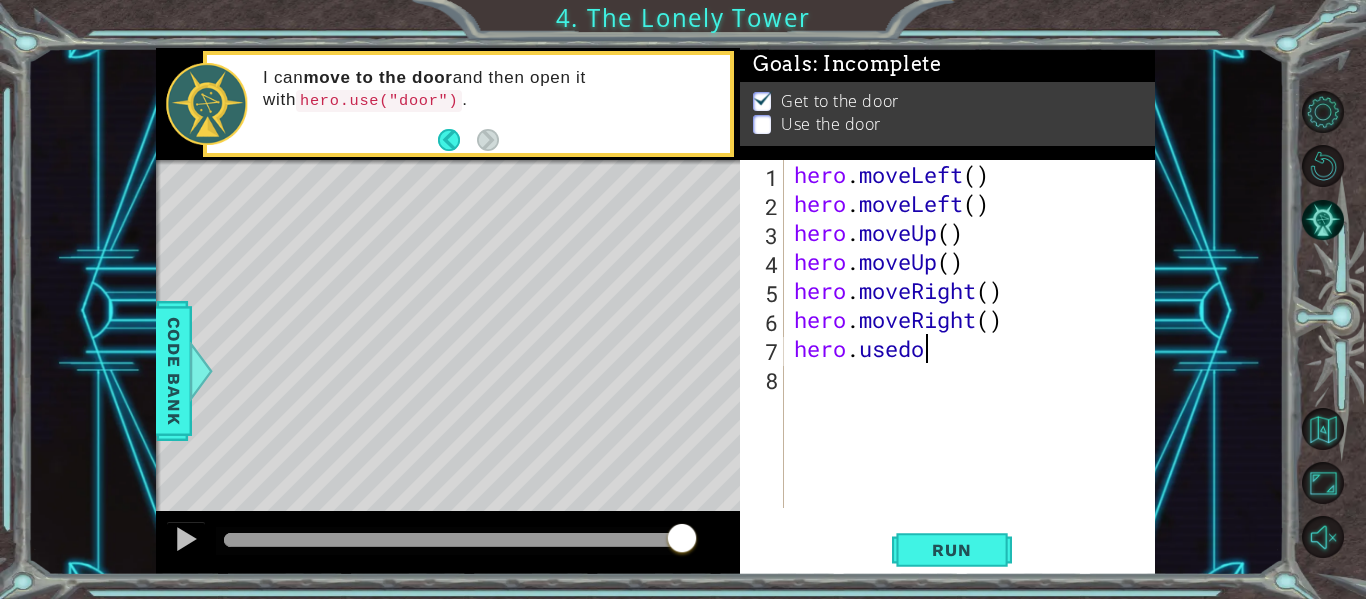 scroll, scrollTop: 0, scrollLeft: 4, axis: horizontal 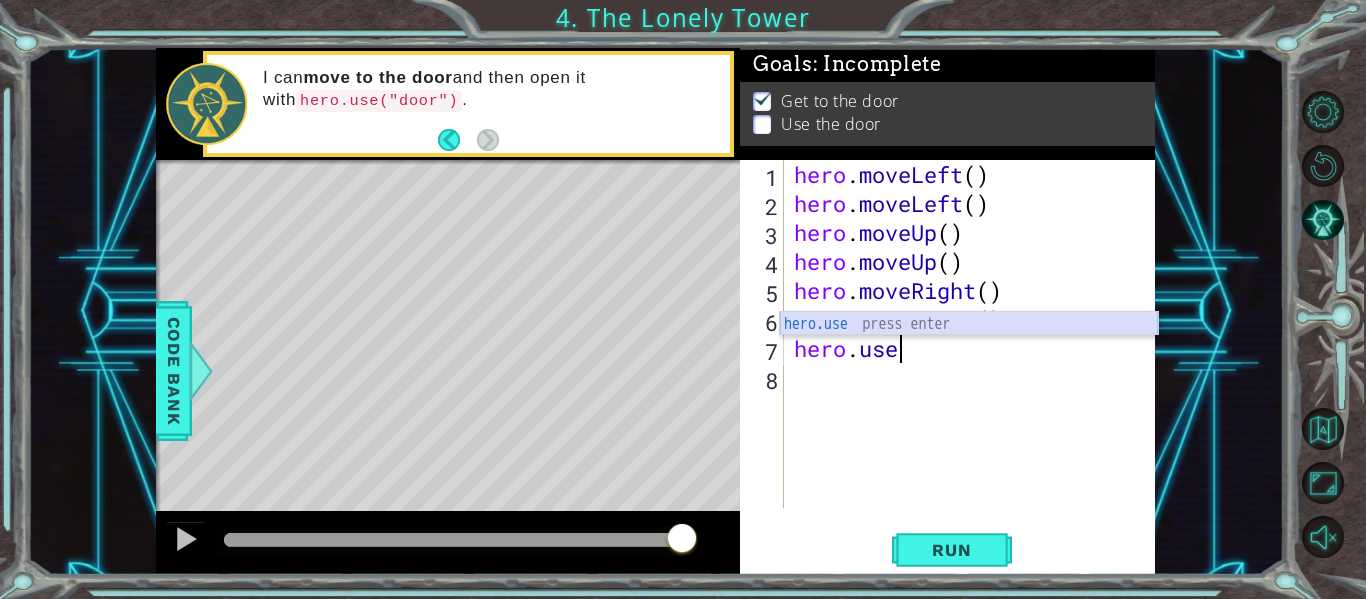 click on "hero.use press enter" at bounding box center [969, 348] 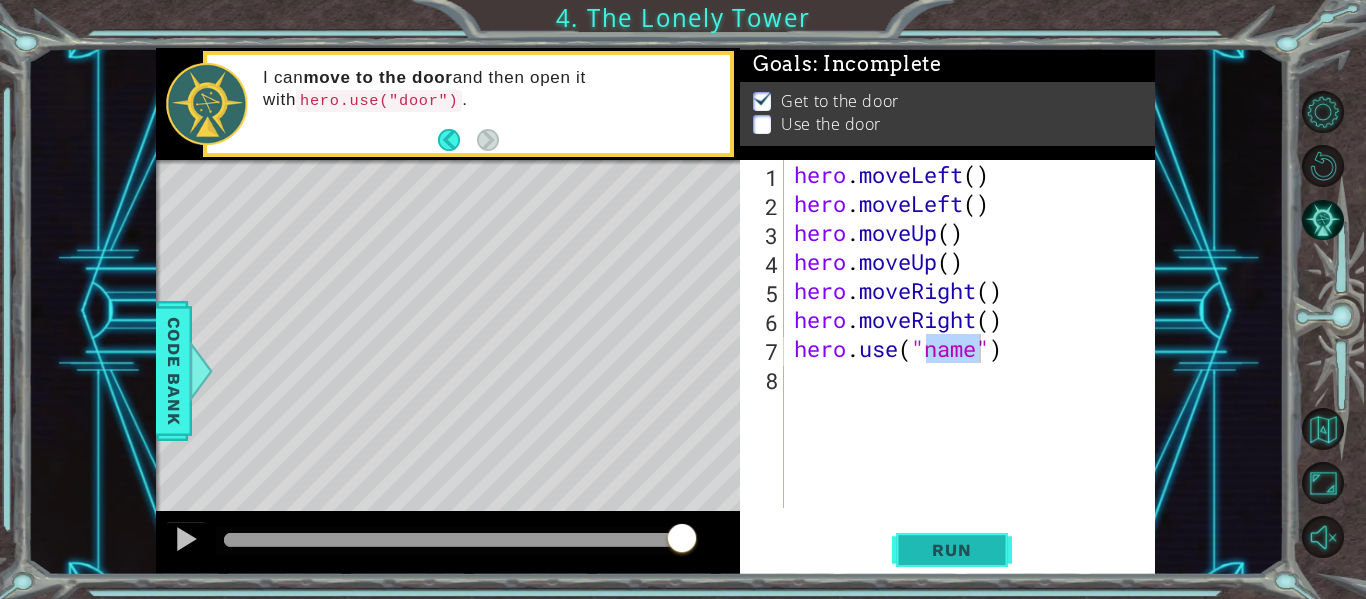 click on "Run" at bounding box center (952, 550) 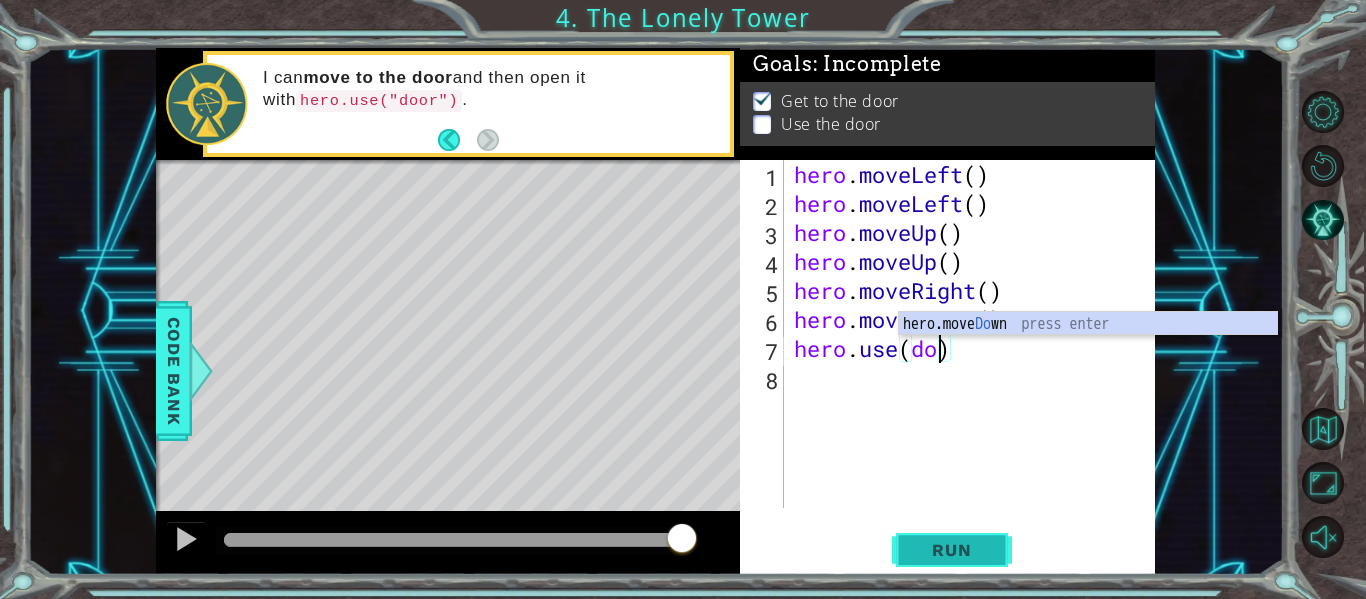 scroll, scrollTop: 0, scrollLeft: 7, axis: horizontal 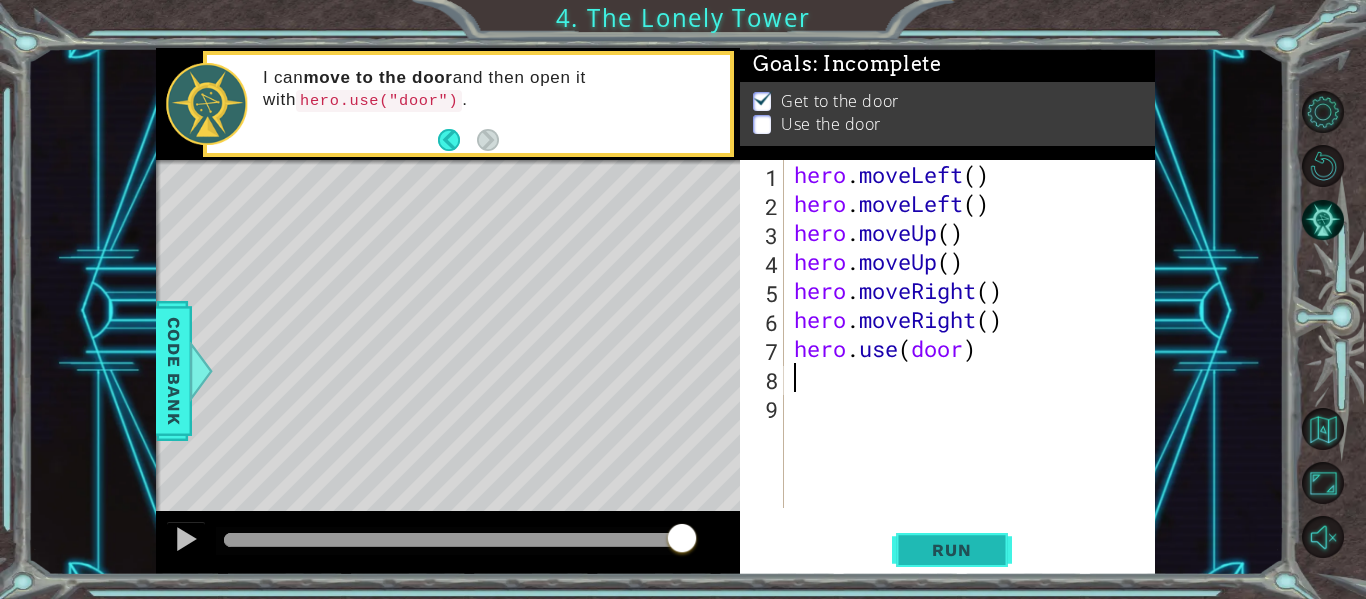 click on "Run" at bounding box center [951, 550] 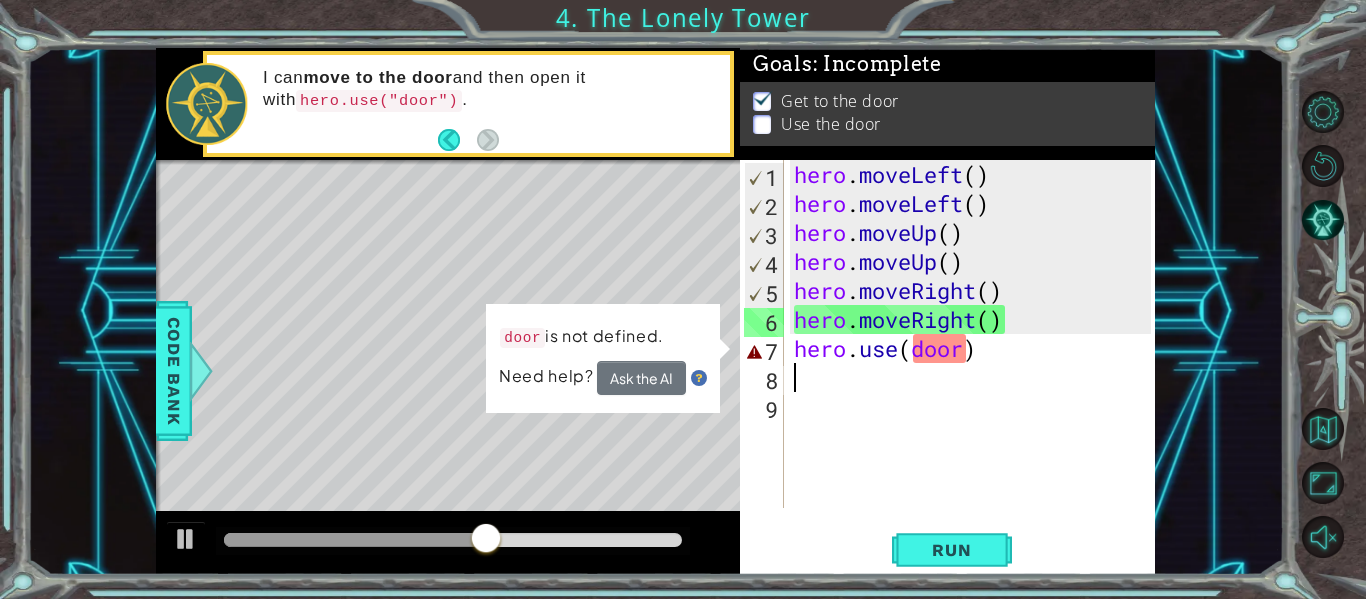 click on "hero . moveRight ( ) hero . moveRight ( ) hero . moveUp ( ) hero . moveUp ( ) hero . moveRight ( ) hero . moveRight ( ) hero . use ( door )" at bounding box center (975, 363) 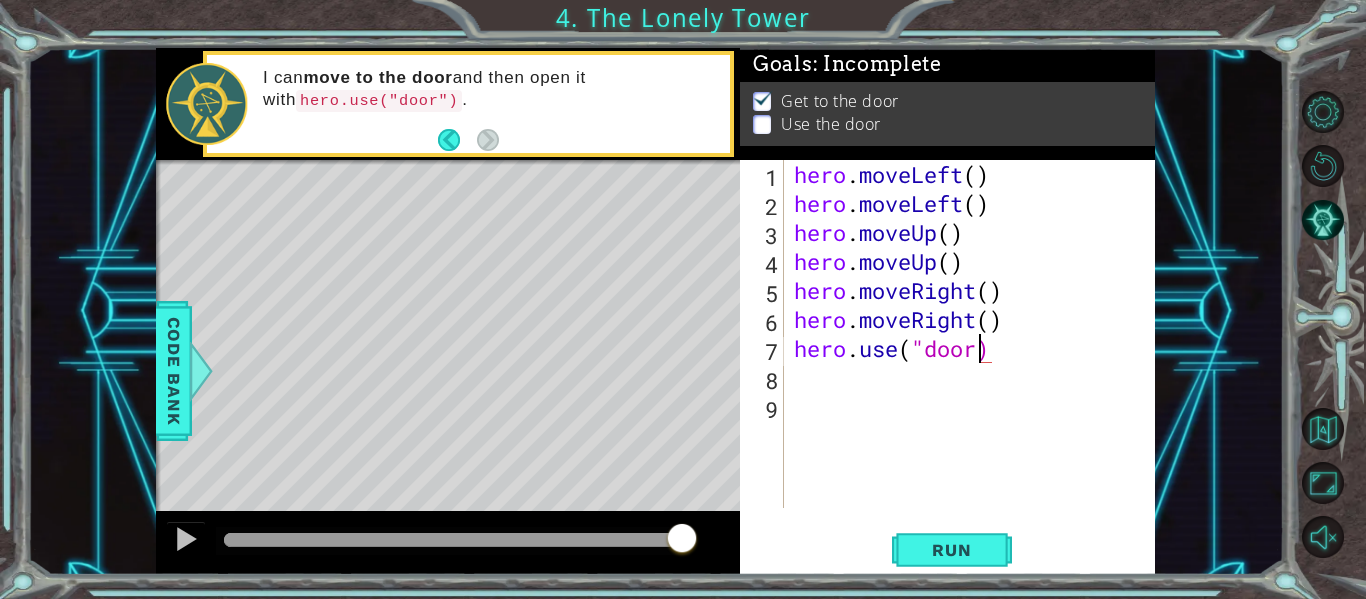 scroll, scrollTop: 0, scrollLeft: 9, axis: horizontal 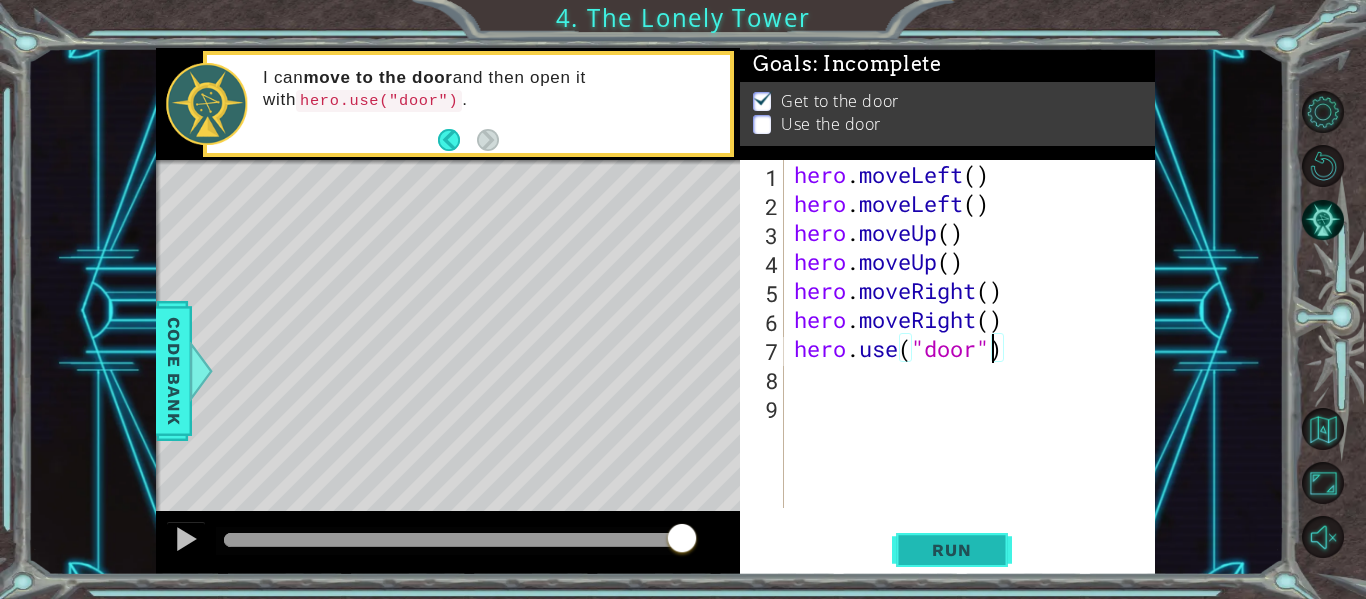type on "hero.use("door")" 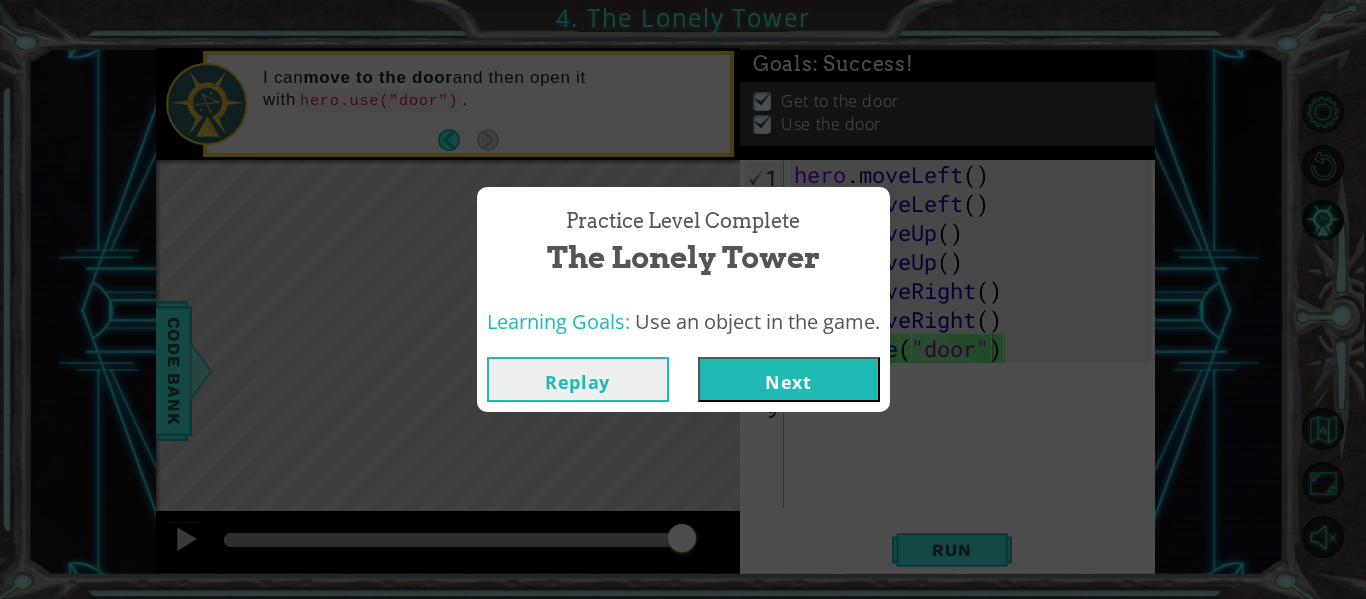 click on "Next" at bounding box center [789, 379] 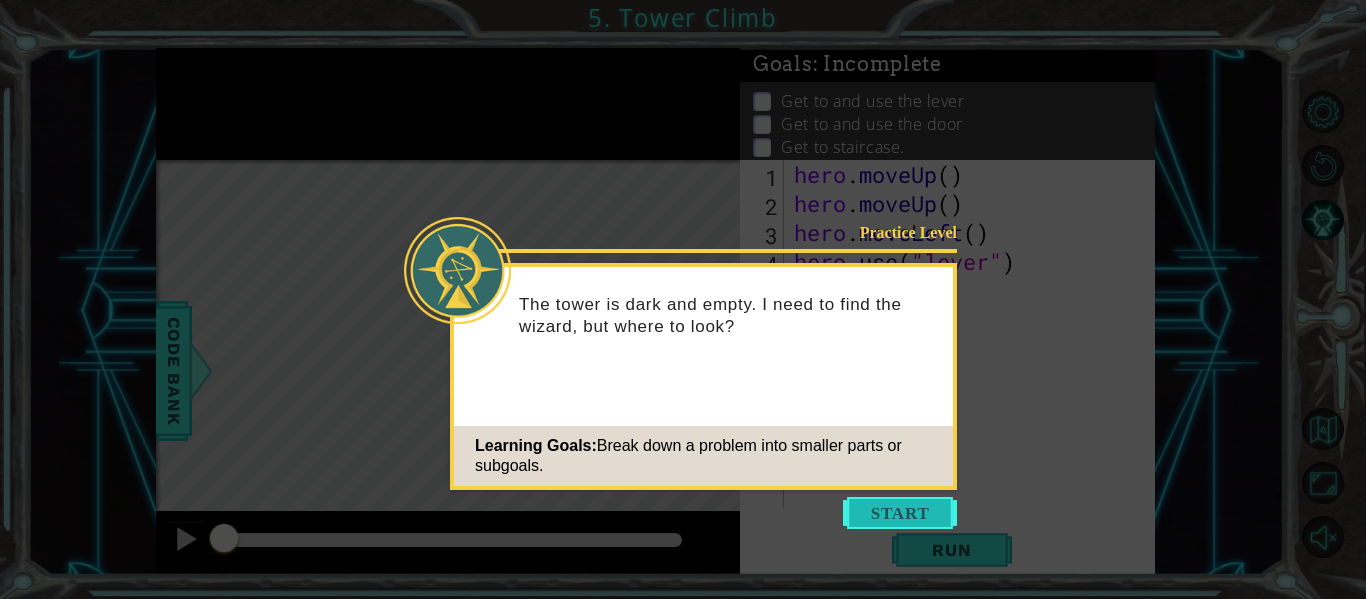 click at bounding box center (900, 513) 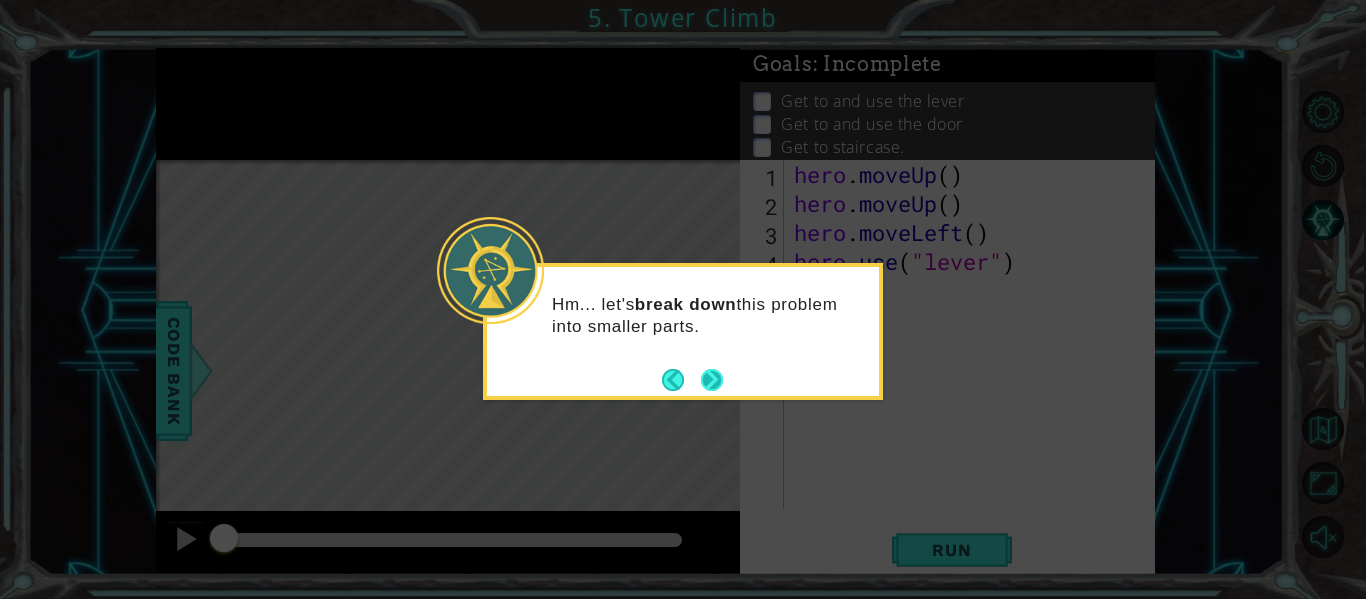 click at bounding box center (712, 380) 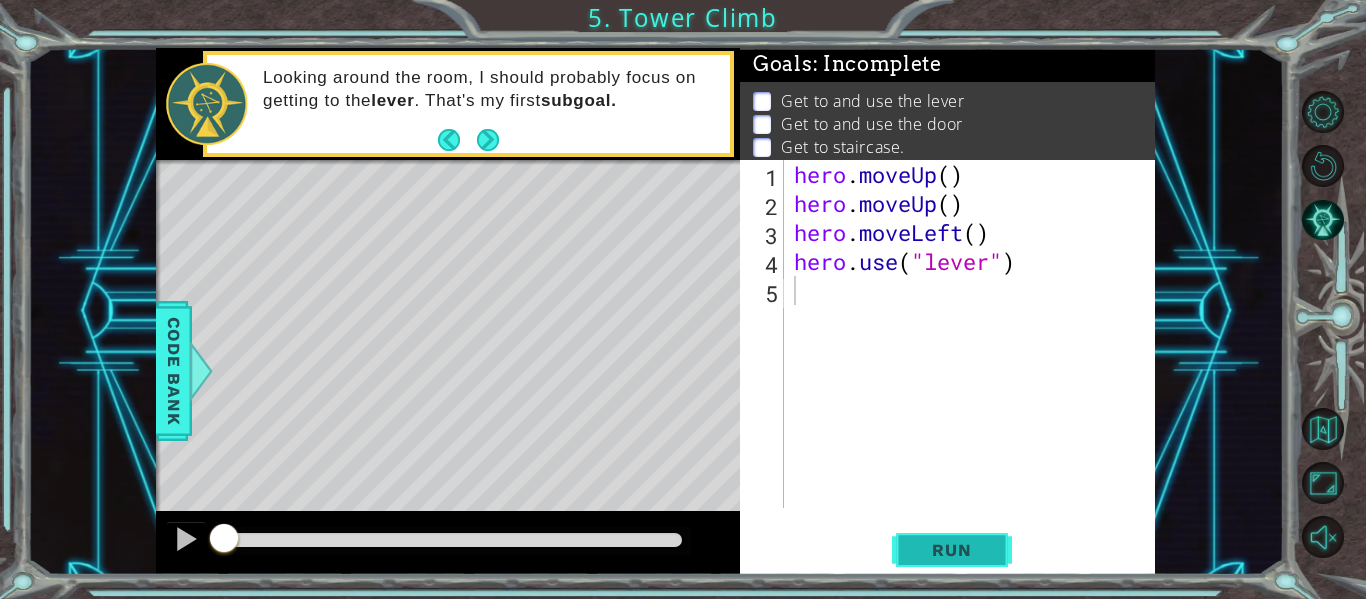 click on "Run" at bounding box center [951, 550] 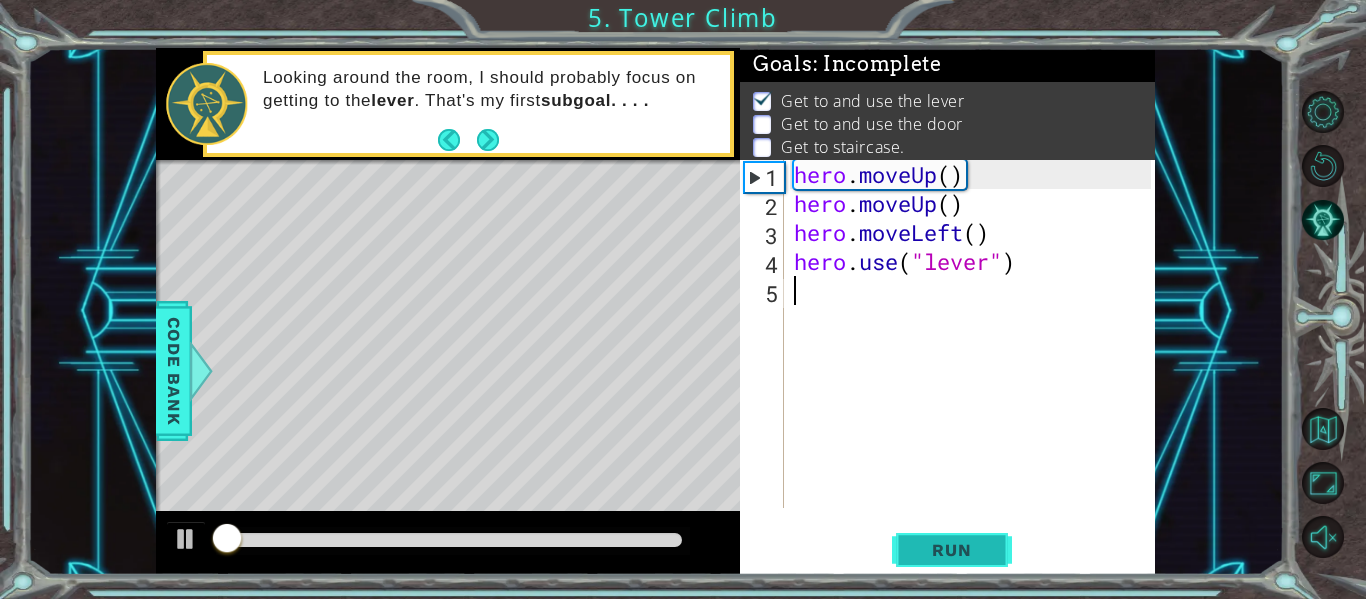 click on "Run" at bounding box center [951, 550] 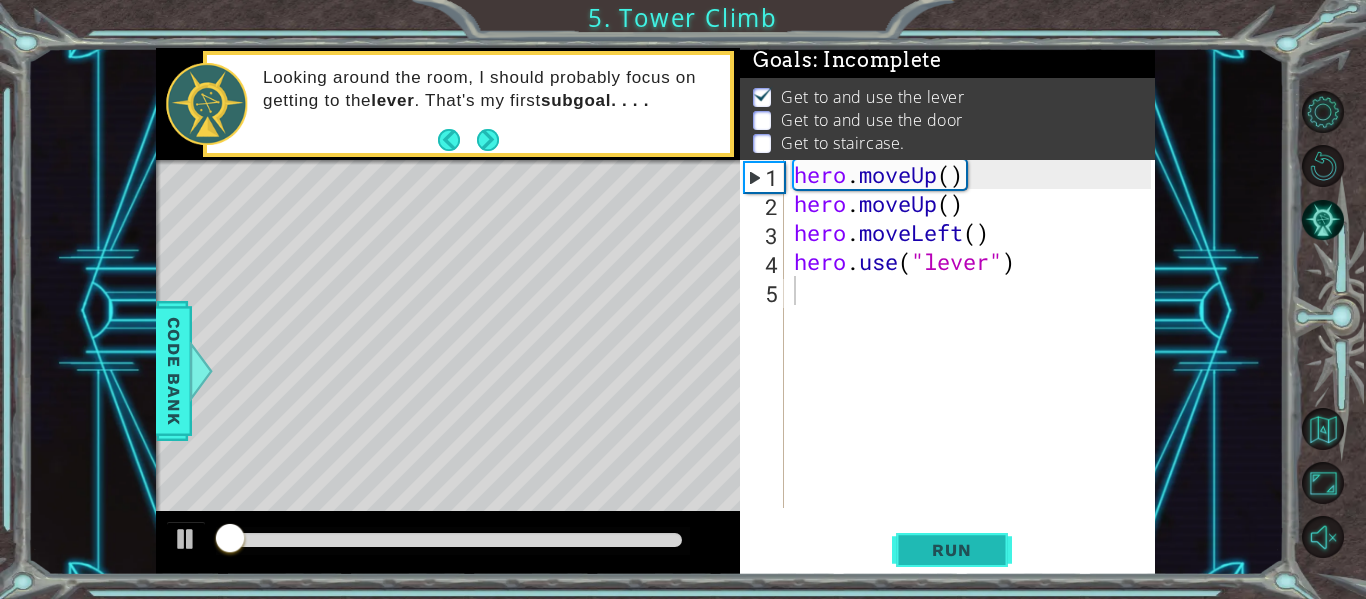 click on "Run" at bounding box center (951, 550) 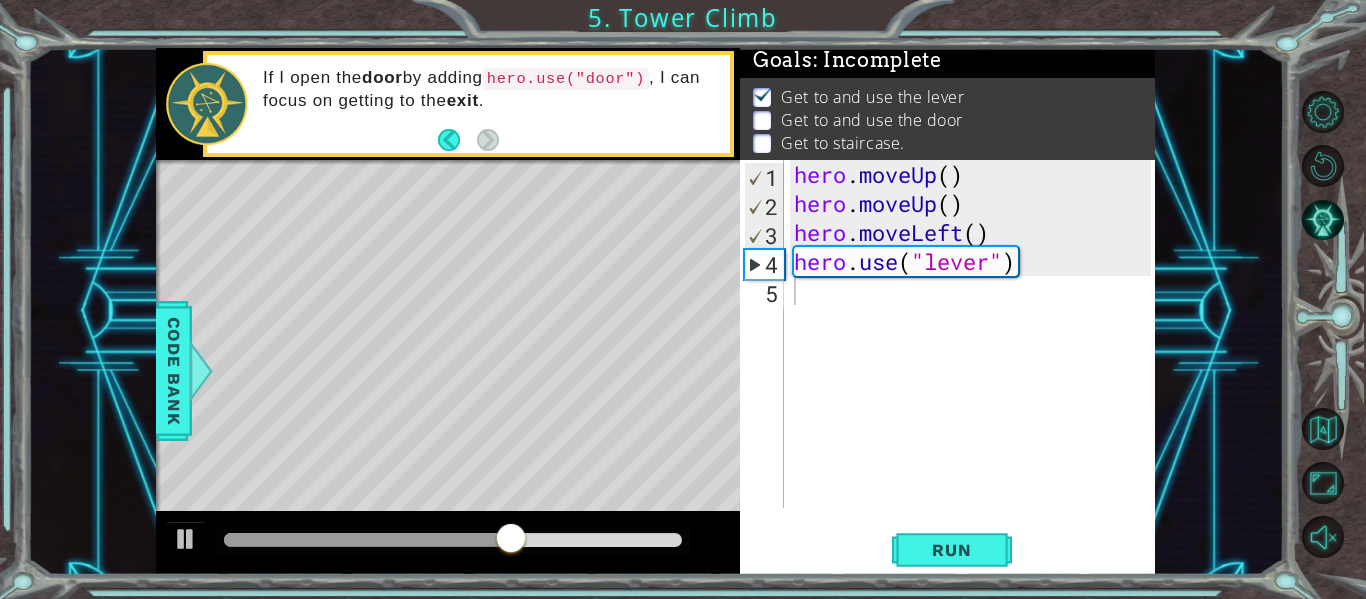 click on "1     הההההההההההההההההההההההההההההההההההההההההההההההההההההההההההההההההההההההההההההההההההההההההההההההההההההההההההההההההההההההההההההההההההההההההההההההההההההההההההההההההההההההההההההההההההההההההההההההההההההההההההההההההההההההההההההההההההההההההההההההההההההההההההההההה XXXXXXXXXXXXXXXXXXXXXXXXXXXXXXXXXXXXXXXXXXXXXXXXXXXXXXXXXXXXXXXXXXXXXXXXXXXXXXXXXXXXXXXXXXXXXXXXXXXXXXXXXXXXXXXXXXXXXXXXXXXXXXXXXXXXXXXXXXXXXXXXXXXXXXXXXXXXXXXXXXXXXXXXXXXXXXXXXXXXXXXXXXXXXXXXXXXXXXXXXXXXXXXXXXXXXXXXXXXXXXXXXXXXXXXXXXXXXXXXXXXXXXXXXXXXXXXX Solution × Goals : Incomplete       Get to and use the lever
Get to and use the door
Get to staircase.
1 [NUMBER] [NUMBER] [NUMBER] [NUMBER] [NUMBER] hero . moveUp ( ) hero . moveUp ( ) hero . moveLeft ( ) hero . use ( "lever" )     Code Saved Run Statement   /" at bounding box center (655, 311) 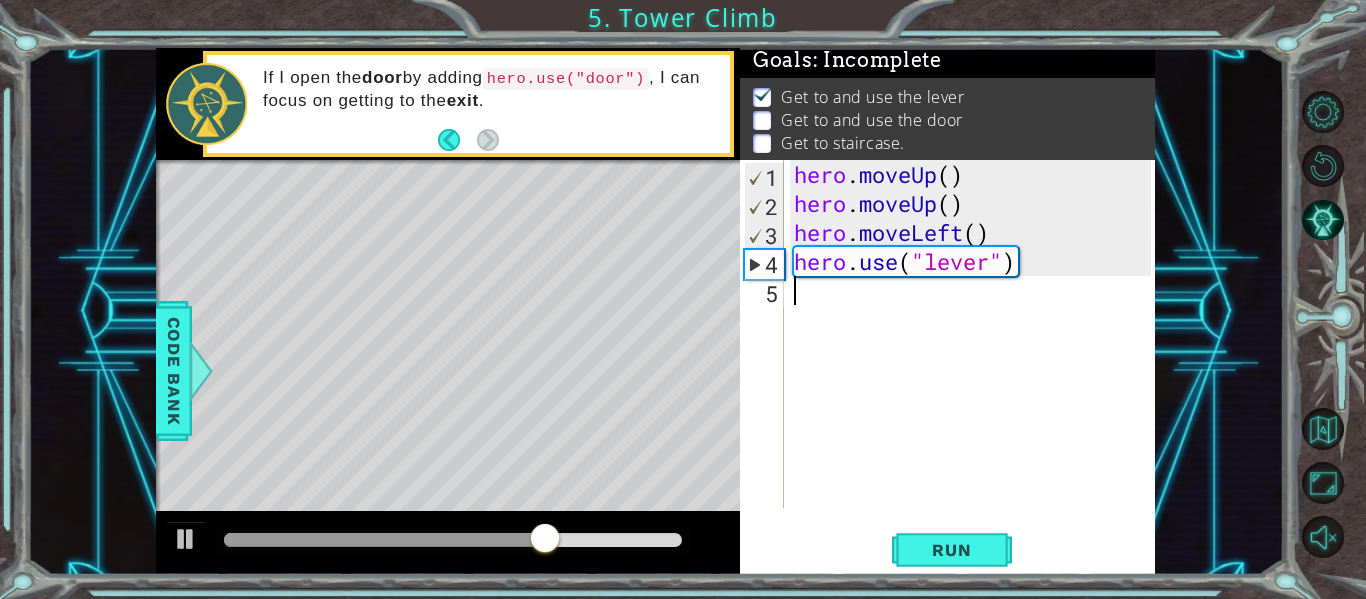 click on "hero . moveUp ( ) hero . moveUp ( ) hero . moveLeft ( ) hero . use ( "lever" )" at bounding box center [975, 363] 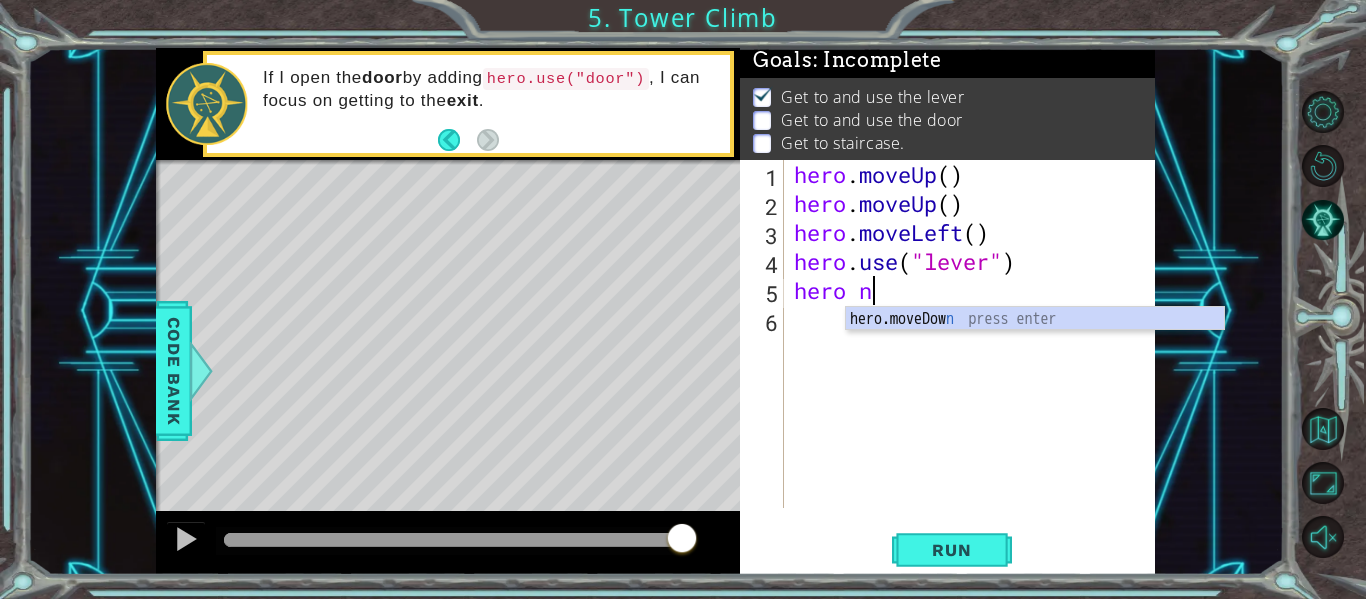 scroll, scrollTop: 0, scrollLeft: 3, axis: horizontal 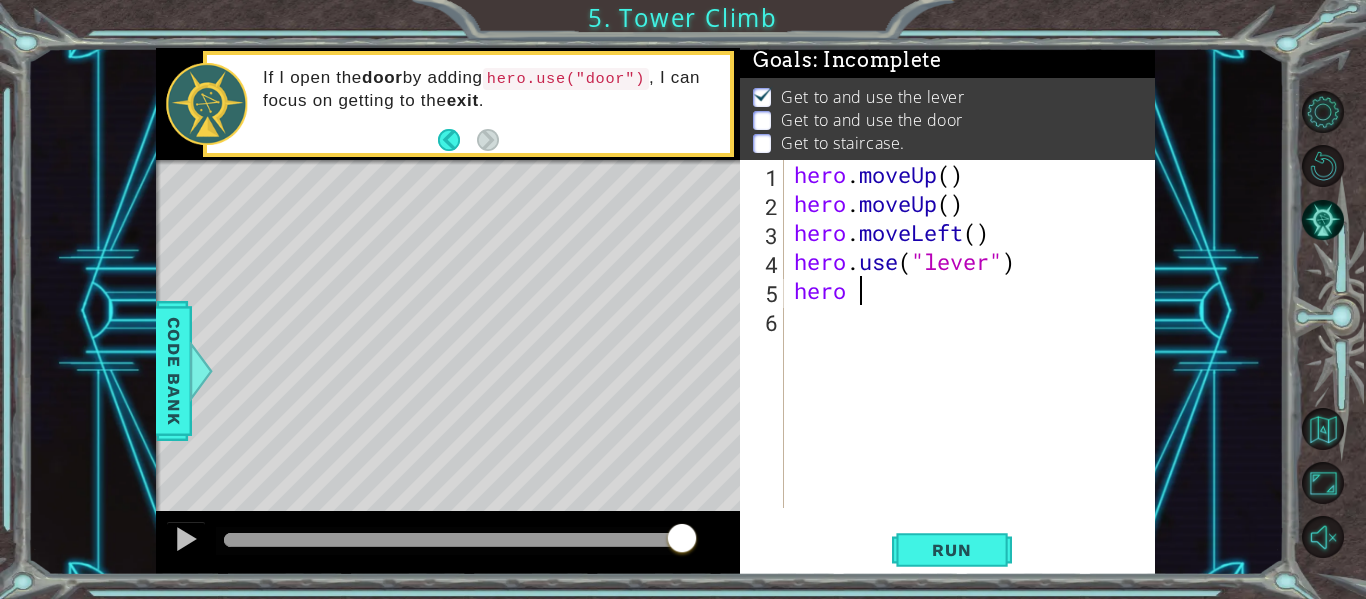 type on "hero" 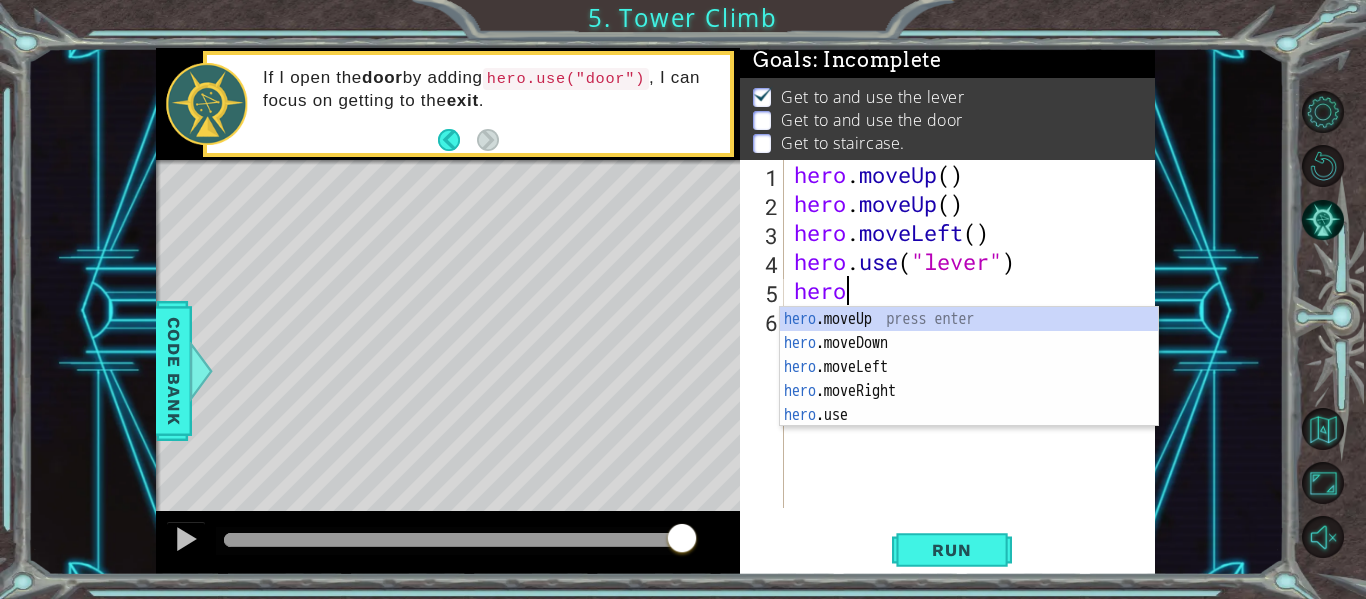 scroll, scrollTop: 0, scrollLeft: 1, axis: horizontal 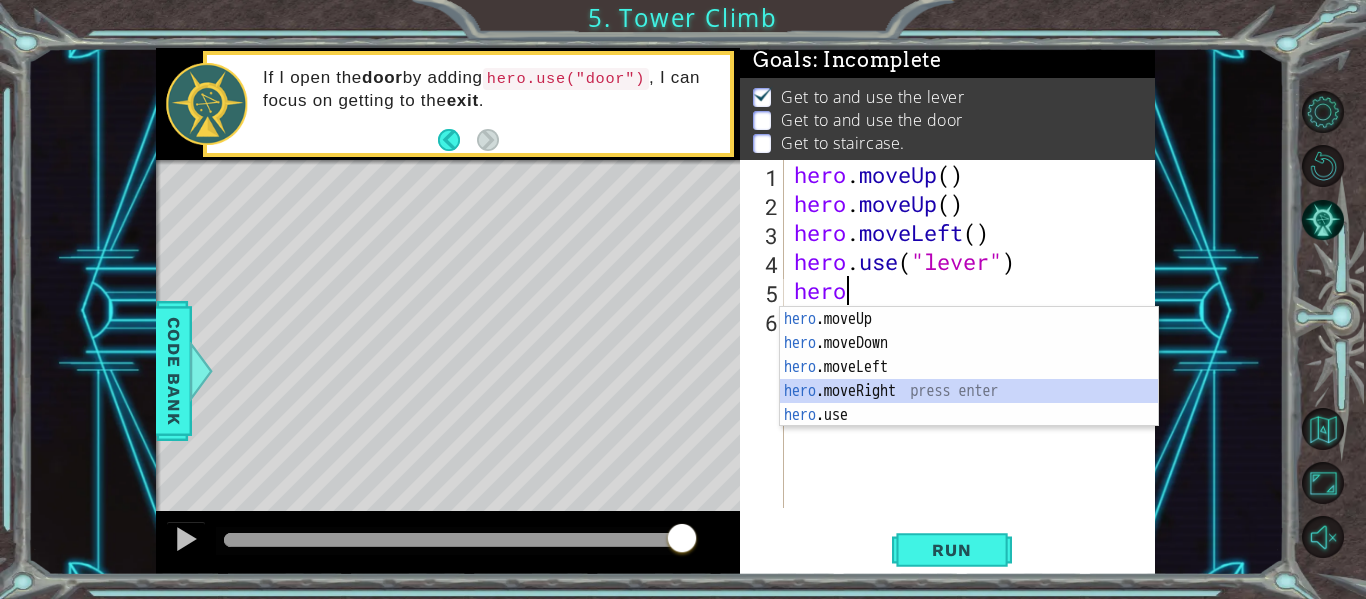 click on "hero .moveUp press enter hero .moveDown press enter hero .moveLeft press enter hero .moveRight press enter hero .use press enter" at bounding box center [969, 391] 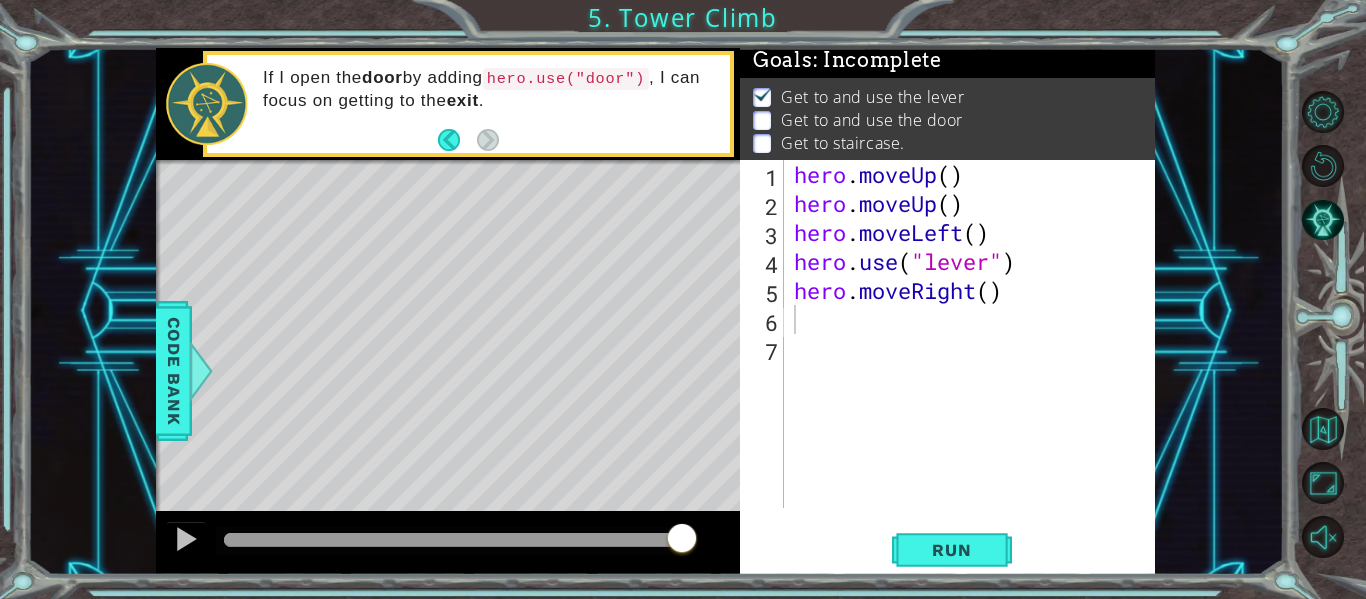 click on "1 [NUMBER] [NUMBER] [NUMBER] [NUMBER] [NUMBER] [NUMBER] [NUMBER] hero . moveUp ( ) hero . moveUp ( ) hero . moveLeft ( ) hero . use ( "lever" ) hero . moveRight ( )     הההההההההההההההההההההההההההההההההההההההההההההההההההההההההההההההההההההההההההההההההההההההההההההההההההההההההההההההההההההההההההההההההההההההההההההההההההההההההההההההההההההההההההההההההההההההההההההההההההההההההההההההההההההההההההההההההההההההההההההההההההההההההההההההה XXXXXXXXXXXXXXXXXXXXXXXXXXXXXXXXXXXXXXXXXXXXXXXXXXXXXXXXXXXXXXXXXXXXXXXXXXXXXXXXXXXXXXXXXXXXXXXXXXXXXXXXXXXXXXXXXXXXXXXXXXXXXXXXXXXXXXXXXXXXXXXXXXXXXXXXXXXXXXXXXXXXXXXXXXXXXXXXXXXXXXXXXXXXXXXXXXXXXXXXXXXXXXXXXXXXXXXXXXXXXXXXXXXXXXXXXXXXXXXXXXXXXXXXXXXXXXXX" at bounding box center (945, 334) 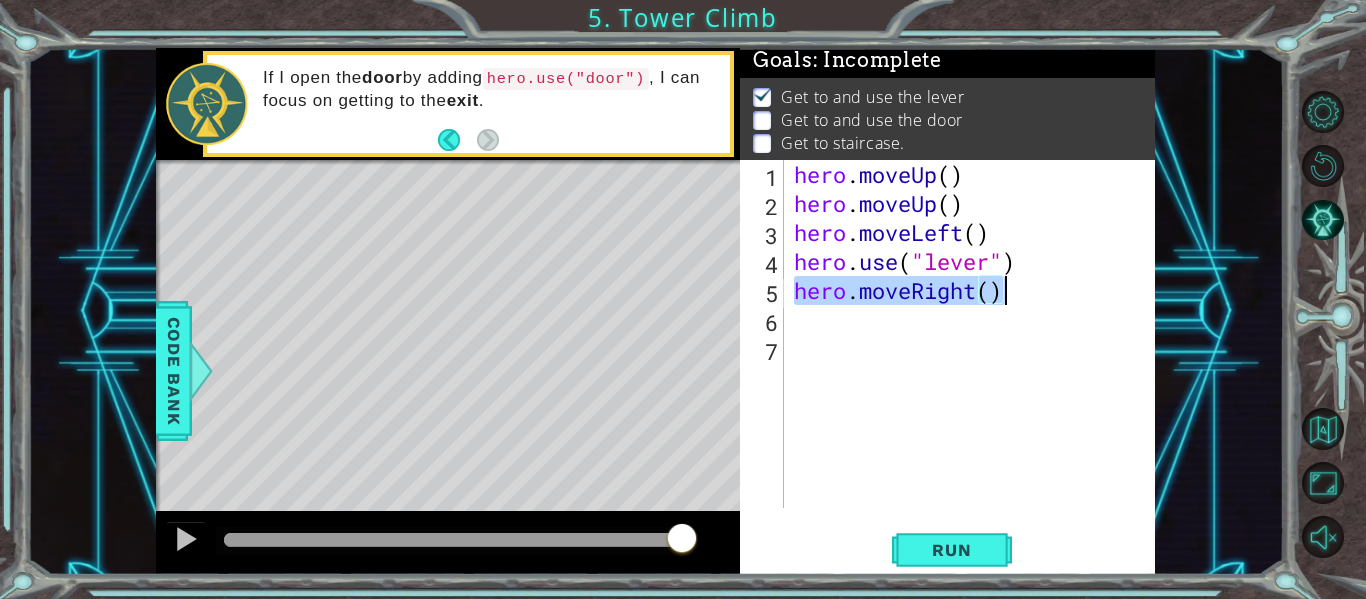 drag, startPoint x: 791, startPoint y: 290, endPoint x: 1002, endPoint y: 300, distance: 211.23683 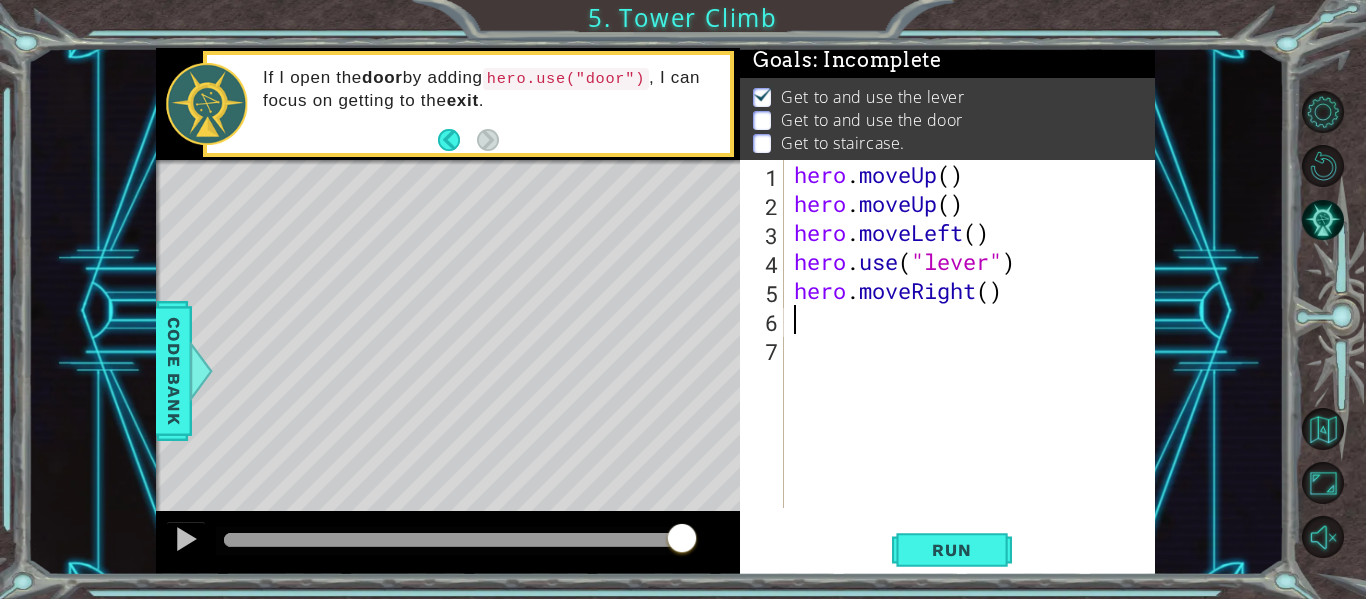 click on "hero . moveUp ( ) hero . moveUp ( ) hero . moveLeft ( ) hero . use ( "lever" ) hero . moveRight ( )" at bounding box center [975, 363] 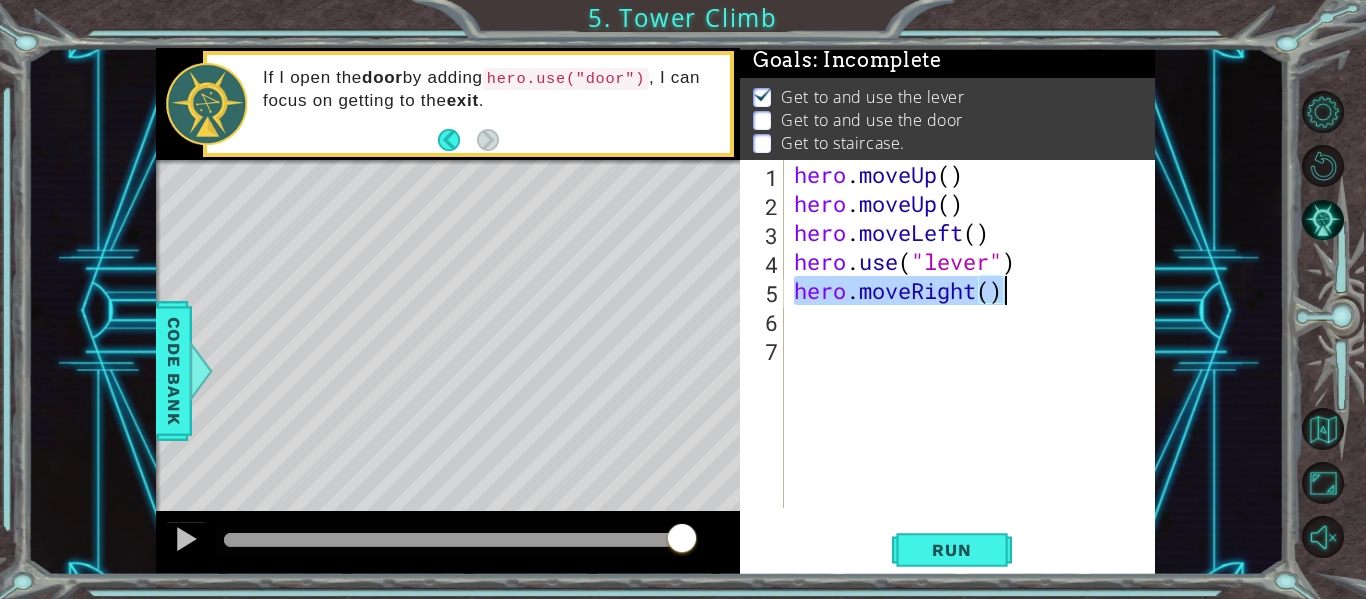 drag, startPoint x: 792, startPoint y: 291, endPoint x: 1003, endPoint y: 297, distance: 211.0853 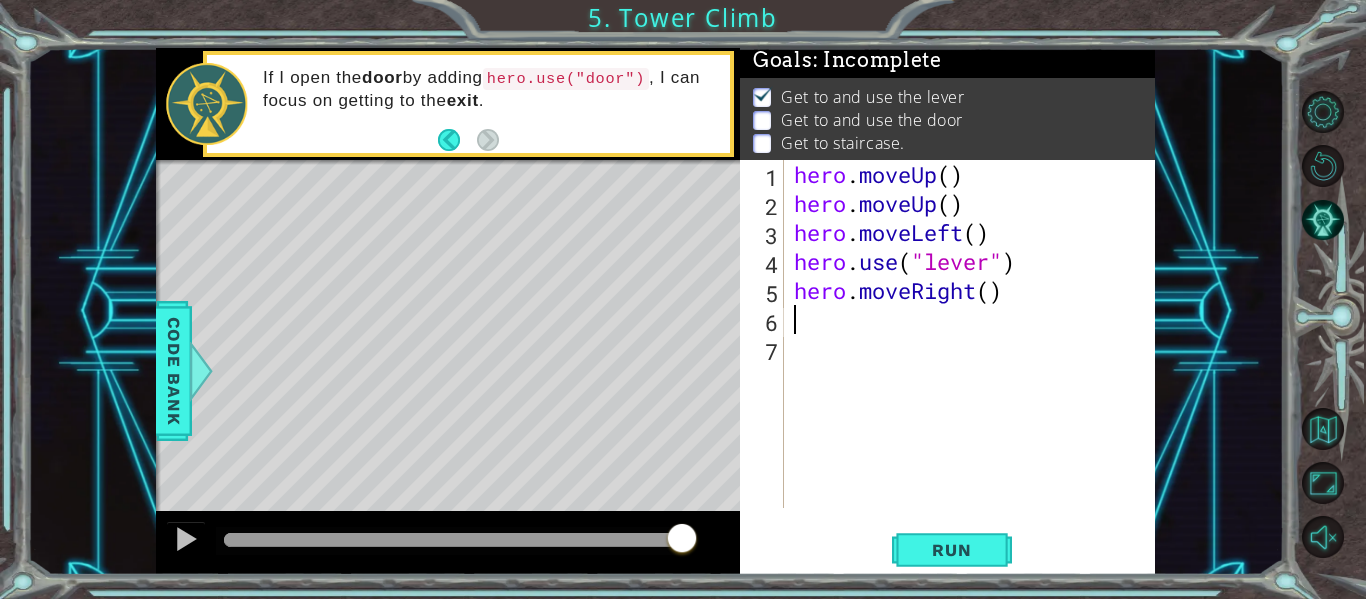 paste on "hero.moveRight()" 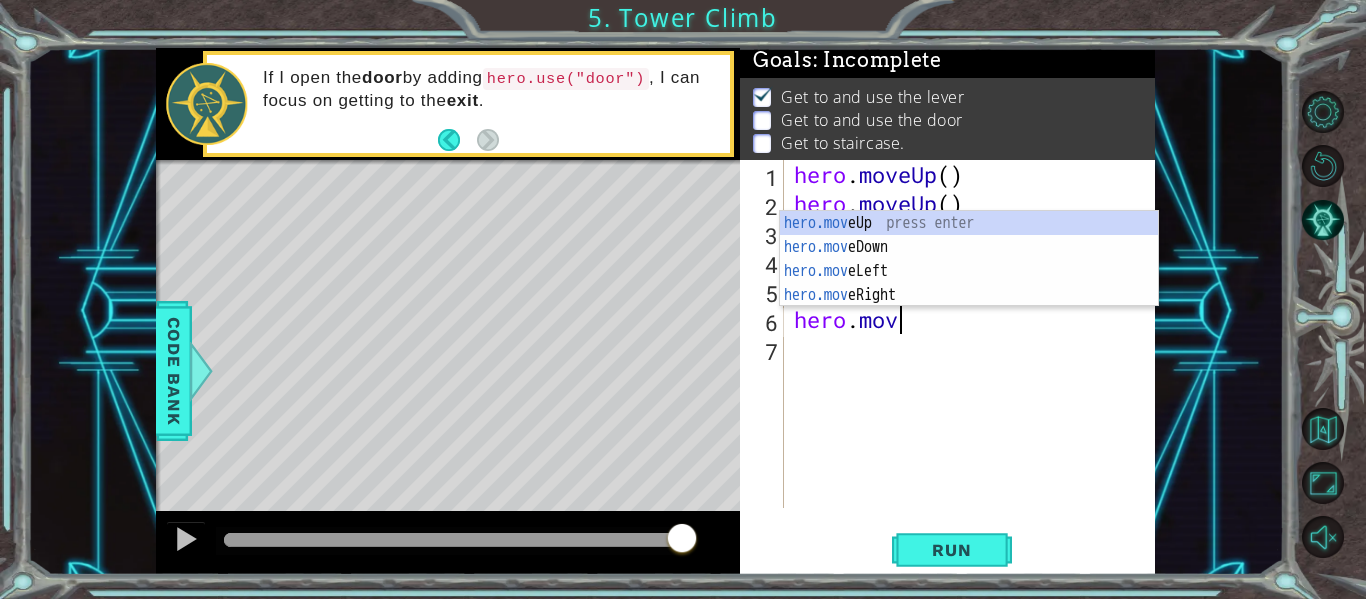 type on "h" 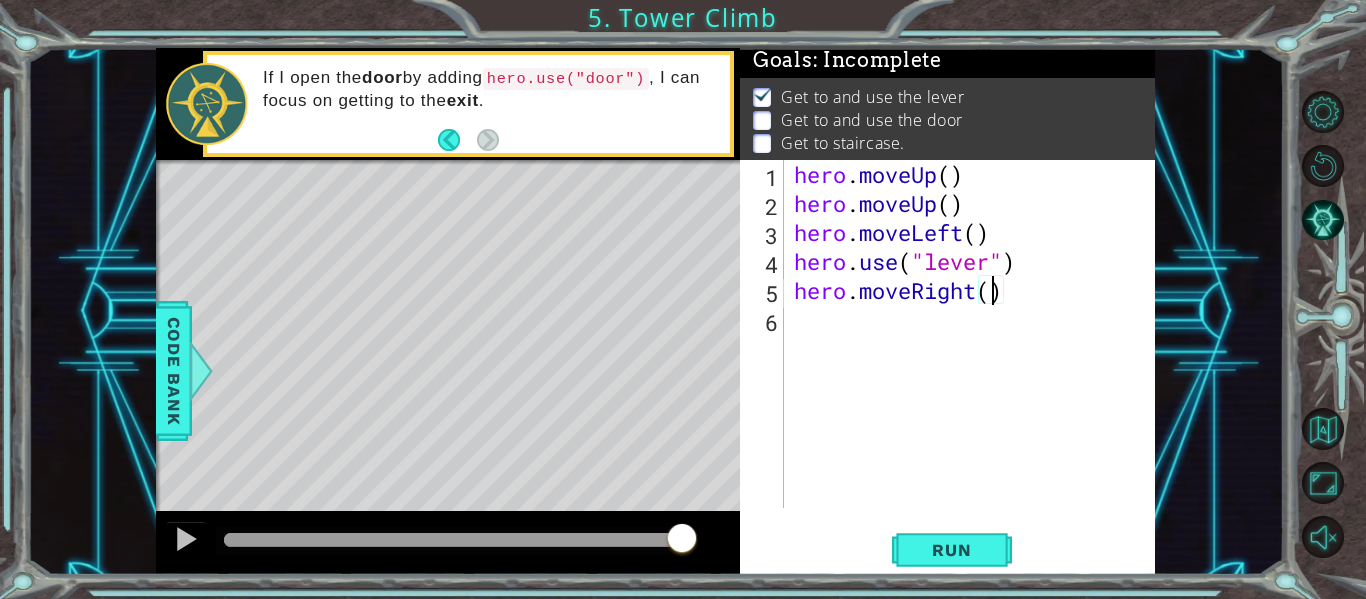 type on "hero.moveRight(3)" 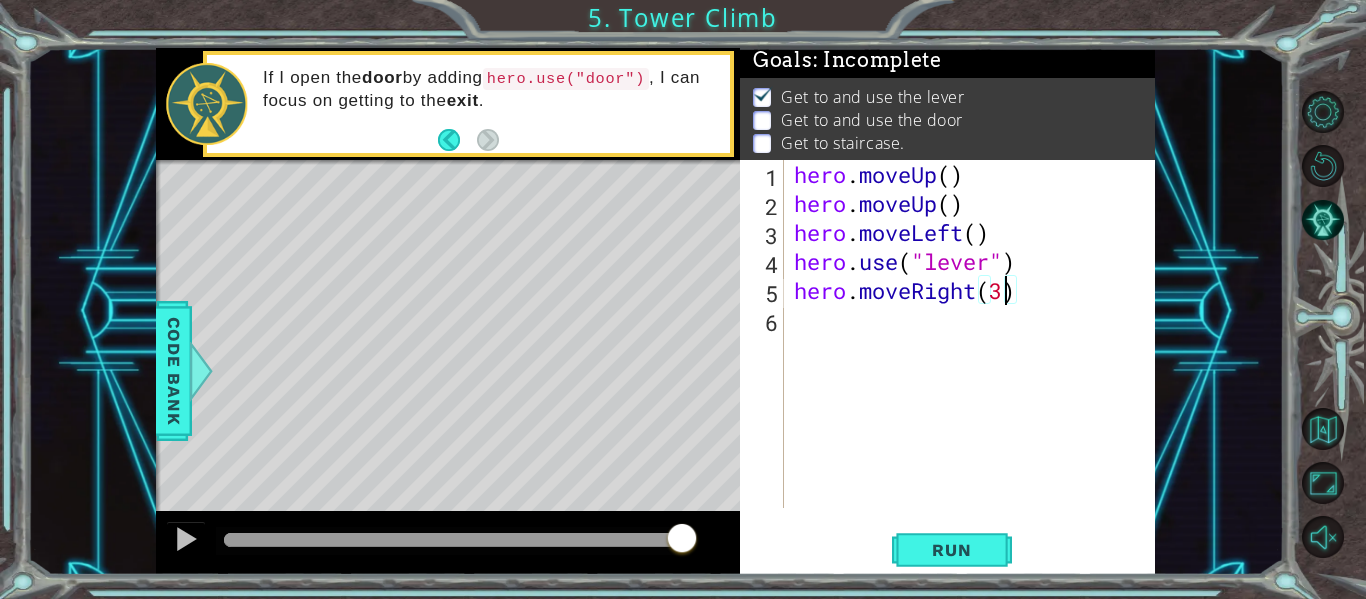 click on "hero . moveUp ( ) hero . moveUp ( ) hero . moveLeft ( ) hero . use ( "lever" ) hero . moveRight ( 3 )" at bounding box center [975, 363] 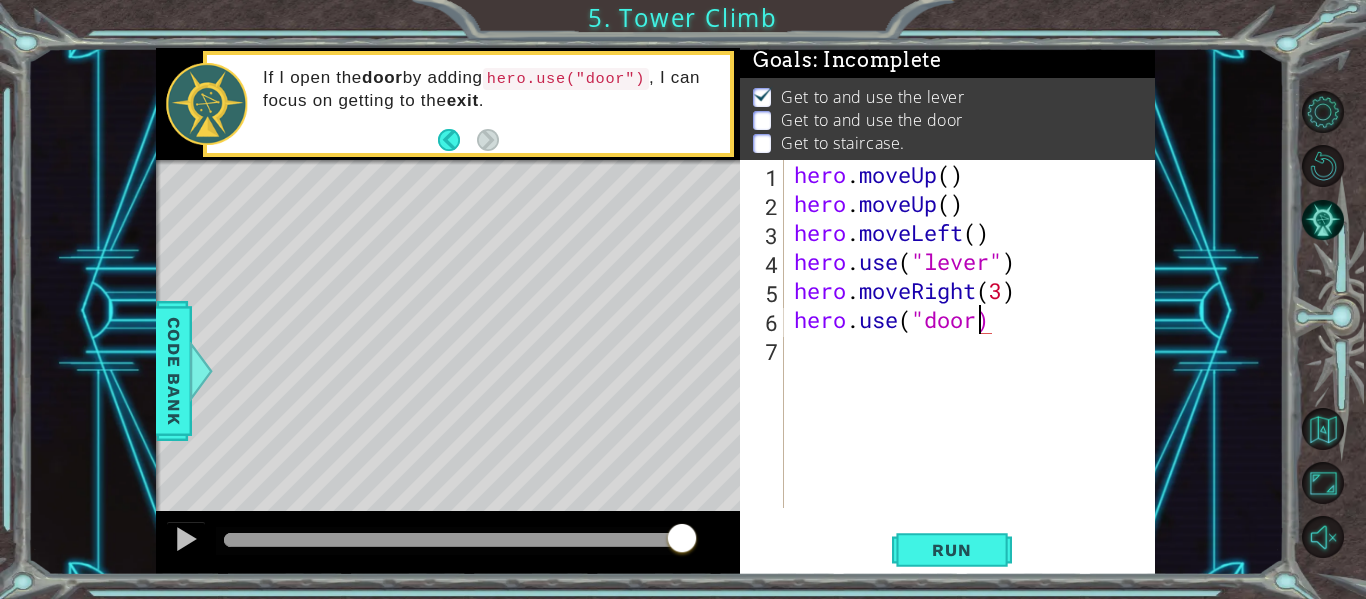 scroll, scrollTop: 0, scrollLeft: 9, axis: horizontal 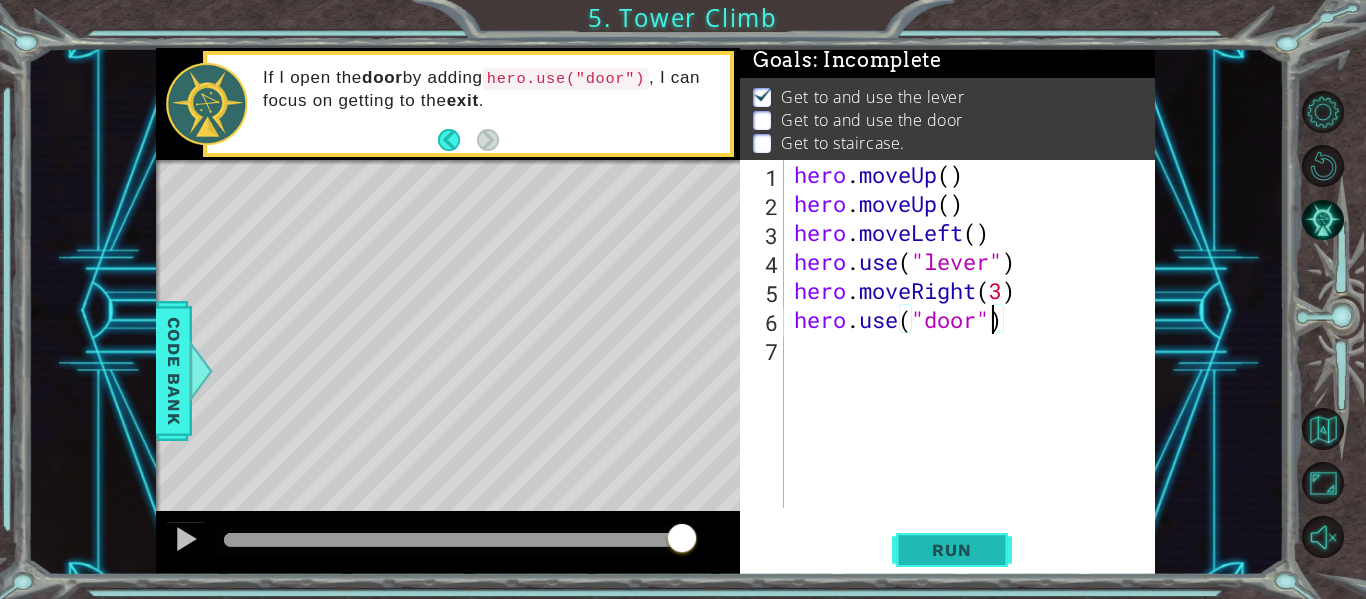 type on "hero.use("door")" 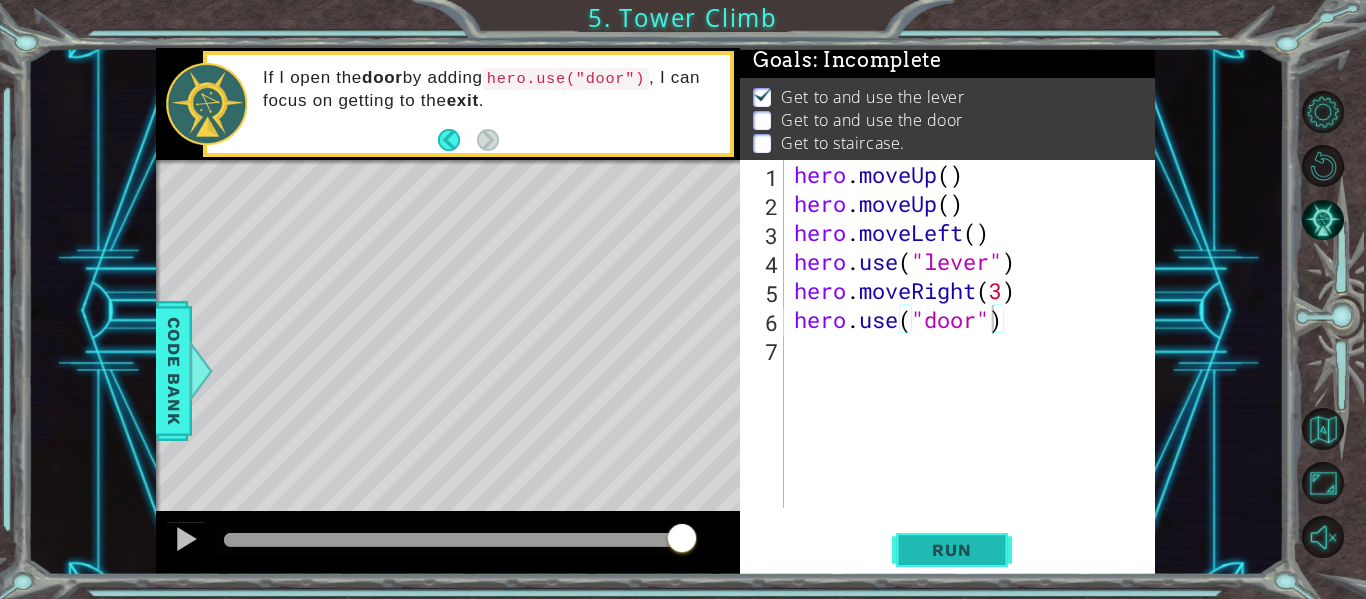 click on "Run" at bounding box center [952, 550] 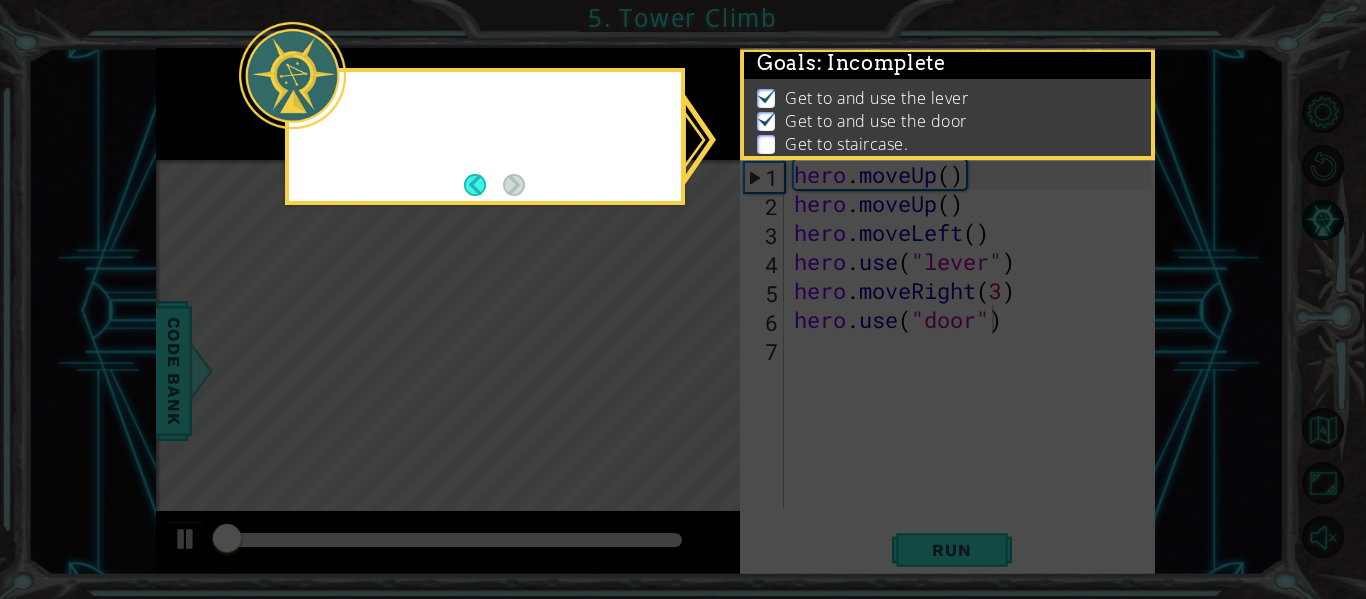 scroll, scrollTop: 4, scrollLeft: 0, axis: vertical 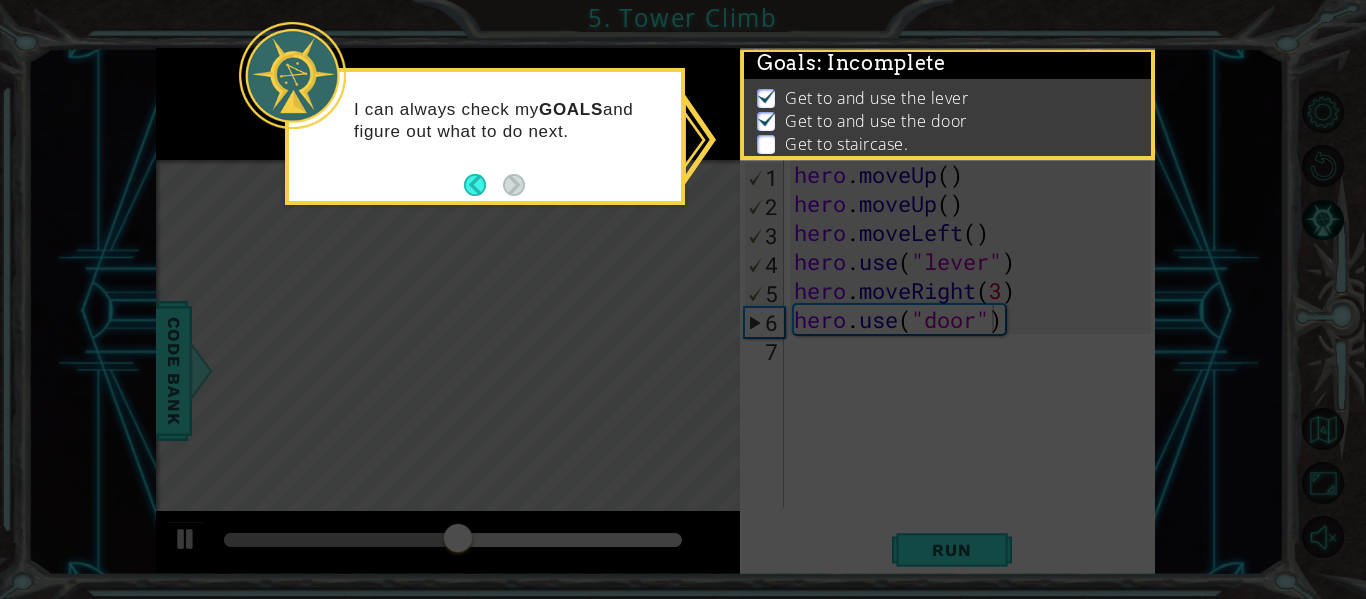 click 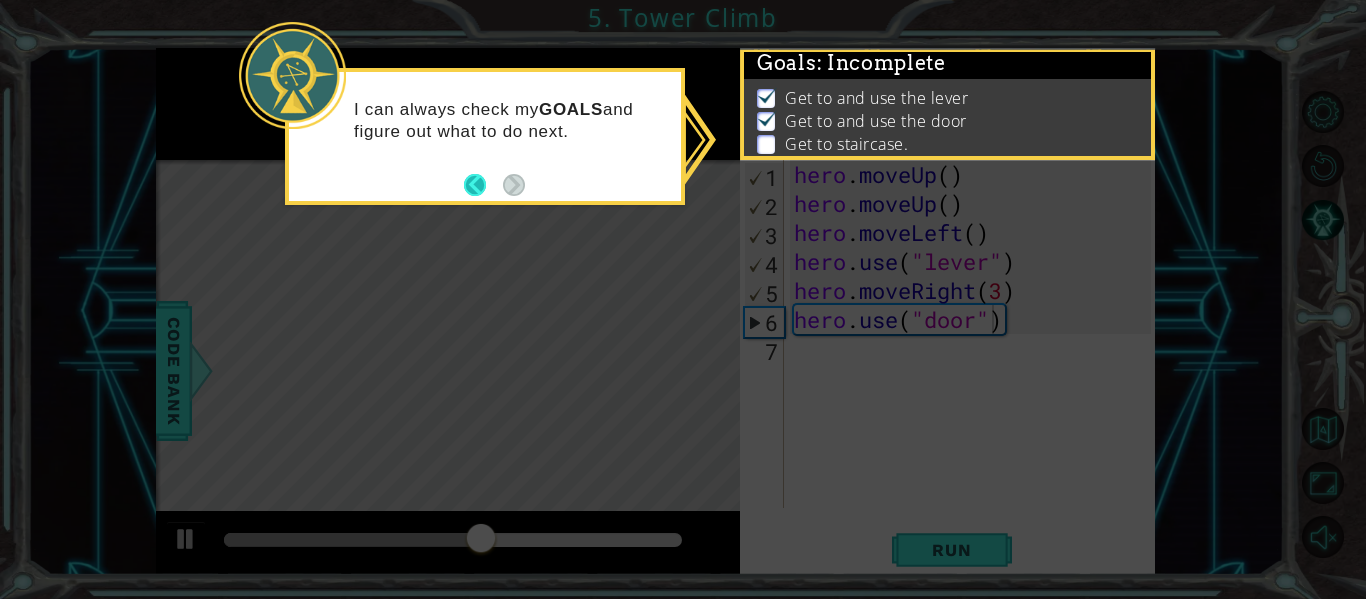 click at bounding box center (483, 185) 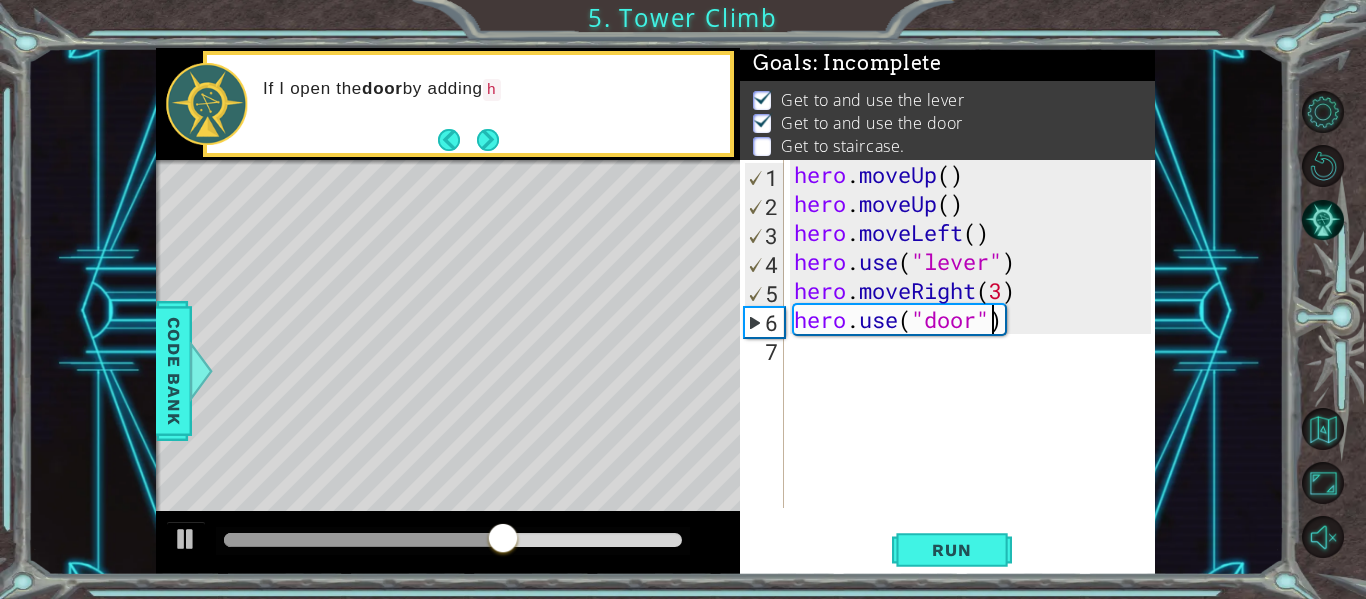 click on "hero . moveUp ( ) hero . moveUp ( ) hero . moveLeft ( ) hero . use ( "lever" ) hero . moveRight ( 3 ) hero . use ( "door" )" at bounding box center [975, 363] 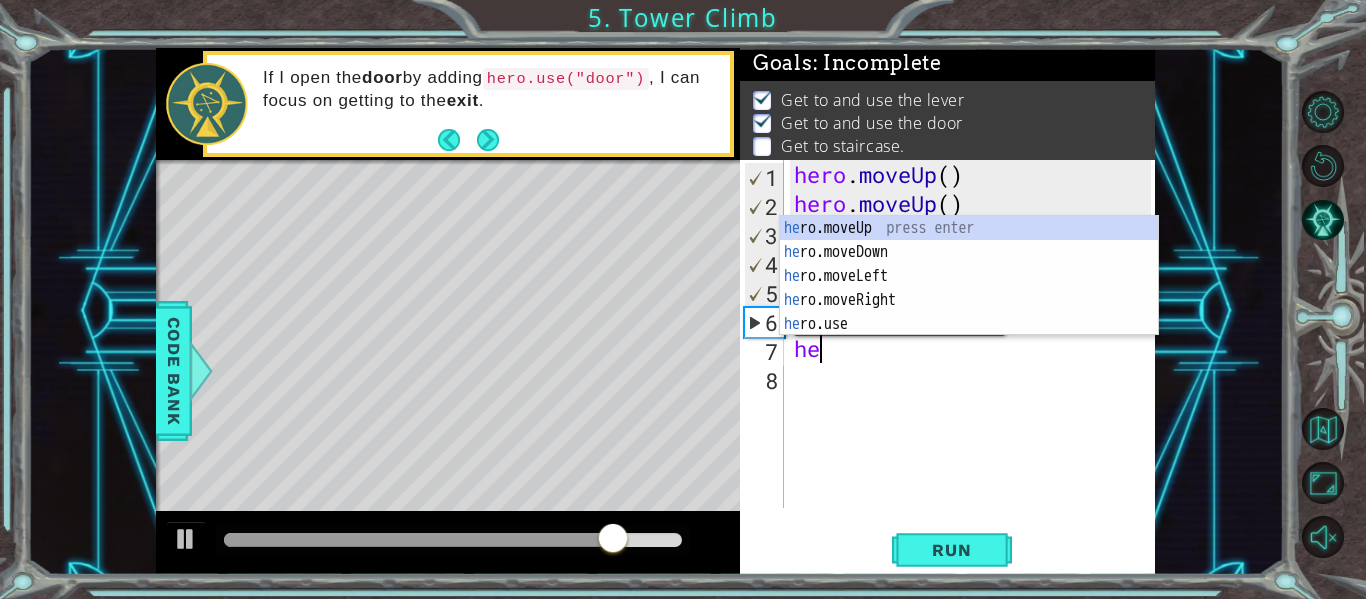 scroll, scrollTop: 0, scrollLeft: 1, axis: horizontal 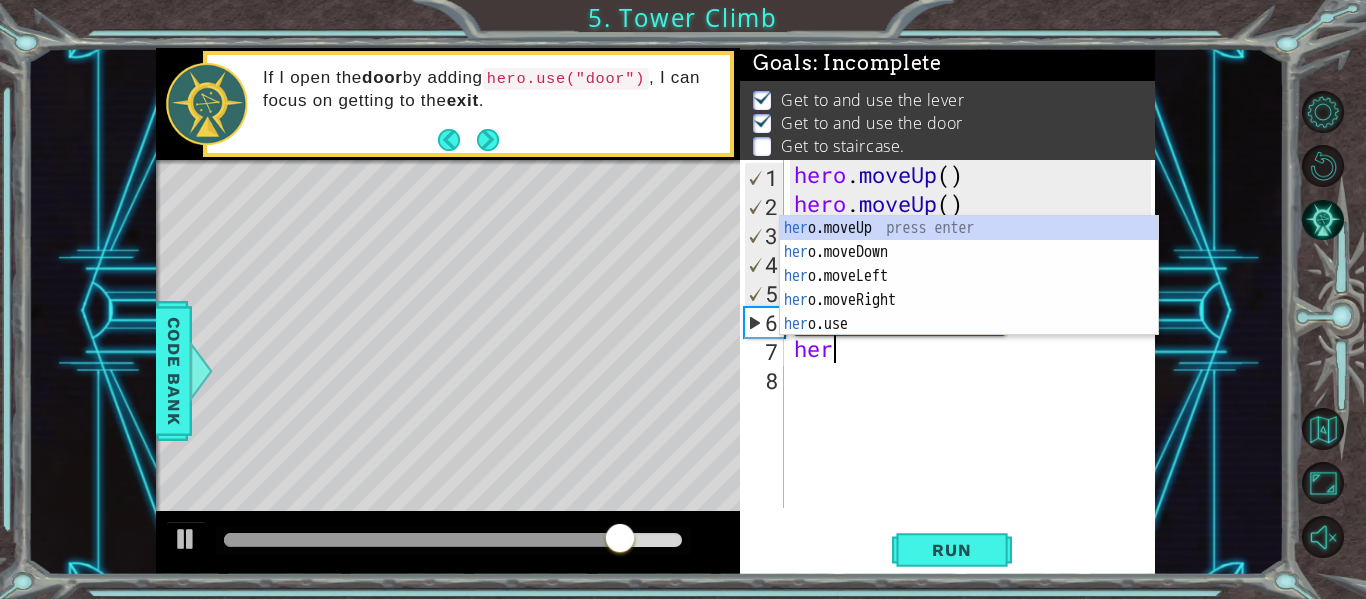 type on "hero" 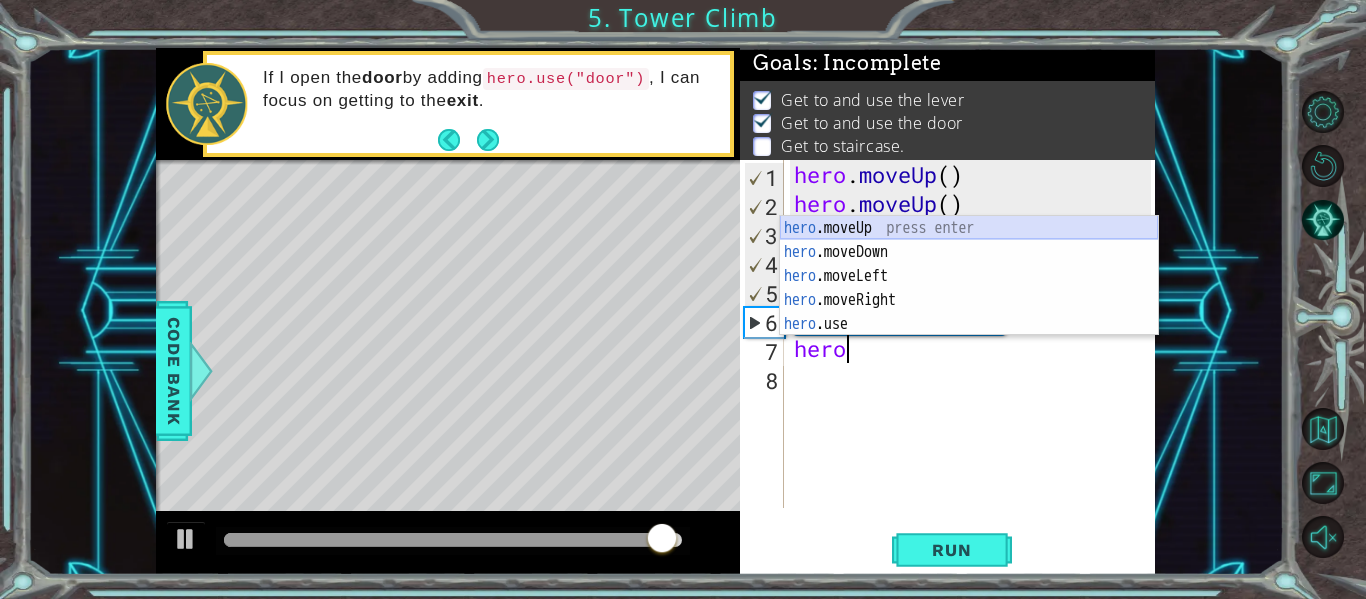 click on "hero .moveUp press enter hero .moveDown press enter hero .moveLeft press enter hero .moveRight press enter hero .use press enter" at bounding box center (969, 300) 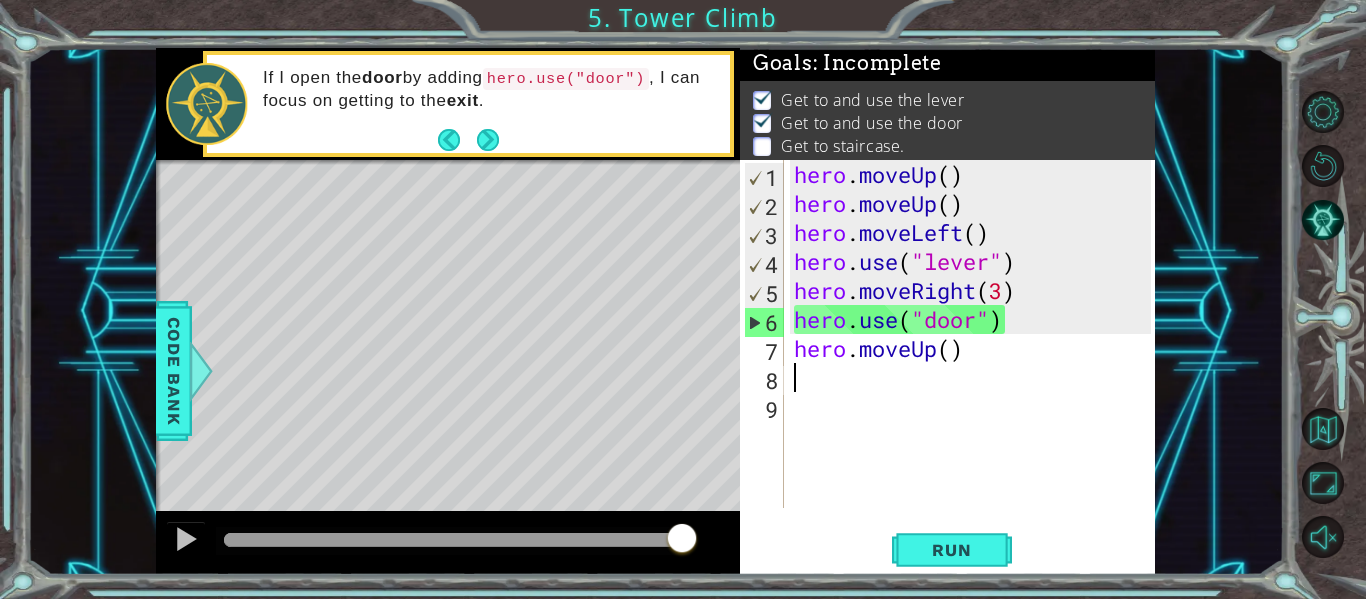 click on "hero . moveUp ( ) hero . moveUp ( ) hero . moveLeft ( ) hero . use ( "lever" ) hero . moveRight ( 3 ) hero . use ( "door" ) hero . moveUp ( )" at bounding box center (975, 363) 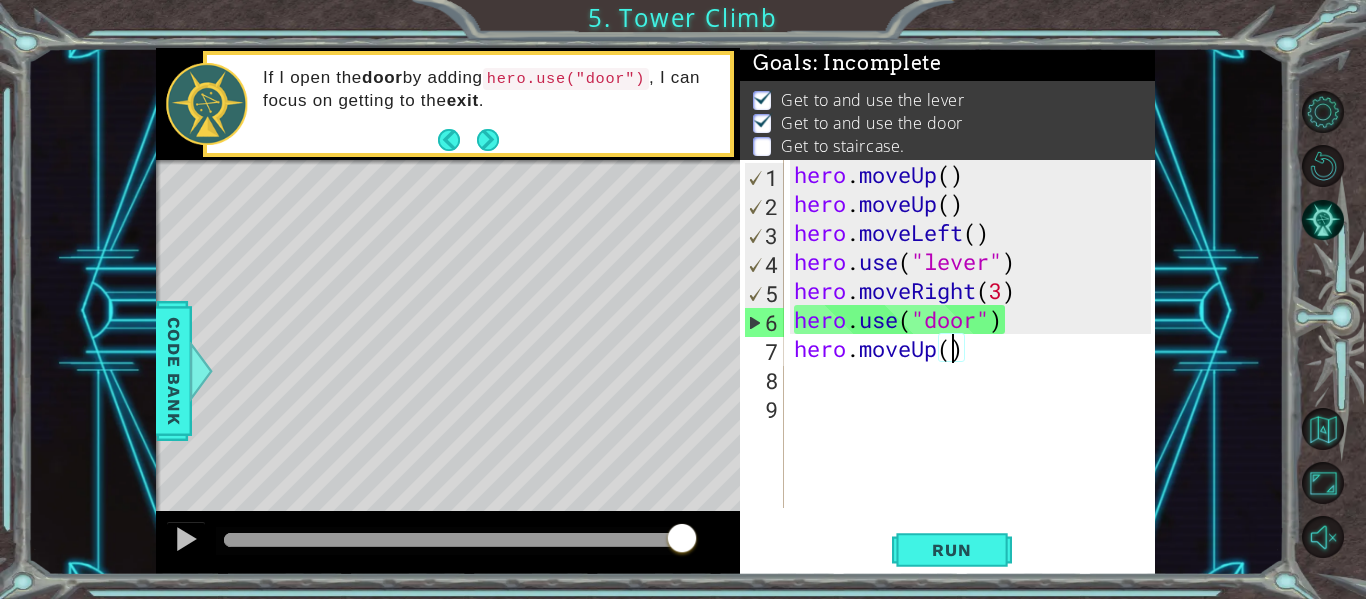 type on "hero.moveUp(2)" 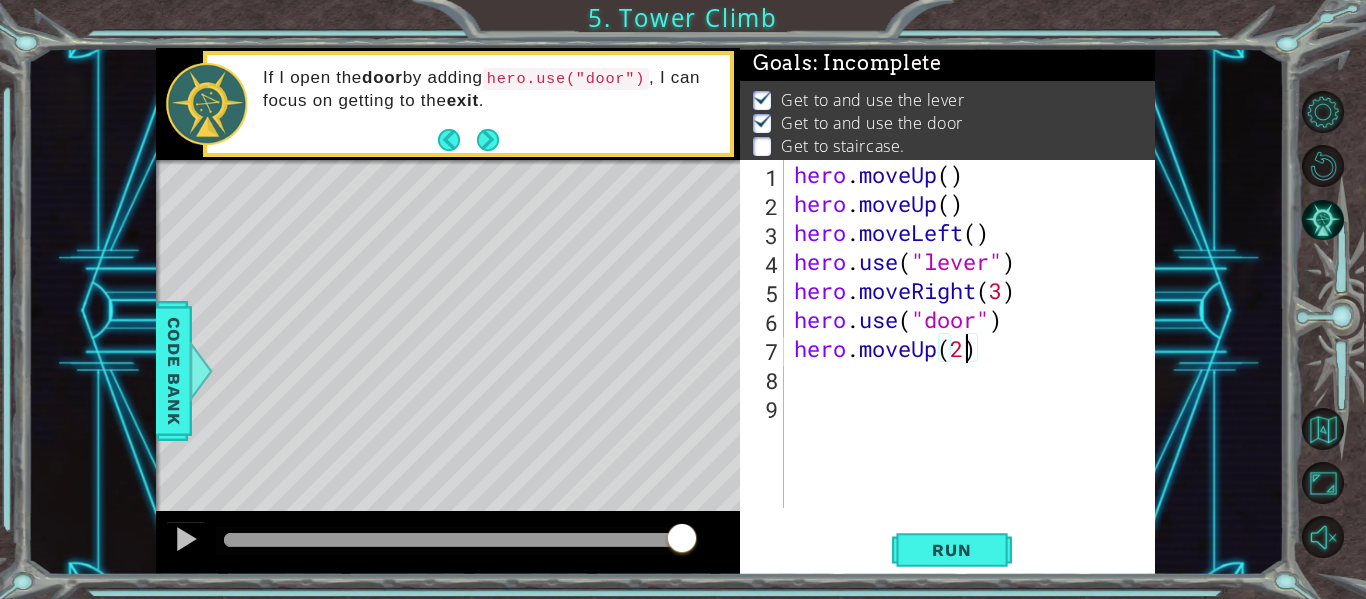 click on "hero . moveUp ( ) hero . moveUp ( ) hero . moveLeft ( ) hero . use ( "lever" ) hero . moveRight ( [NUMBER] ) hero . use ( "door" ) hero . moveUp ( [NUMBER] )" at bounding box center [975, 363] 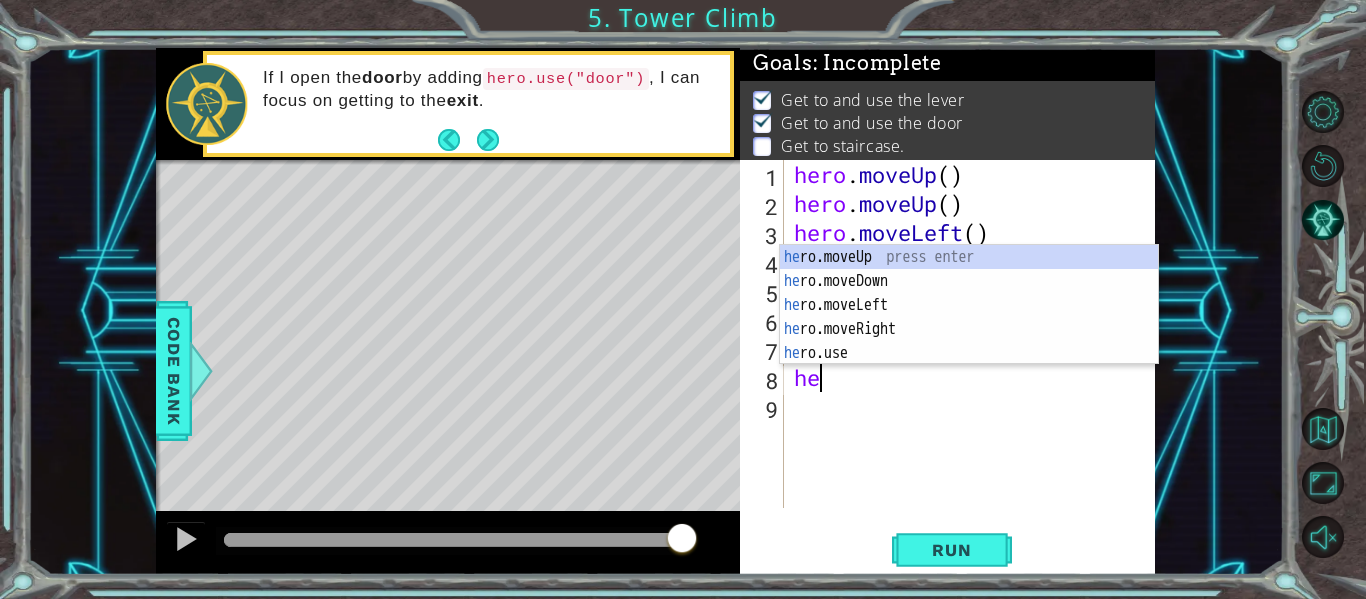 scroll, scrollTop: 0, scrollLeft: 1, axis: horizontal 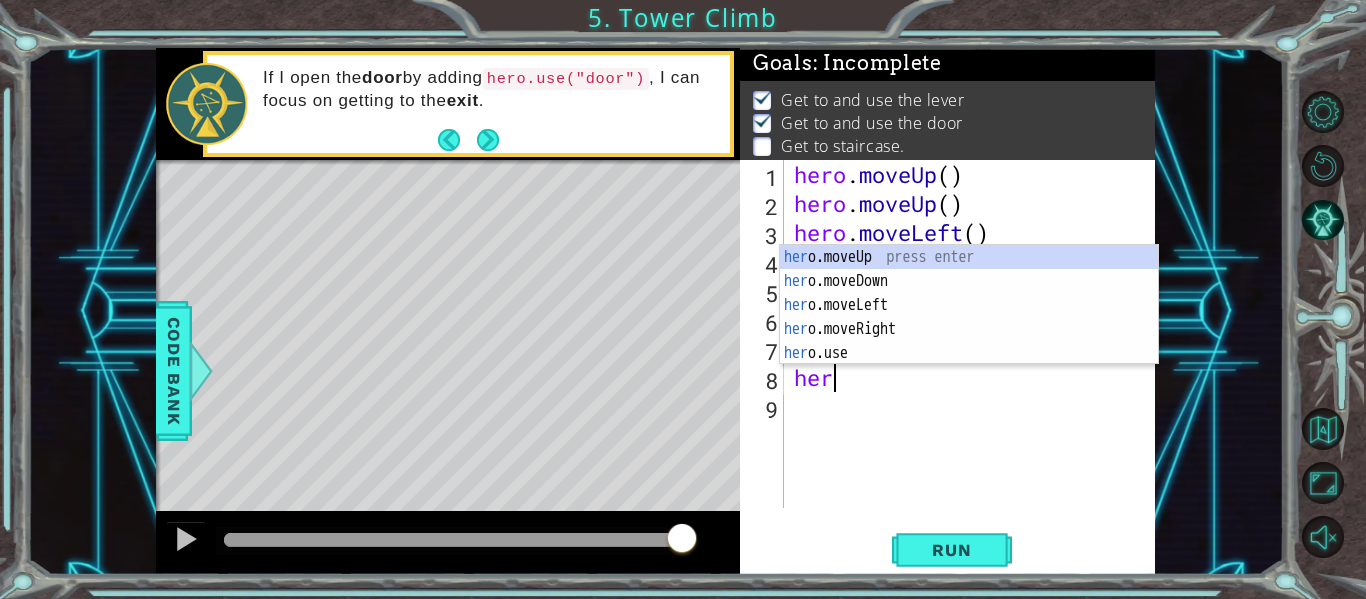 type on "hero" 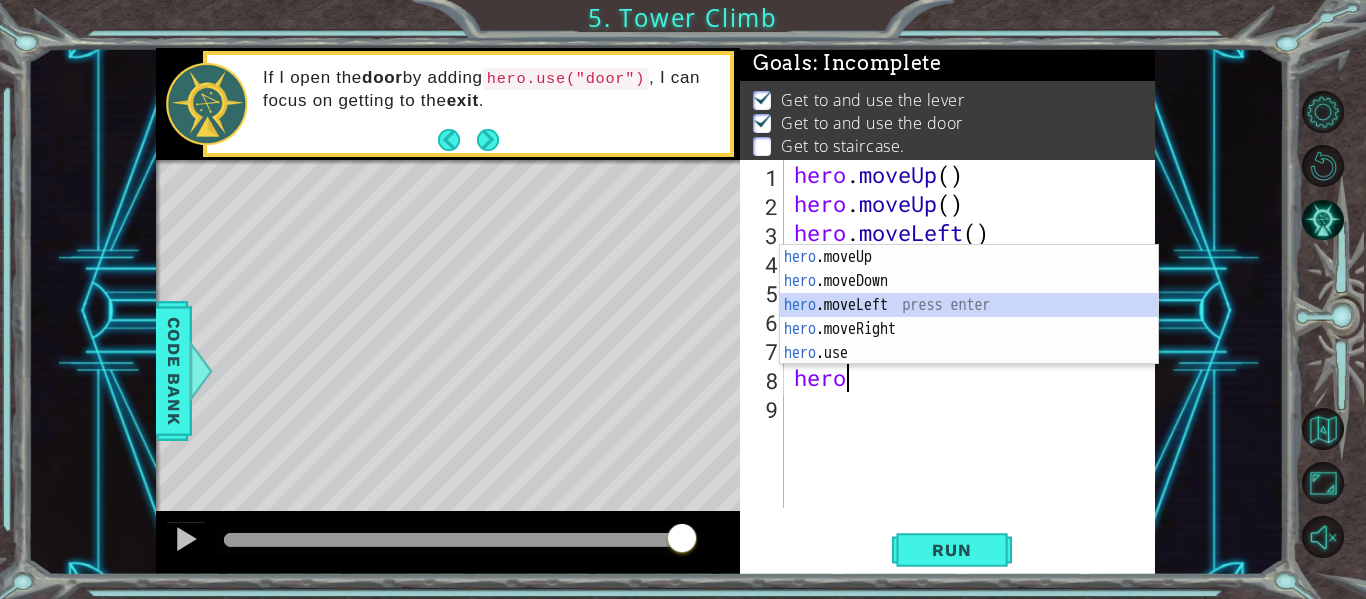 click on "hero .moveUp press enter hero .moveDown press enter hero .moveLeft press enter hero .moveRight press enter hero .use press enter" at bounding box center (969, 329) 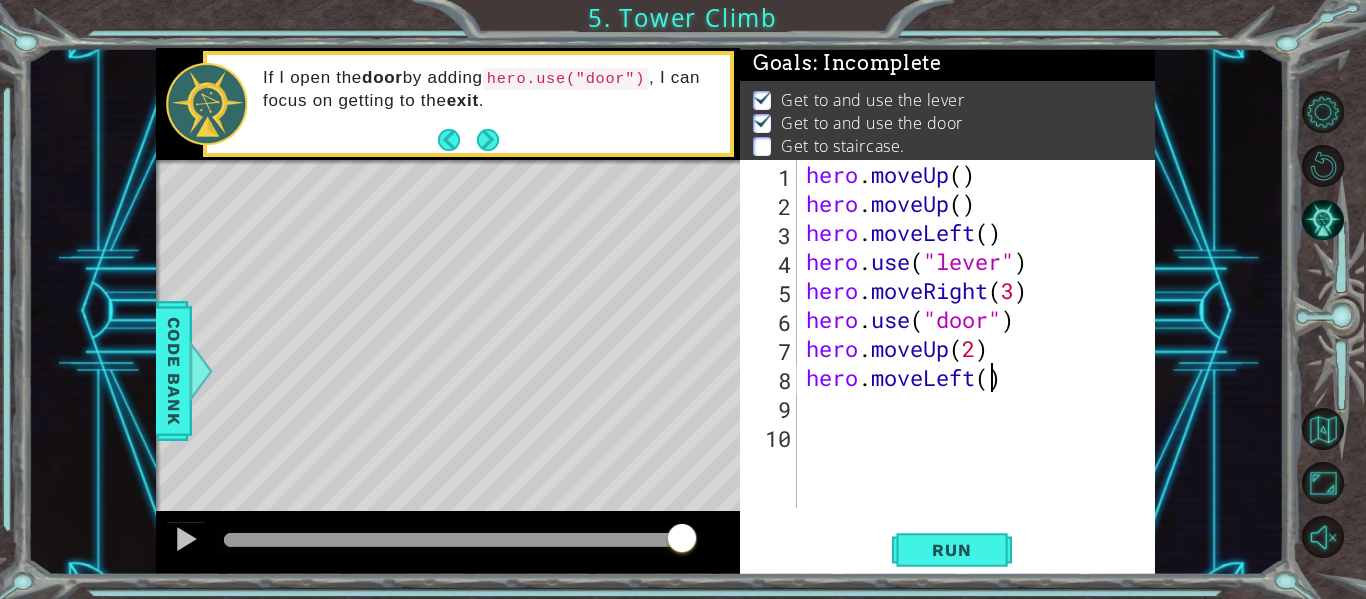 click on "hero . moveUp ( ) hero . moveUp ( ) hero . moveLeft ( ) hero . use ( "lever" ) hero . moveRight ( 3 ) hero . use ( "door" ) hero . moveUp ( 2 ) hero . moveLeft ( )" at bounding box center (981, 363) 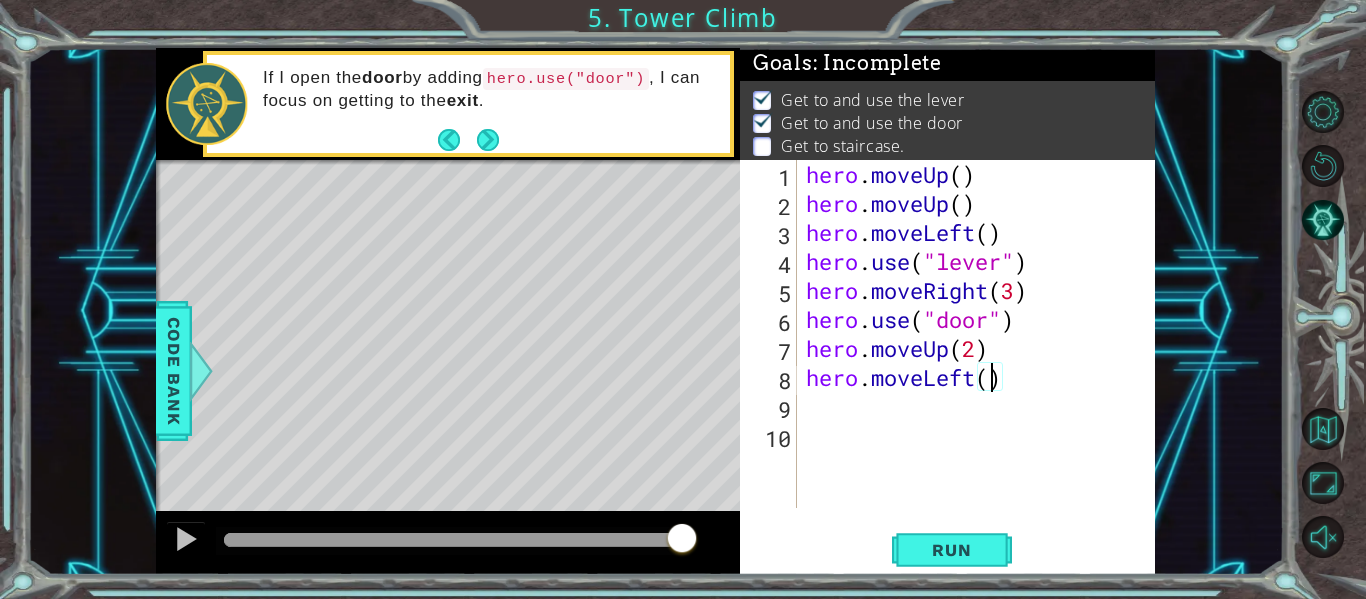 scroll, scrollTop: 0, scrollLeft: 9, axis: horizontal 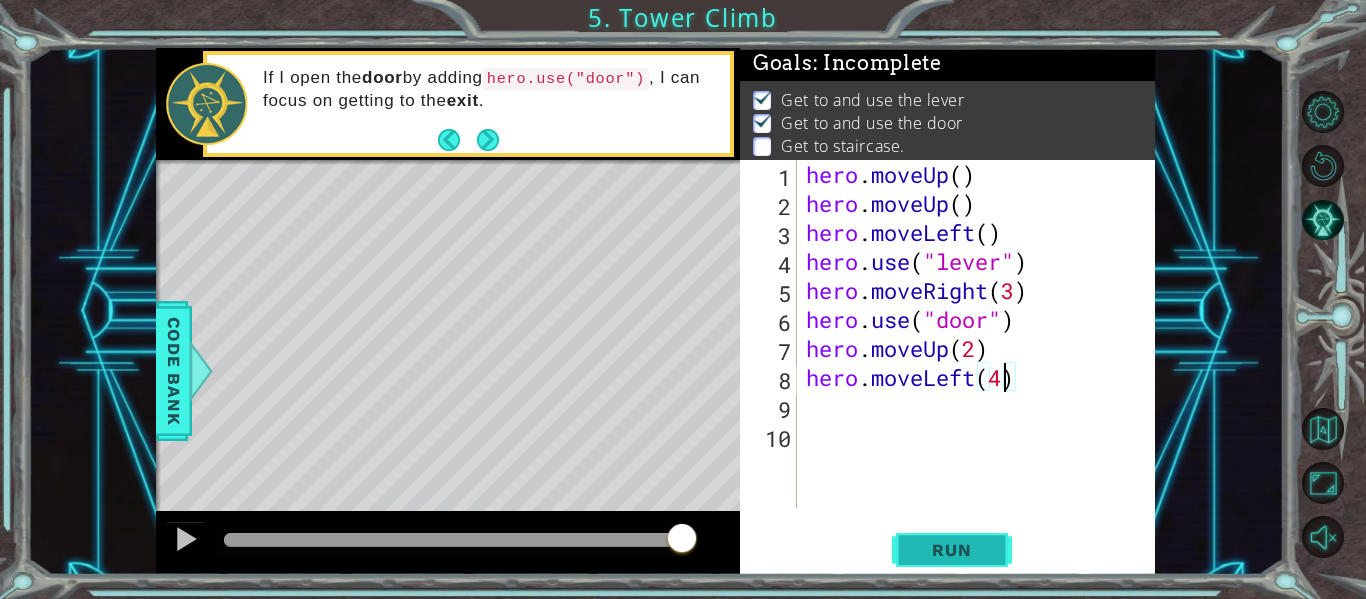 type on "hero.moveLeft(4)" 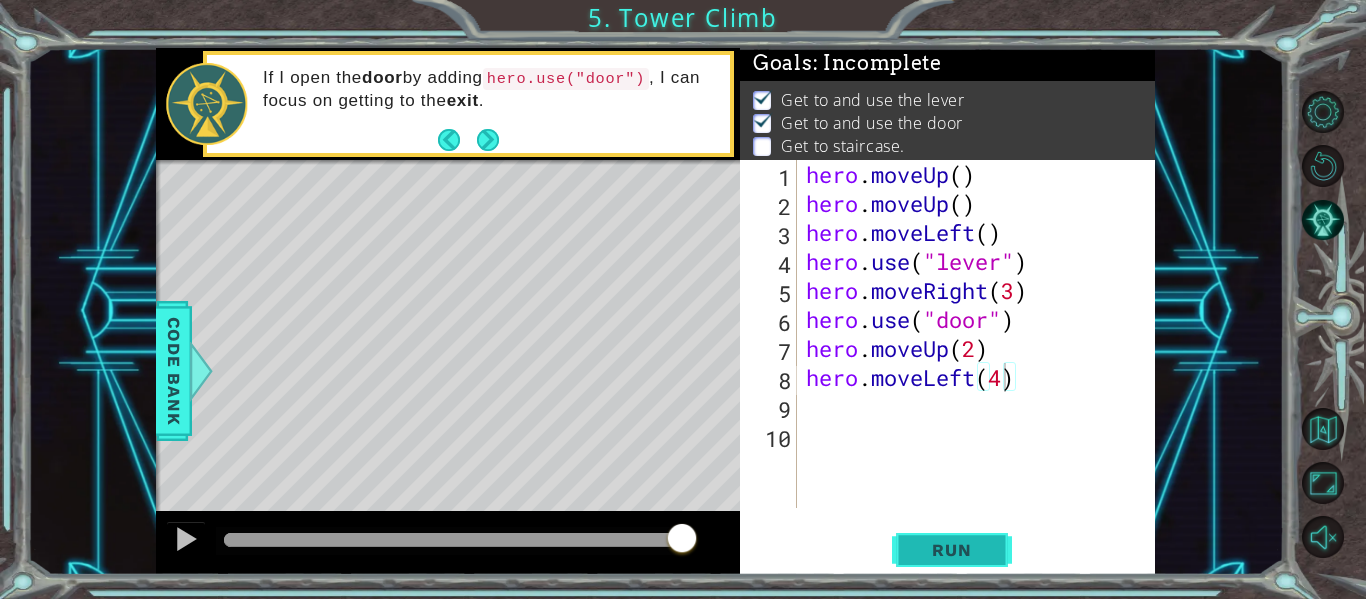 click on "Run" at bounding box center (951, 550) 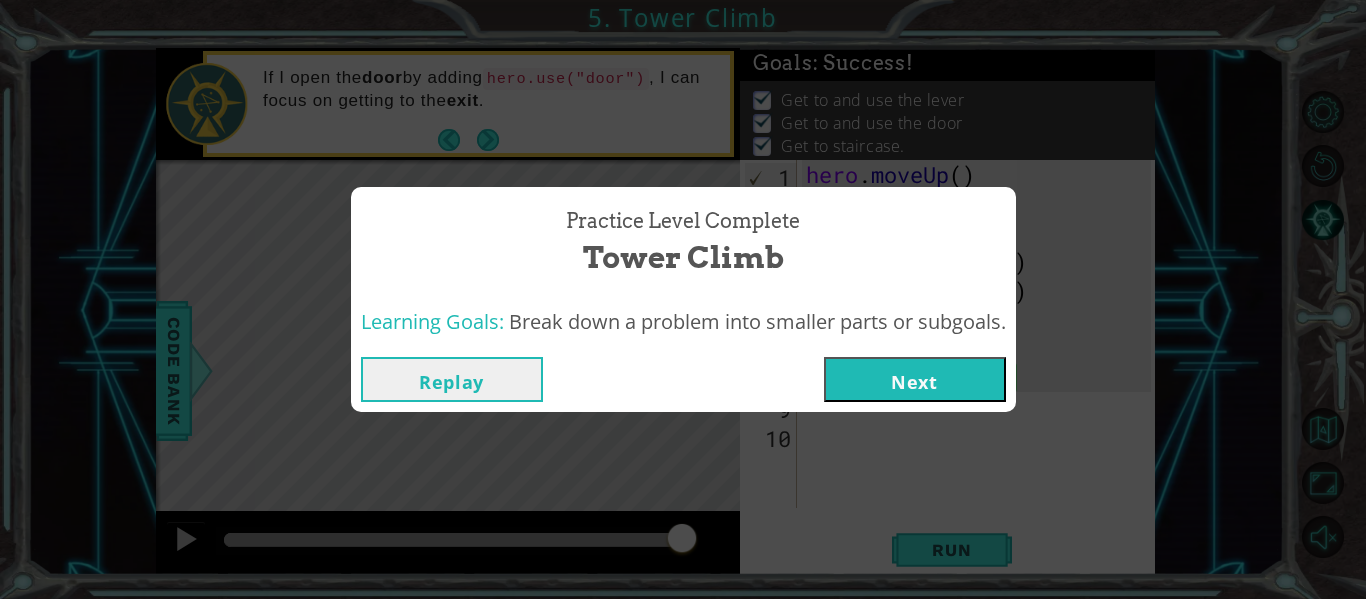 click on "Next" at bounding box center [915, 379] 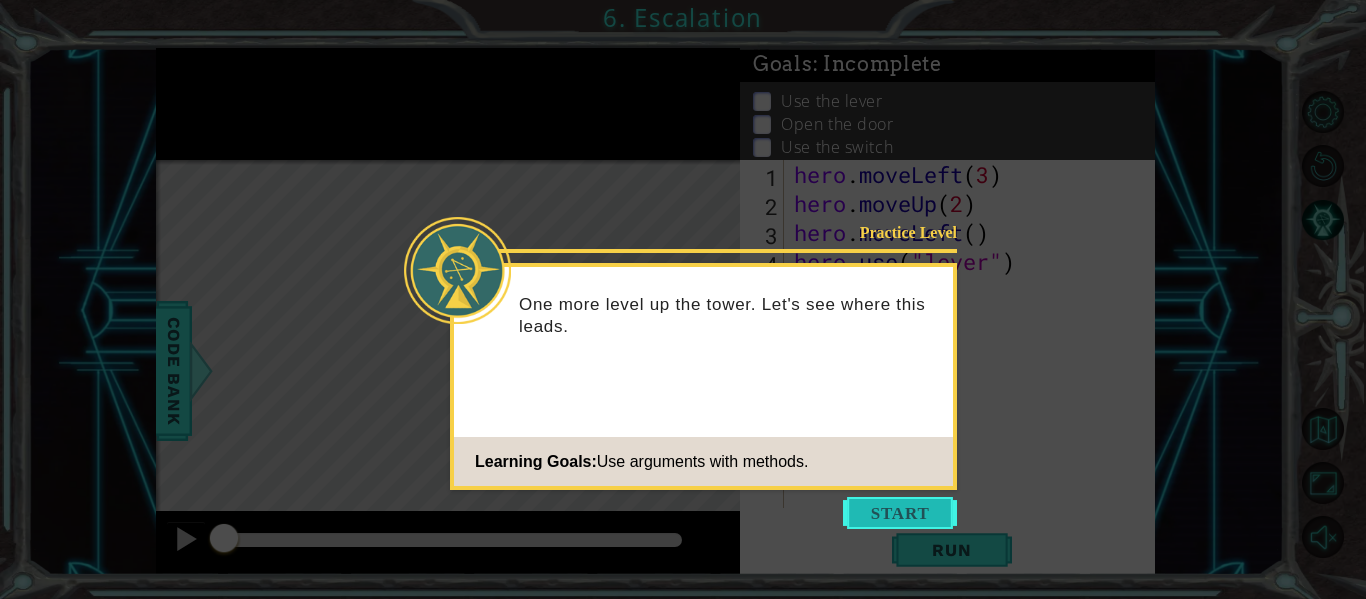 click at bounding box center [900, 513] 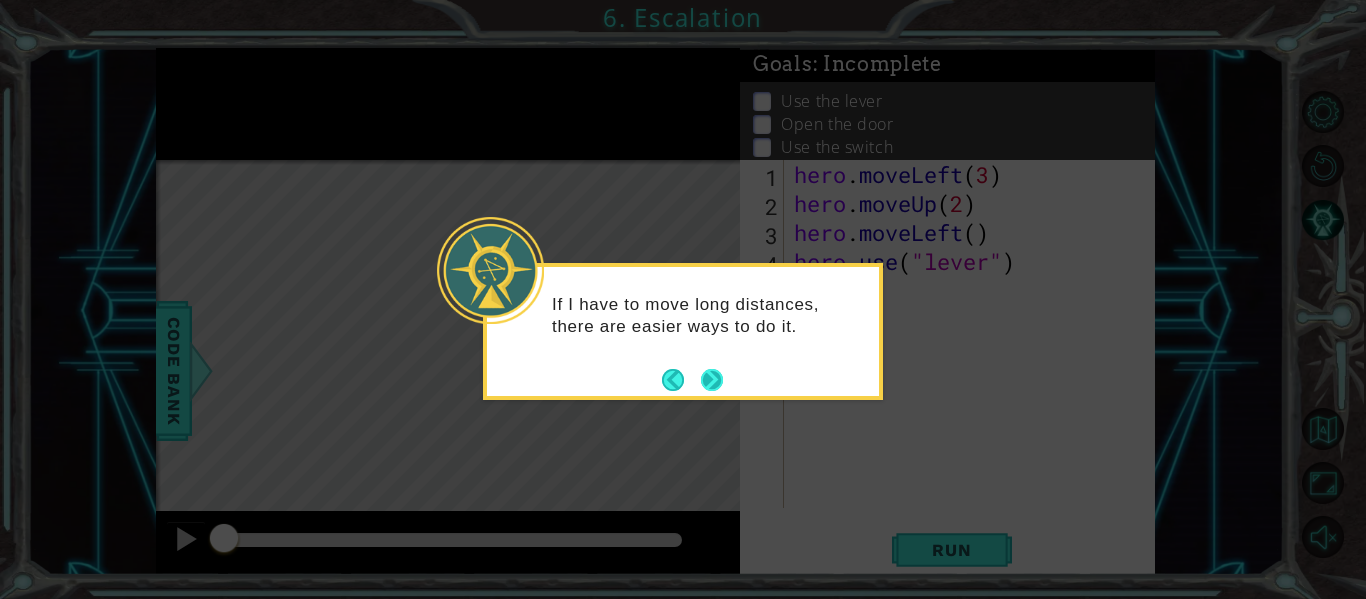 click at bounding box center [712, 380] 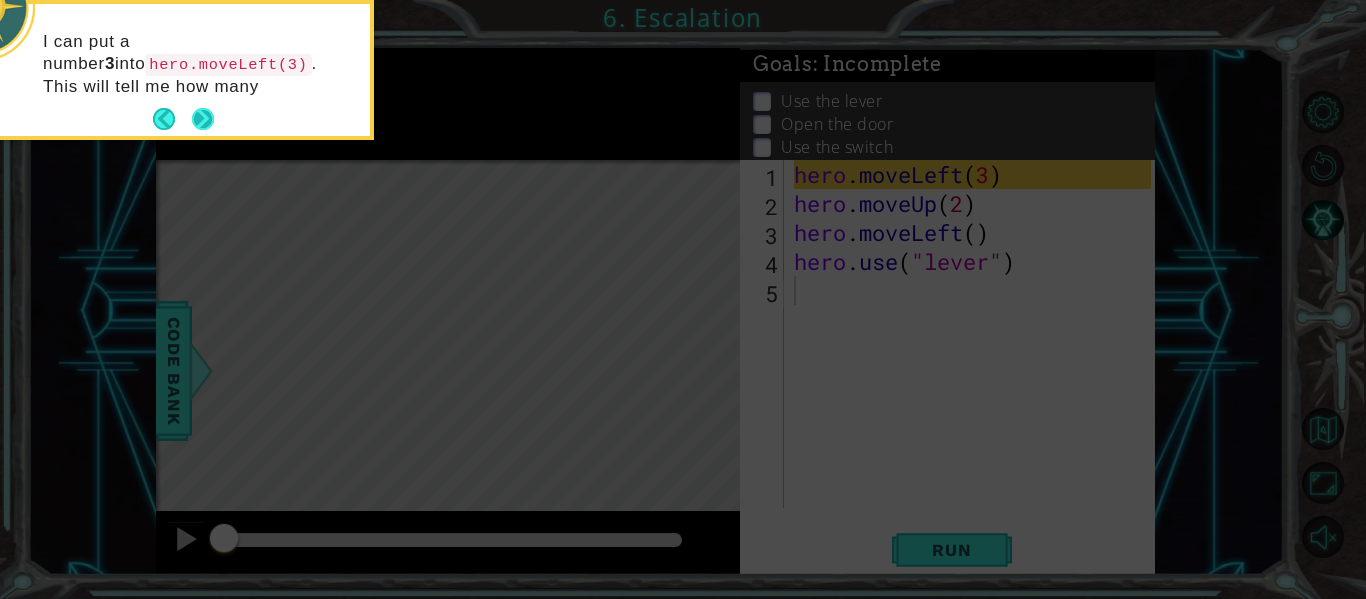 click at bounding box center (203, 119) 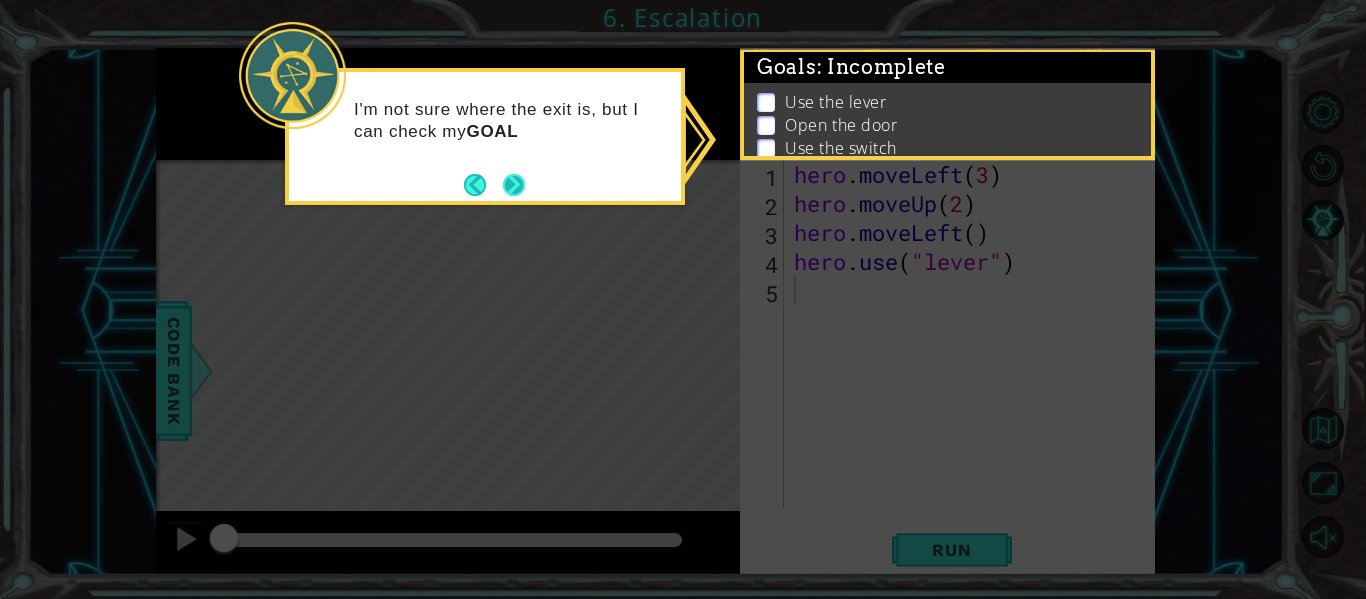 click at bounding box center [514, 185] 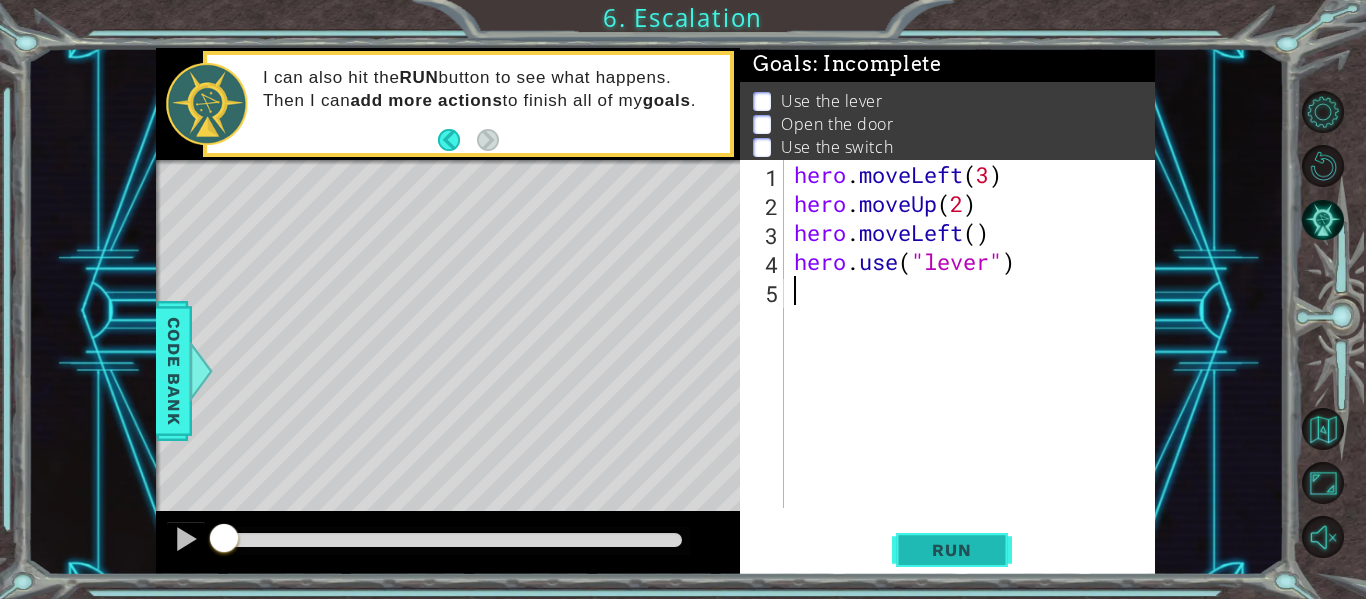 click on "Run" at bounding box center [951, 550] 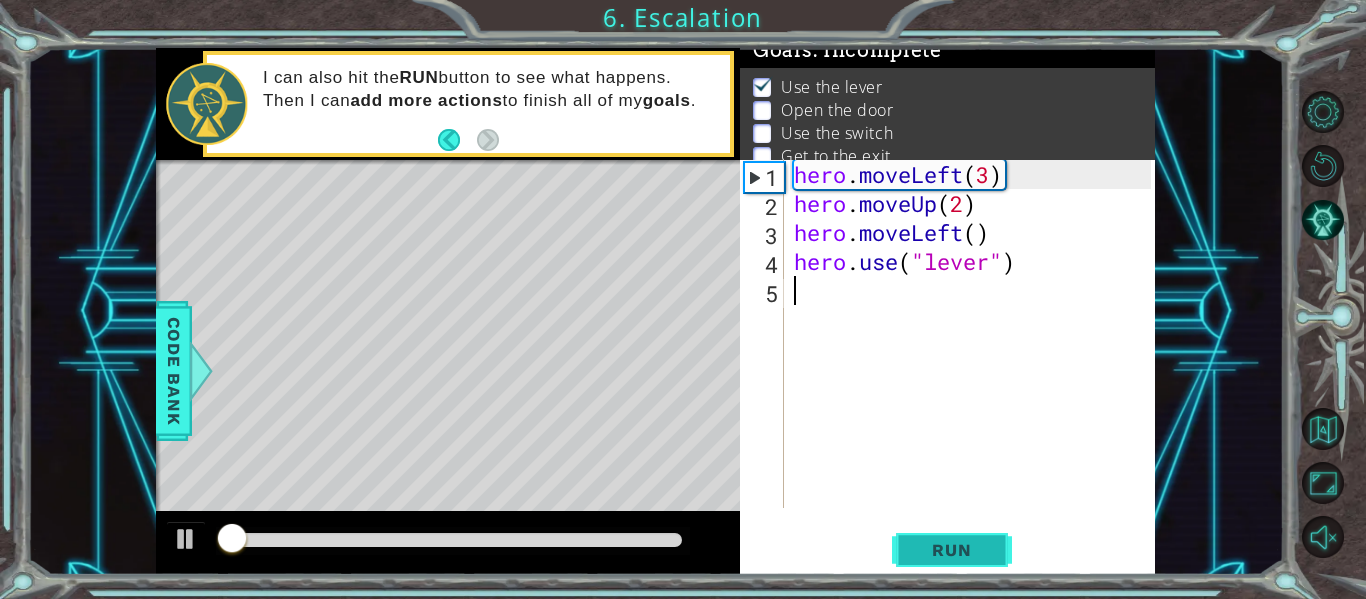 scroll, scrollTop: 16, scrollLeft: 0, axis: vertical 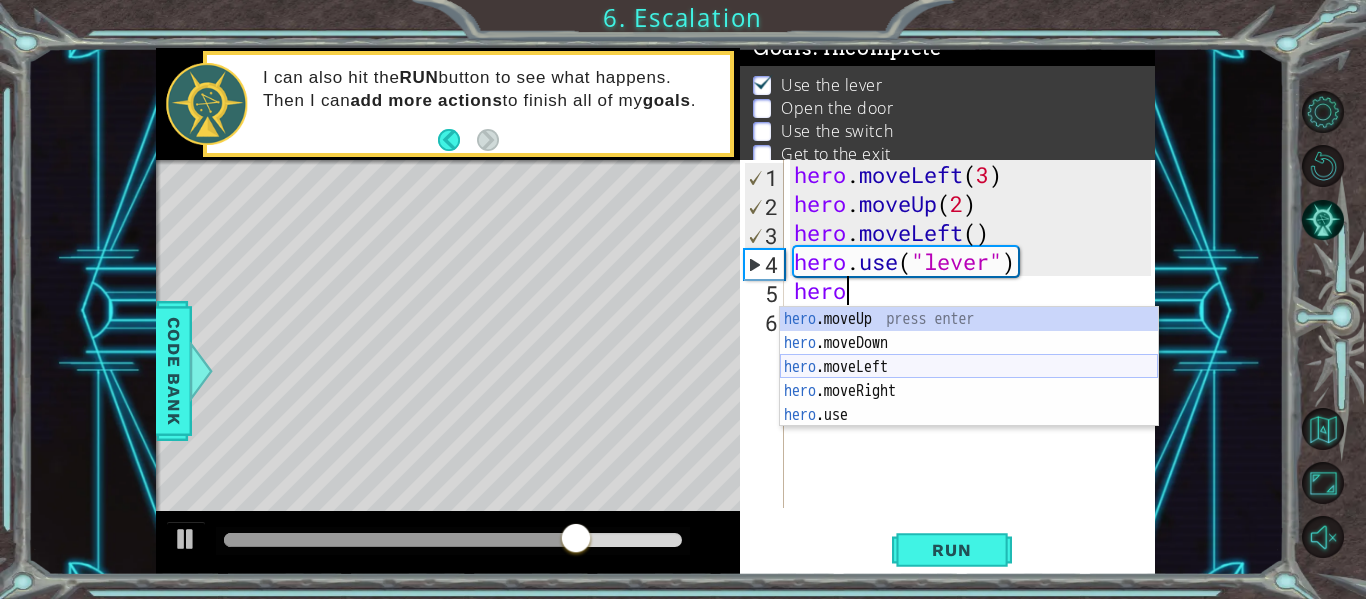 click on "hero .moveUp press enter hero .moveDown press enter hero .moveLeft press enter hero .moveRight press enter hero .use press enter" at bounding box center (969, 391) 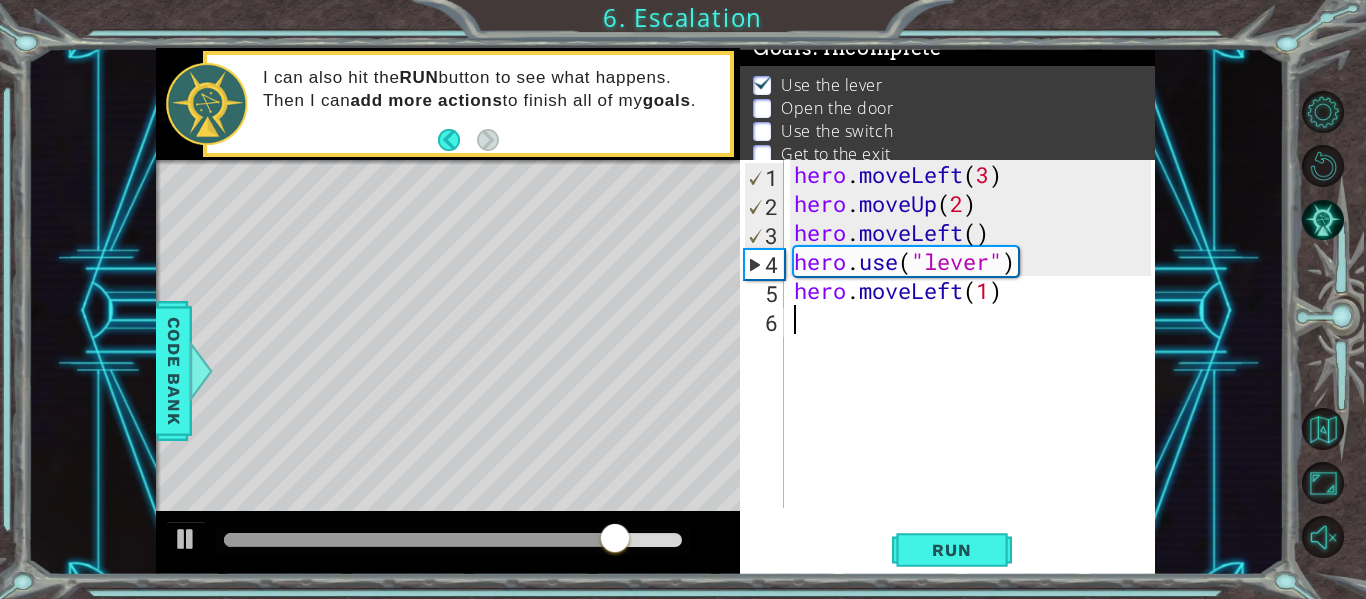 click on "hero . moveLeft ( 3 ) hero . moveUp ( 2 ) hero . moveLeft ( ) hero . use ( "lever" ) hero . moveLeft ( 1 )" at bounding box center [975, 363] 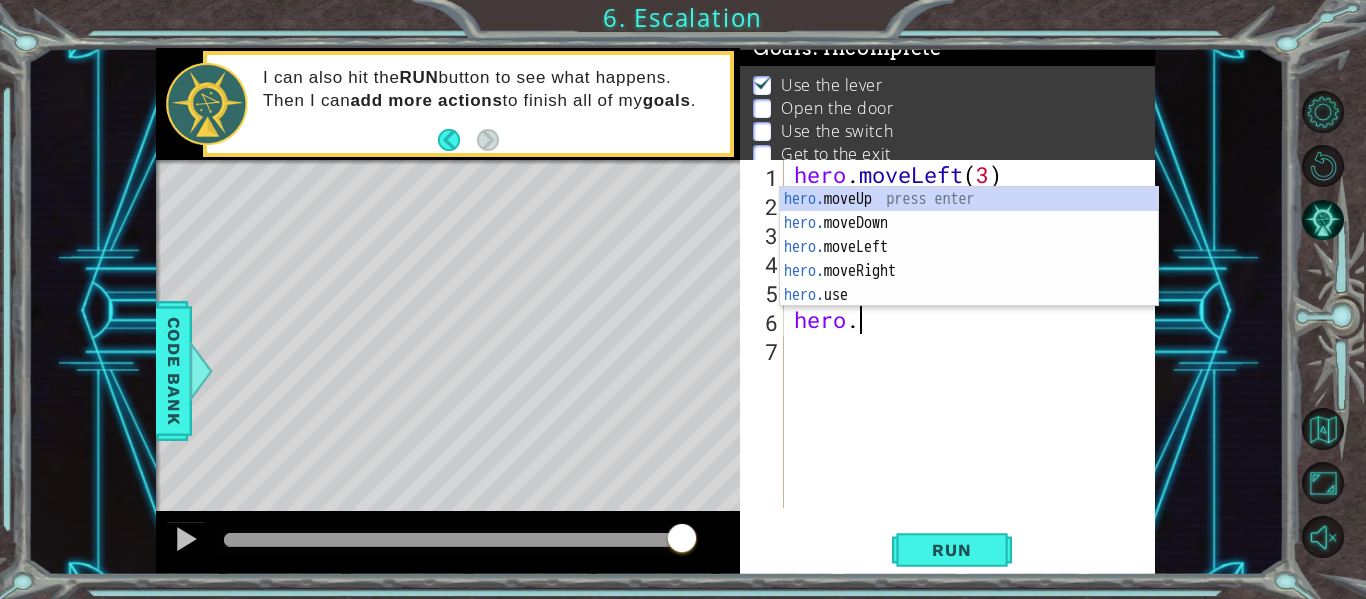 scroll, scrollTop: 0, scrollLeft: 2, axis: horizontal 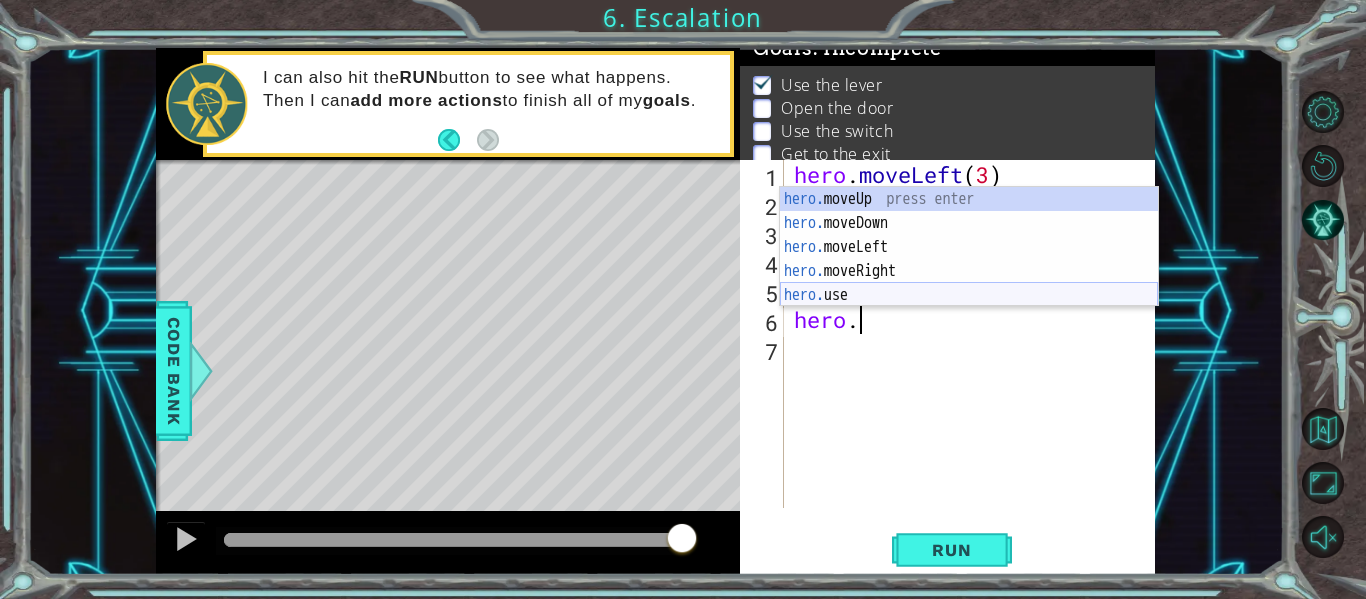 click on "hero. moveUp press enter hero. moveDown press enter hero. moveLeft press enter hero. moveRight press enter hero. use press enter" at bounding box center [969, 271] 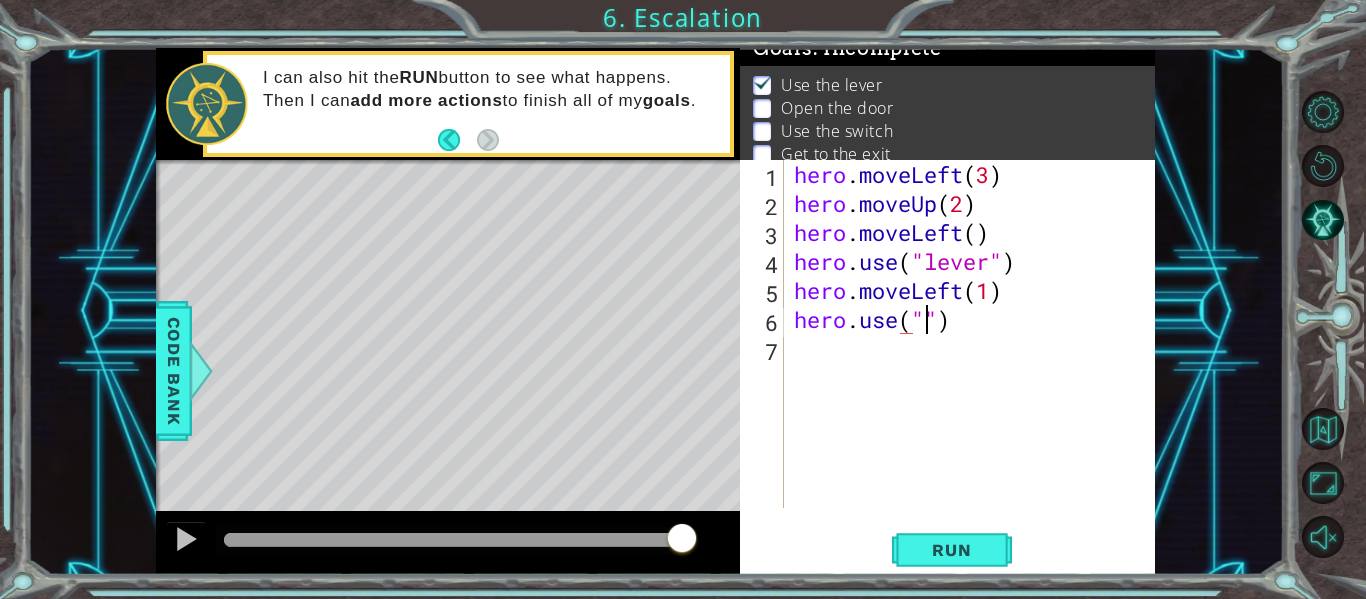 scroll, scrollTop: 0, scrollLeft: 6, axis: horizontal 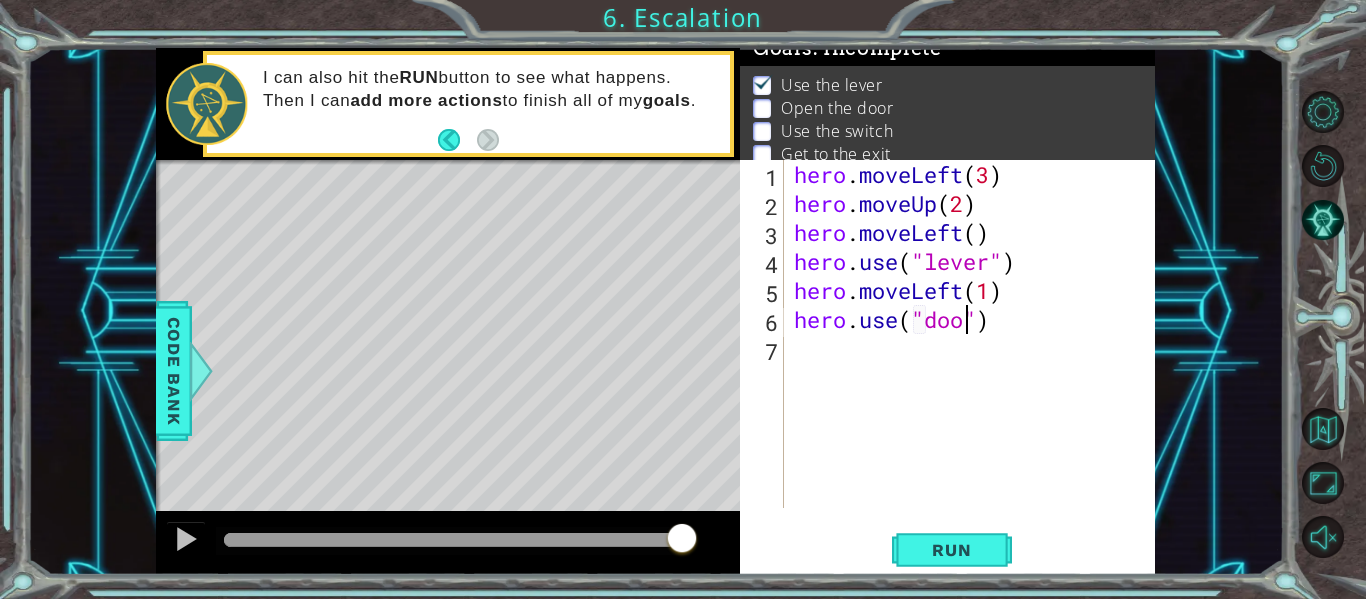 type on "hero.use("door")" 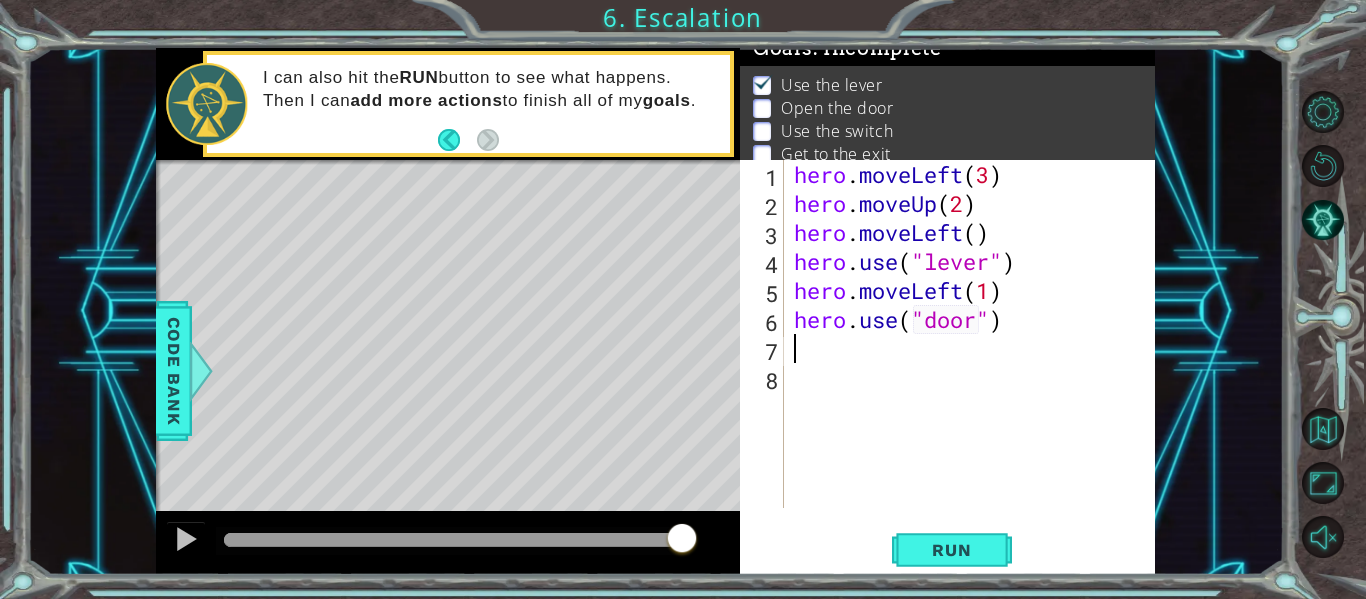 scroll, scrollTop: 0, scrollLeft: 0, axis: both 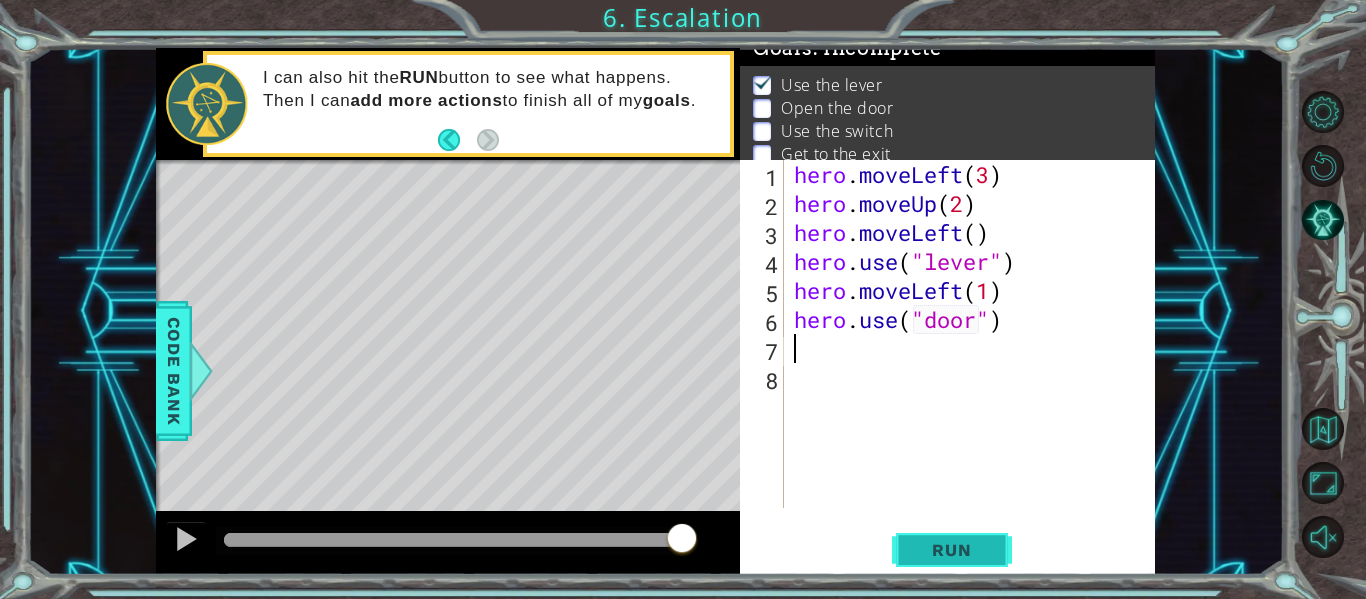 click on "Run" at bounding box center (951, 550) 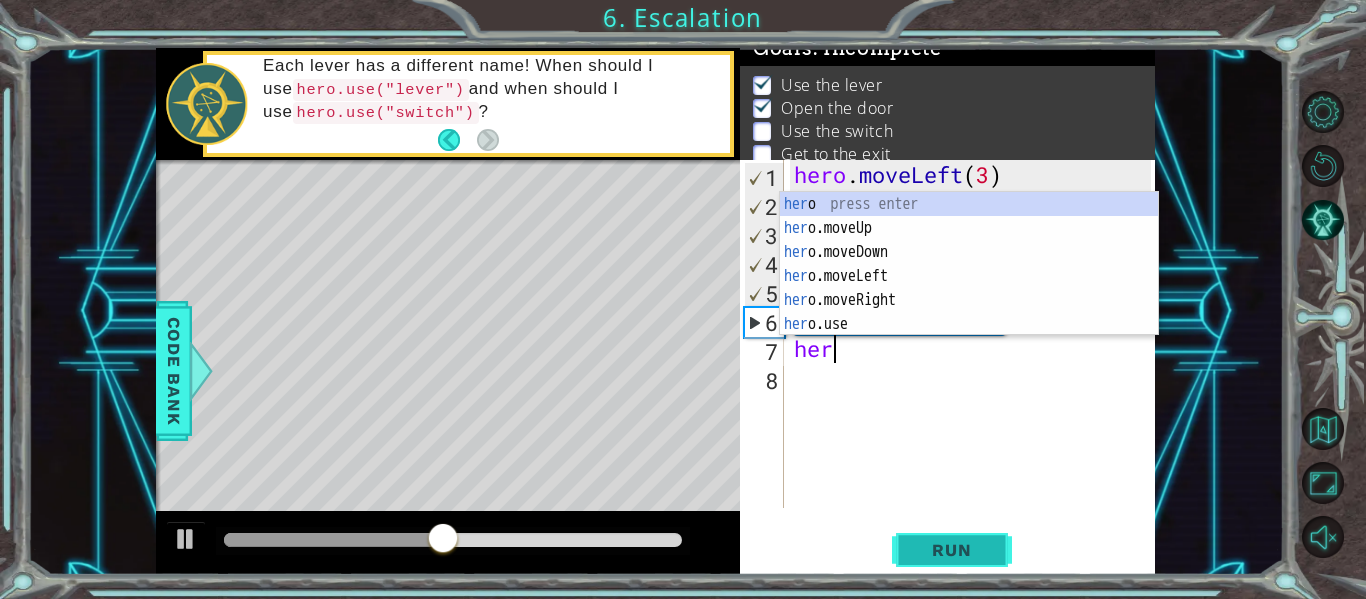 scroll, scrollTop: 0, scrollLeft: 1, axis: horizontal 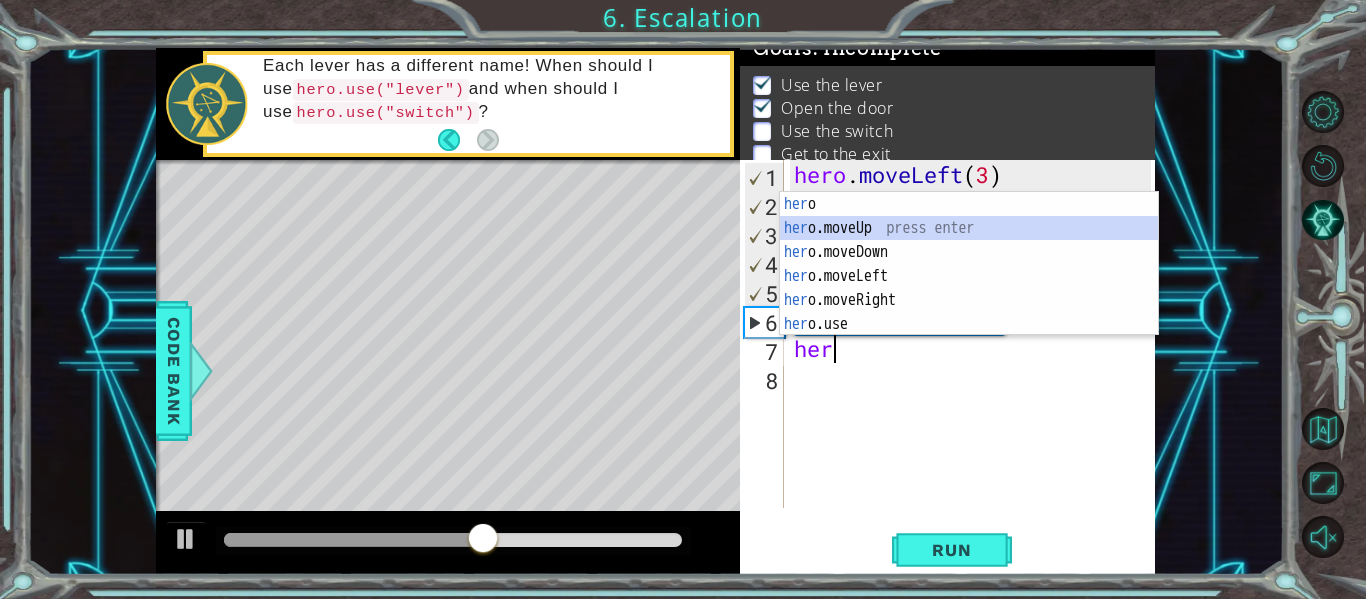 click on "her o press enter her o.moveUp press enter her o.moveDown press enter her o.moveLeft press enter her o.moveRight press enter her o.use press enter" at bounding box center (969, 288) 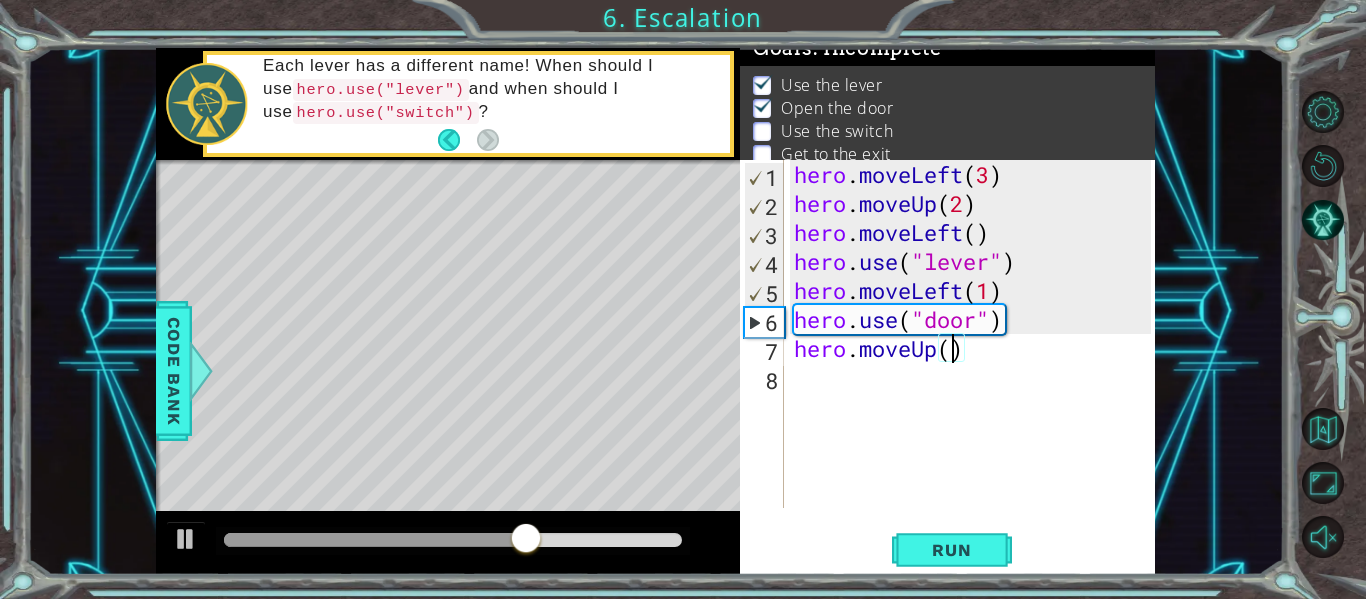 type on "hero.moveUp(2)" 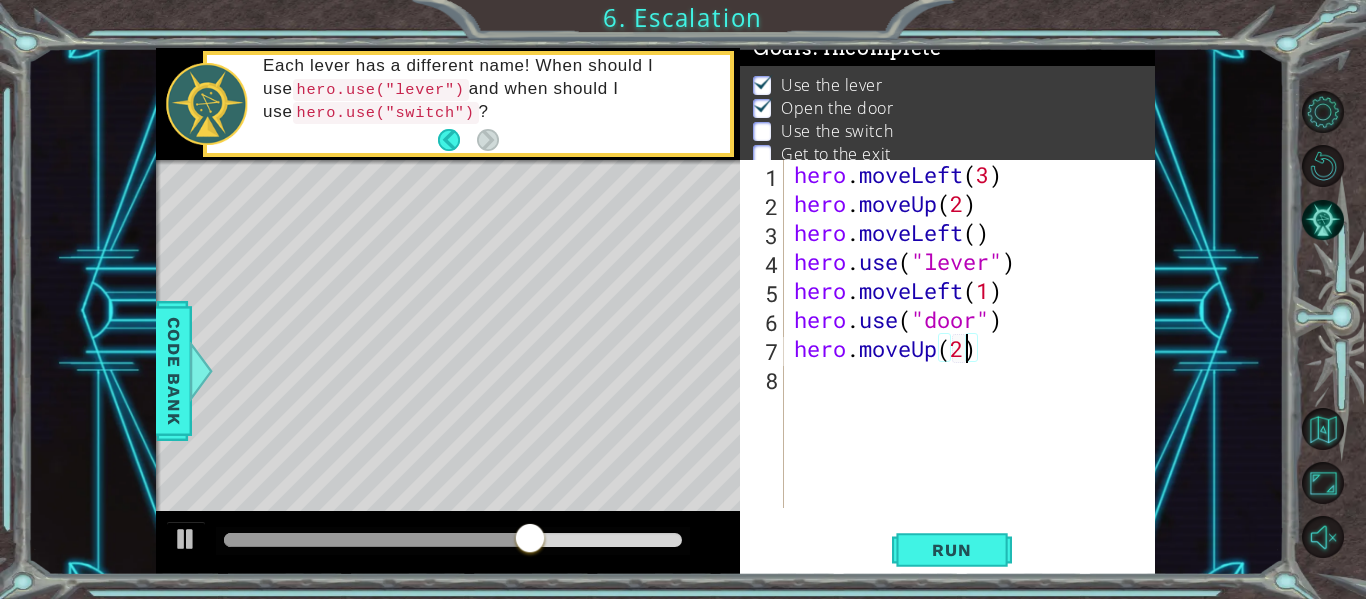 scroll, scrollTop: 0, scrollLeft: 7, axis: horizontal 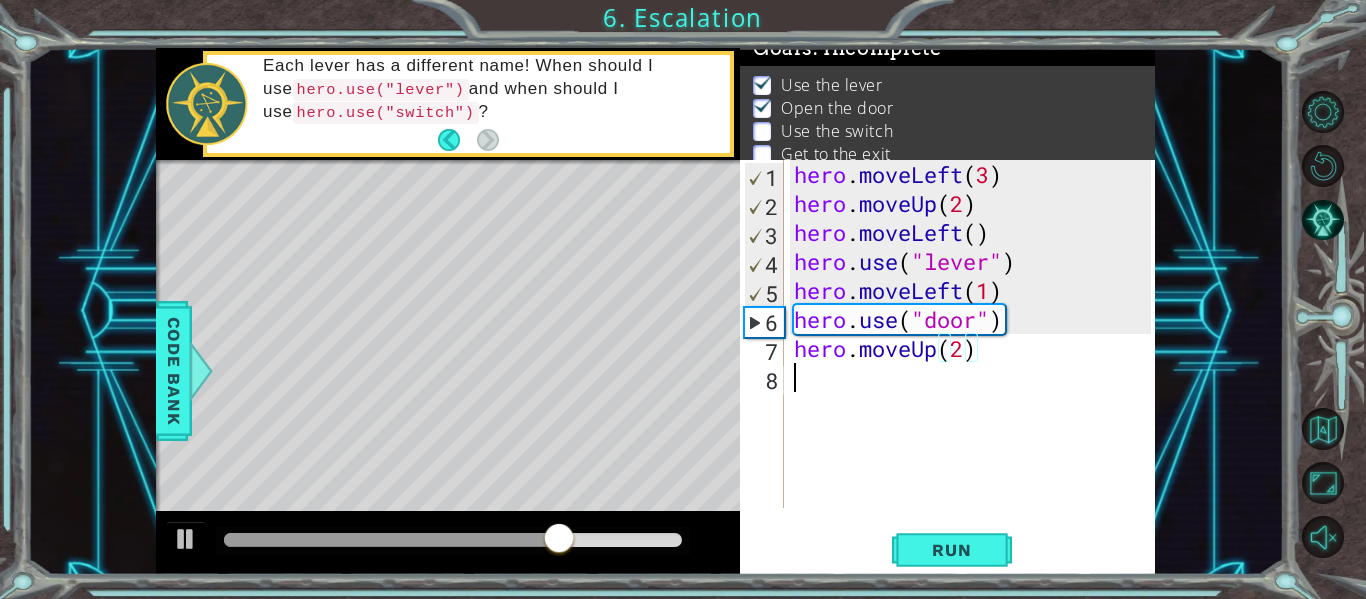 click on "hero . moveLeft ( 3 ) hero . moveUp ( 2 ) hero . moveLeft ( ) hero . use ( "lever" ) hero . moveLeft ( 1 ) hero . use ( "door" ) hero . moveUp ( 2 )" at bounding box center (975, 363) 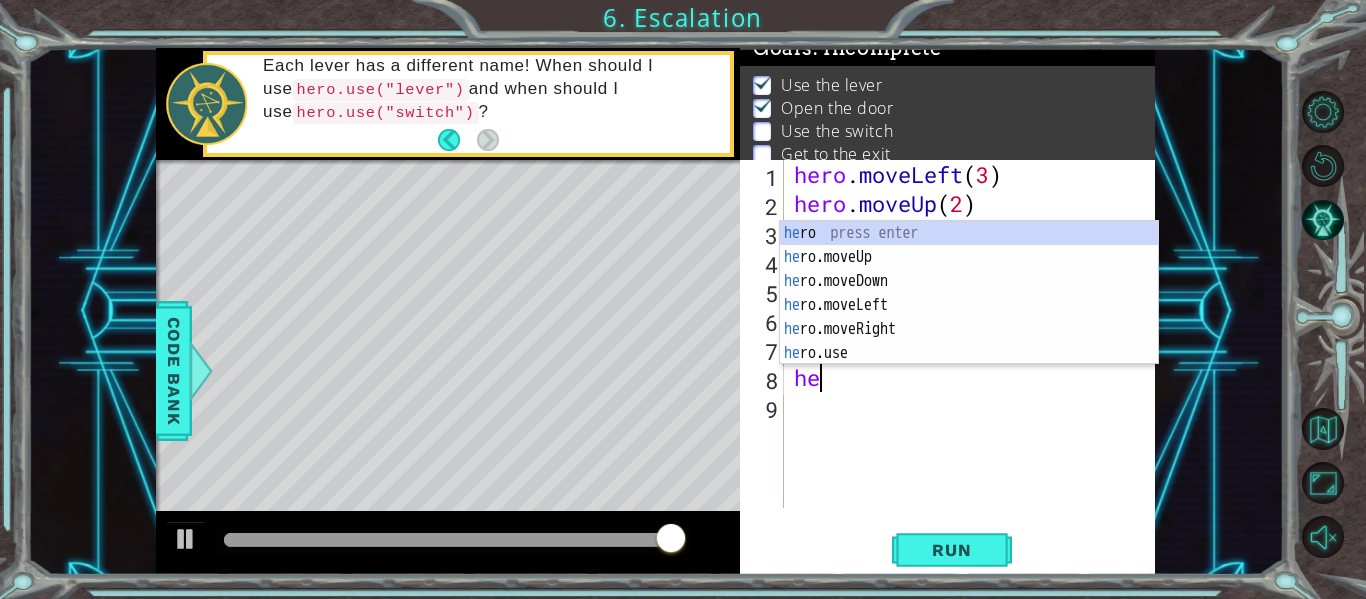 scroll, scrollTop: 0, scrollLeft: 1, axis: horizontal 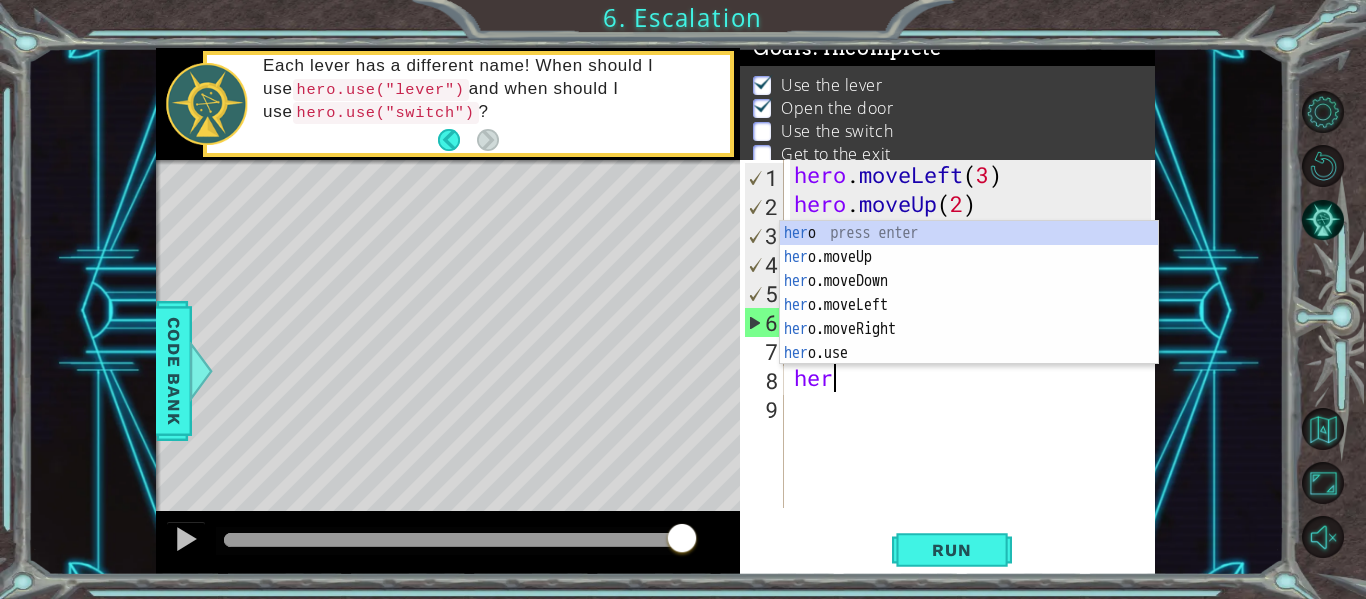 click on "her o press enter her o.moveUp press enter her o.moveDown press enter her o.moveLeft press enter her o.moveRight press enter her o.use press enter" at bounding box center [969, 317] 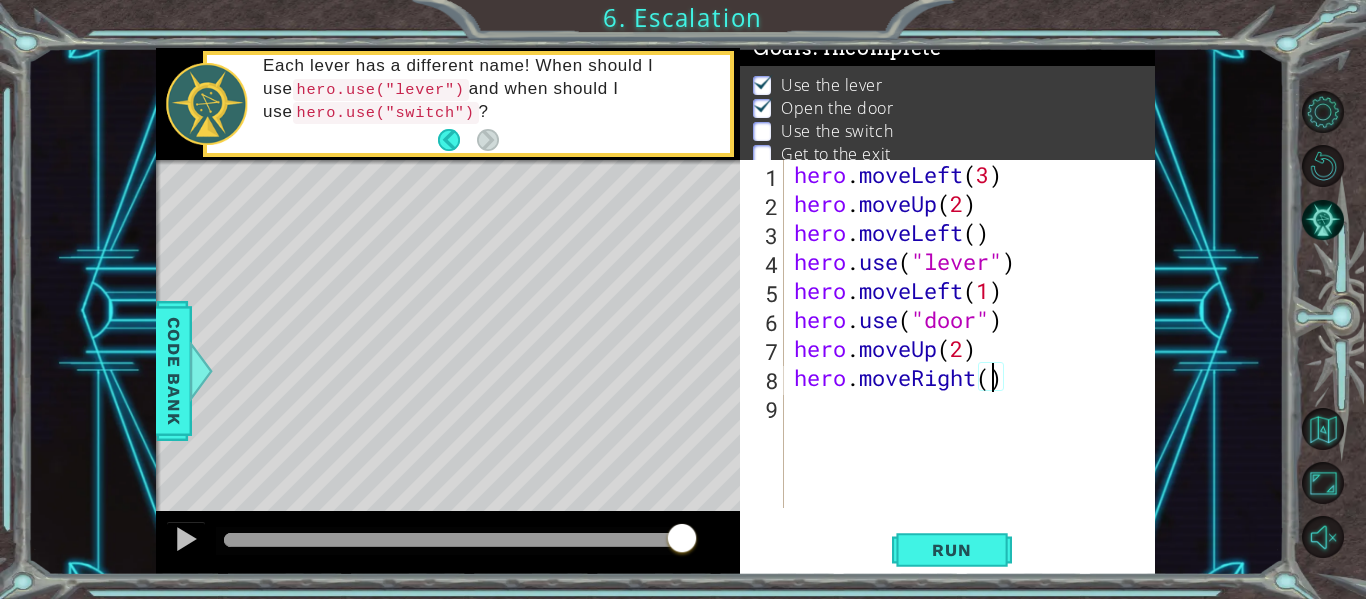 scroll, scrollTop: 0, scrollLeft: 9, axis: horizontal 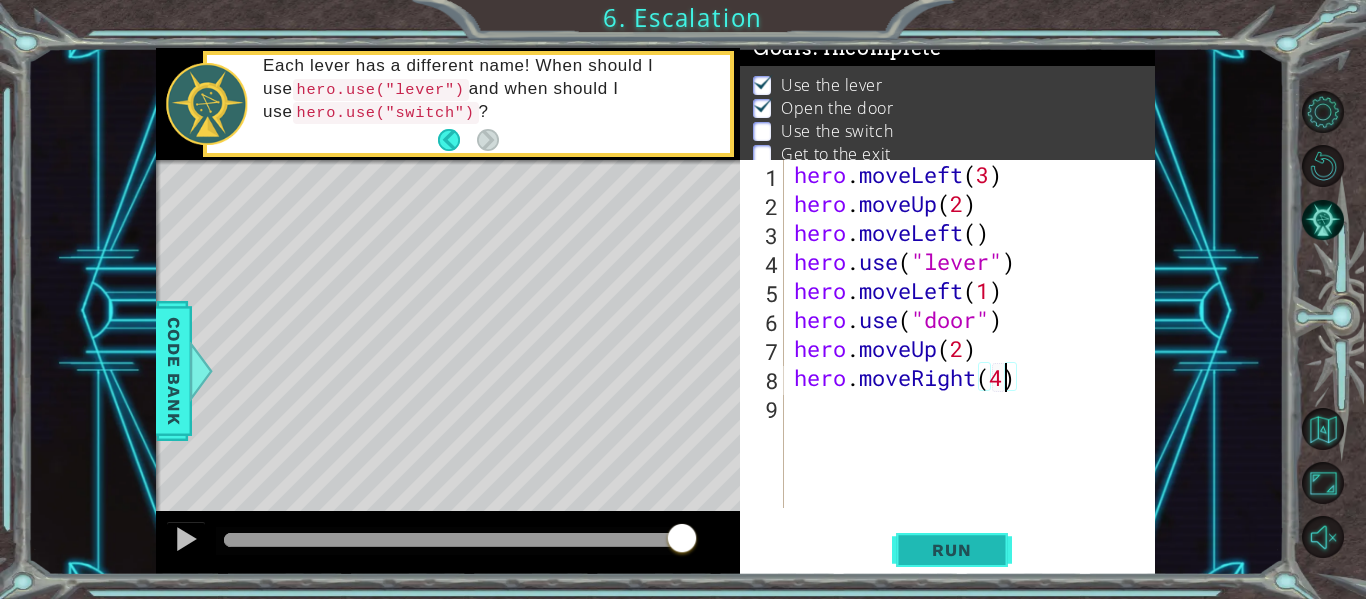 click on "Run" at bounding box center [951, 550] 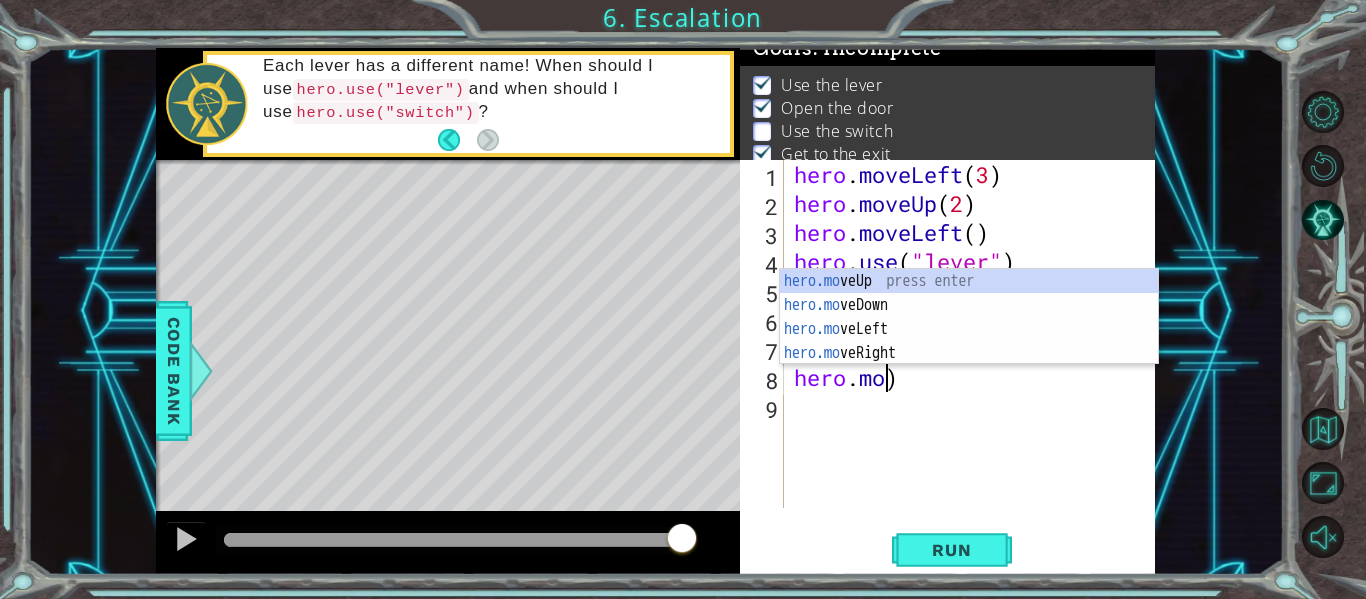 scroll, scrollTop: 0, scrollLeft: 0, axis: both 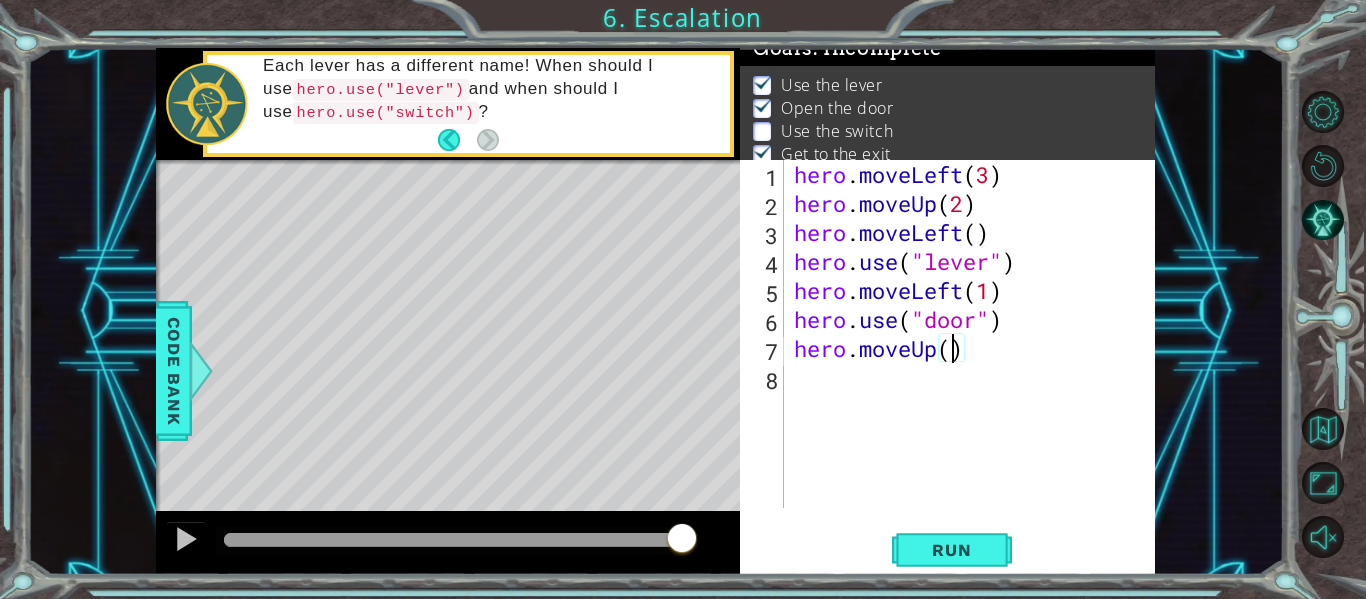 type on "hero.moveUp(2)" 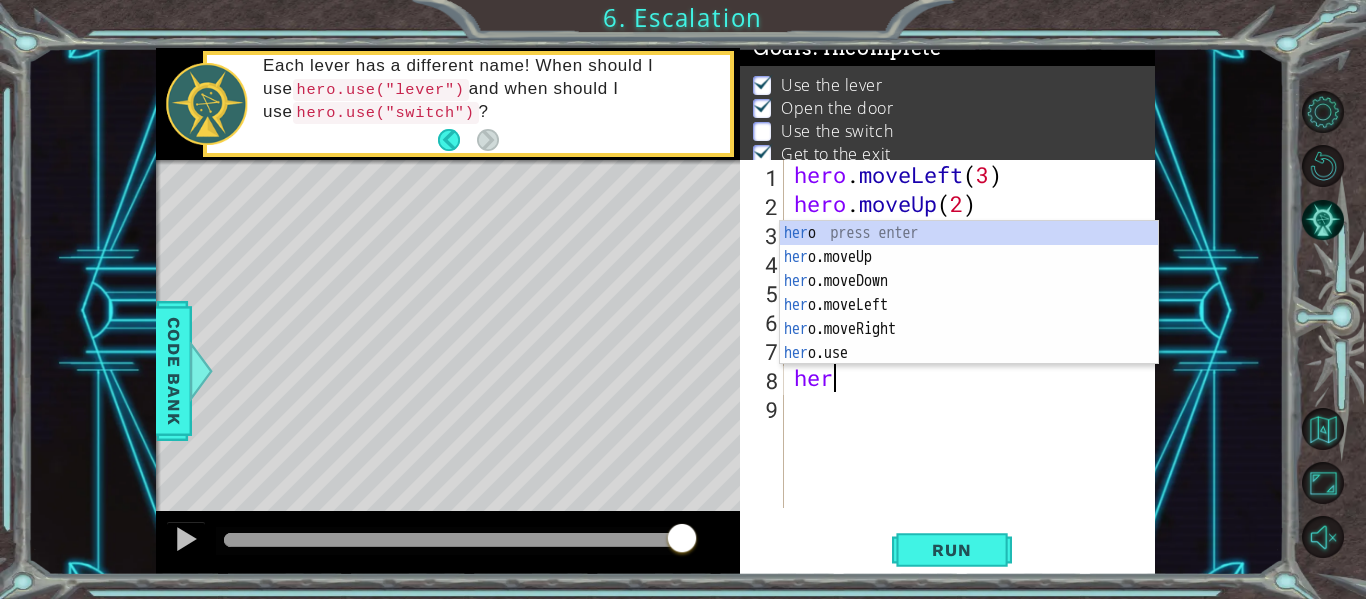 scroll, scrollTop: 0, scrollLeft: 1, axis: horizontal 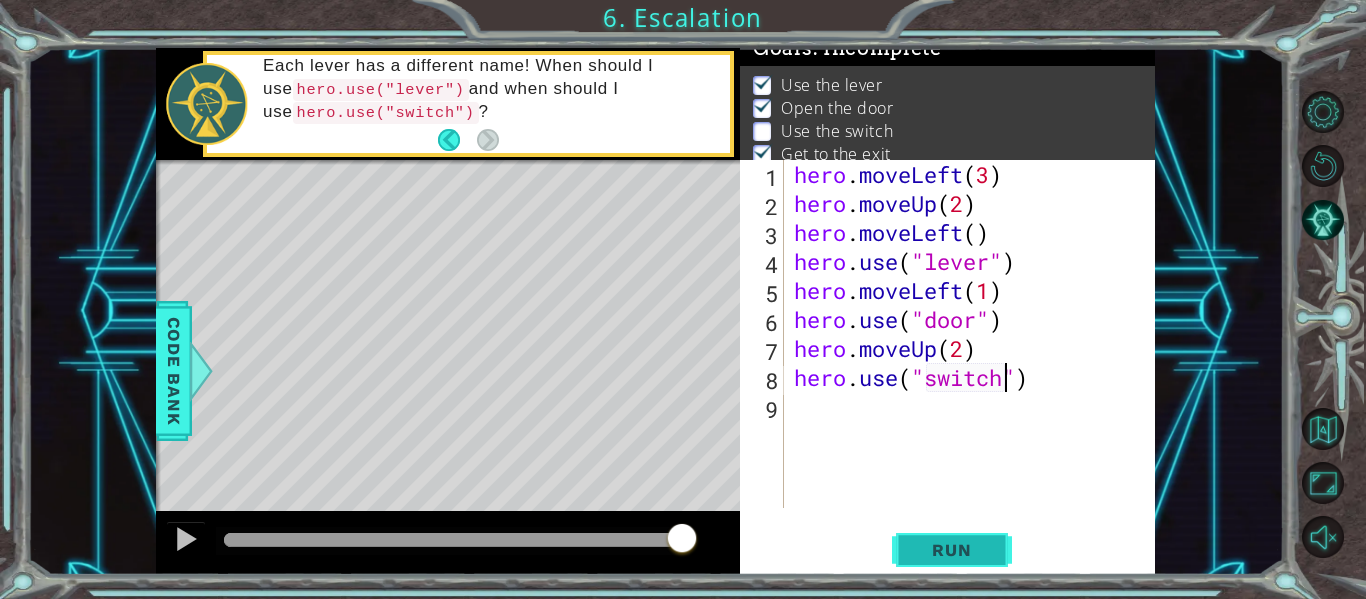 type on "hero.use("switch")" 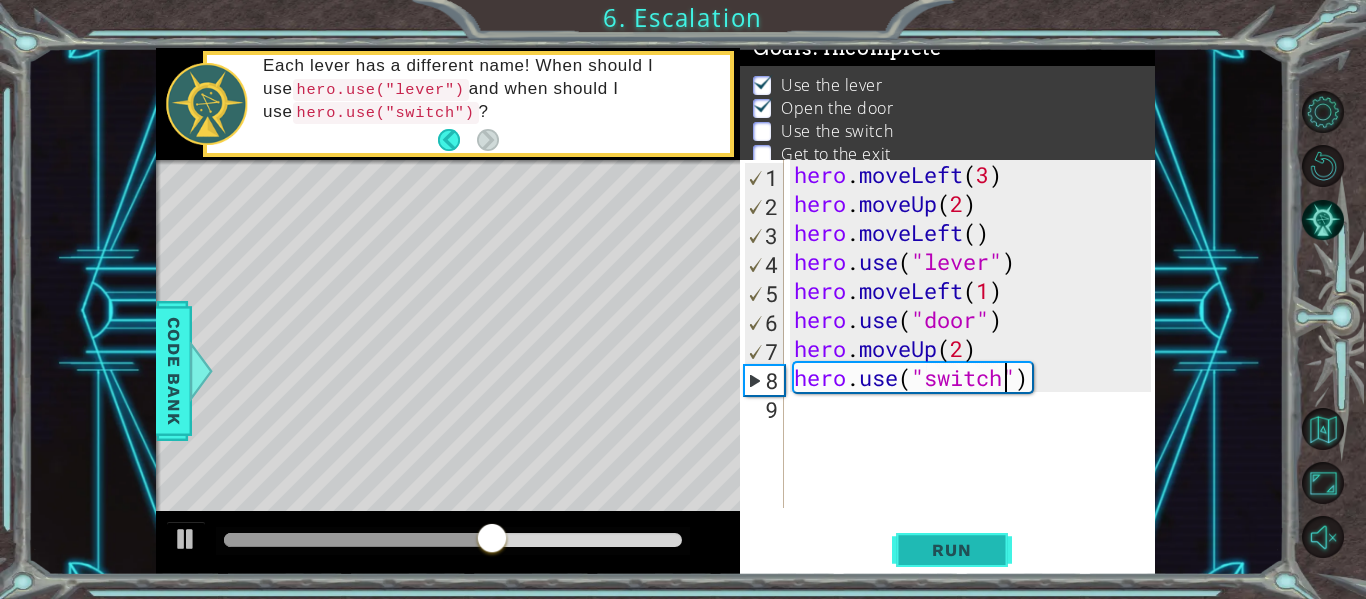 scroll, scrollTop: 0, scrollLeft: 0, axis: both 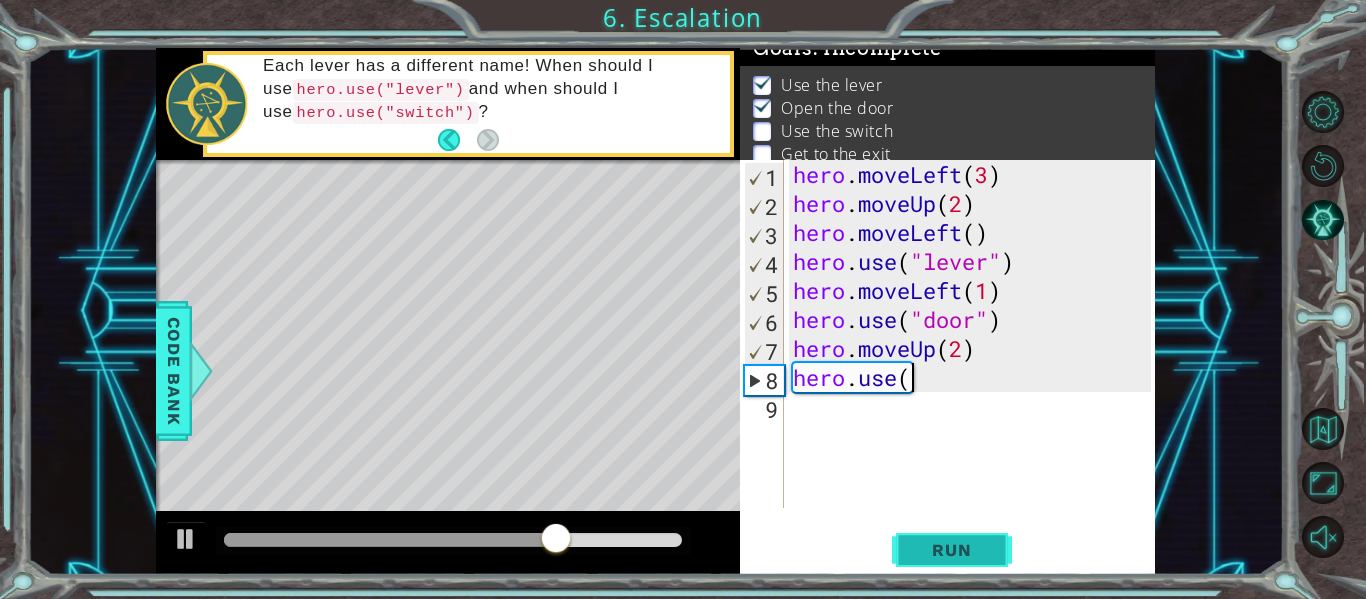 type on "h" 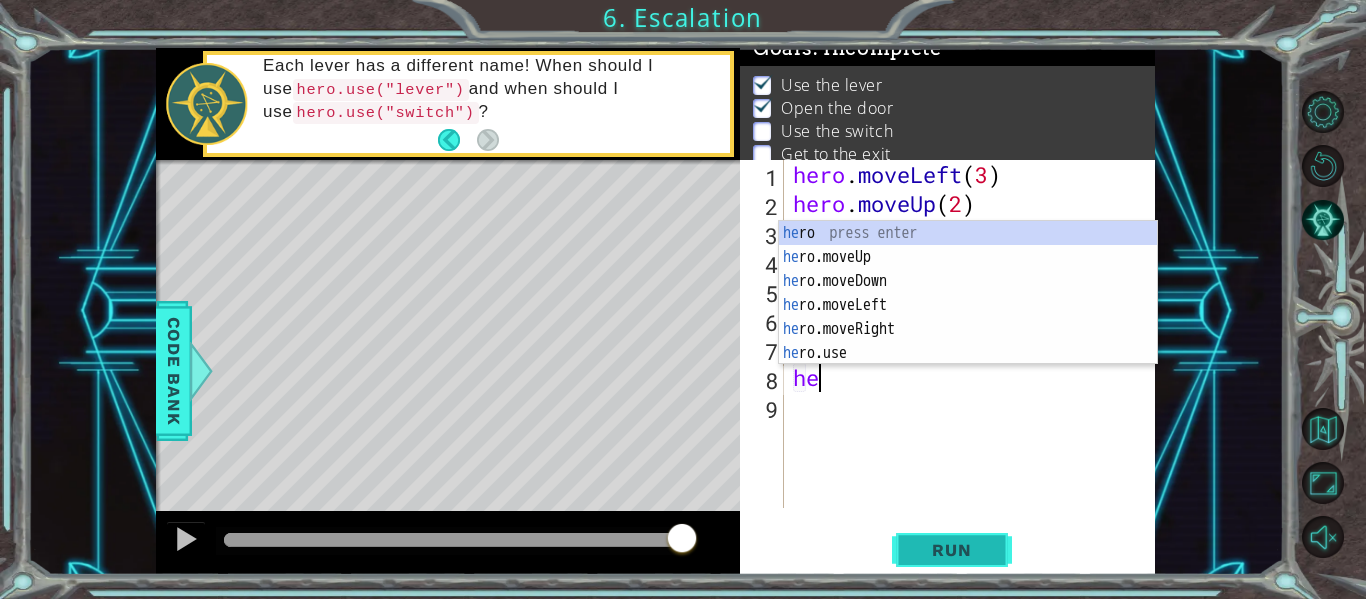 scroll, scrollTop: 0, scrollLeft: 1, axis: horizontal 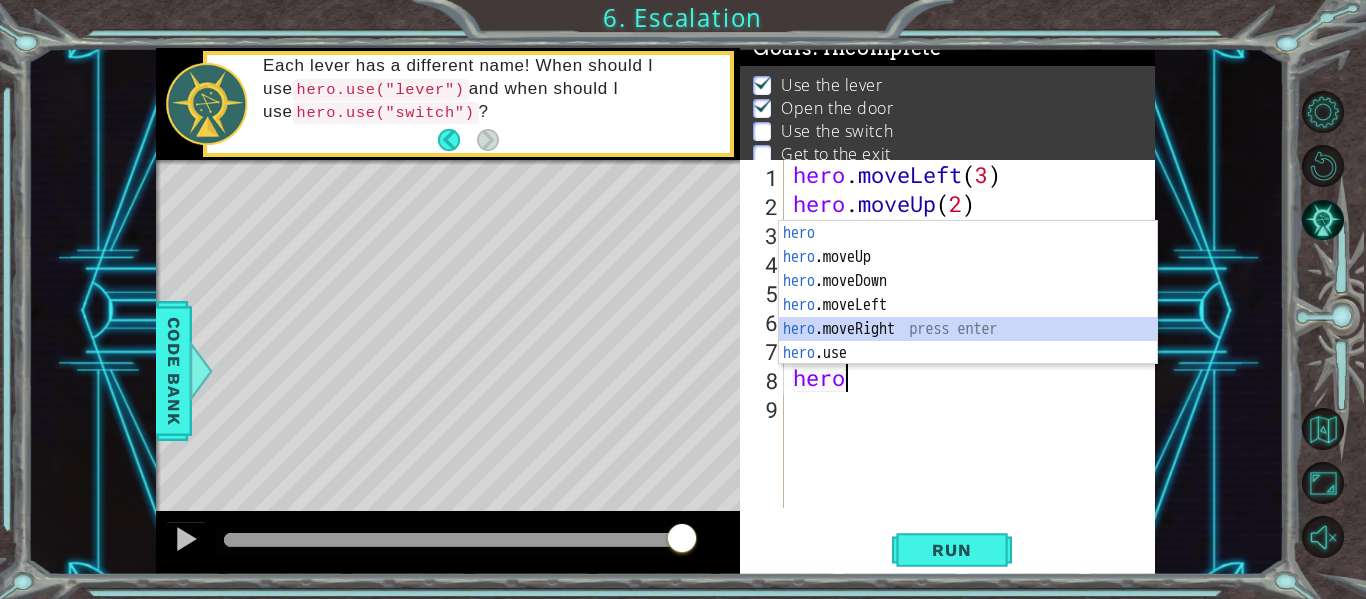 click on "hero press enter hero .moveUp press enter hero .moveDown press enter hero .moveLeft press enter hero .moveRight press enter hero .use press enter" at bounding box center [968, 317] 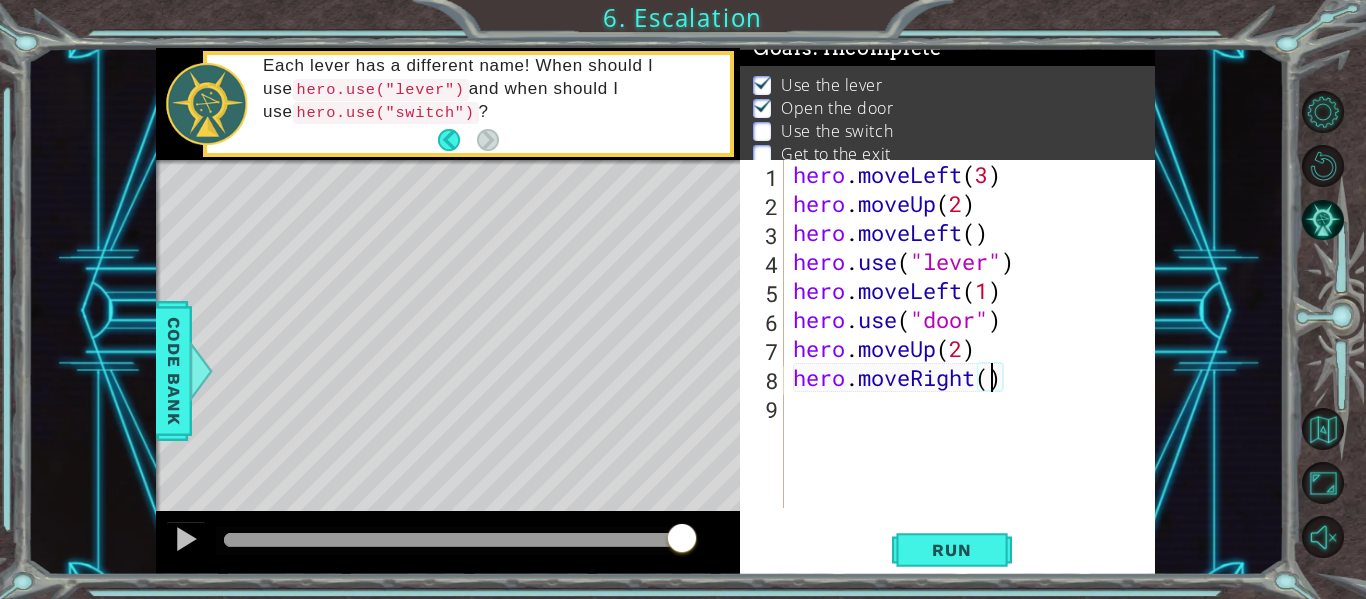 type on "hero.moveRight(2)" 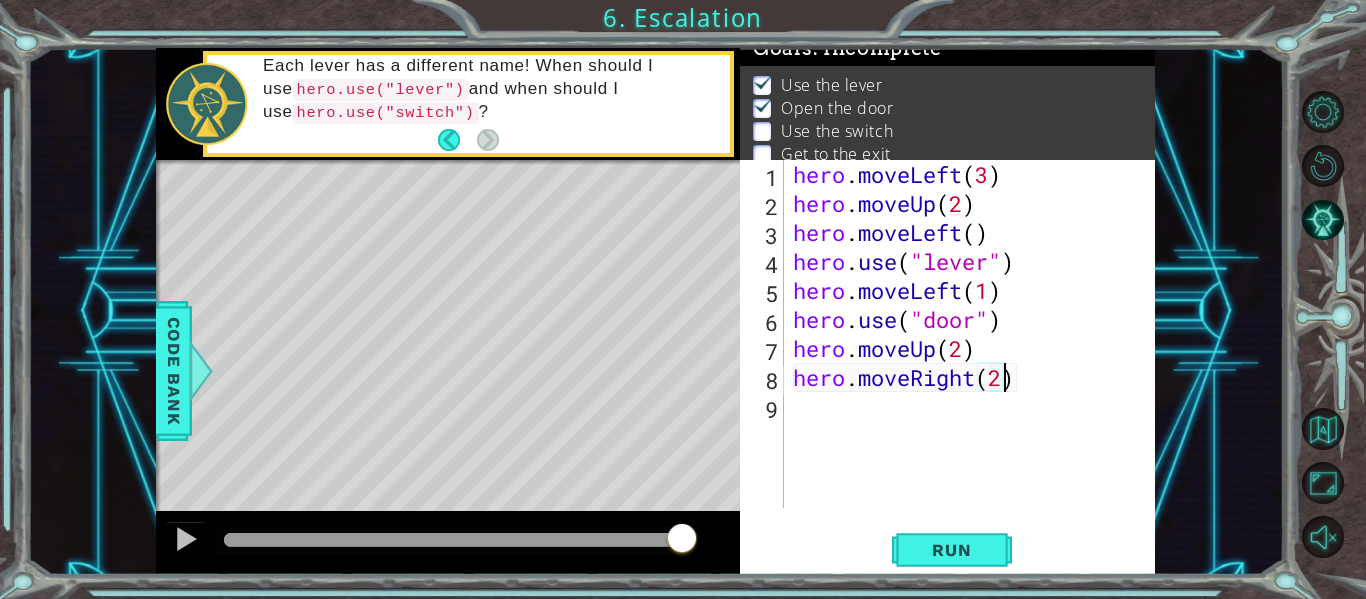 scroll, scrollTop: 0, scrollLeft: 9, axis: horizontal 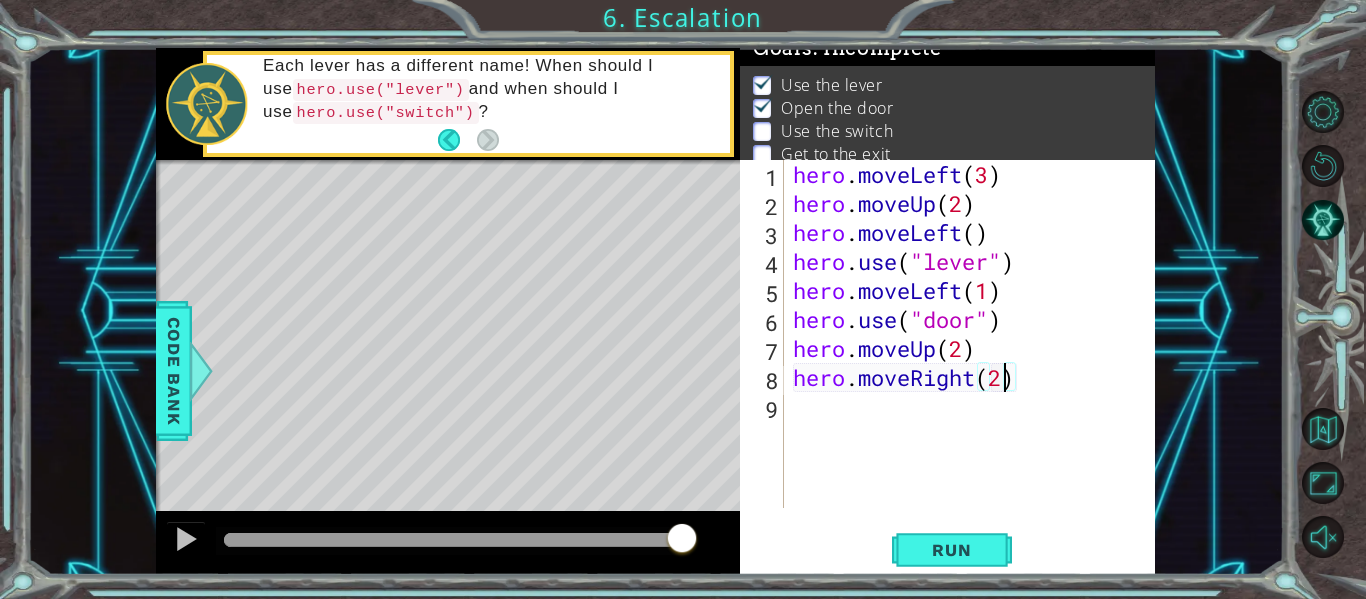 click on "hero . moveLeft ( 3 ) hero . moveUp ( 2 ) hero . moveLeft ( ) hero . use ( "lever" ) hero . moveLeft ( 1 ) hero . use ( "door" ) hero . moveUp ( 2 ) hero . moveRight ( 2 )" at bounding box center [975, 363] 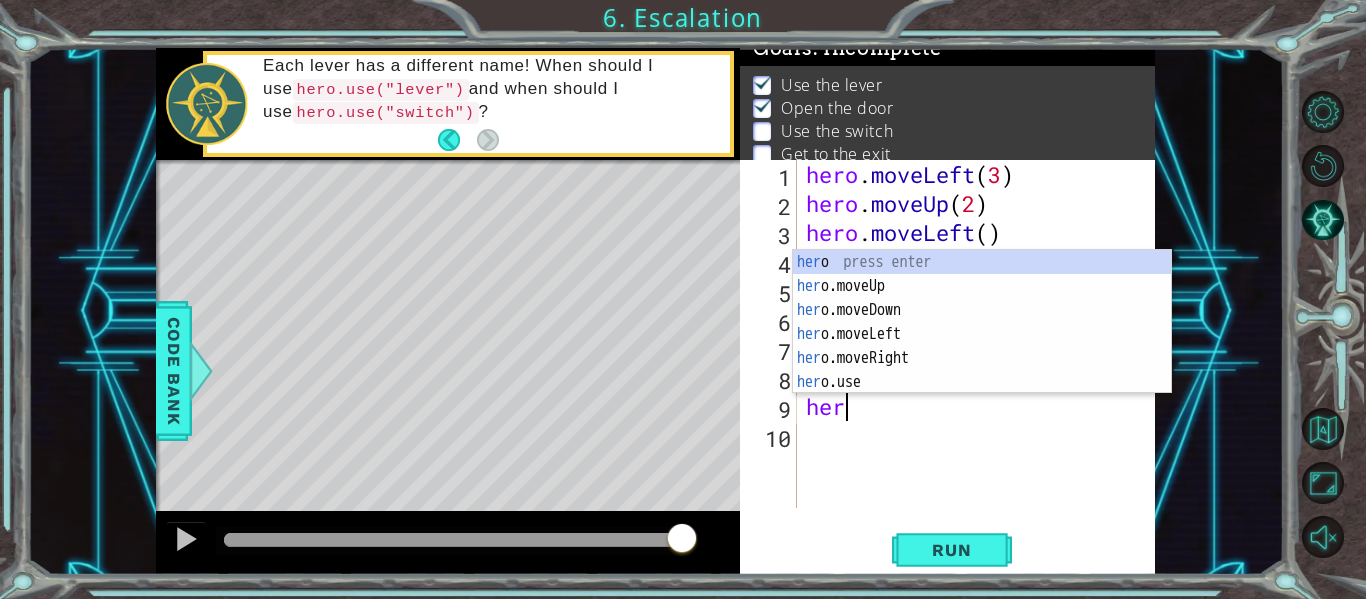 scroll, scrollTop: 0, scrollLeft: 1, axis: horizontal 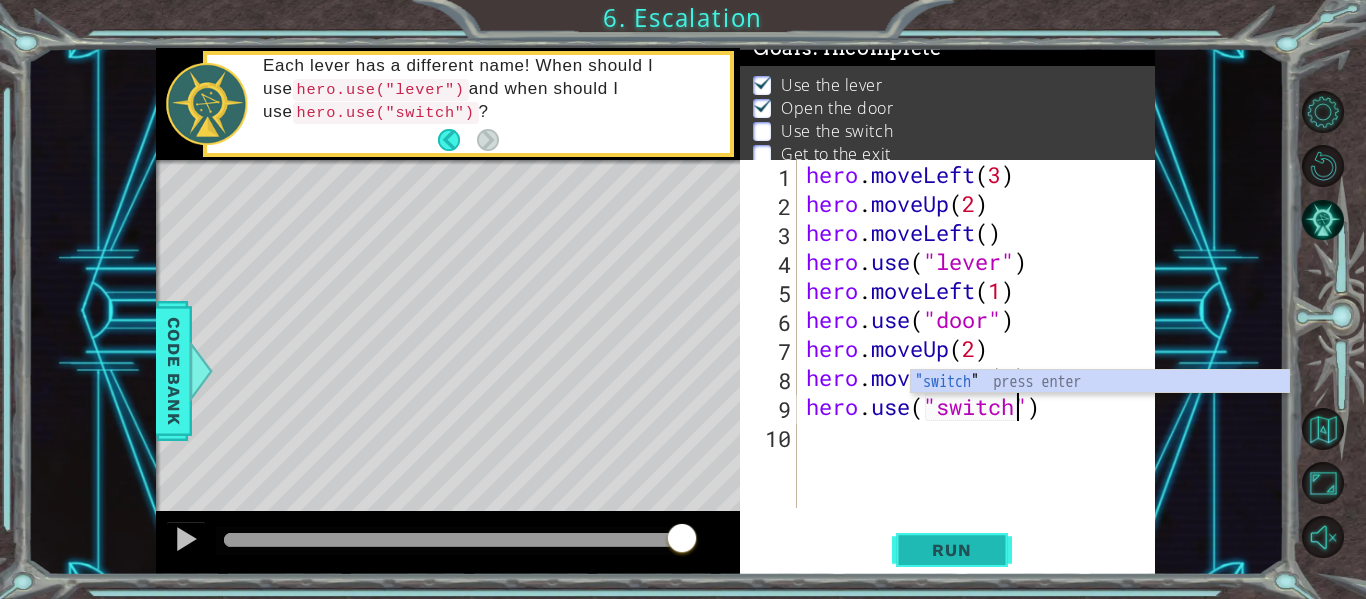 type on "hero.use("switch")" 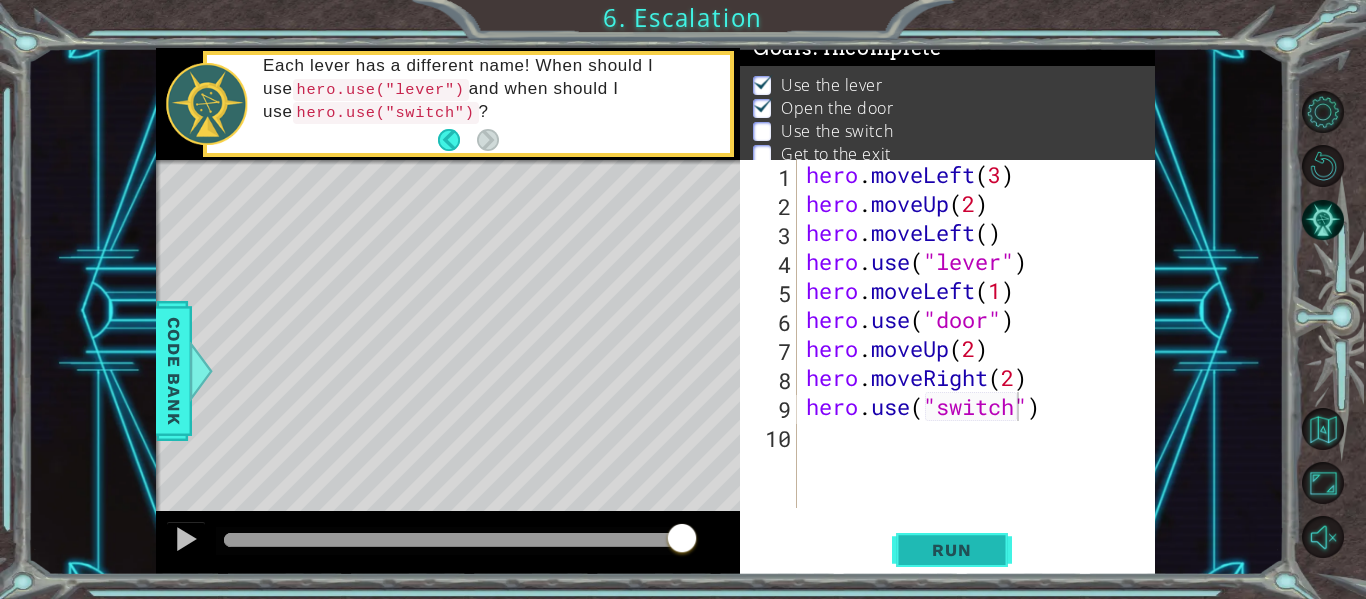 click on "Run" at bounding box center [951, 550] 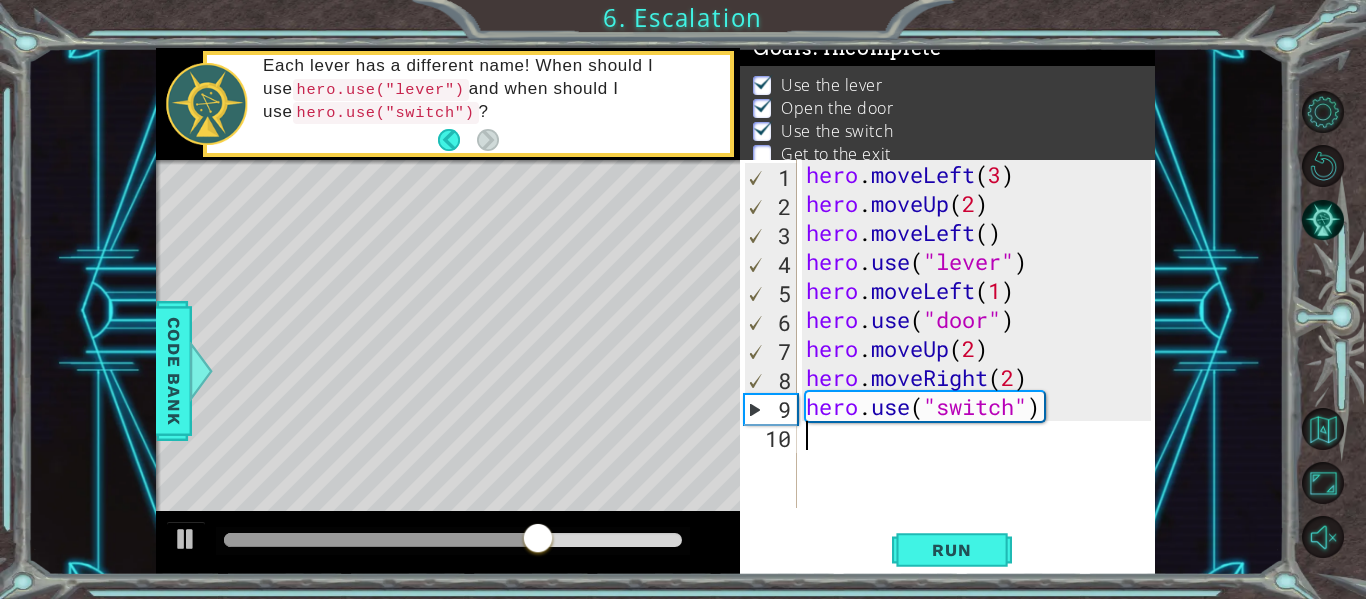 click on "hero . moveLeft ( 3 ) hero . moveUp ( 2 ) hero . moveLeft ( ) hero . use ( "lever" ) hero . moveLeft ( 1 ) hero . use ( "door" ) hero . moveUp ( 2 ) hero . moveRight ( 2 ) hero . use ( "switch" )" at bounding box center (981, 363) 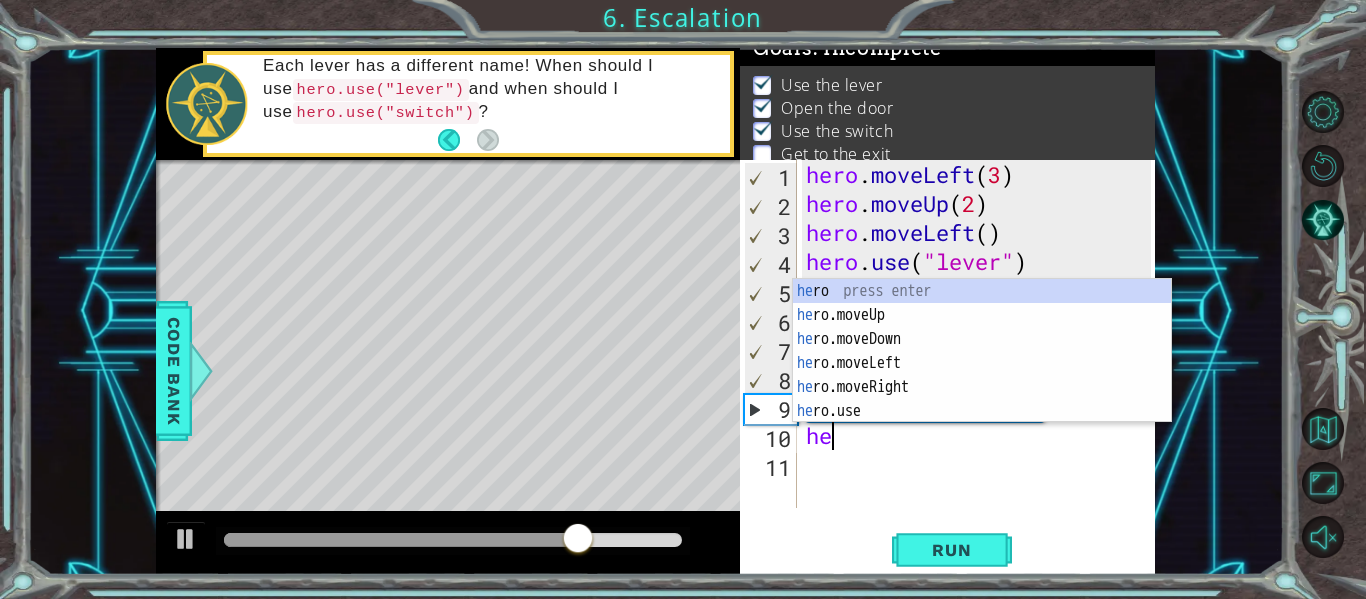 scroll, scrollTop: 0, scrollLeft: 1, axis: horizontal 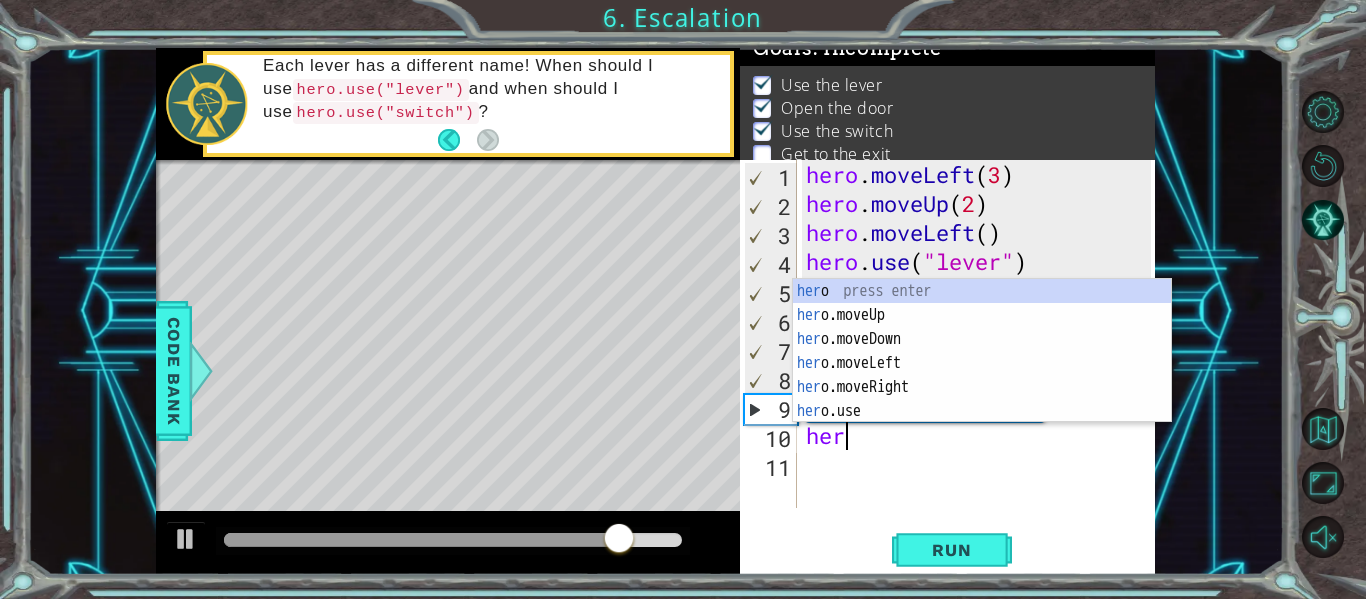 click on "her o press enter her o.moveUp press enter her o.moveDown press enter her o.moveLeft press enter her o.moveRight press enter her o.use press enter" at bounding box center [982, 375] 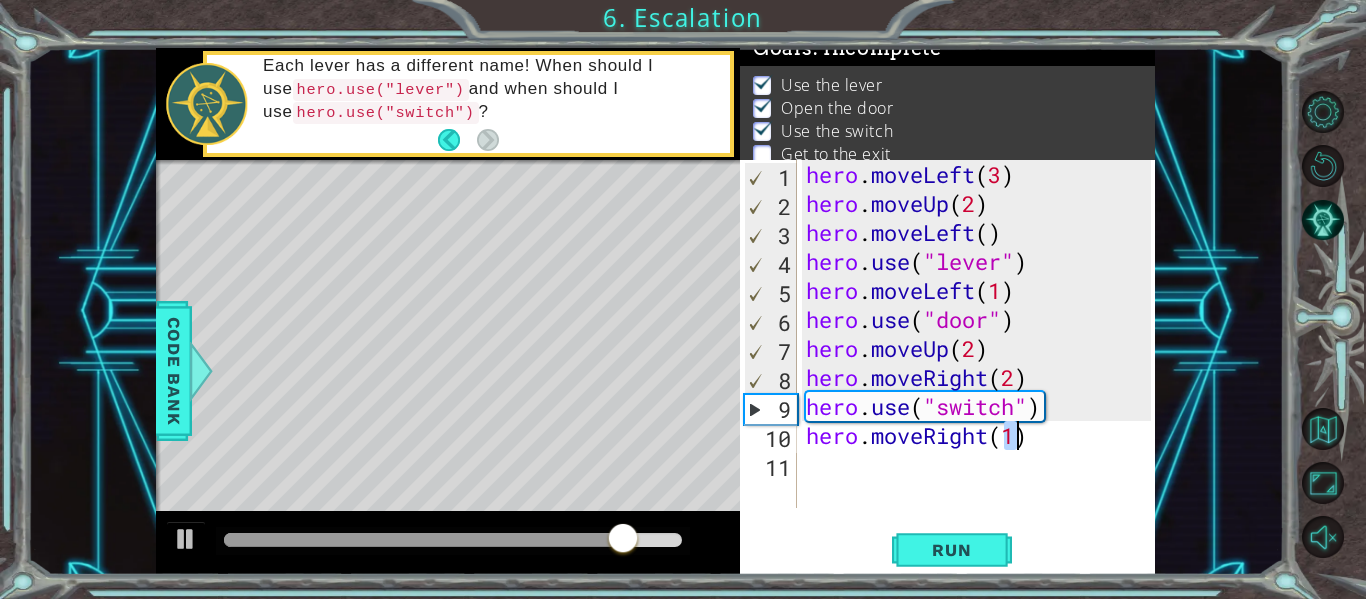 type on "hero.moveRight(1)" 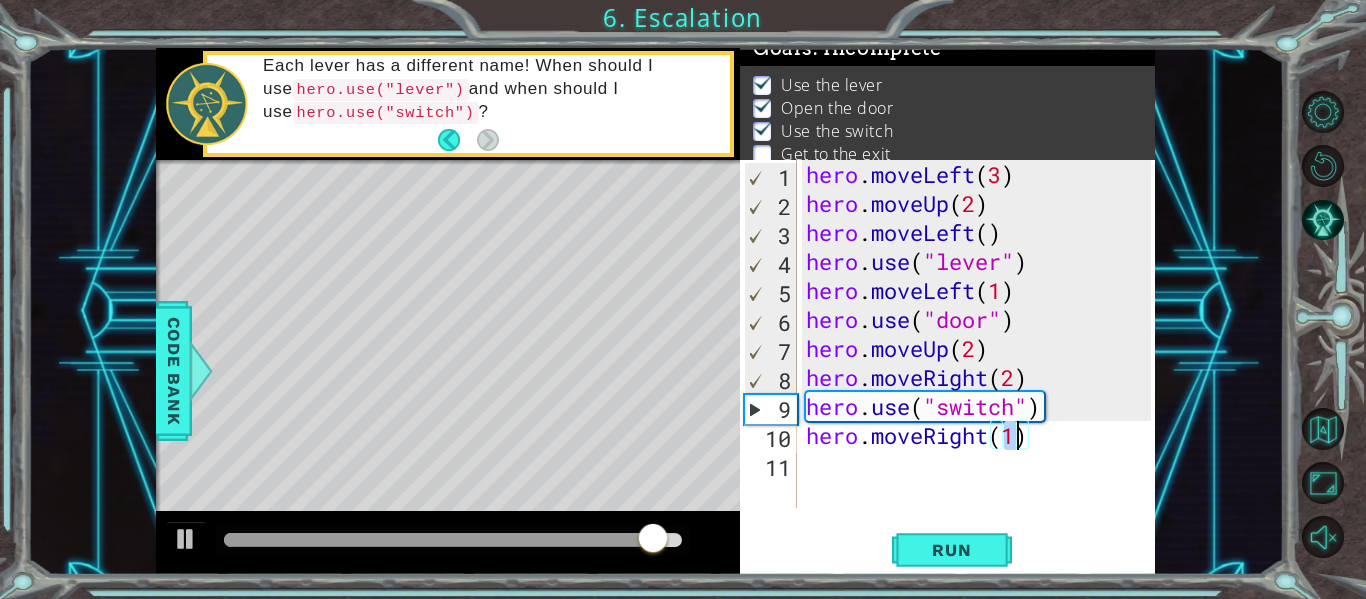 click on "hero . moveLeft ( 3 ) hero . moveUp ( 2 ) hero . moveLeft ( ) hero . use ( "lever" ) hero . moveLeft ( 1 ) hero . use ( "door" ) hero . moveUp ( 2 ) hero . moveRight ( 2 ) hero . use ( "switch" ) hero . moveRight ( 1 )" at bounding box center [981, 363] 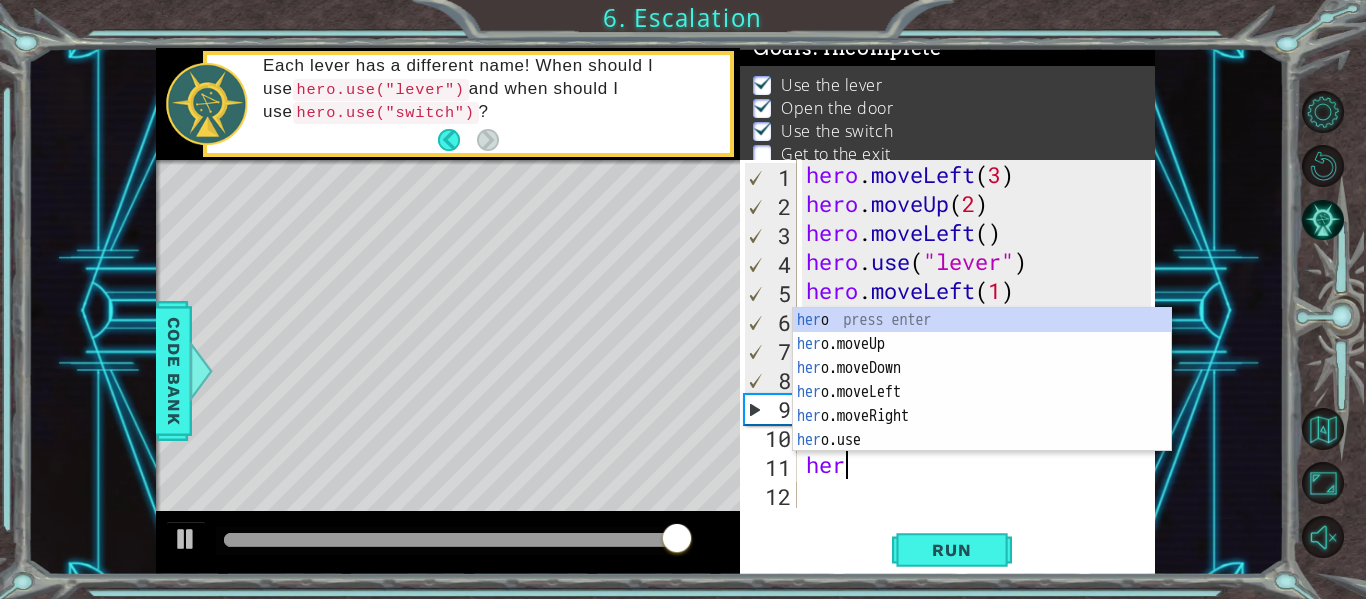 scroll, scrollTop: 0, scrollLeft: 1, axis: horizontal 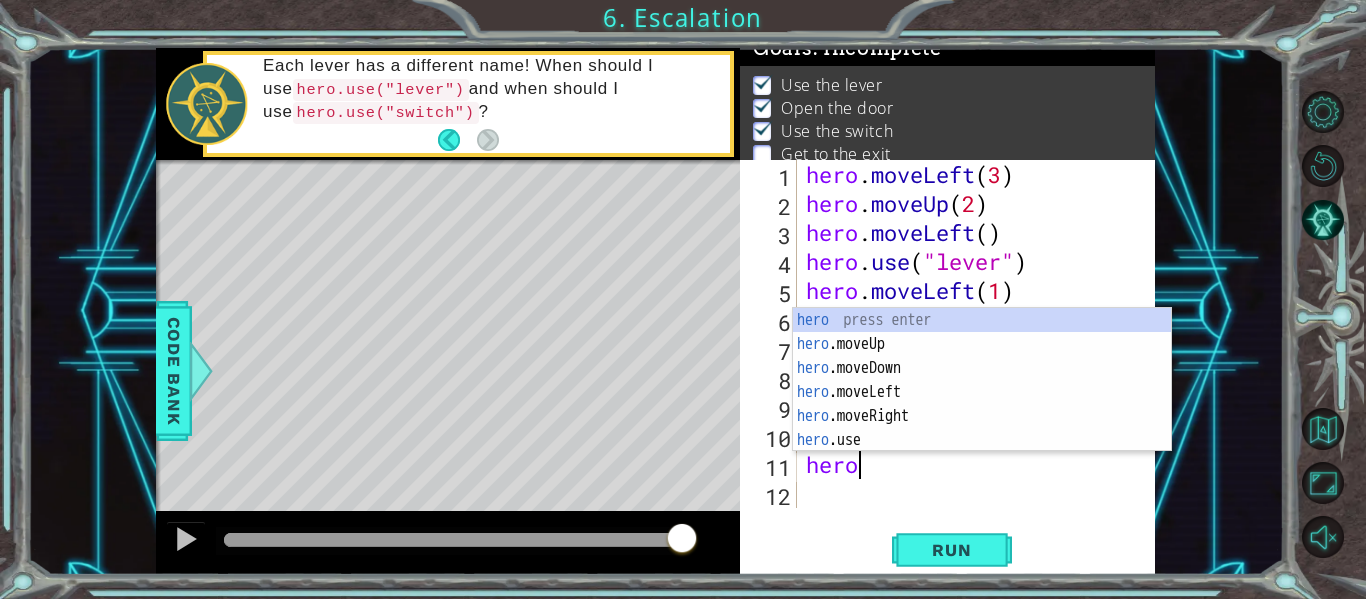 click on "hero press enter hero .moveUp press enter hero .moveDown press enter hero .moveLeft press enter hero .moveRight press enter hero .use press enter" at bounding box center (982, 404) 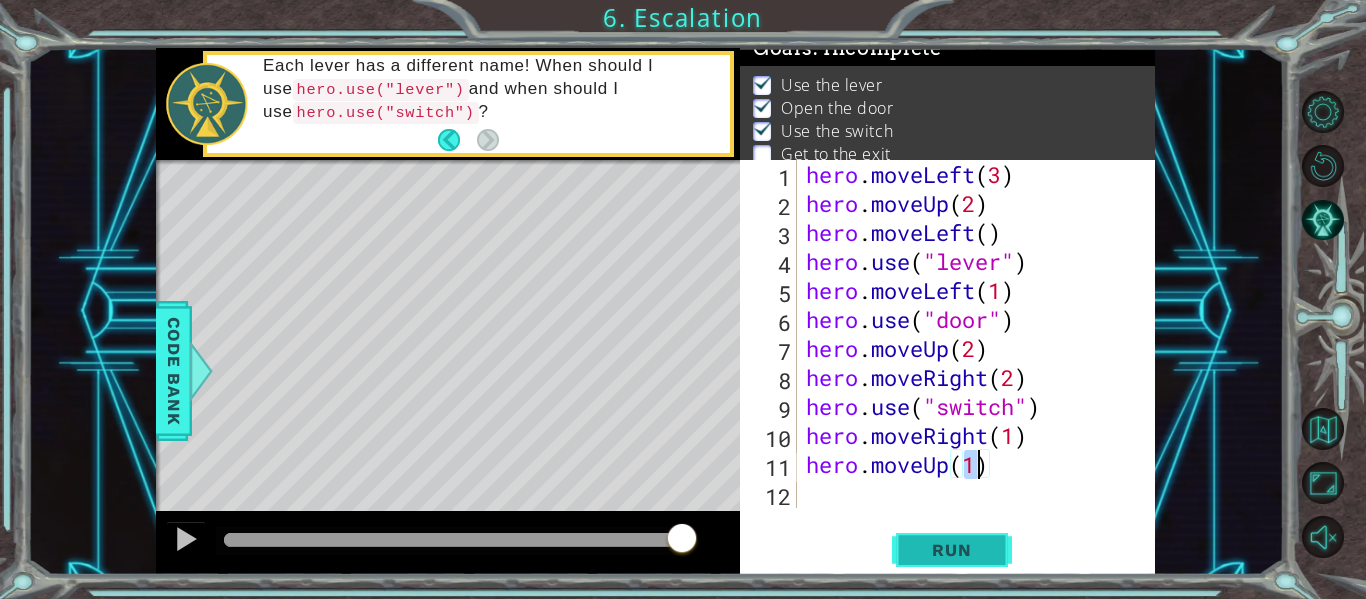type on "hero.moveUp(1)" 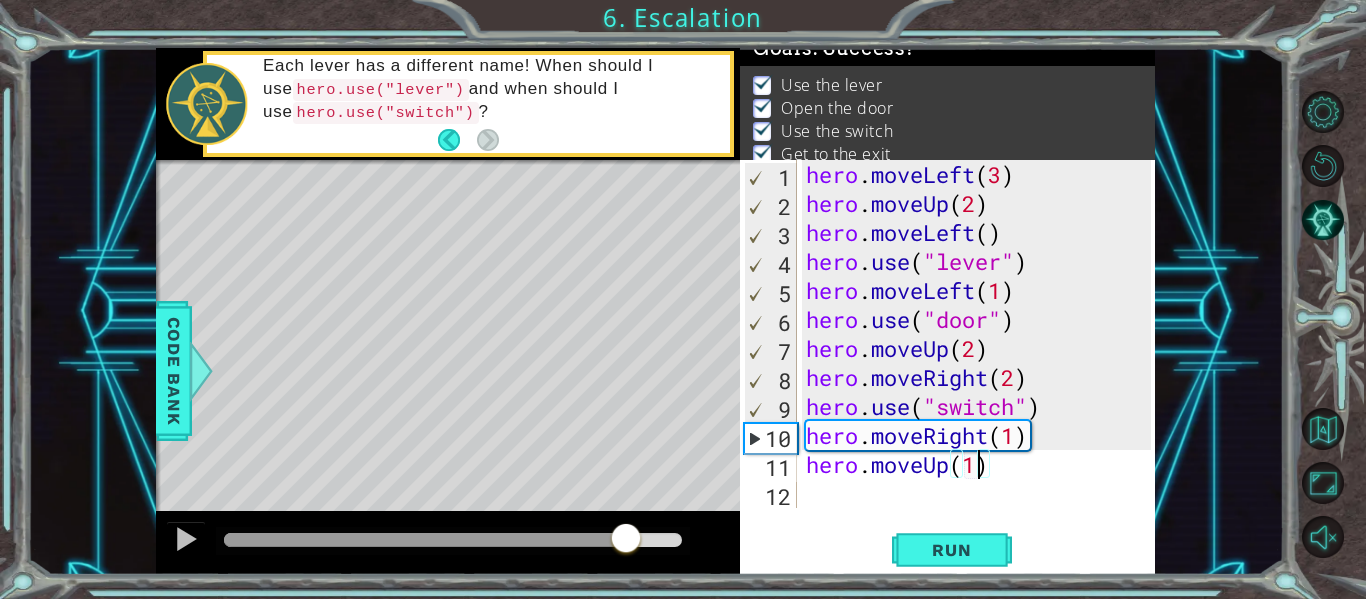 drag, startPoint x: 320, startPoint y: 538, endPoint x: 630, endPoint y: 541, distance: 310.01453 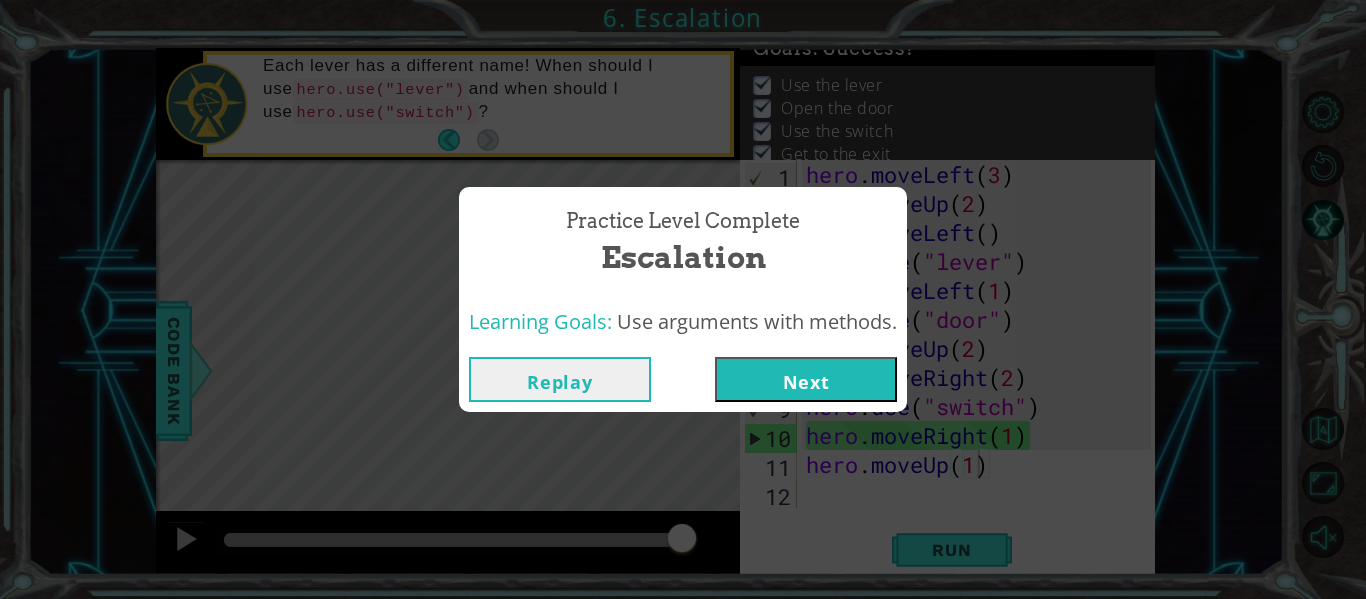 click on "Next" at bounding box center (806, 379) 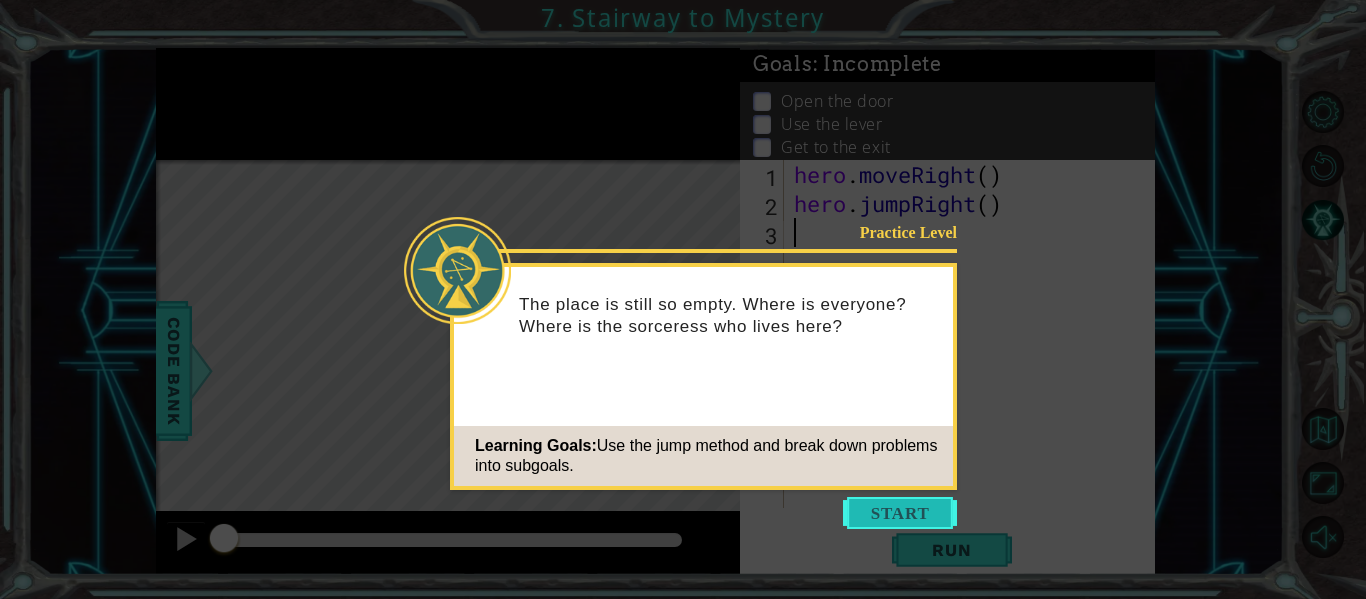 click at bounding box center [900, 513] 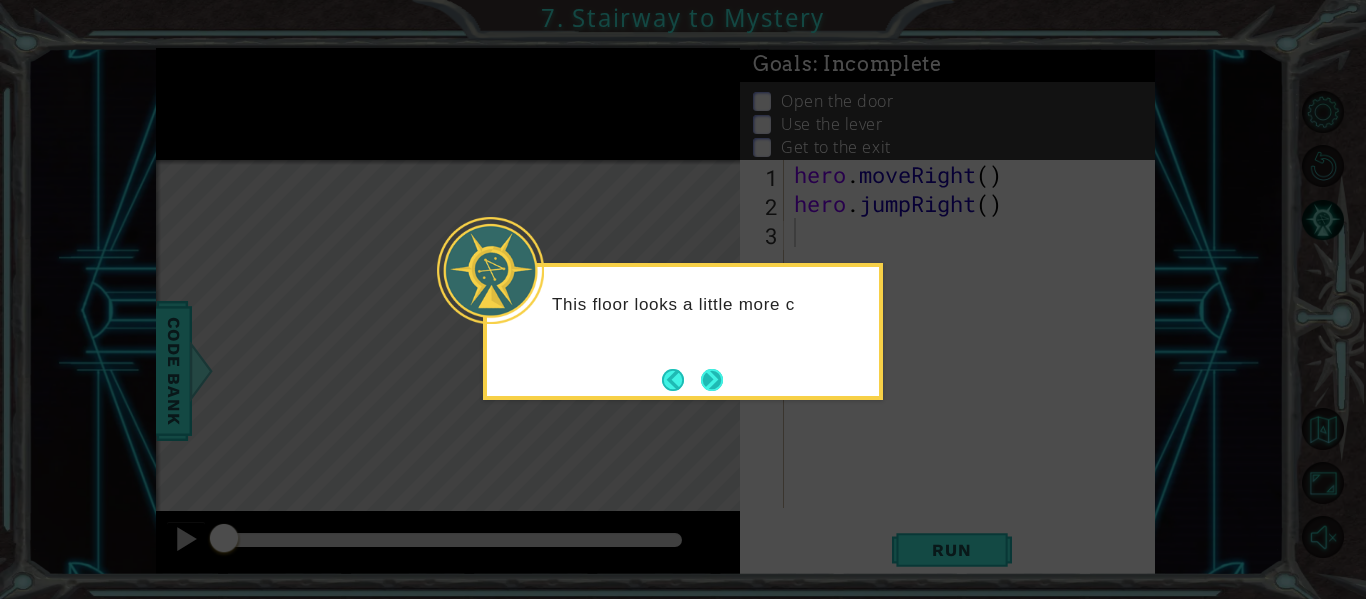 click at bounding box center (712, 380) 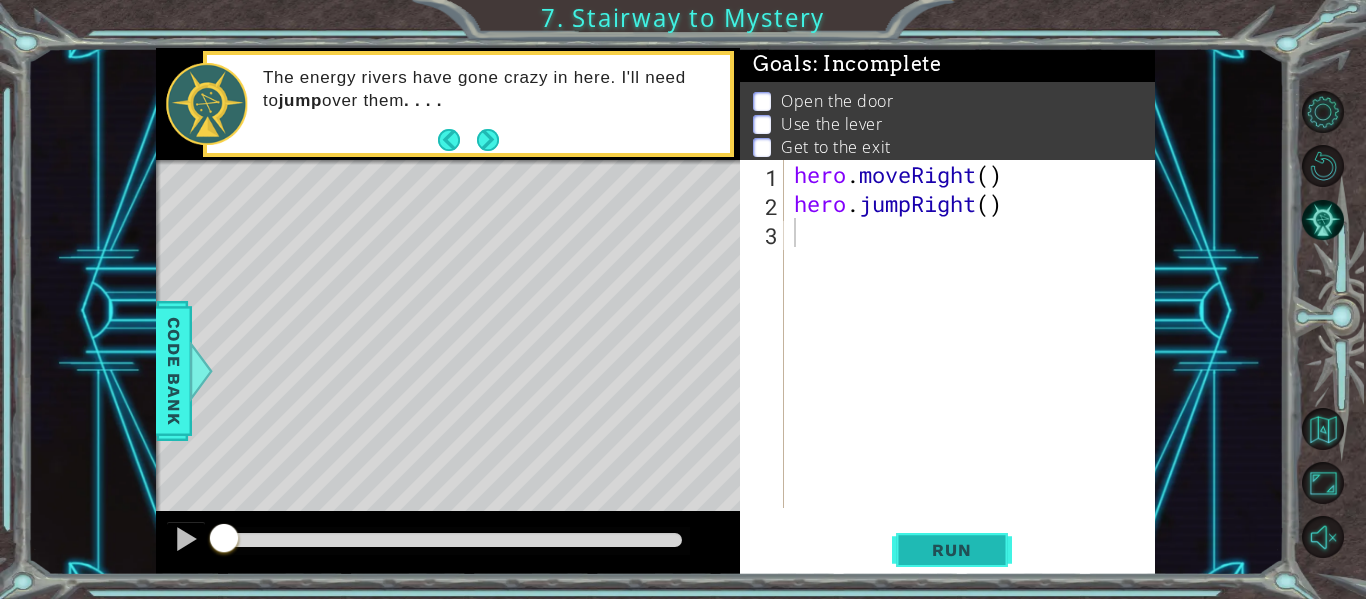 click on "Run" at bounding box center (951, 550) 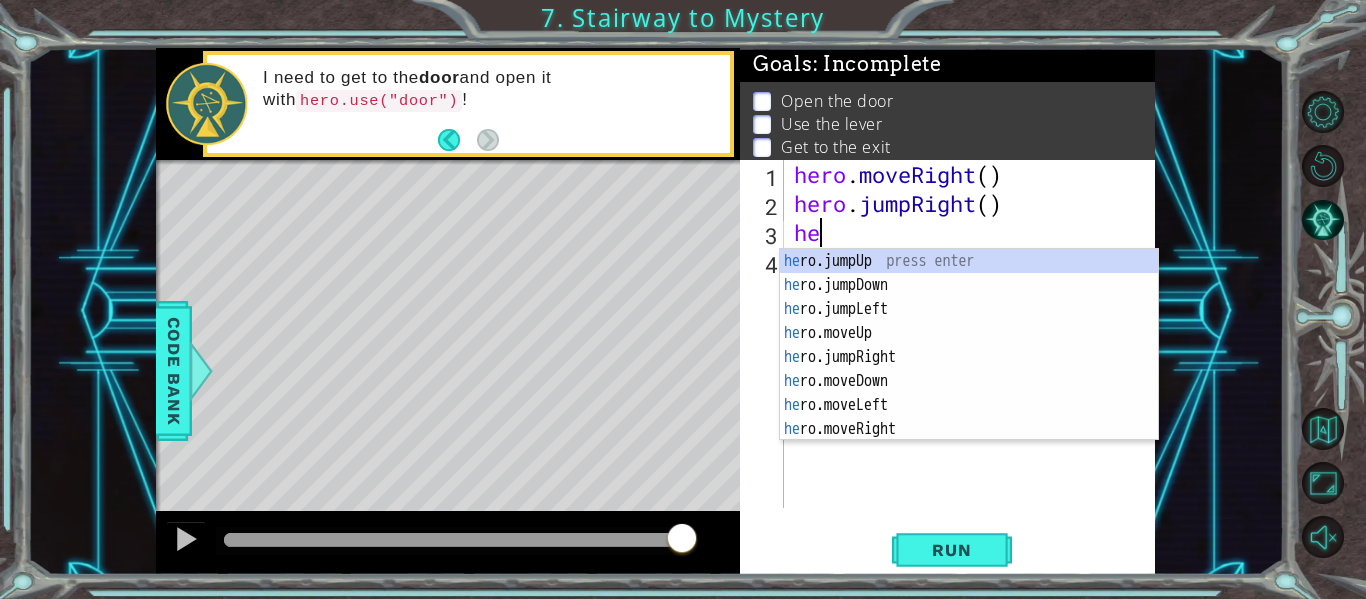 type on "her" 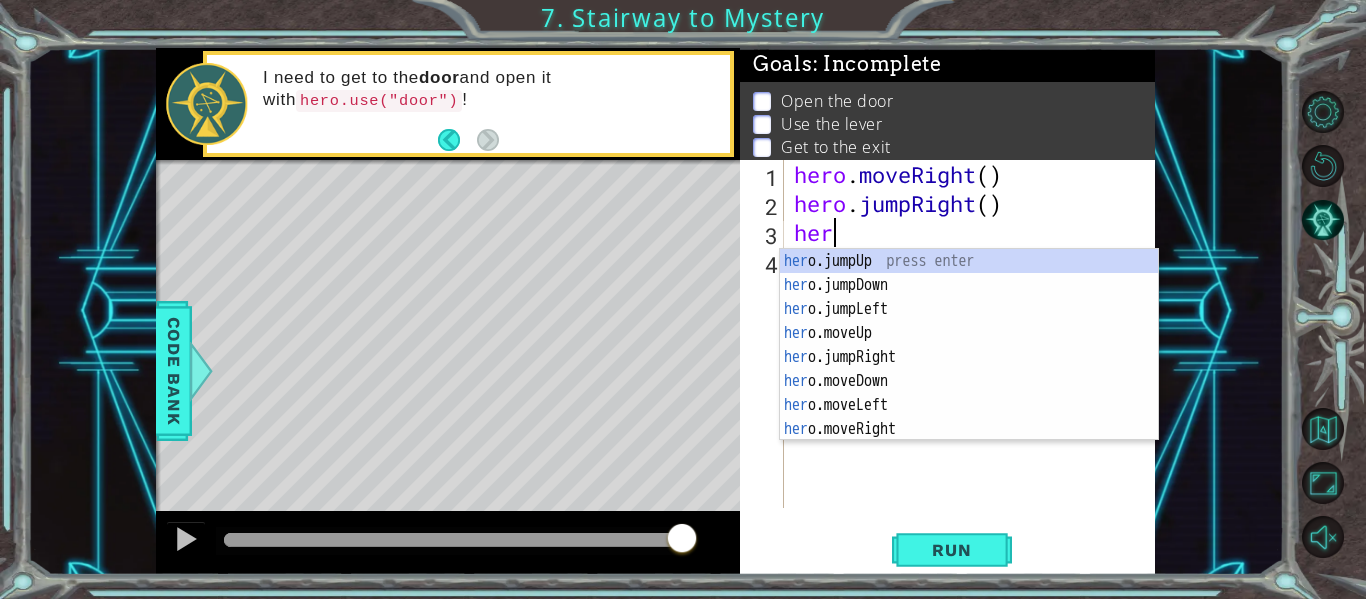 scroll, scrollTop: 0, scrollLeft: 1, axis: horizontal 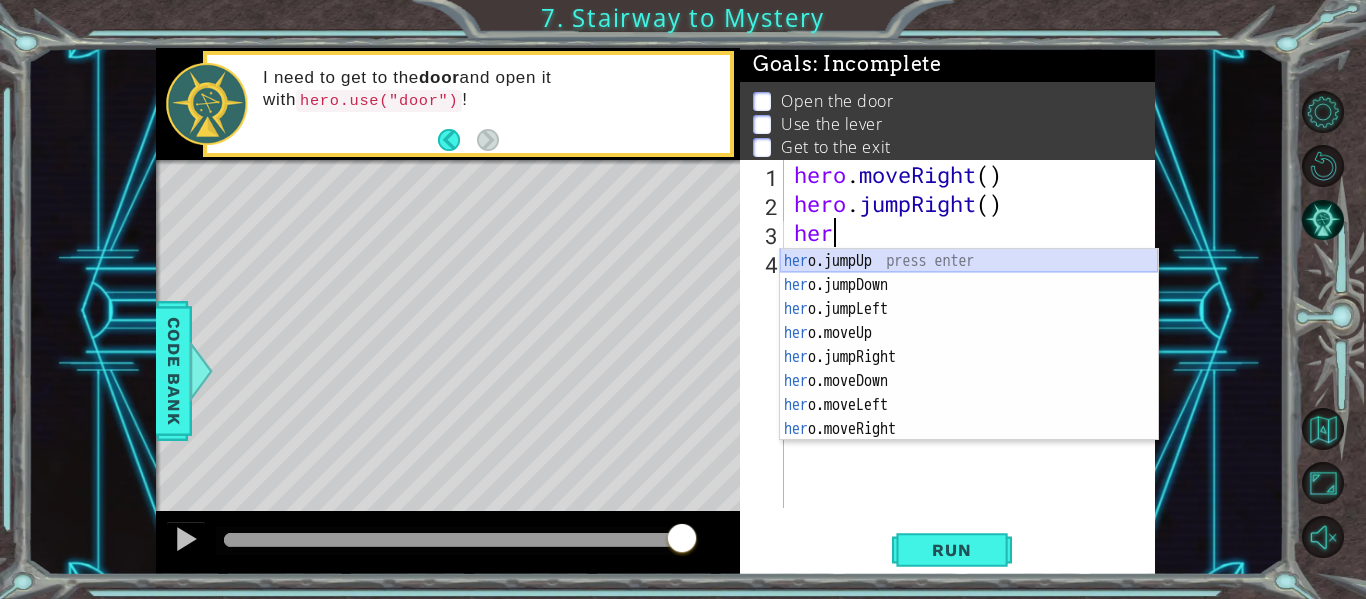 click on "her o.jumpUp press enter her o.jumpDown press enter her o.jumpLeft press enter her o.moveUp press enter her o.jumpRight press enter her o.moveDown press enter her o.moveLeft press enter her o.moveRight press enter her o.use press enter" at bounding box center (969, 369) 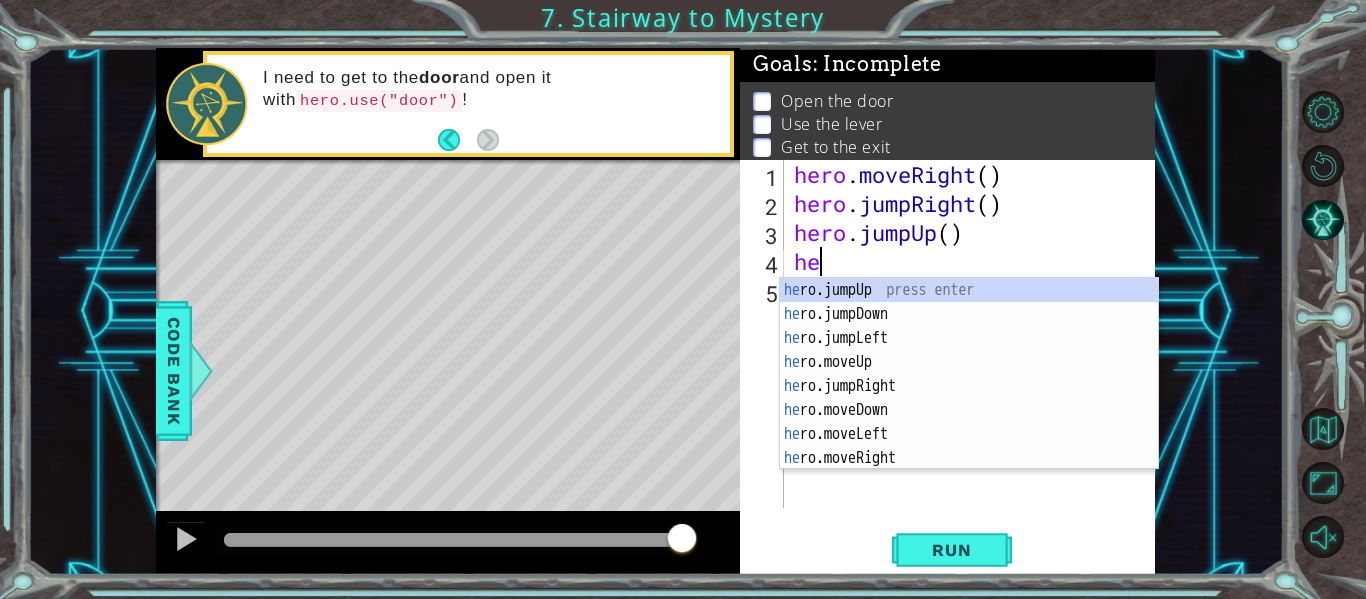 scroll, scrollTop: 0, scrollLeft: 1, axis: horizontal 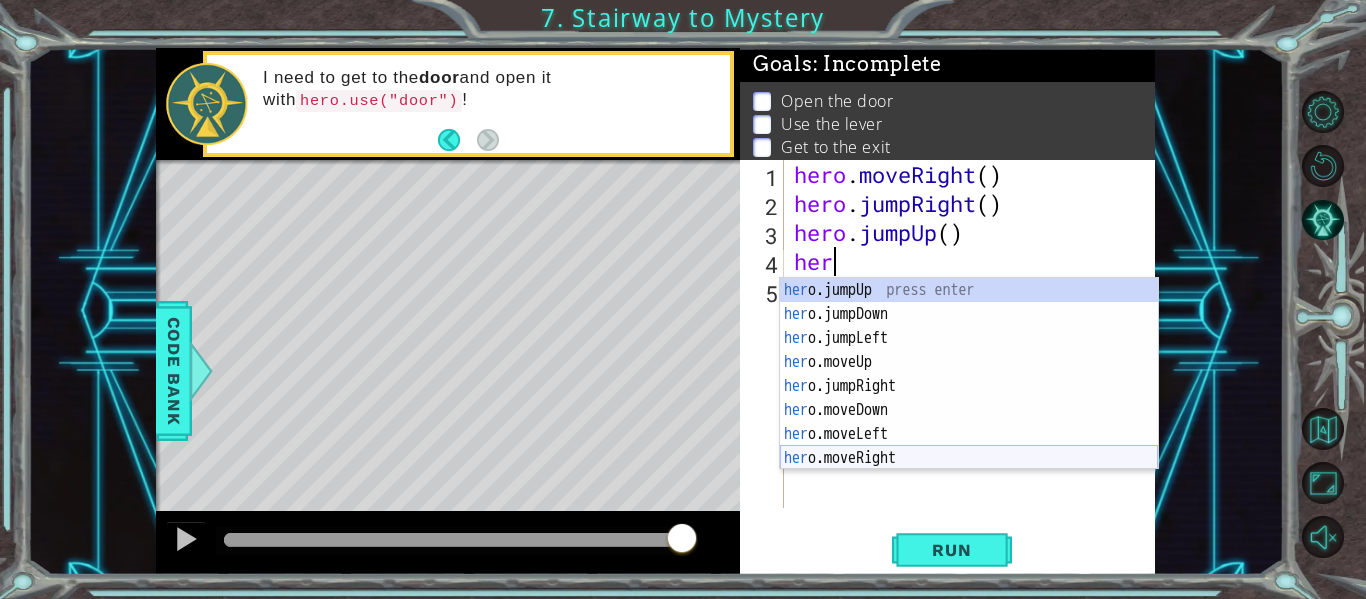 click on "her o.jumpUp press enter her o.jumpDown press enter her o.jumpLeft press enter her o.moveUp press enter her o.jumpRight press enter her o.moveDown press enter her o.moveLeft press enter her o.moveRight press enter her o.use press enter" at bounding box center [969, 398] 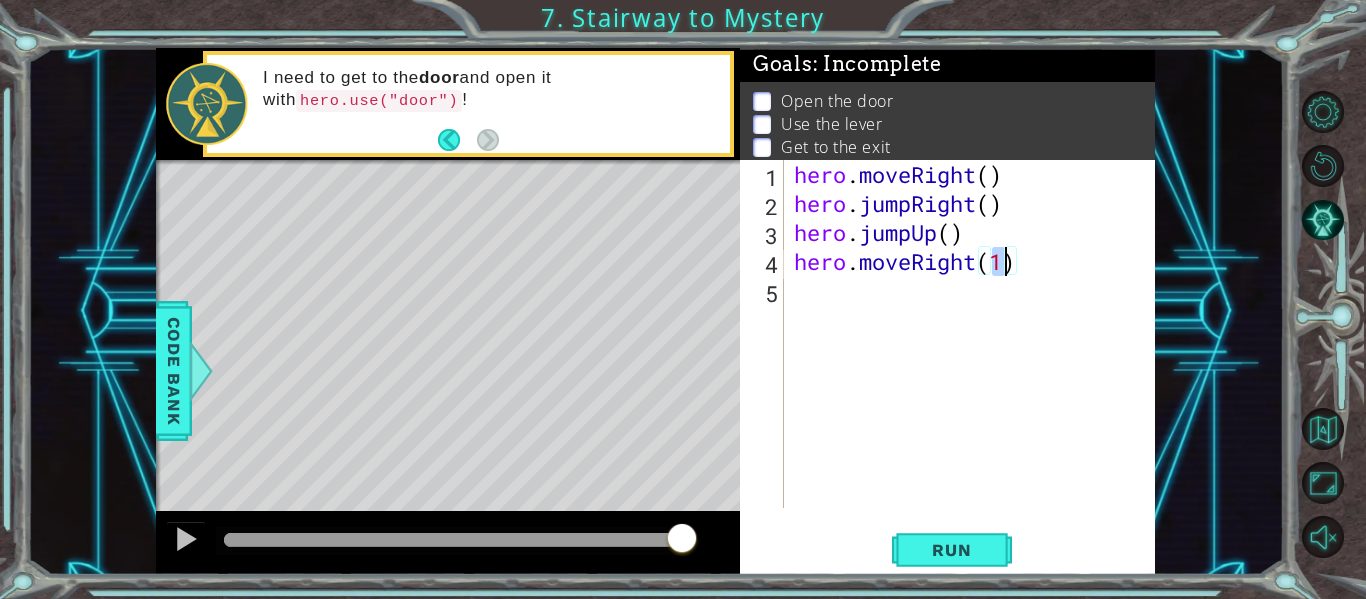 click on "hero . moveRight ( ) hero . jumpRight ( ) hero . jumpUp ( ) hero . moveRight ( 1 )" at bounding box center [975, 363] 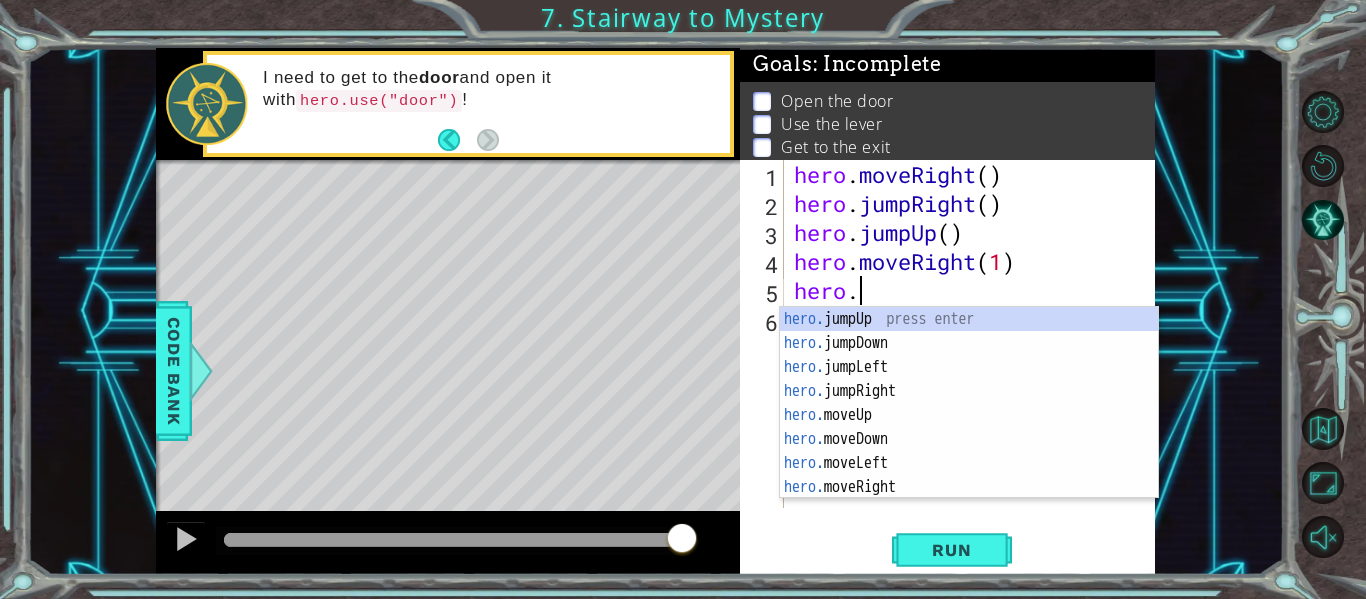 scroll, scrollTop: 0, scrollLeft: 3, axis: horizontal 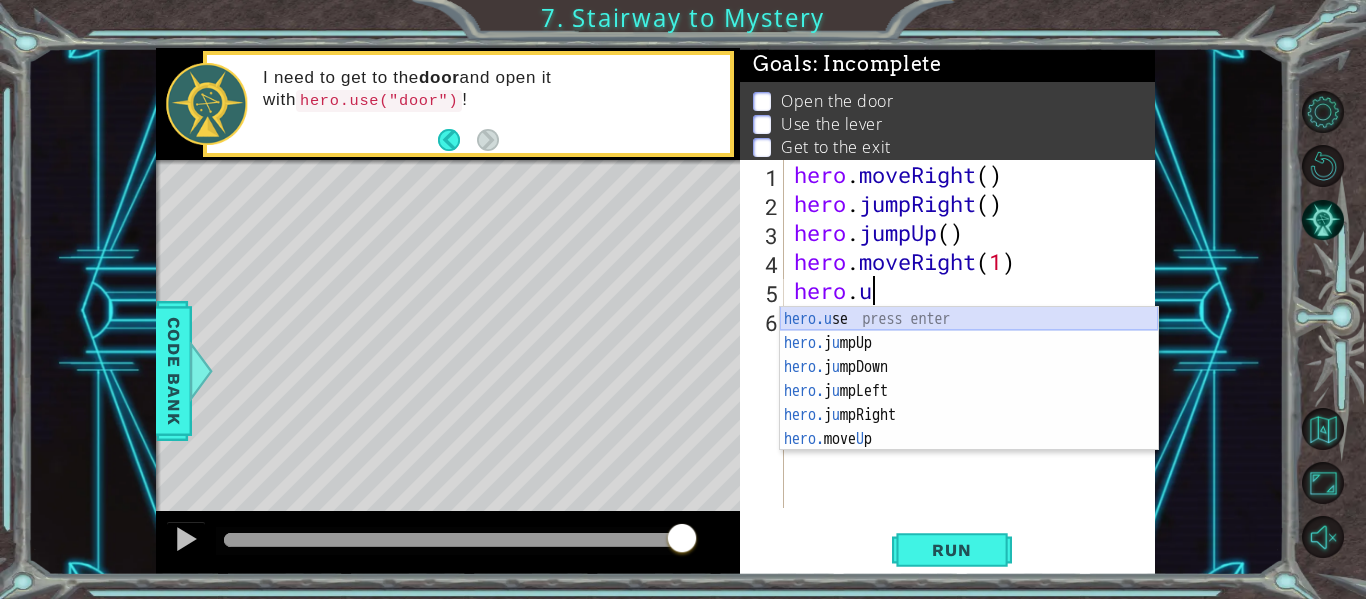 click on "hero.u se press enter hero. j u mpUp press enter hero. j u mpDown press enter hero. j u mpLeft press enter hero. j u mpRight press enter hero. move U p press enter" at bounding box center [969, 403] 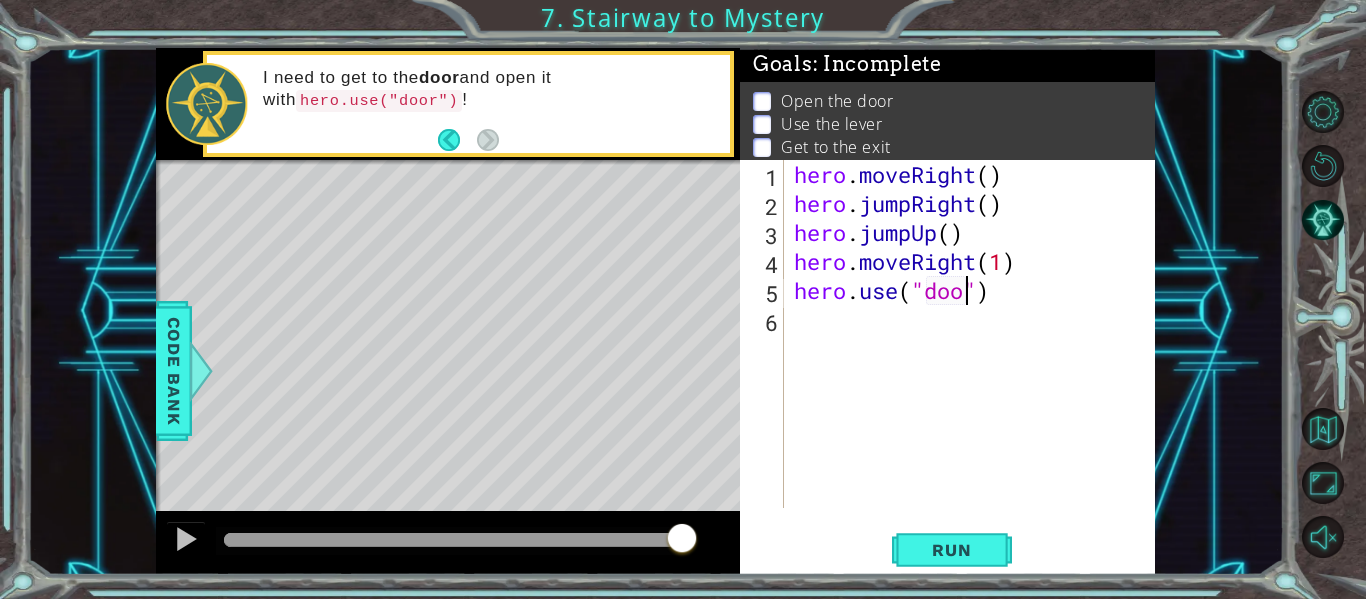 type on "hero.use("door")" 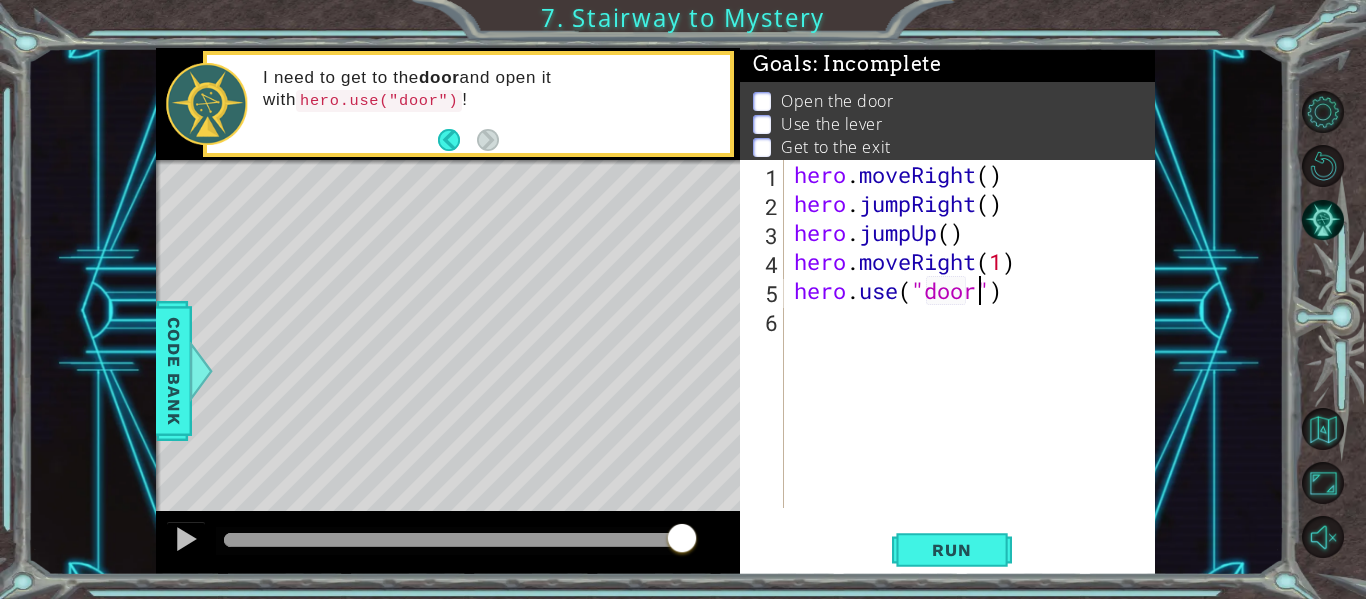 scroll, scrollTop: 0, scrollLeft: 9, axis: horizontal 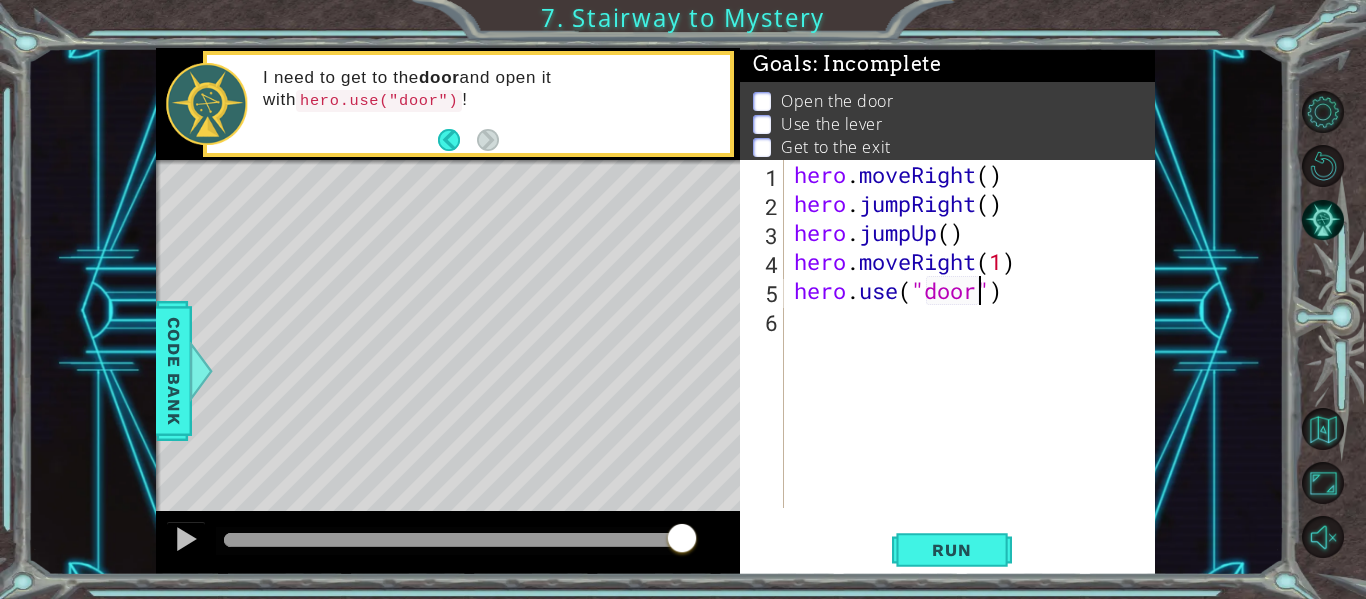 click on "hero . moveRight ( ) hero . jumpRight ( ) hero . jumpUp ( ) hero . moveRight ( [NUMBER] ) hero . use ( "door" )" at bounding box center (975, 363) 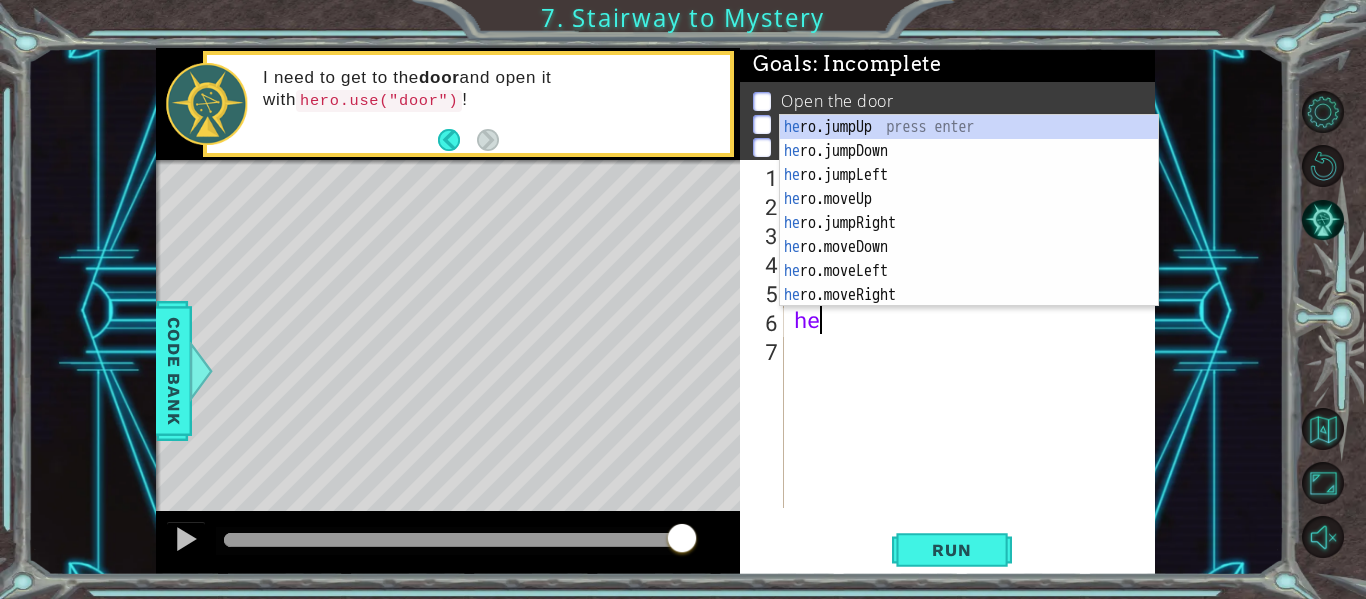 scroll, scrollTop: 0, scrollLeft: 1, axis: horizontal 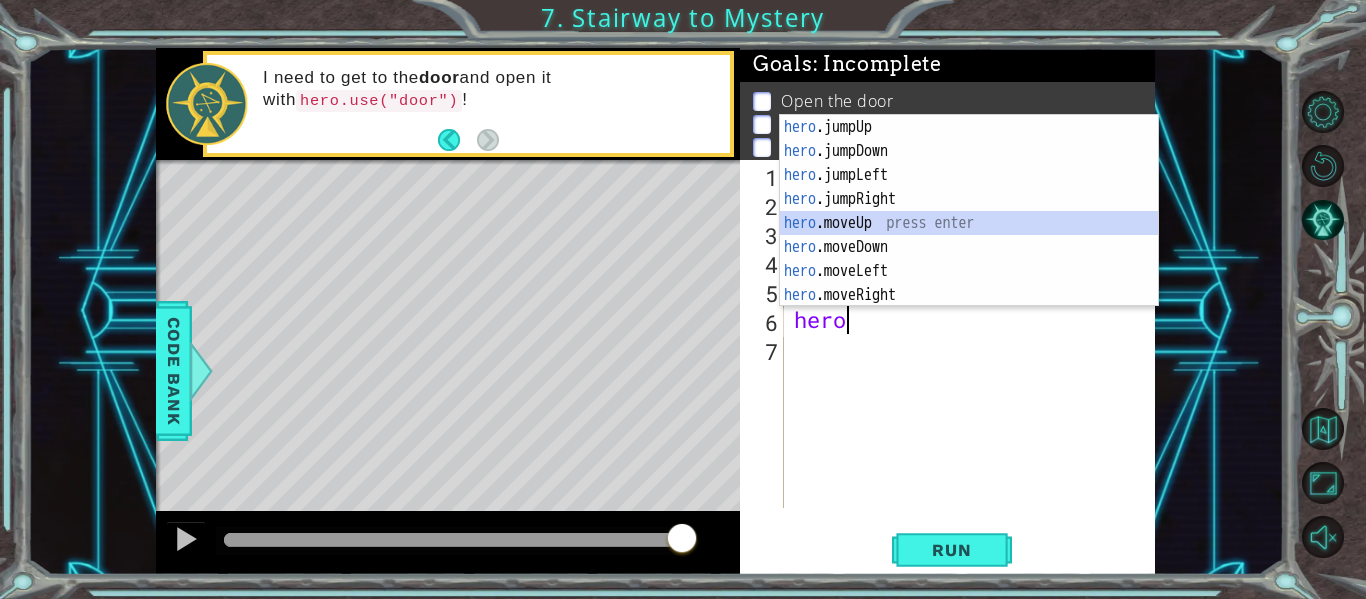 click on "hero .jumpUp press enter hero .jumpDown press enter hero .jumpLeft press enter hero .jumpRight press enter hero .moveUp press enter hero .moveDown press enter hero .moveLeft press enter hero .moveRight press enter hero .use press enter" at bounding box center (969, 235) 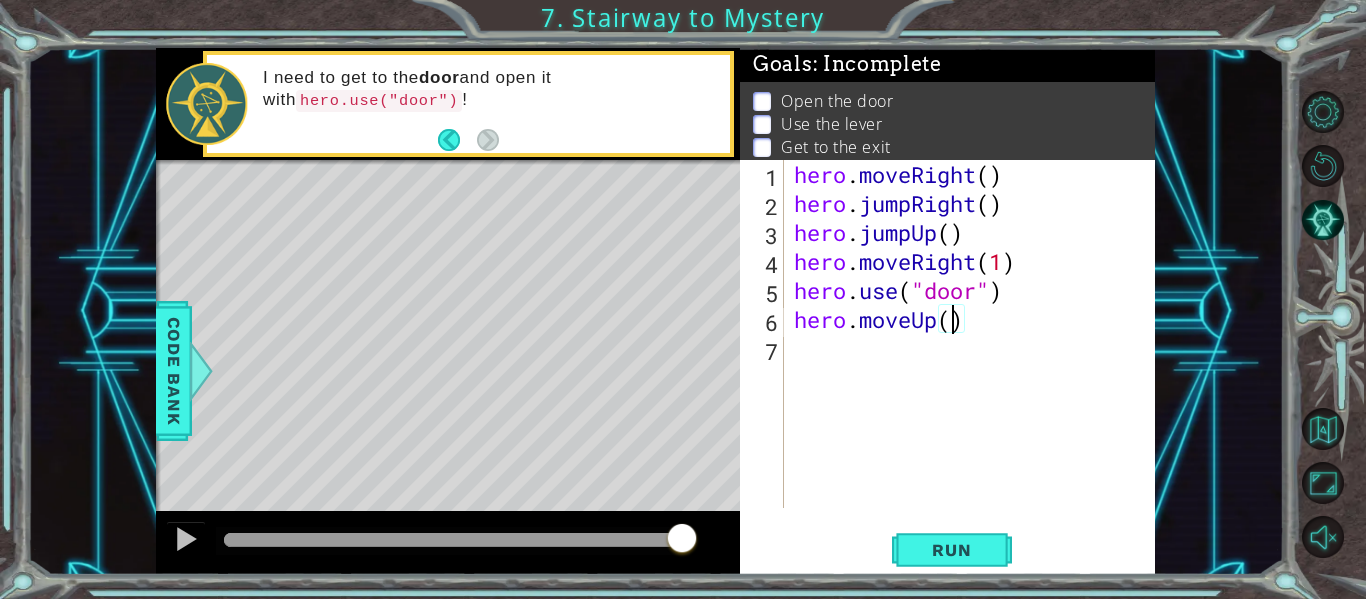 type on "hero.moveUp(2)" 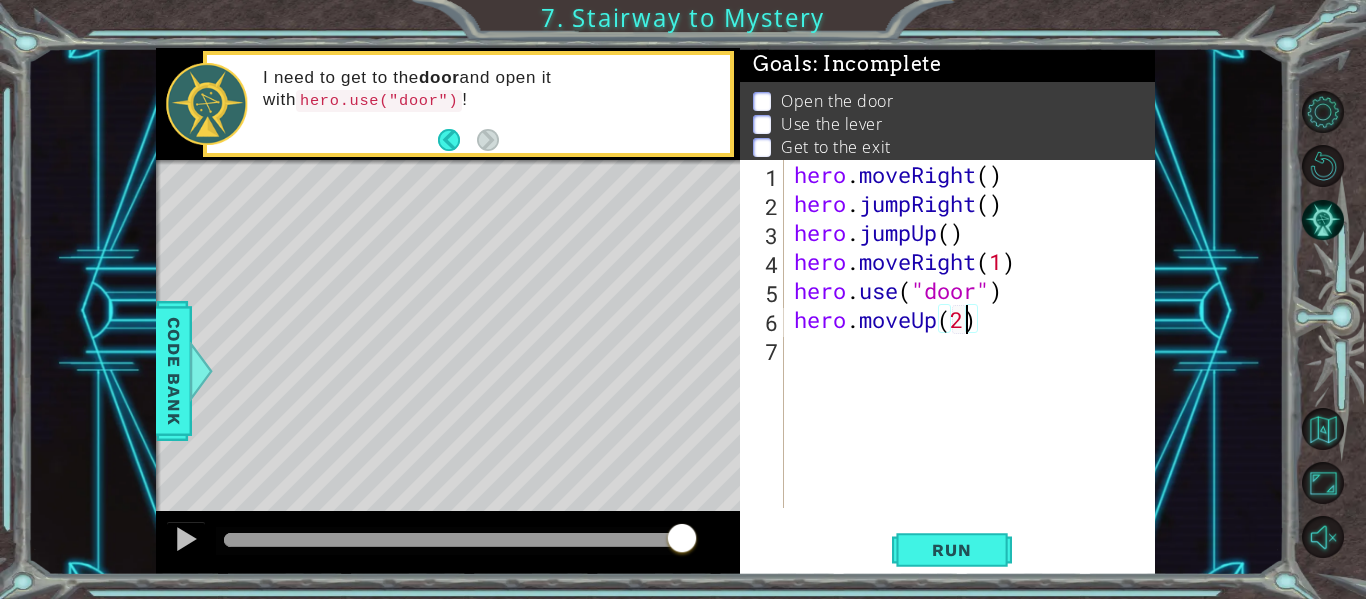 click on "hero . moveRight ( ) hero . jumpRight ( ) hero . jumpUp ( ) hero . moveRight ( [NUMBER] ) hero . use ( "door" ) hero . moveUp ( [NUMBER] )" at bounding box center (975, 363) 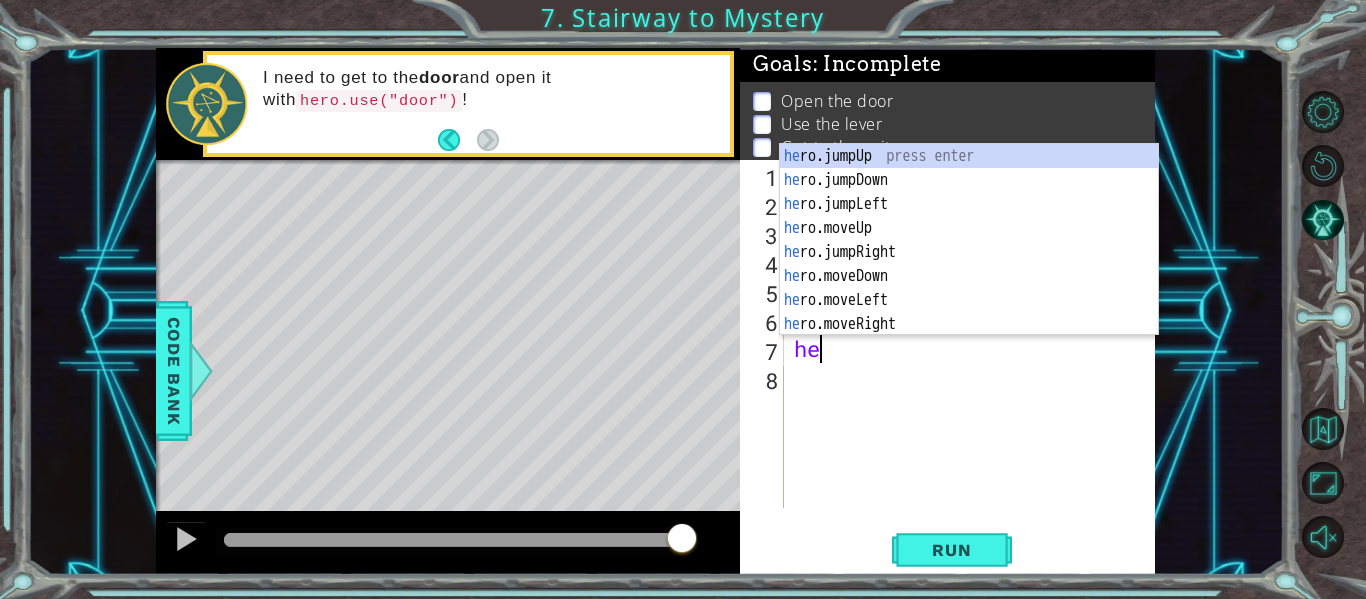 scroll, scrollTop: 0, scrollLeft: 1, axis: horizontal 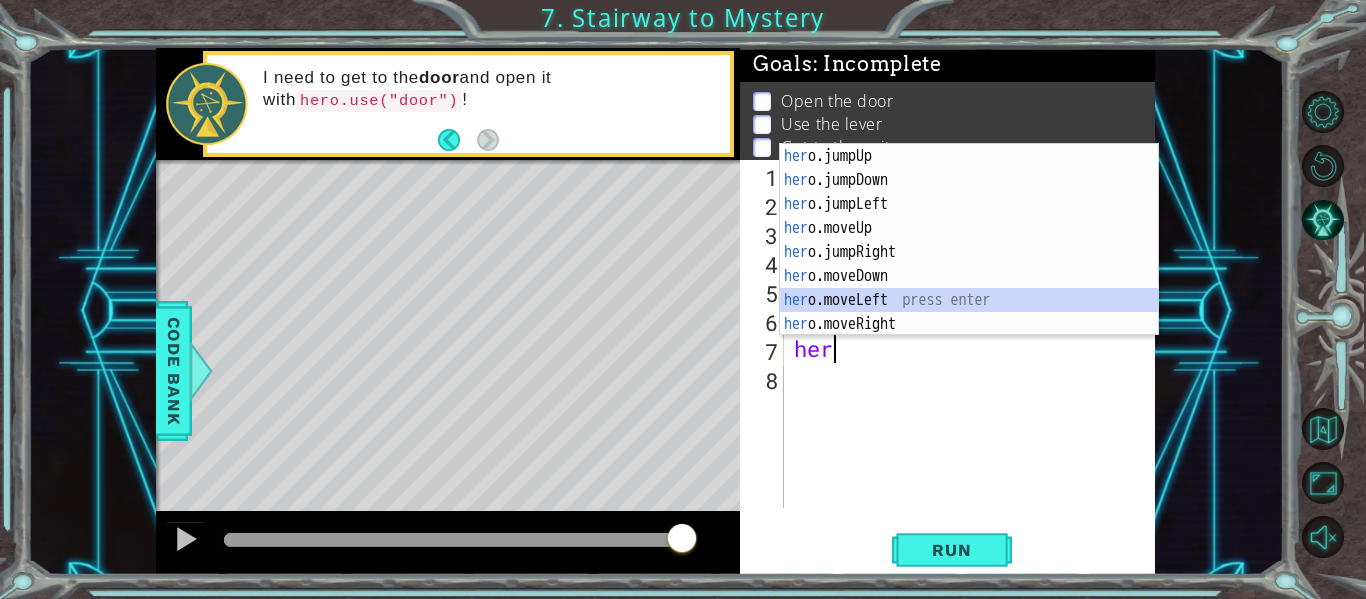 click on "her o.jumpUp press enter her o.jumpDown press enter her o.jumpLeft press enter her o.moveUp press enter her o.jumpRight press enter her o.moveDown press enter her o.moveLeft press enter her o.moveRight press enter her o.use press enter" at bounding box center (969, 264) 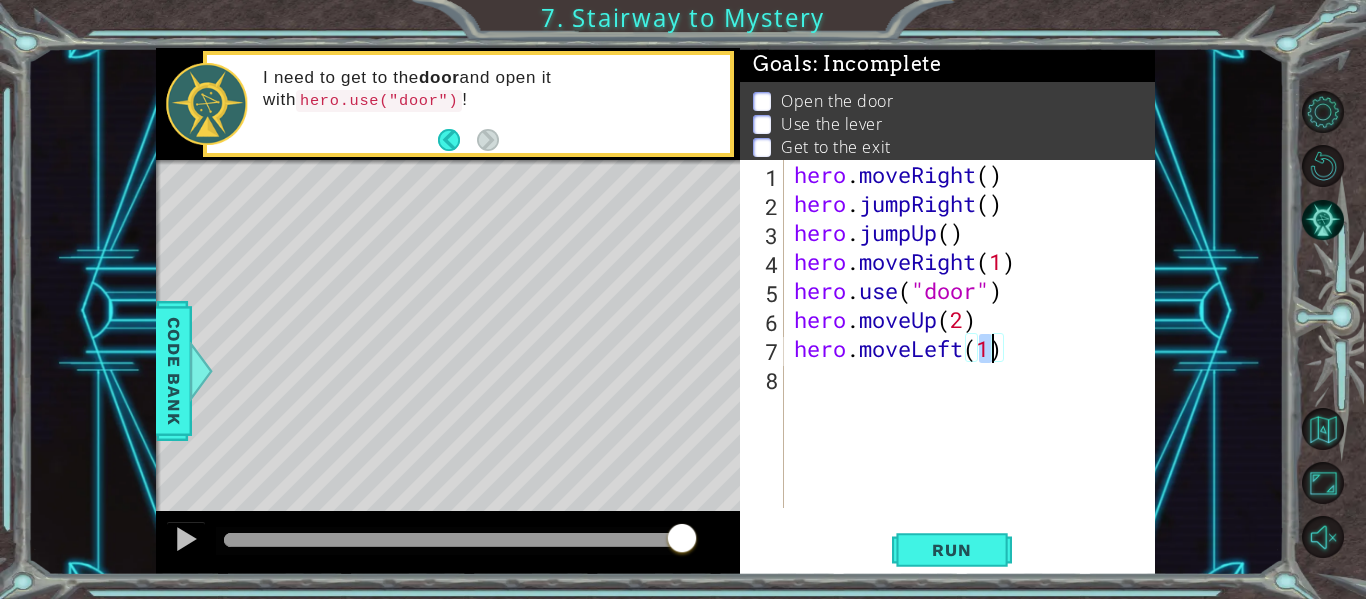 click on "hero . moveRight ( ) hero . jumpRight ( ) hero . jumpUp ( ) hero . moveRight ( 1 ) hero . use ( "door" ) hero . moveUp ( 2 ) hero . moveLeft ( 1 )" at bounding box center (975, 363) 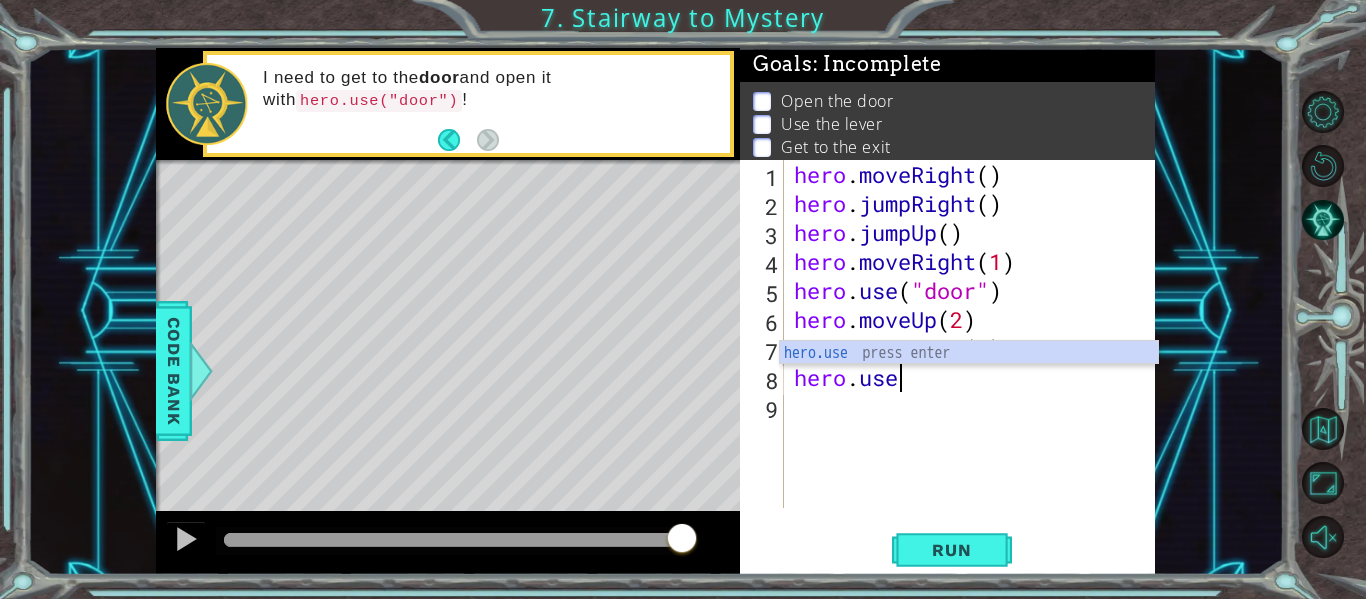 scroll, scrollTop: 0, scrollLeft: 4, axis: horizontal 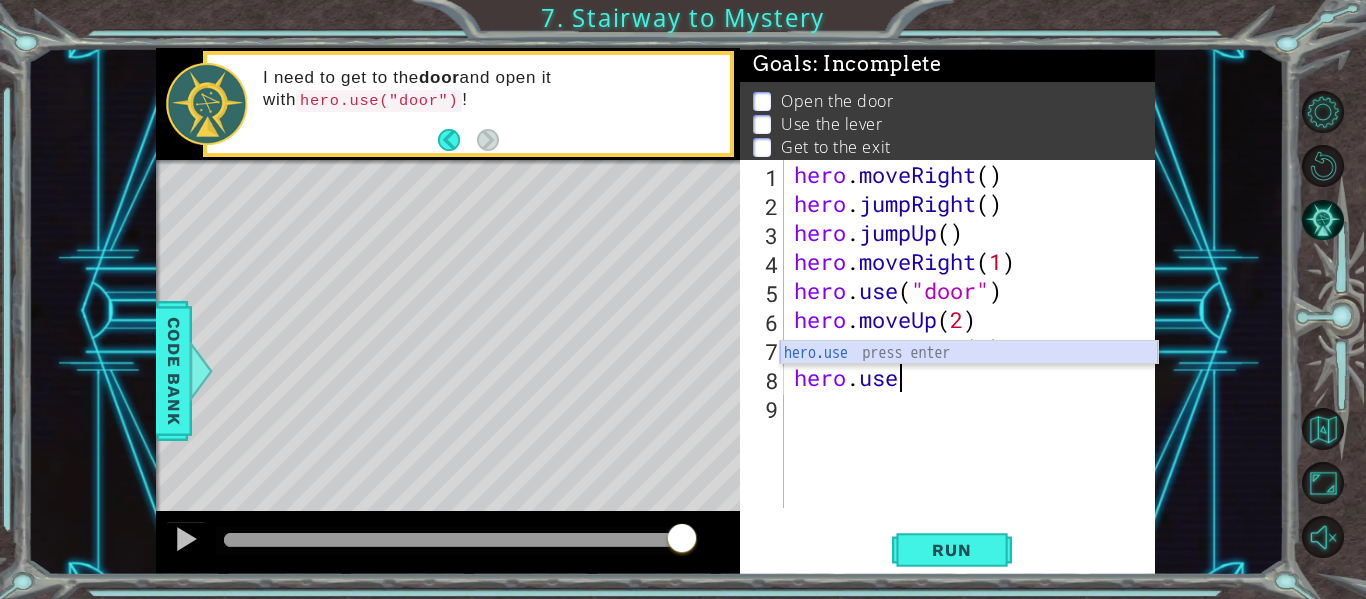 click on "hero.use press enter" at bounding box center [969, 377] 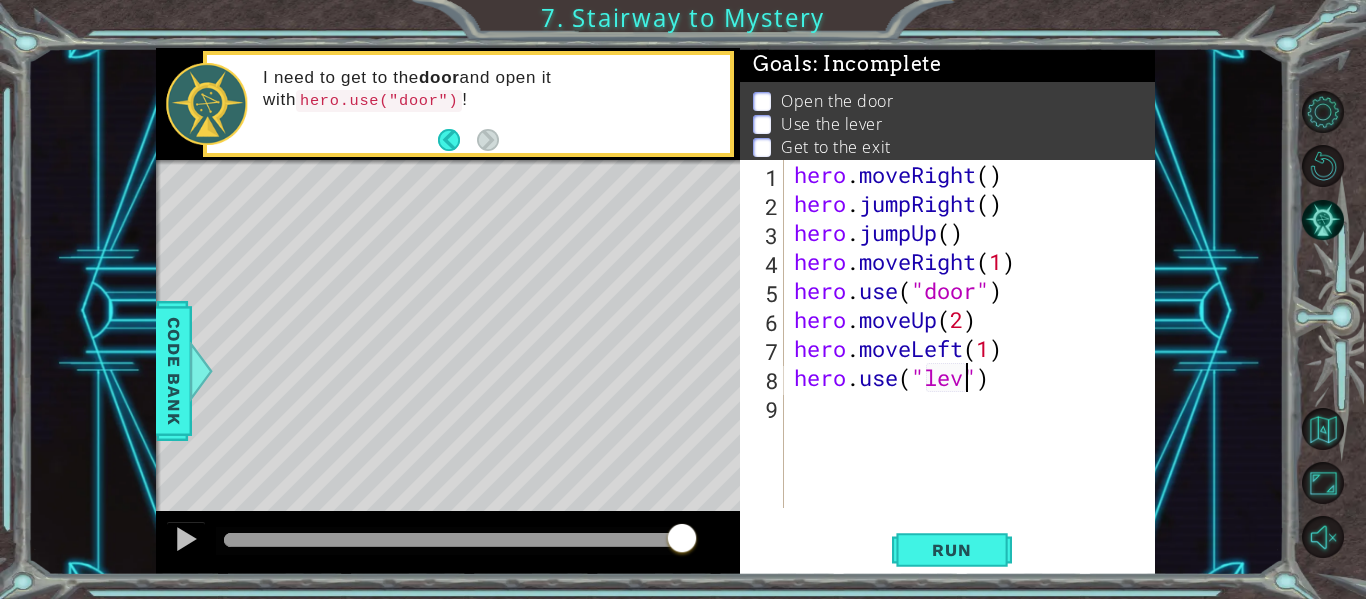 scroll, scrollTop: 0, scrollLeft: 9, axis: horizontal 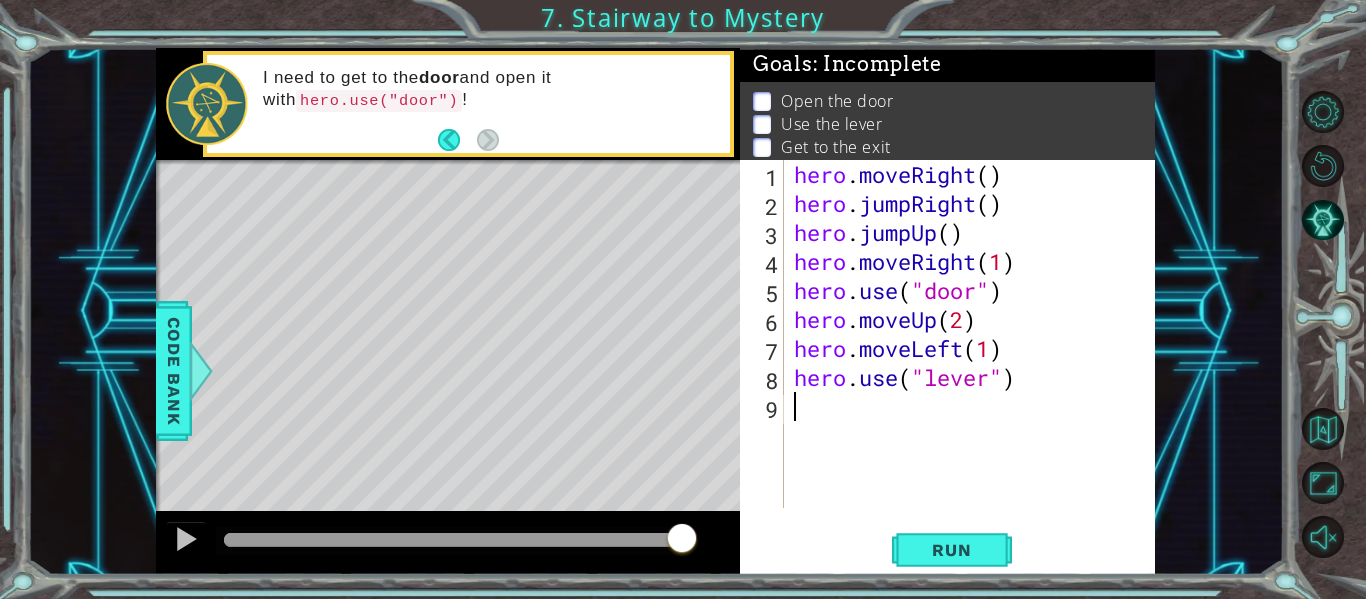 click on "hero . moveRight ( ) hero . jumpRight ( ) hero . moveRight ( [NUMBER] ) hero . moveUp ( [NUMBER] ) hero . use ( "door" ) hero . moveUp ( [NUMBER] ) hero . moveLeft ( [NUMBER] ) hero . use ( "lever" )" at bounding box center (975, 363) 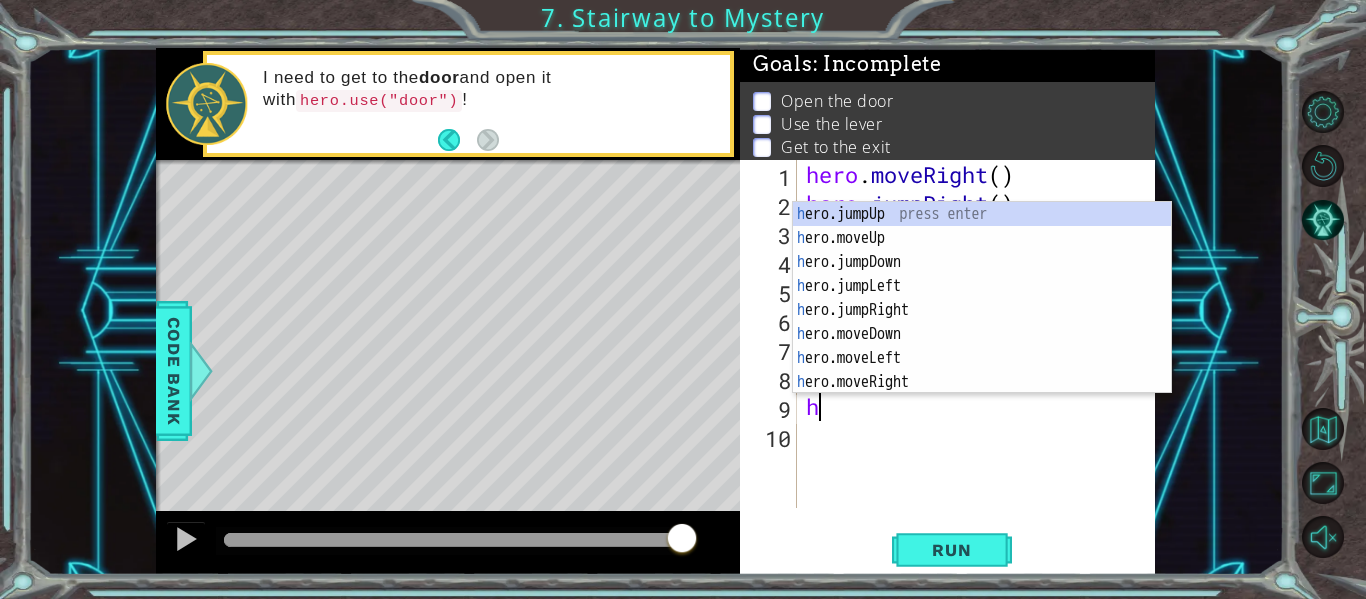 type on "her" 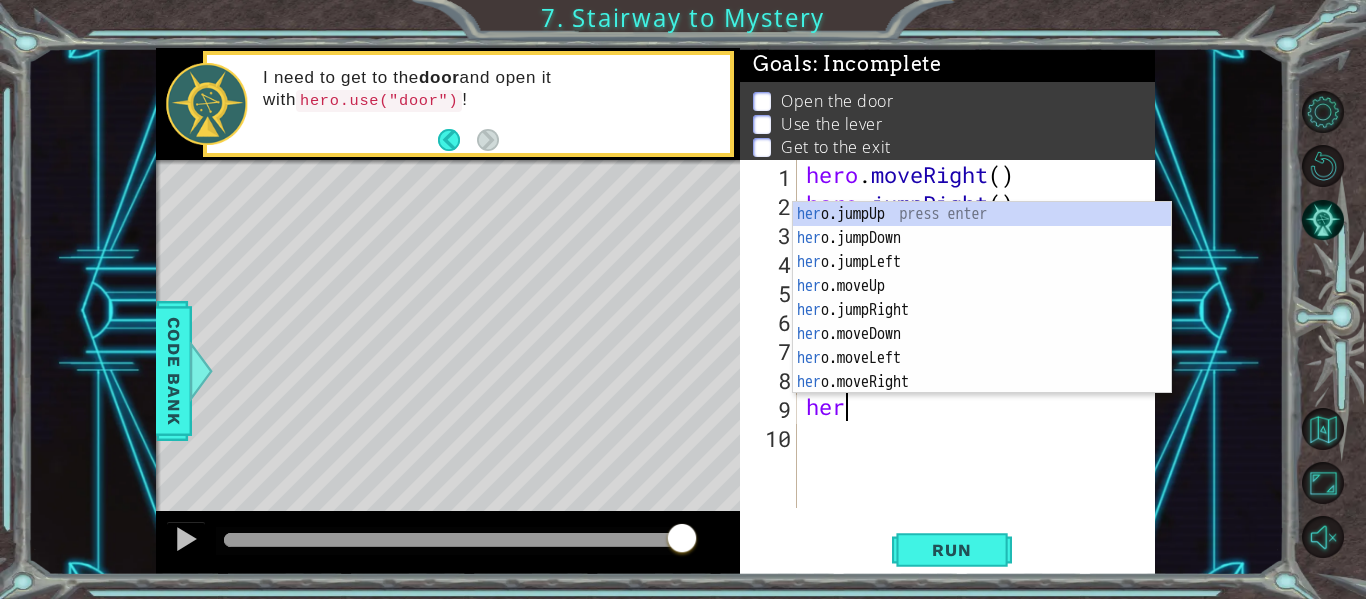scroll, scrollTop: 0, scrollLeft: 1, axis: horizontal 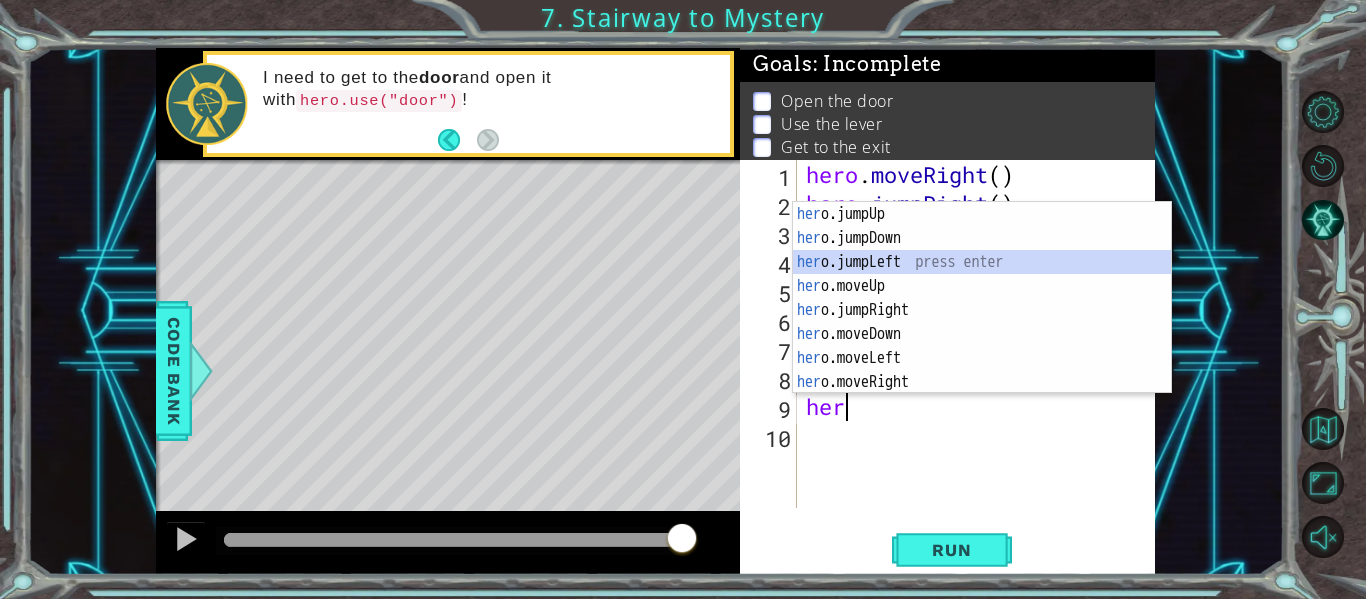 click on "her o.jumpUp press enter her o.jumpDown press enter her o.jumpLeft press enter her o.moveUp press enter her o.jumpRight press enter her o.moveDown press enter her o.moveLeft press enter her o.moveRight press enter her o.use press enter" at bounding box center [982, 322] 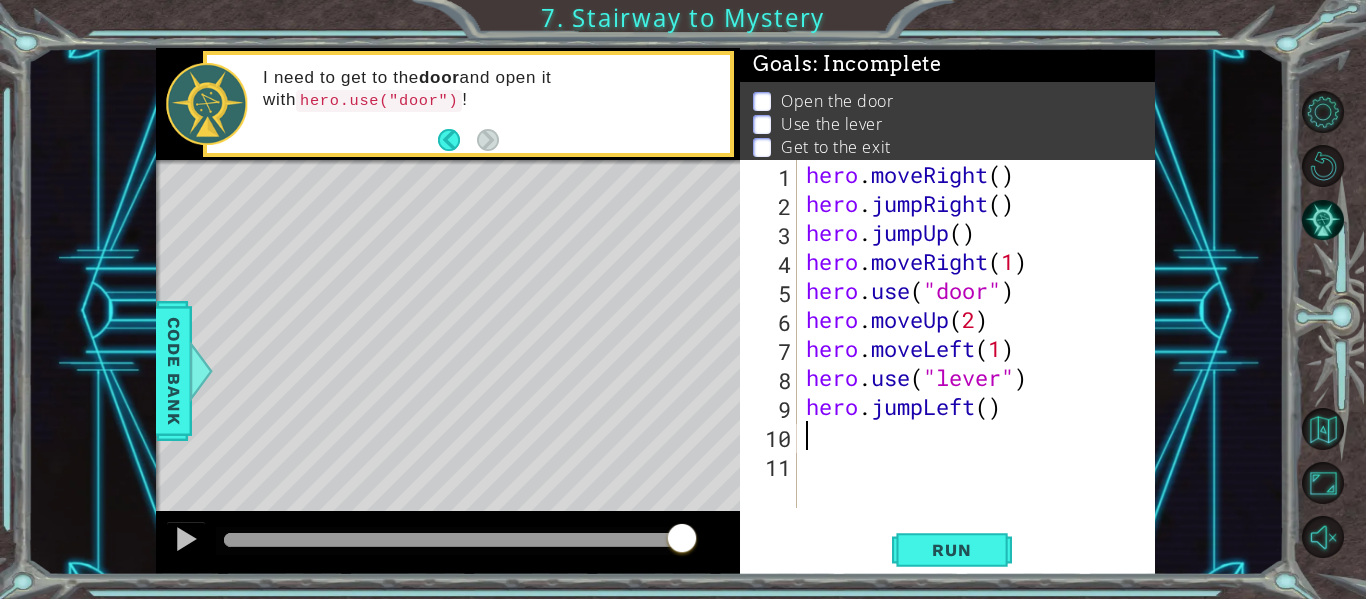 click on "hero . moveRight ( ) hero . jumpRight ( ) hero . jumpUp ( ) hero . moveRight ( [NUMBER] ) hero . use ( "door" ) hero . moveUp ( [NUMBER] ) hero . moveLeft ( [NUMBER] ) hero . use ( "lever" ) hero . jumpLeft ( )" at bounding box center (981, 363) 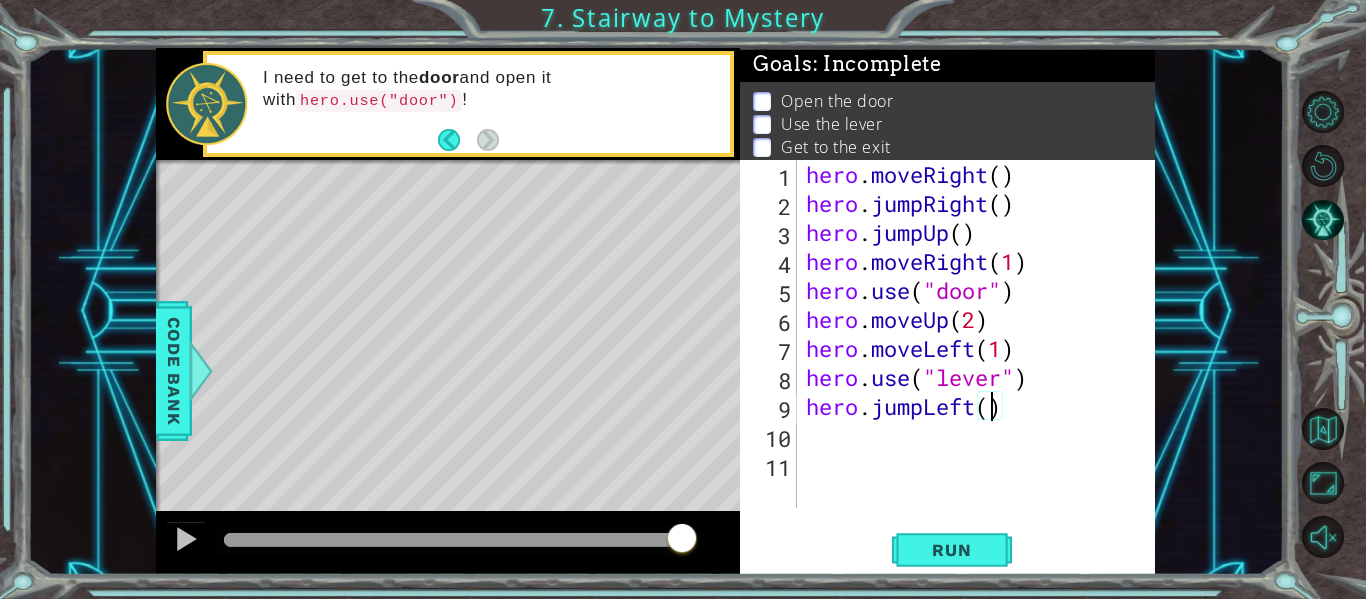type on "hero.jumpLeft(2)" 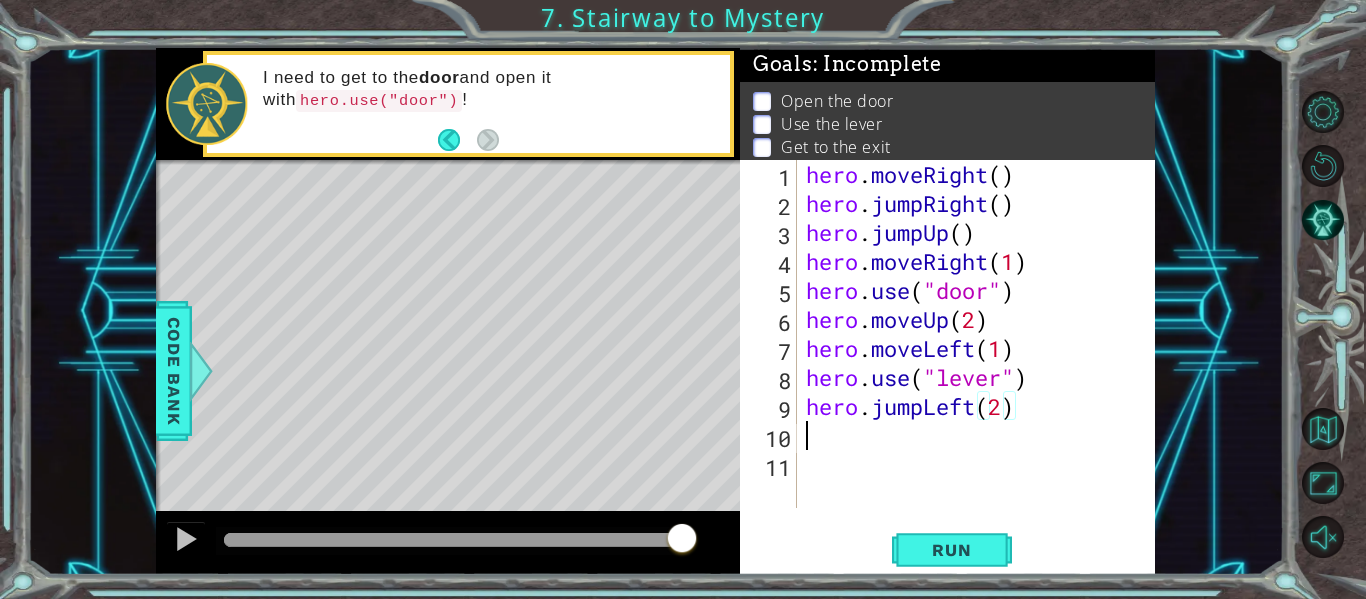 click on "hero . moveRight ( ) hero . jumpRight ( ) hero . jumpUp ( ) hero . moveRight ( [NUMBER] ) hero . use ( "door" ) hero . moveUp ( [NUMBER] ) hero . moveLeft ( [NUMBER] ) hero . use ( "lever" ) hero . jumpLeft ( [NUMBER] )" at bounding box center [981, 363] 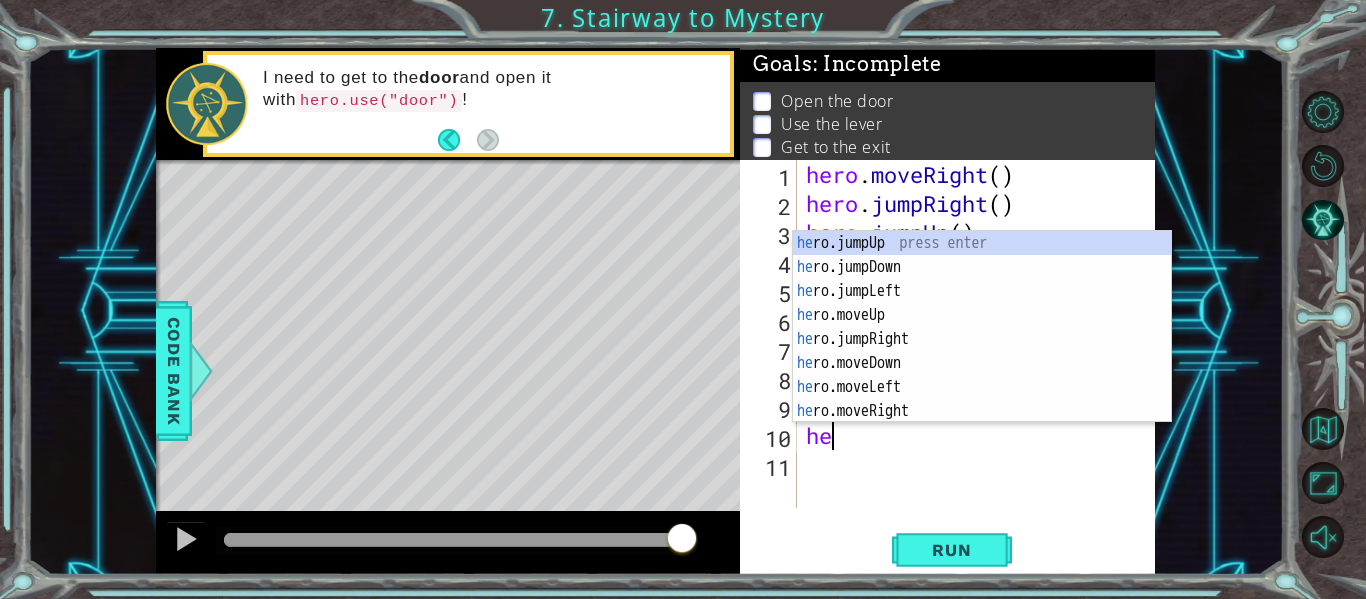scroll, scrollTop: 0, scrollLeft: 1, axis: horizontal 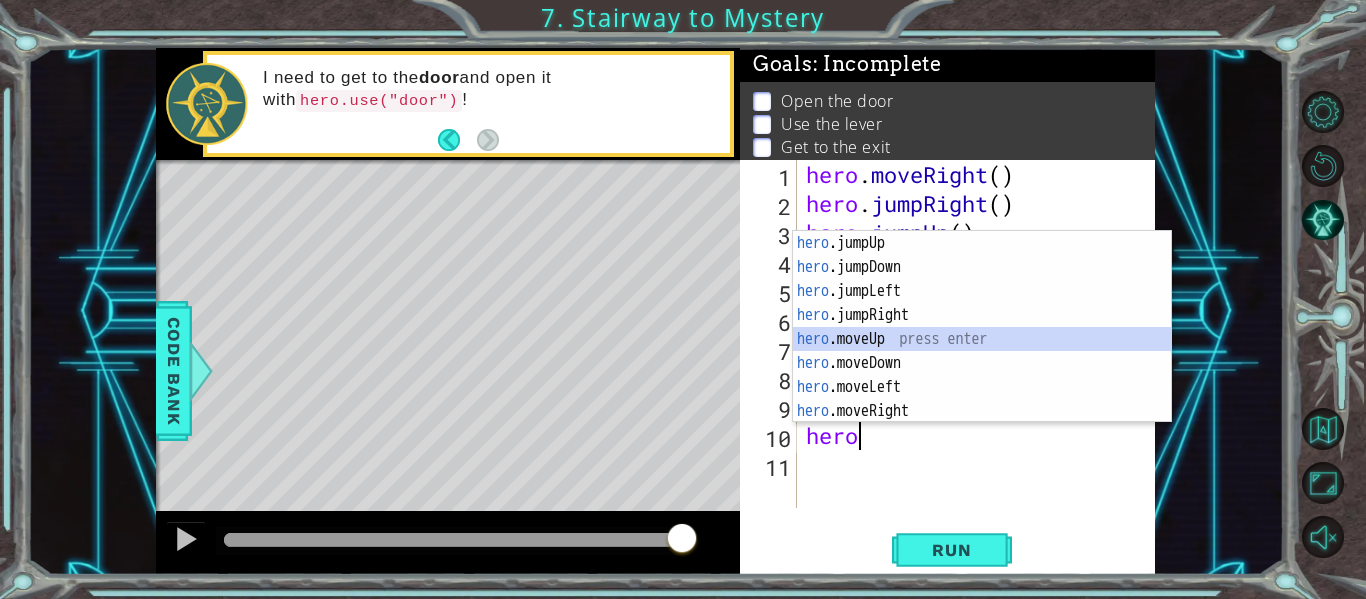 click on "hero .jumpUp press enter hero .jumpDown press enter hero .jumpLeft press enter hero .jumpRight press enter hero .moveUp press enter hero .moveDown press enter hero .moveLeft press enter hero .moveRight press enter hero .use press enter" at bounding box center (982, 351) 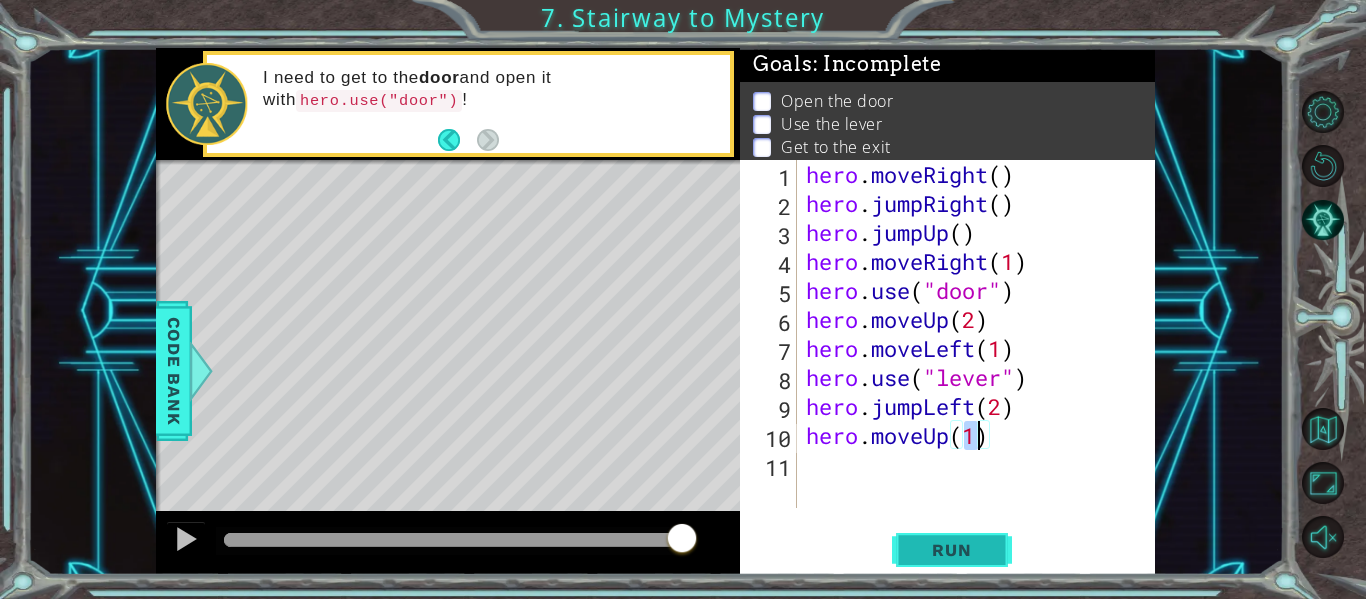 click on "Run" at bounding box center (951, 550) 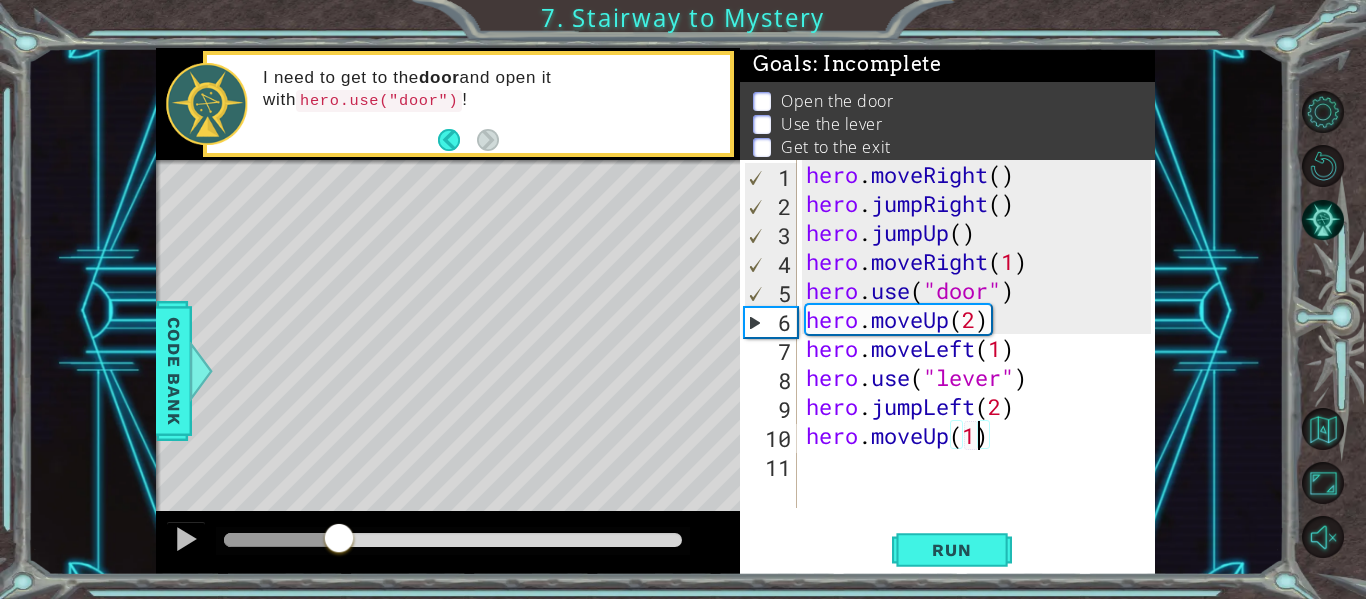 drag, startPoint x: 238, startPoint y: 541, endPoint x: 339, endPoint y: 579, distance: 107.912 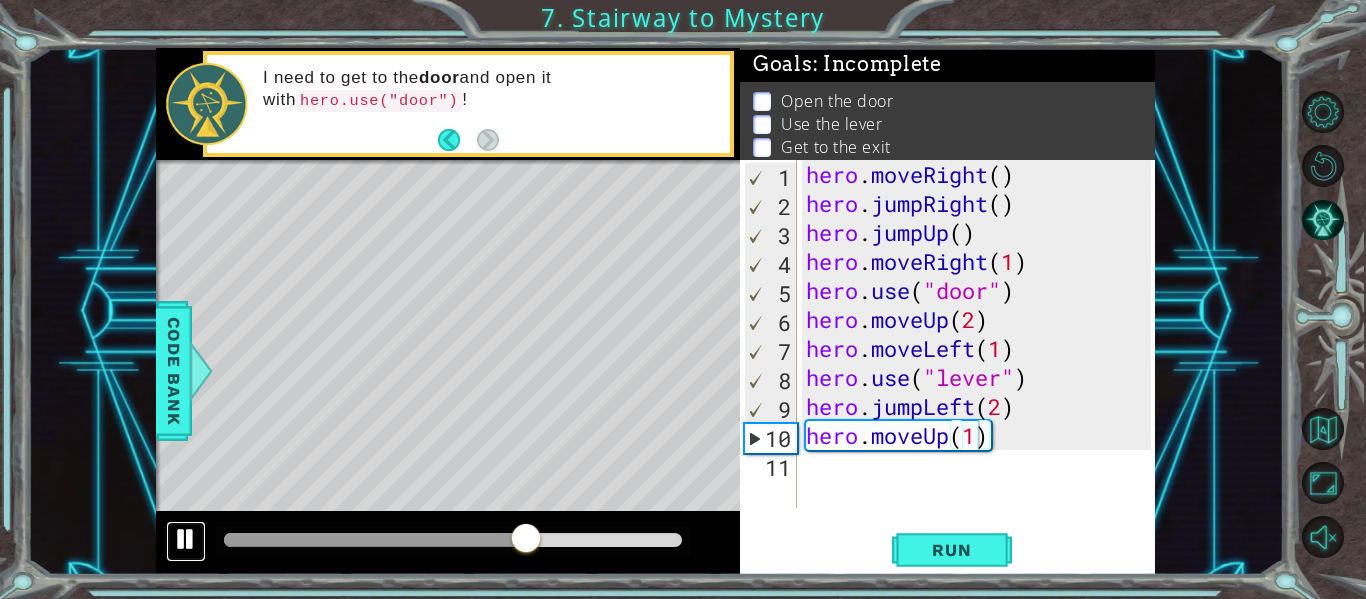 click at bounding box center (186, 541) 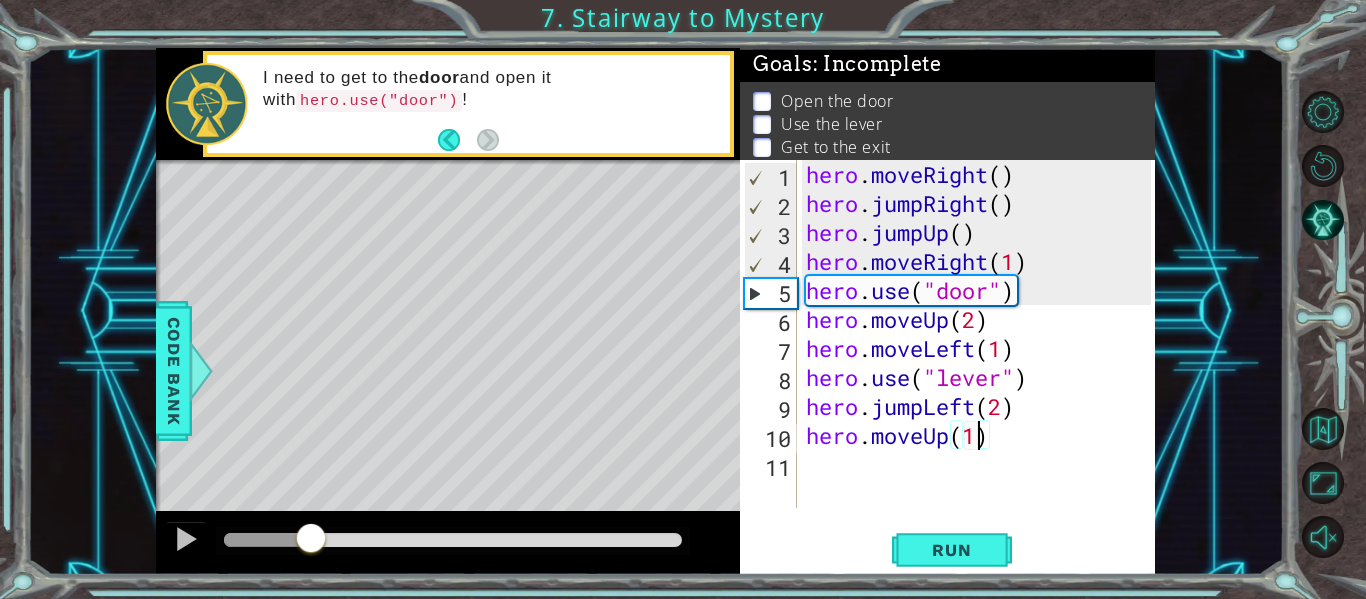 drag, startPoint x: 525, startPoint y: 530, endPoint x: 312, endPoint y: 545, distance: 213.52751 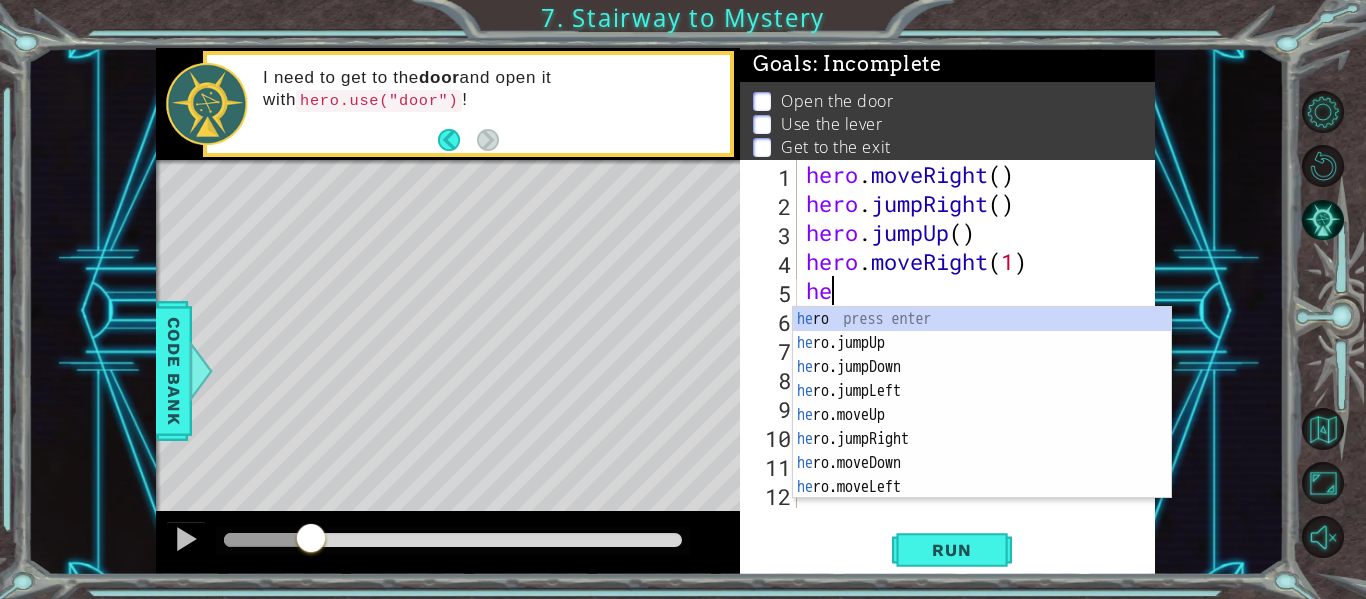 scroll, scrollTop: 0, scrollLeft: 1, axis: horizontal 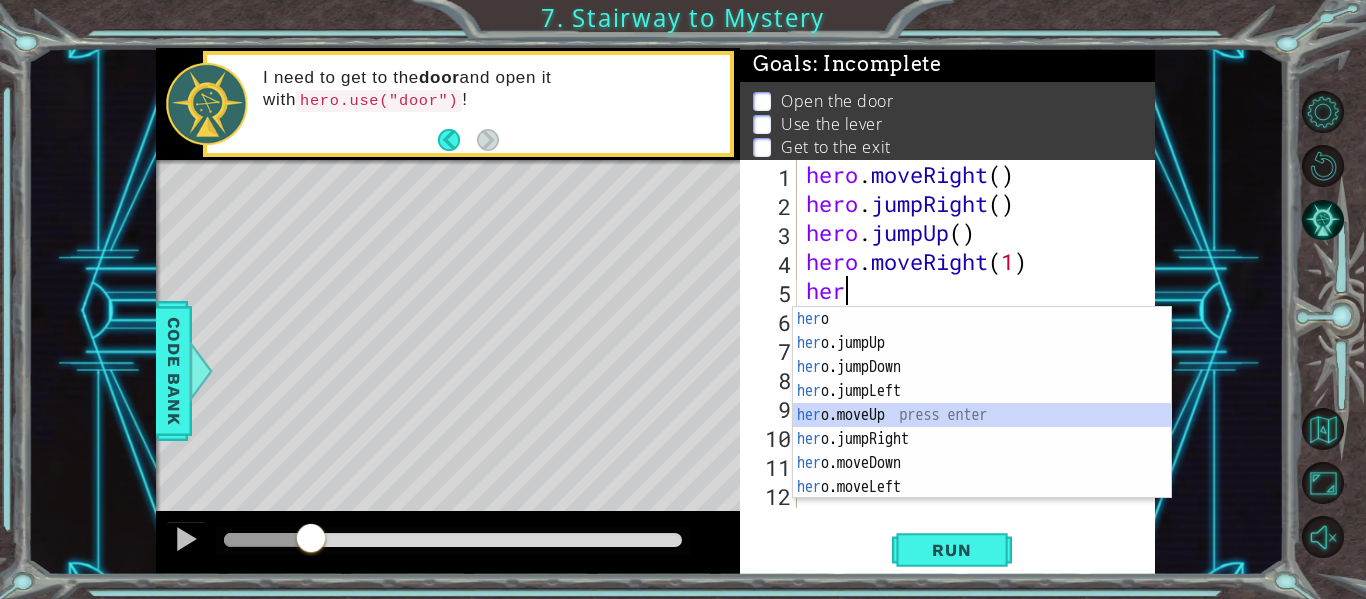 click on "her o press enter her o.jumpUp press enter her o.jumpDown press enter her o.jumpLeft press enter her o.moveUp press enter her o.jumpRight press enter her o.moveDown press enter her o.moveLeft press enter her o.moveRight press enter" at bounding box center [982, 427] 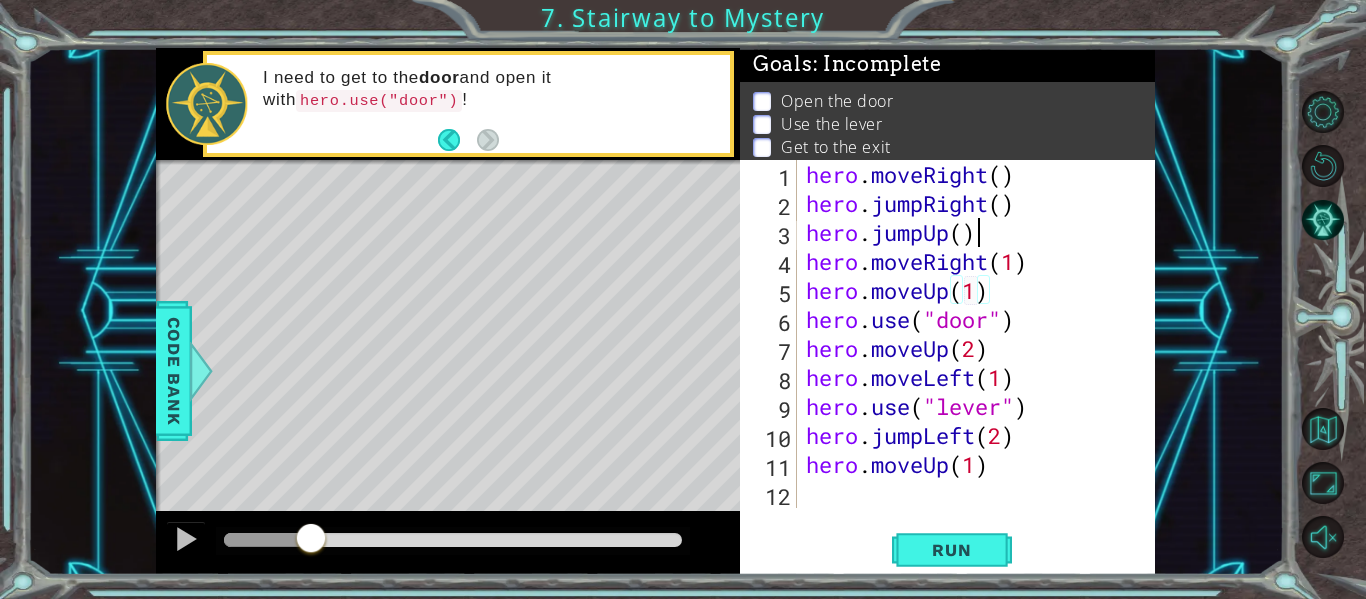 click on "hero . moveRight ( ) hero . jumpRight ( ) hero . moveRight ( [NUMBER] ) hero . moveUp ( [NUMBER] ) hero . use ( "door" ) hero . moveUp ( [NUMBER] ) hero . moveLeft ( [NUMBER] ) hero . use ( "lever" ) hero . jumpLeft ( [NUMBER] ) hero . moveUp ( [NUMBER] )" at bounding box center (981, 363) 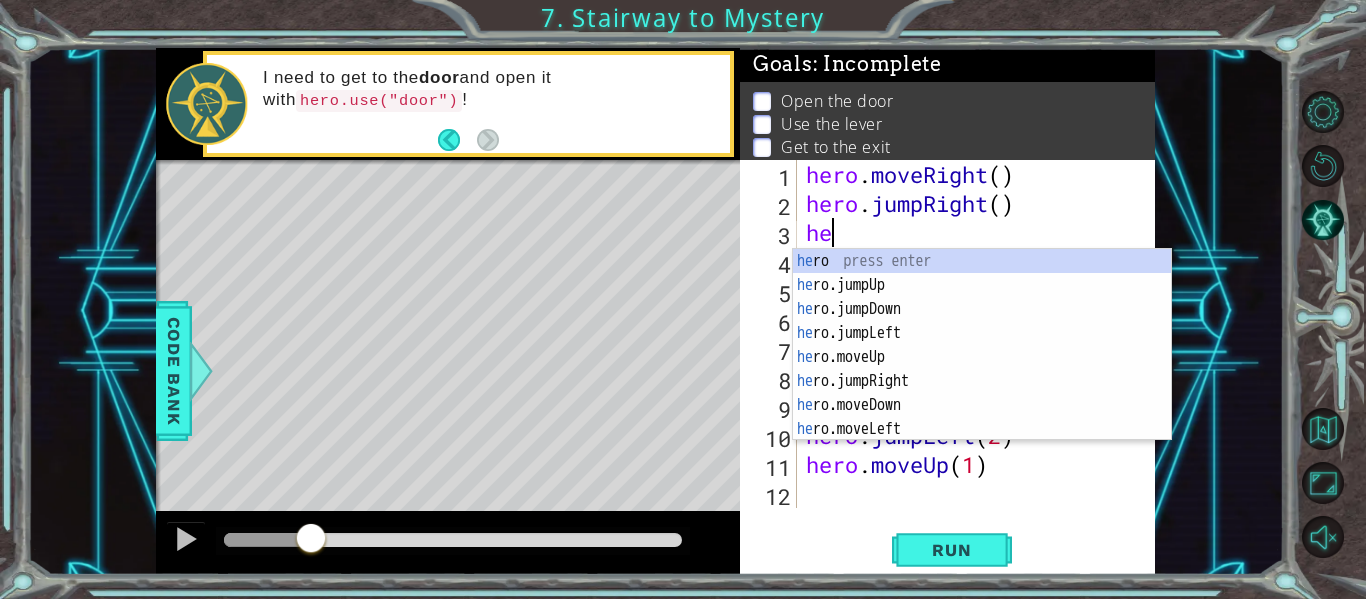 scroll, scrollTop: 0, scrollLeft: 0, axis: both 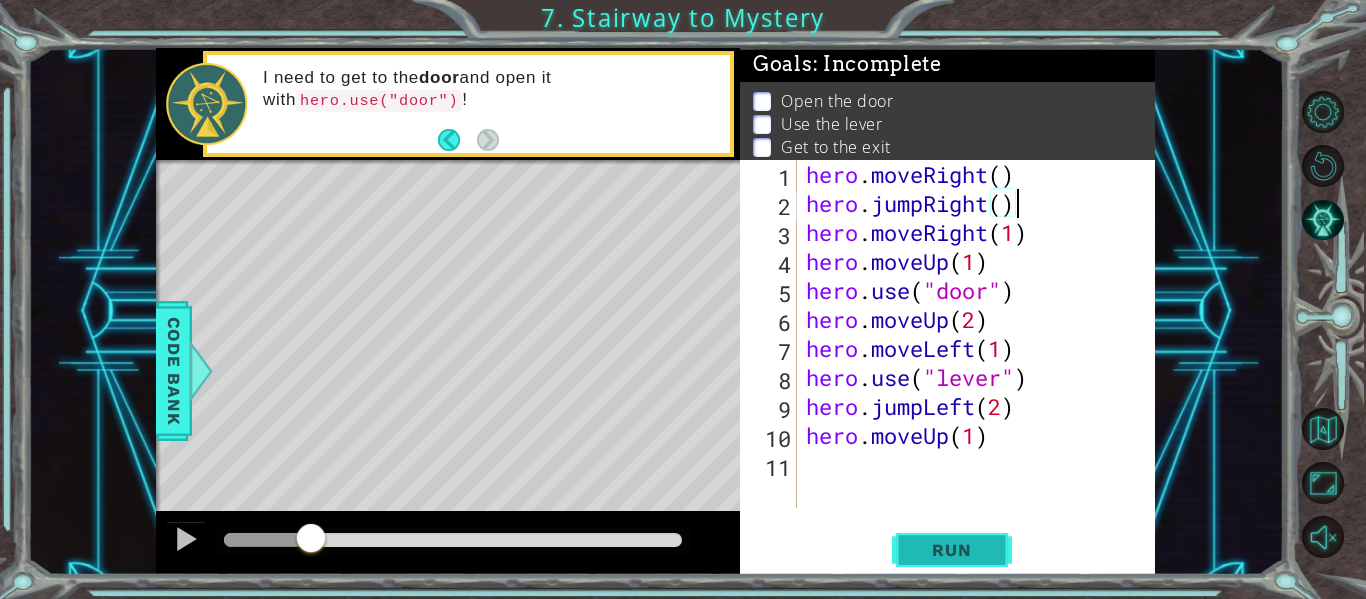 click on "Run" at bounding box center (951, 550) 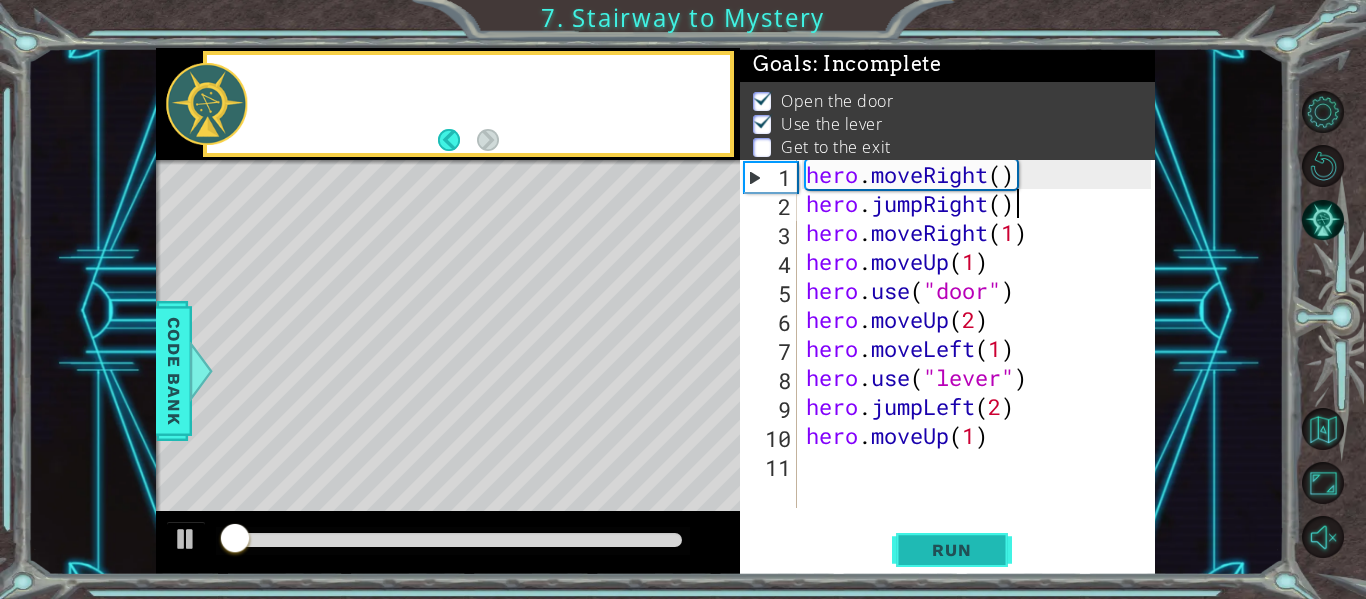scroll, scrollTop: 4, scrollLeft: 0, axis: vertical 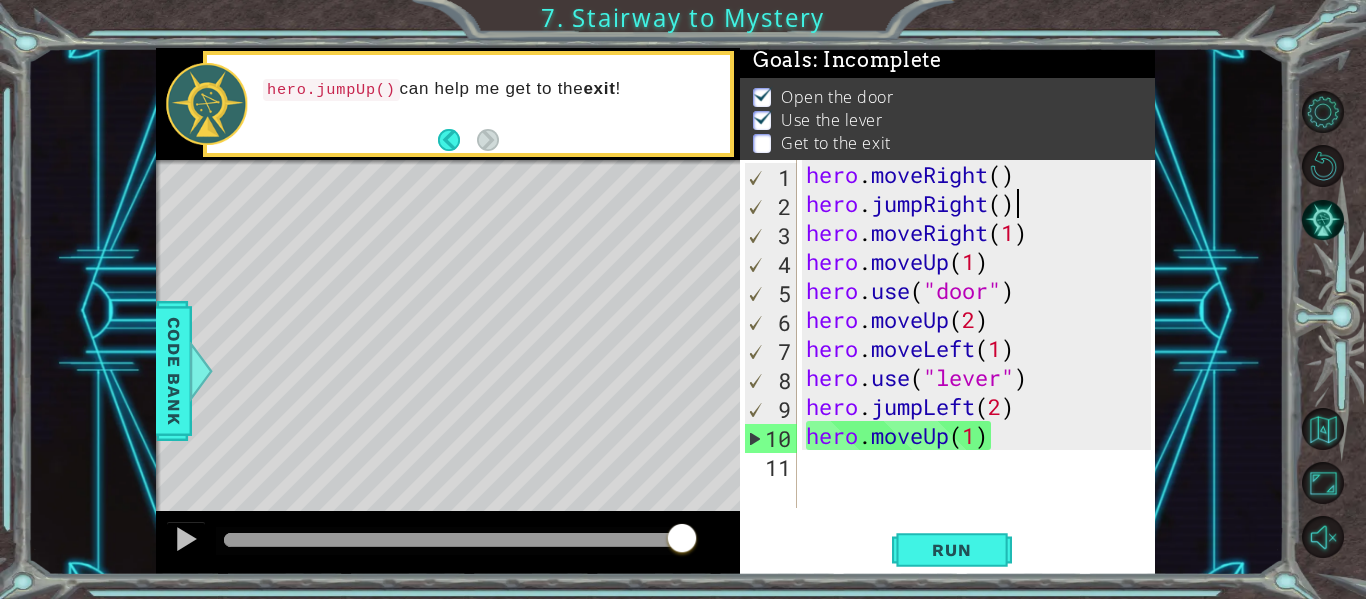 drag, startPoint x: 677, startPoint y: 533, endPoint x: 686, endPoint y: 558, distance: 26.57066 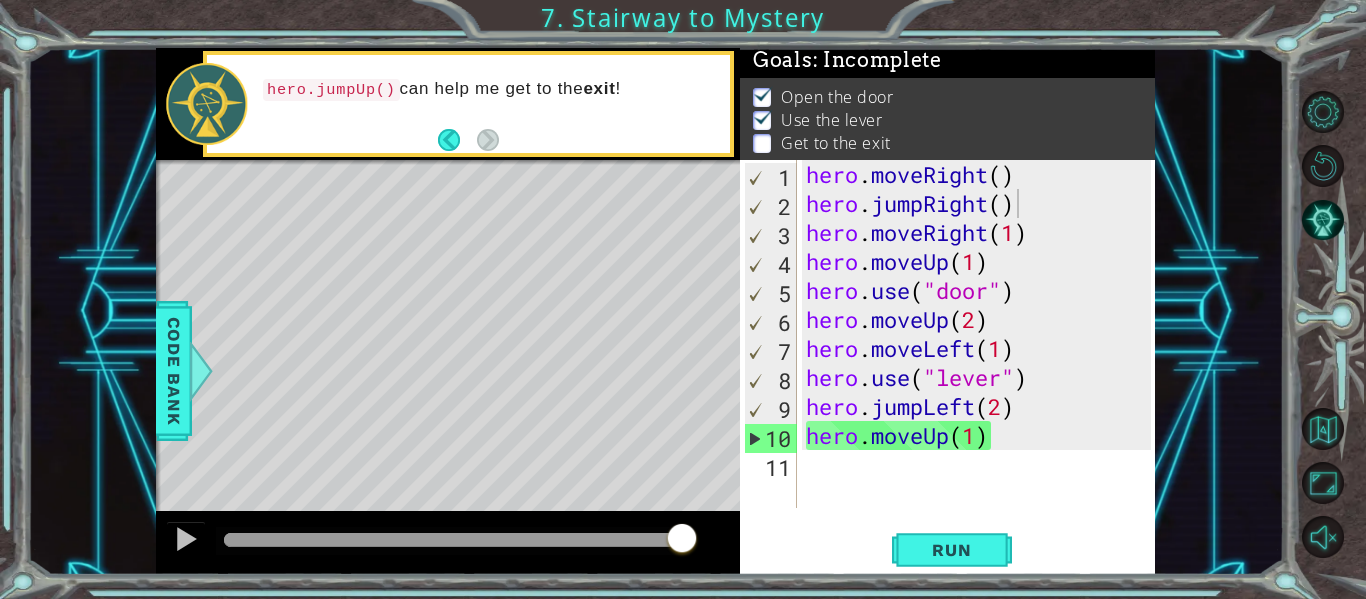 click at bounding box center [448, 543] 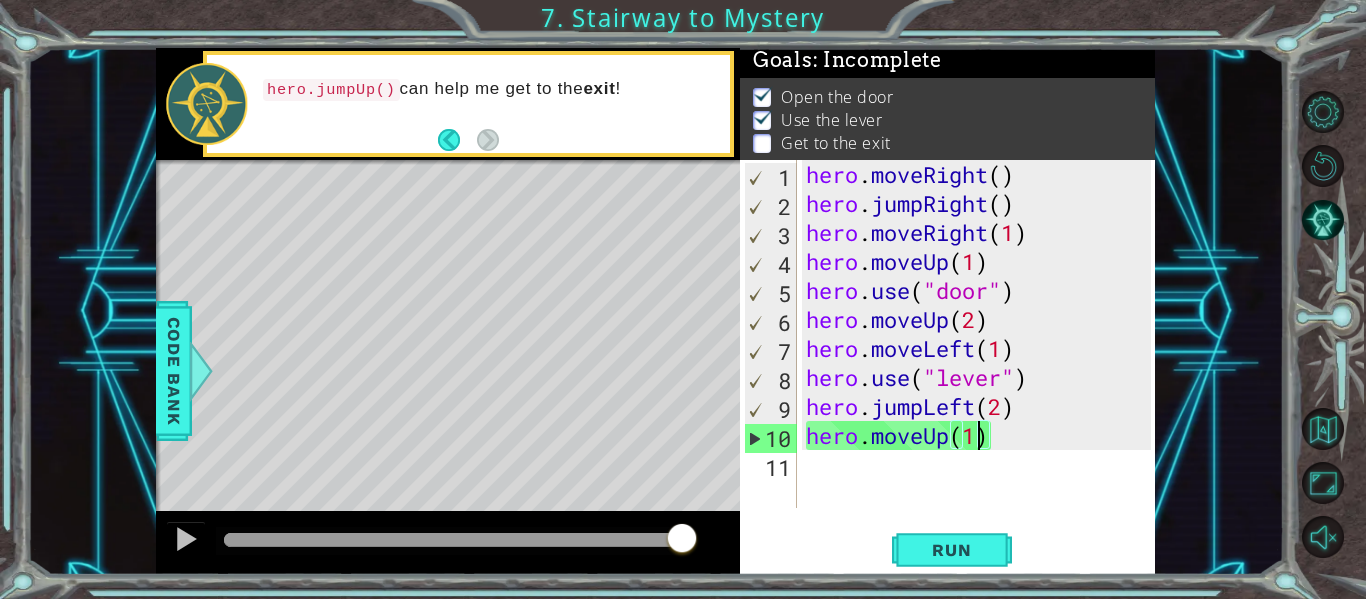 click on "hero . moveRight ( ) hero . jumpRight ( ) hero . moveRight ( [NUMBER] ) hero . moveUp ( [NUMBER] ) hero . use ( "door" ) hero . moveUp ( [NUMBER] ) hero . moveLeft ( [NUMBER] ) hero . use ( "lever" ) hero . jumpLeft ( [NUMBER] ) hero . moveUp ( [NUMBER] )" at bounding box center [981, 363] 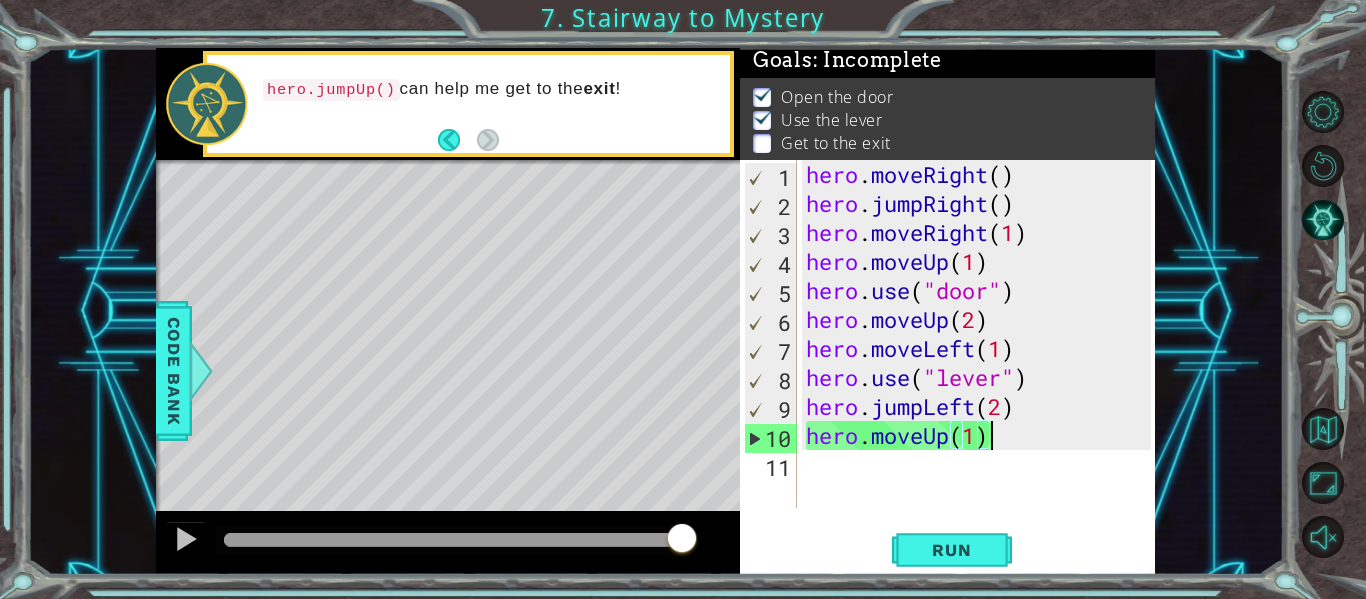 click on "hero . moveRight ( ) hero . jumpRight ( ) hero . moveRight ( [NUMBER] ) hero . moveUp ( [NUMBER] ) hero . use ( "door" ) hero . moveUp ( [NUMBER] ) hero . moveLeft ( [NUMBER] ) hero . use ( "lever" ) hero . jumpLeft ( [NUMBER] ) hero . moveUp ( [NUMBER] )" at bounding box center (981, 363) 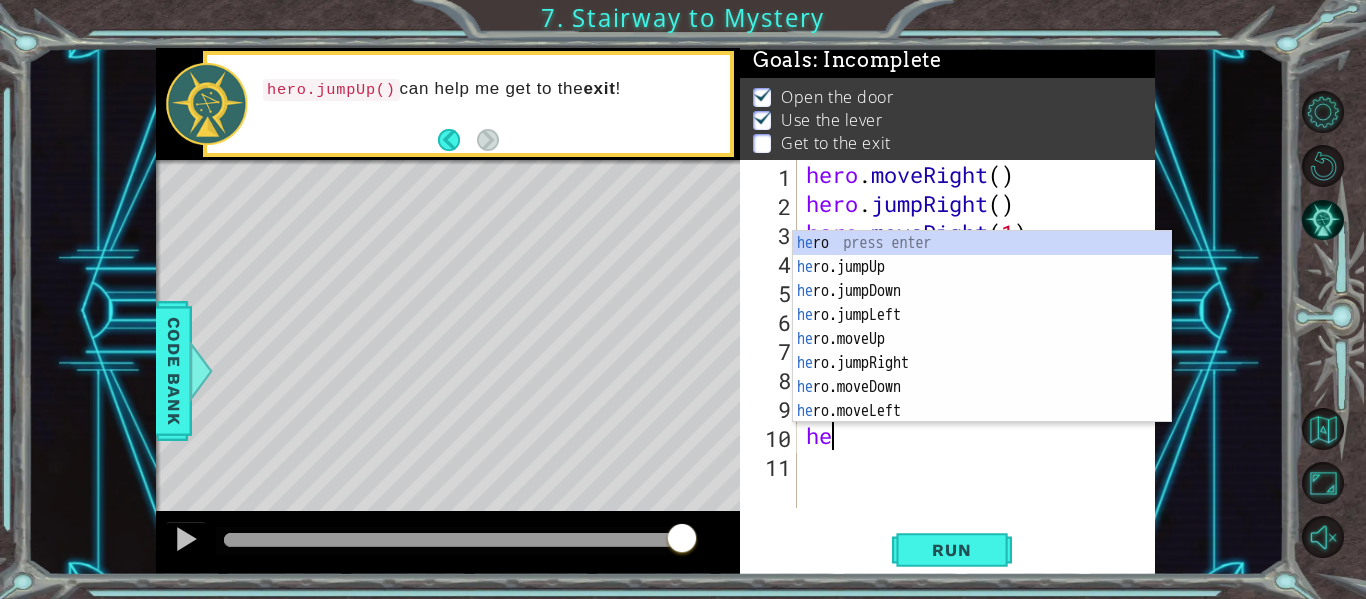 type on "h" 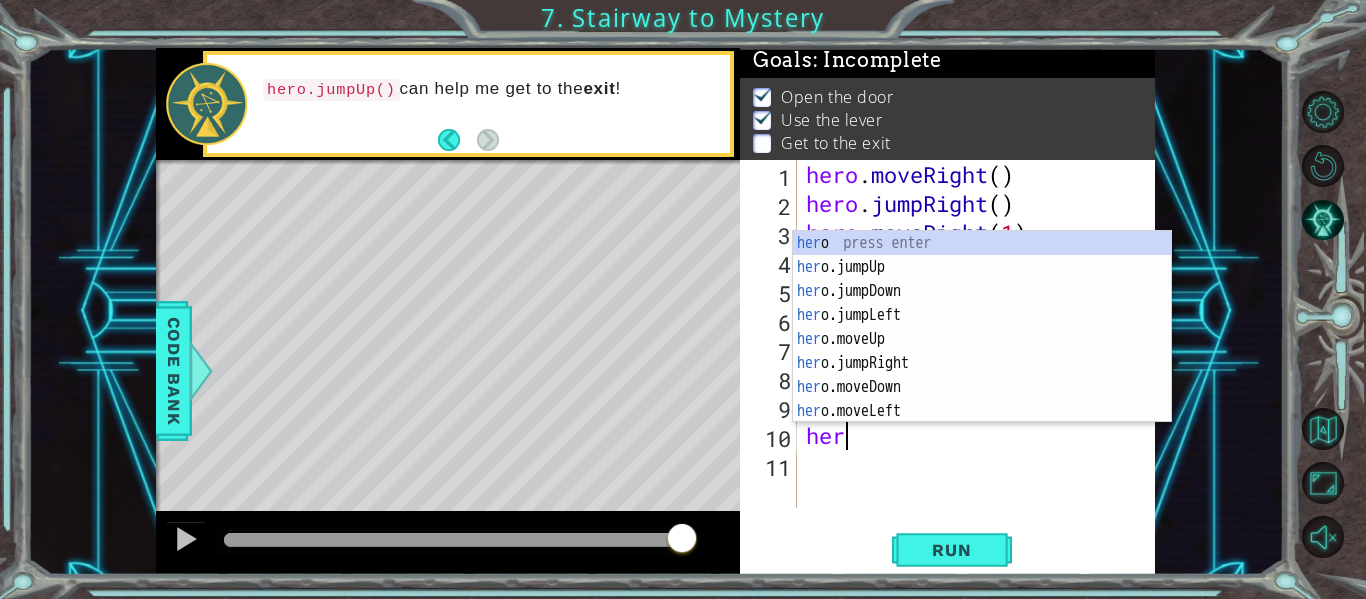 type on "hero" 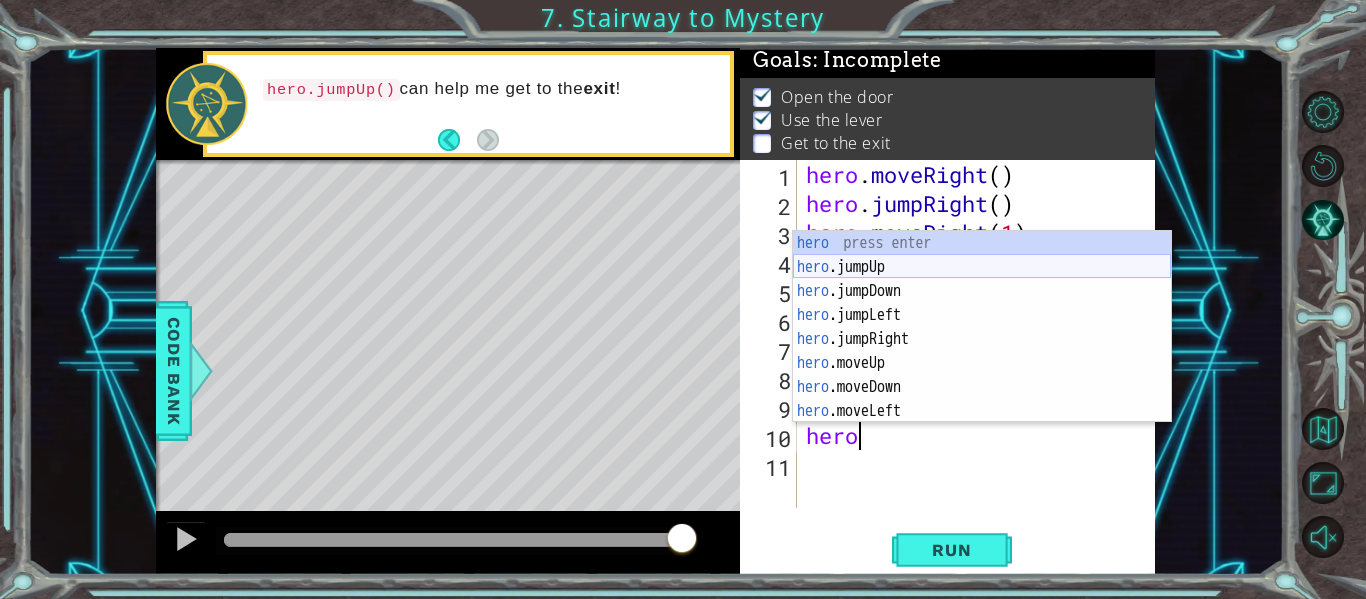 click on "hero press enter hero .jumpUp press enter hero .jumpDown press enter hero .jumpLeft press enter hero .jumpRight press enter hero .moveUp press enter hero .moveDown press enter hero .moveLeft press enter hero .moveRight press enter" at bounding box center (982, 351) 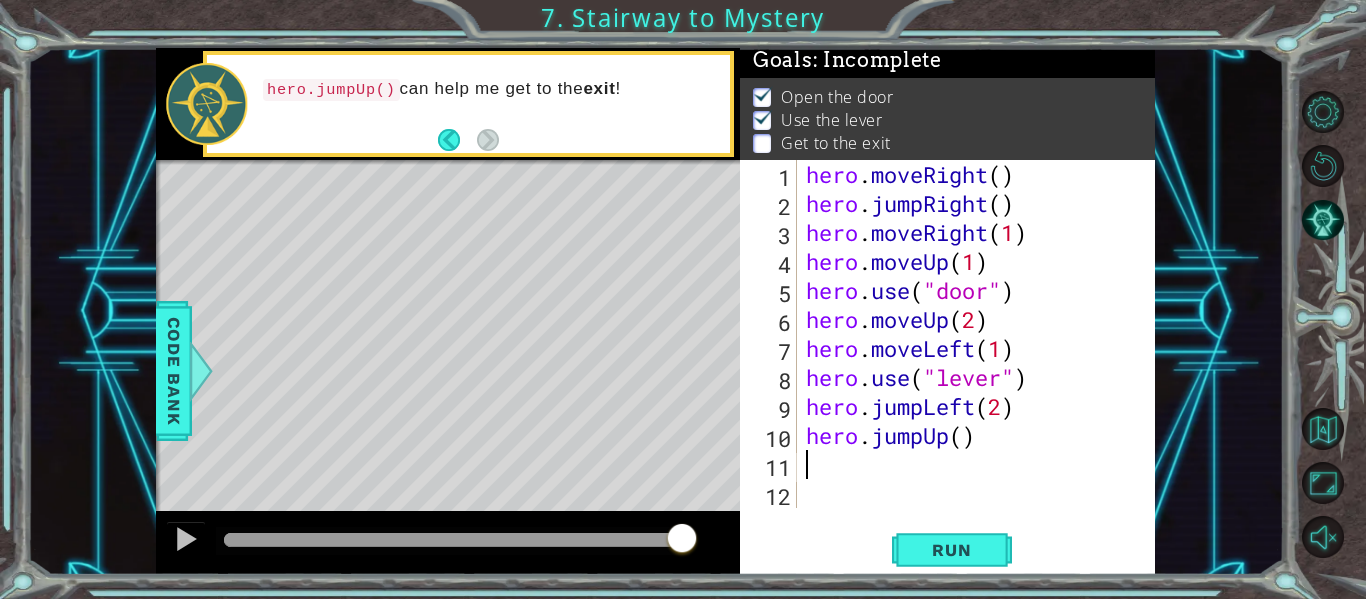 scroll, scrollTop: 0, scrollLeft: 0, axis: both 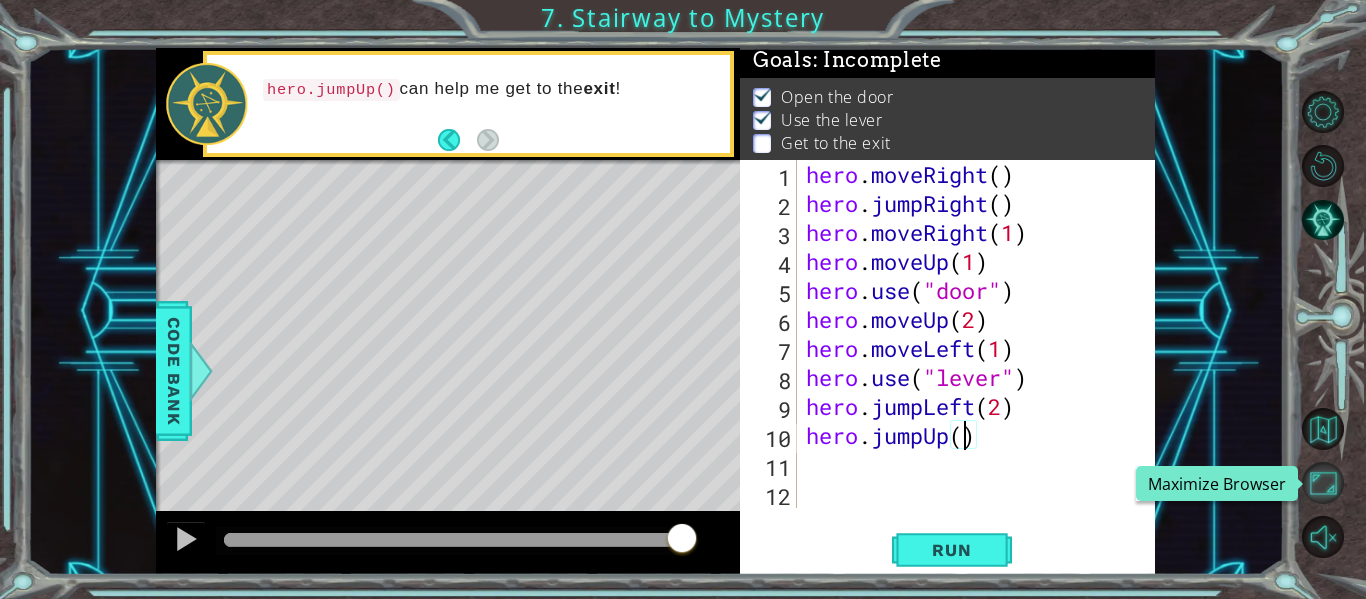 type on "hero.jumpUp(2)" 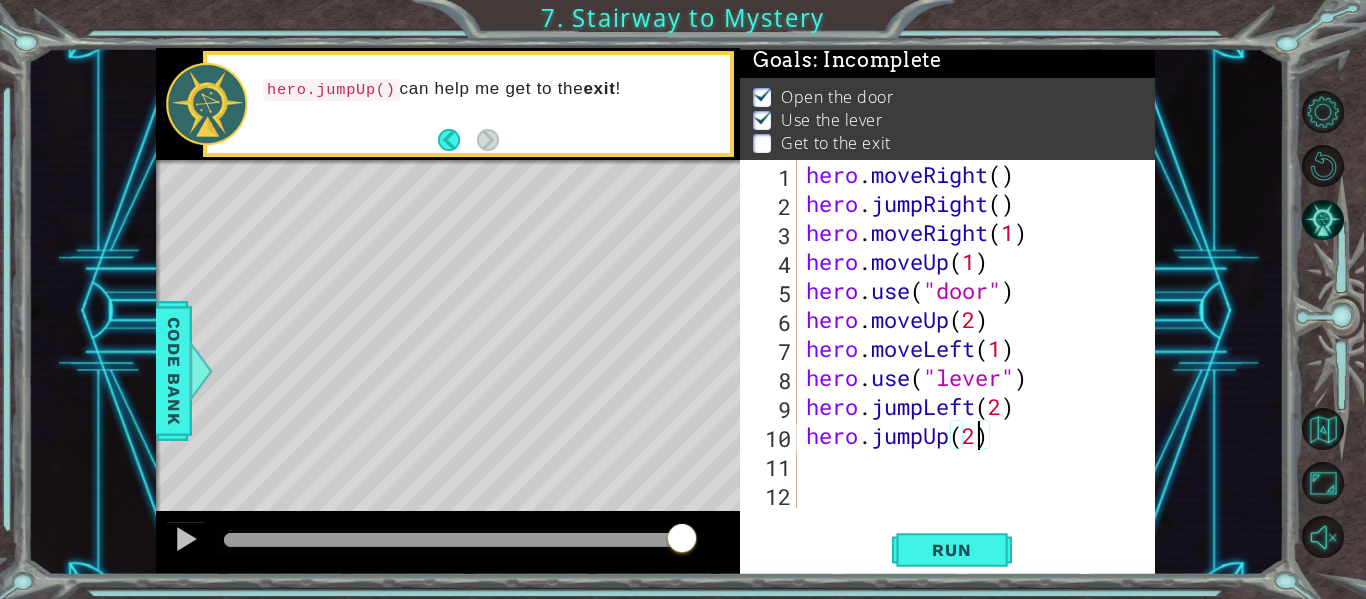 click on "hero . moveRight ( ) hero . jumpRight ( ) hero . moveRight ( [NUMBER] ) hero . moveUp ( [NUMBER] ) hero . use ( "door" ) hero . moveUp ( [NUMBER] ) hero . moveLeft ( [NUMBER] ) hero . use ( "lever" ) hero . jumpLeft ( [NUMBER] ) hero . jumpUp ( [NUMBER] )" at bounding box center [981, 363] 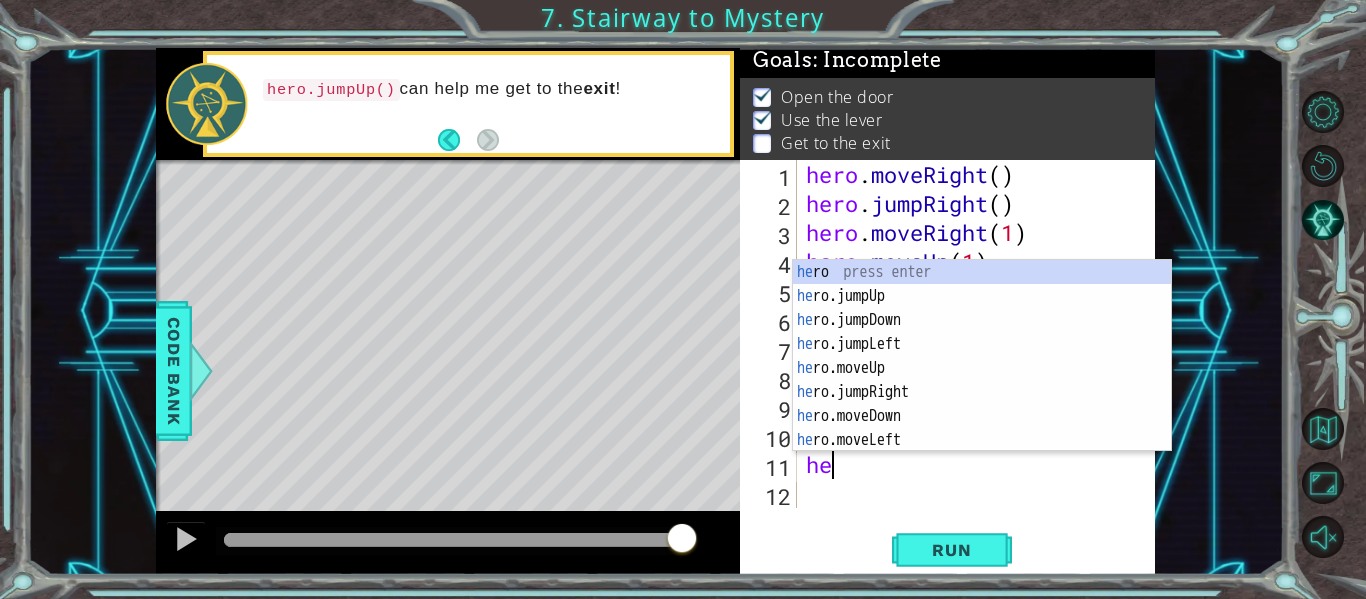 scroll, scrollTop: 0, scrollLeft: 1, axis: horizontal 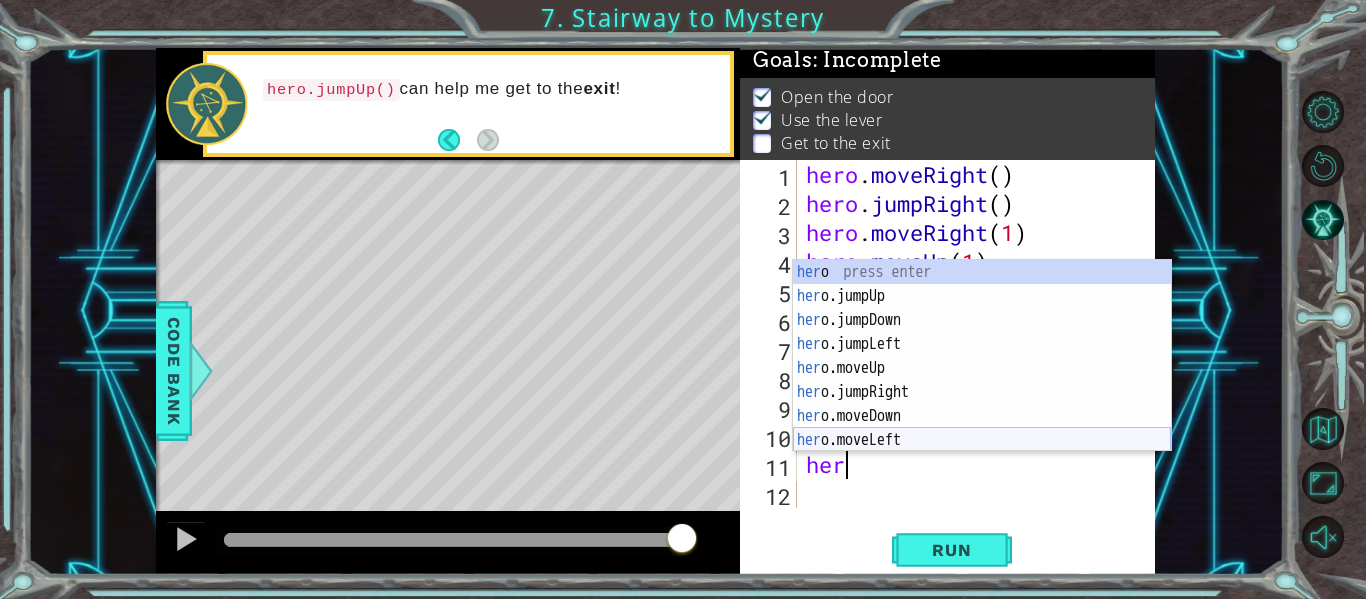 click on "her o press enter her o.jumpUp press enter her o.jumpDown press enter her o.jumpLeft press enter her o.moveUp press enter her o.jumpRight press enter her o.moveDown press enter her o.moveLeft press enter her o.moveRight press enter" at bounding box center (982, 380) 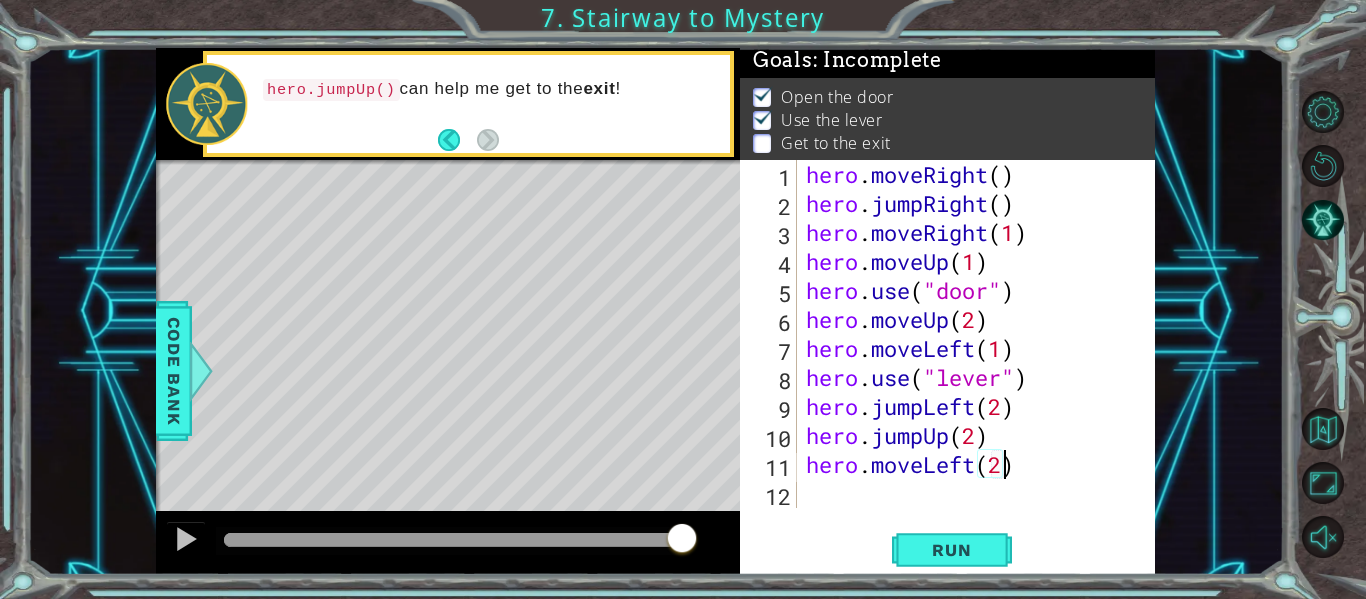 scroll, scrollTop: 0, scrollLeft: 9, axis: horizontal 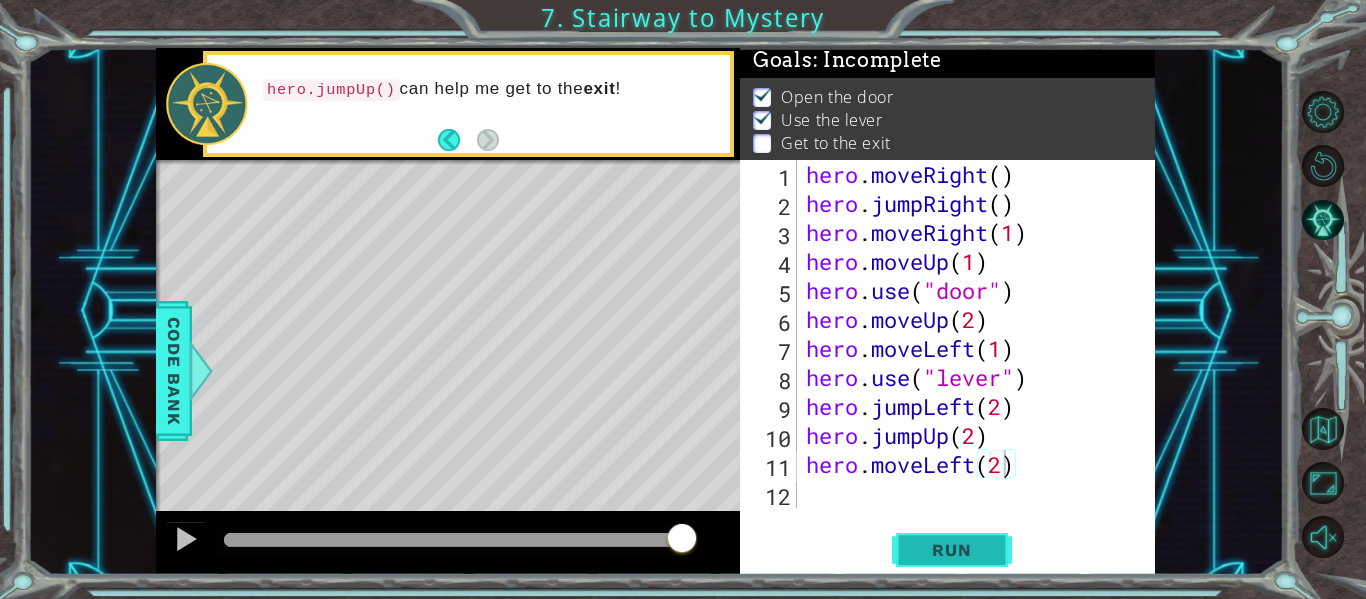 click on "Run" at bounding box center (951, 550) 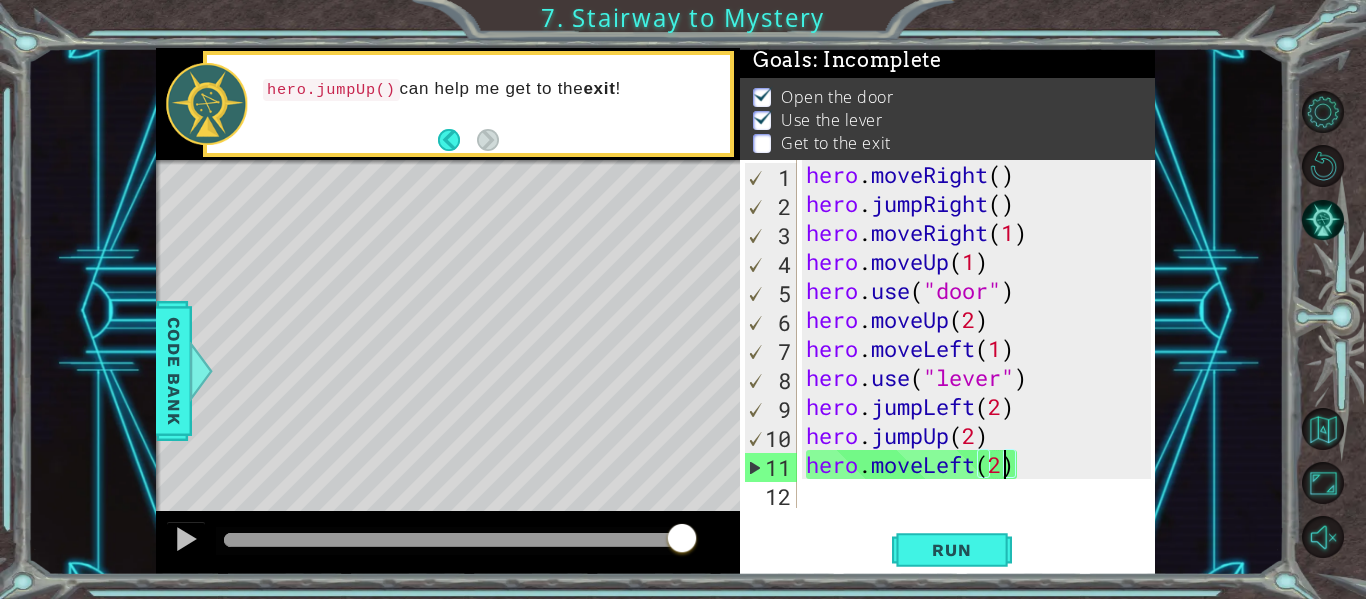 click on "hero . moveRight ( ) hero . jumpRight ( ) hero . moveRight ( [NUMBER] ) hero . moveUp ( [NUMBER] ) hero . use ( "door" ) hero . moveUp ( [NUMBER] ) hero . moveLeft ( [NUMBER] ) hero . use ( "lever" ) hero . jumpLeft ( [NUMBER] ) hero . jumpUp ( [NUMBER] ) hero . moveLeft ( [NUMBER] )" at bounding box center [981, 363] 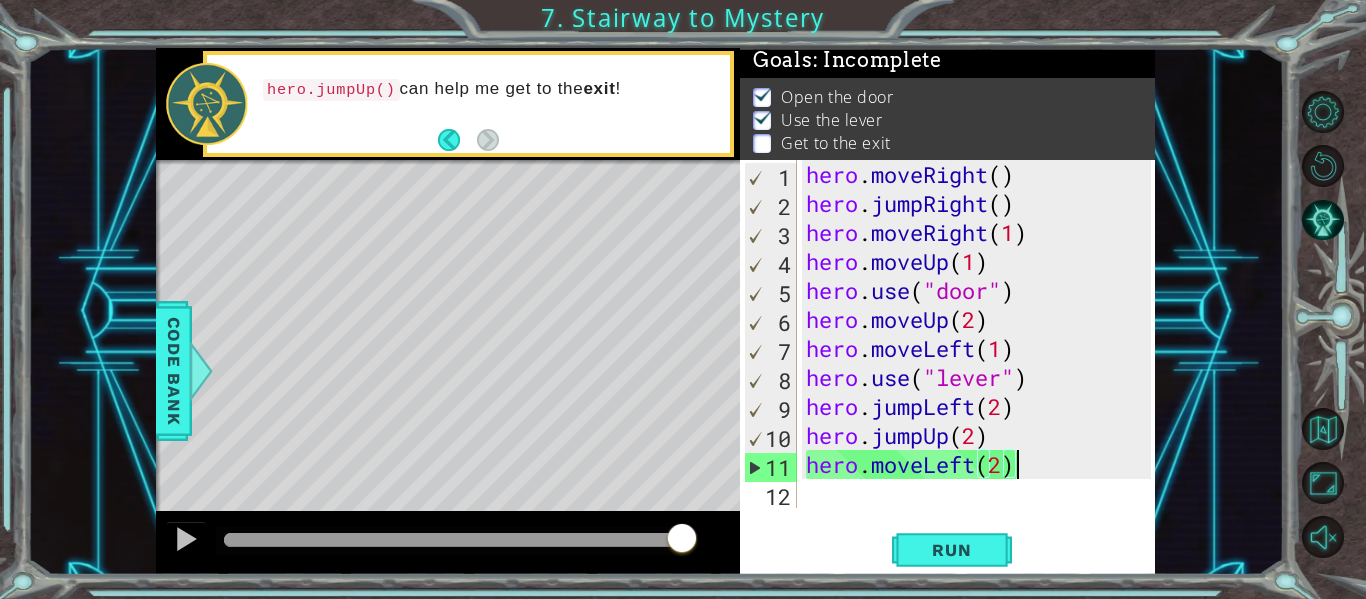 scroll, scrollTop: 0, scrollLeft: 8, axis: horizontal 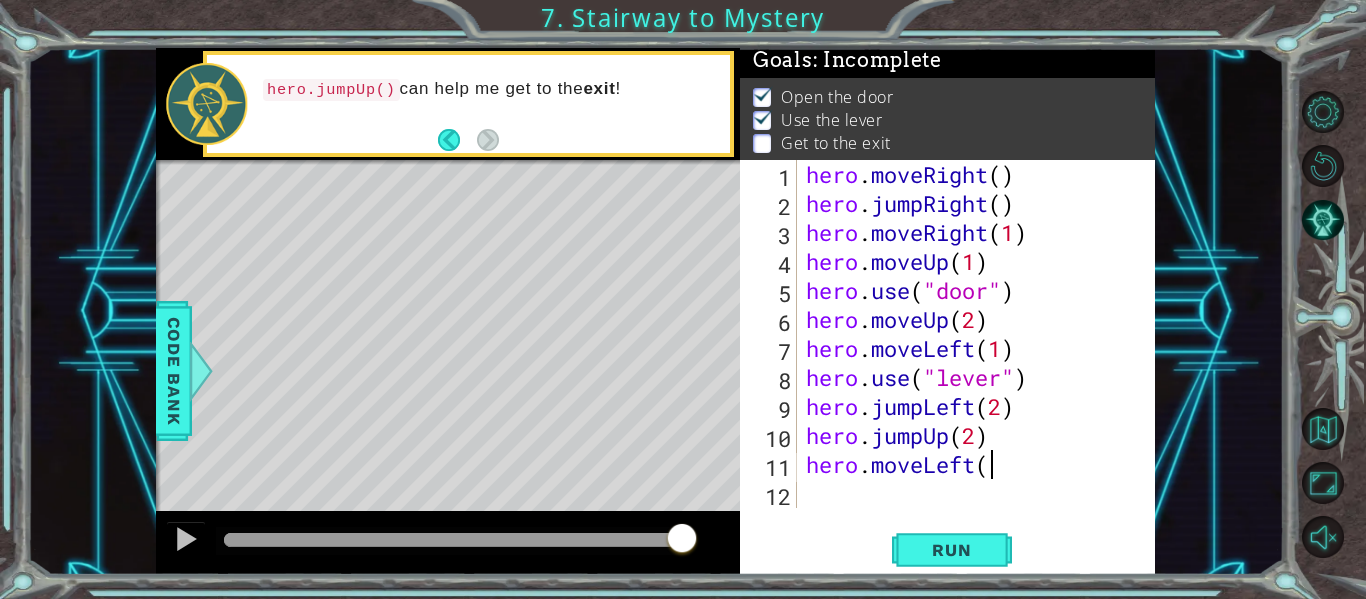 type on "h" 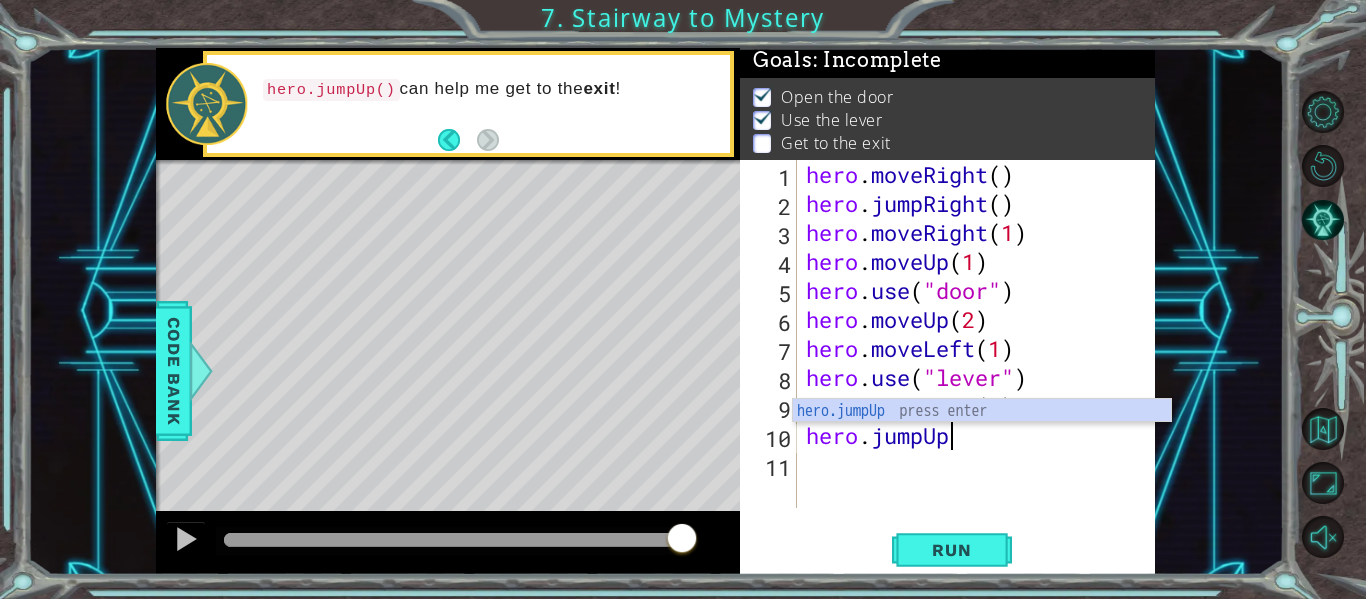 scroll, scrollTop: 0, scrollLeft: 0, axis: both 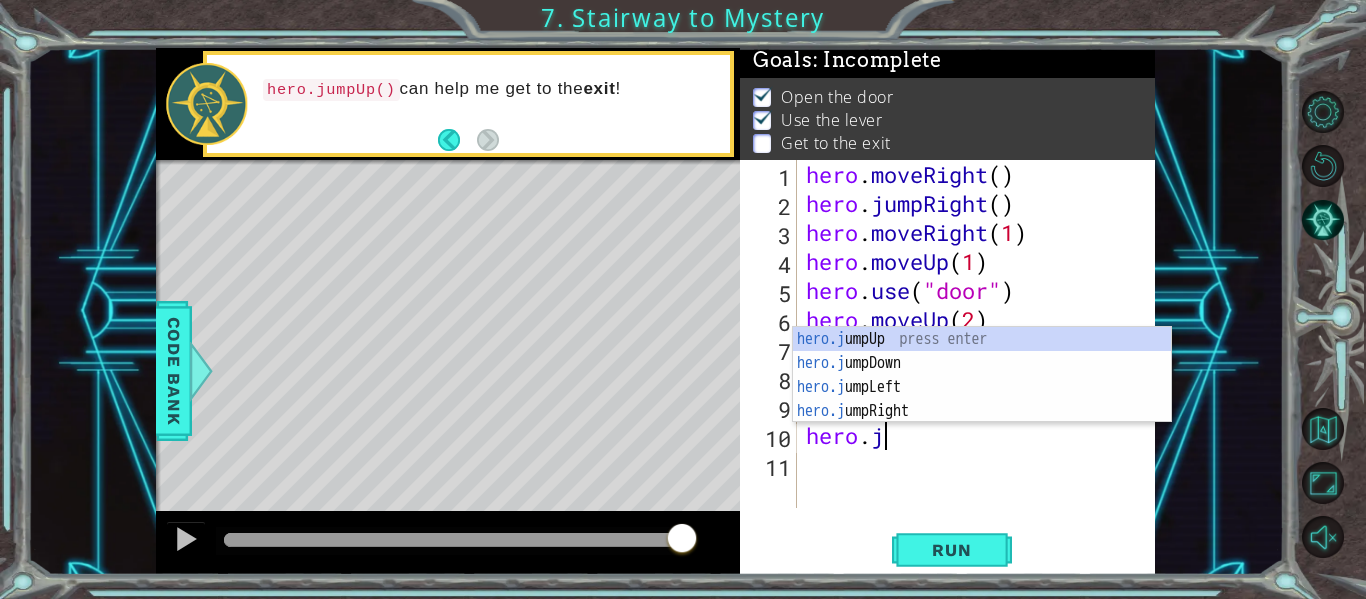 type on "hero." 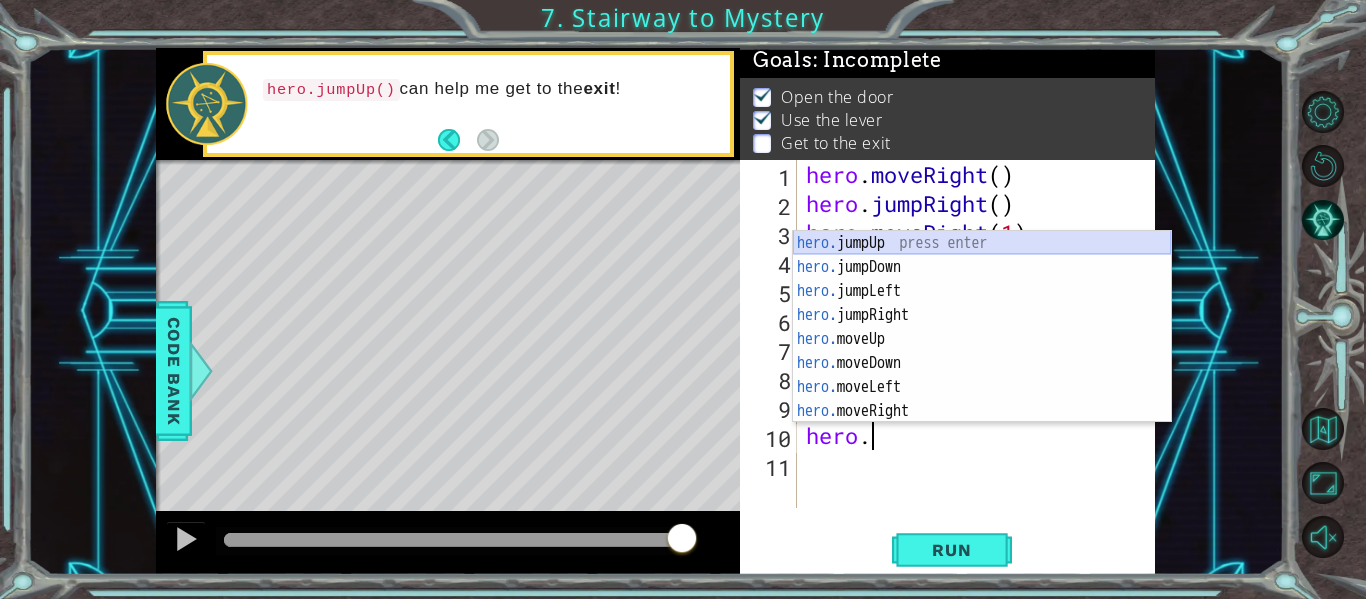 click on "hero. jumpUp press enter hero. jumpDown press enter hero. jumpLeft press enter hero. jumpRight press enter hero. moveUp press enter hero. moveDown press enter hero. moveLeft press enter hero. moveRight press enter hero. use press enter" at bounding box center [982, 351] 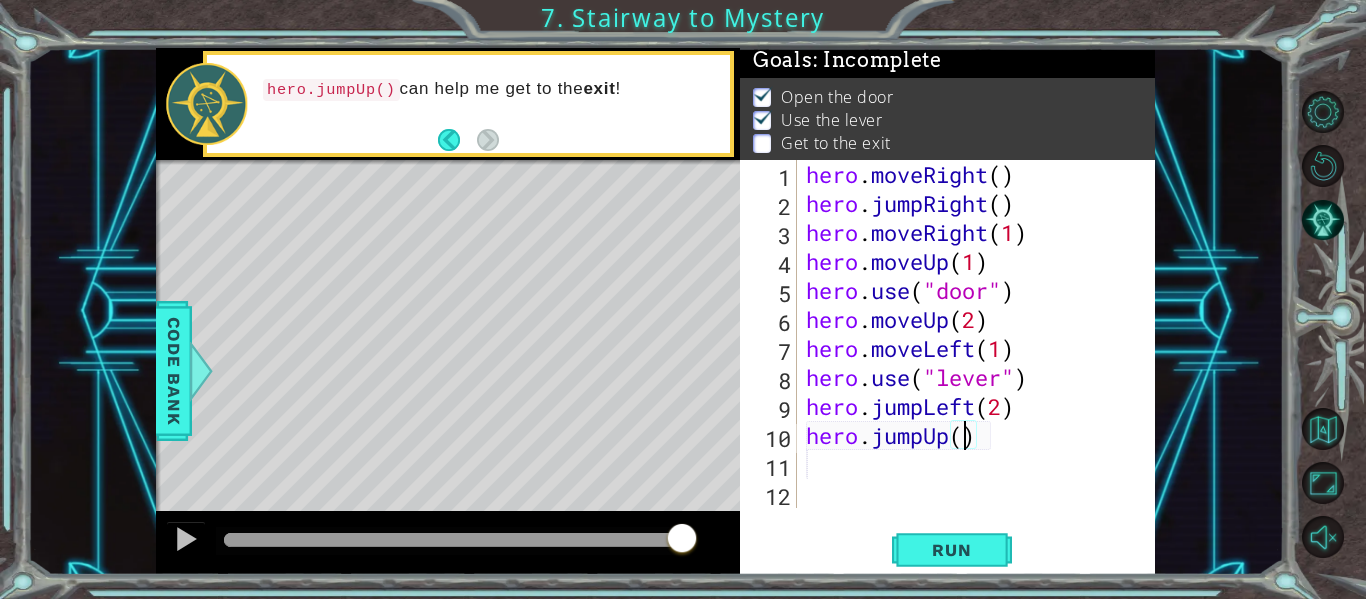 click on "hero . moveRight ( ) hero . jumpRight ( ) hero . moveRight ( [NUMBER] ) hero . moveUp ( [NUMBER] ) hero . use ( "door" ) hero . moveUp ( [NUMBER] ) hero . moveLeft ( [NUMBER] ) hero . use ( "lever" ) hero . jumpLeft ( [NUMBER] ) hero . jumpUp ( )" at bounding box center [981, 363] 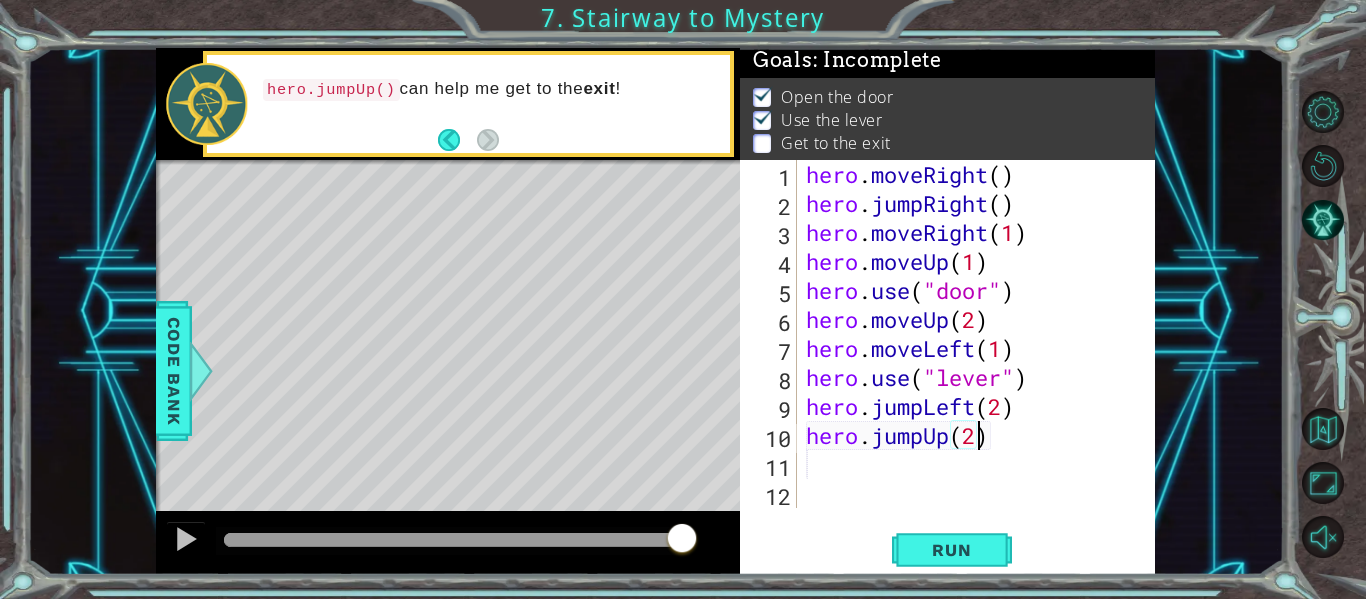 scroll, scrollTop: 0, scrollLeft: 7, axis: horizontal 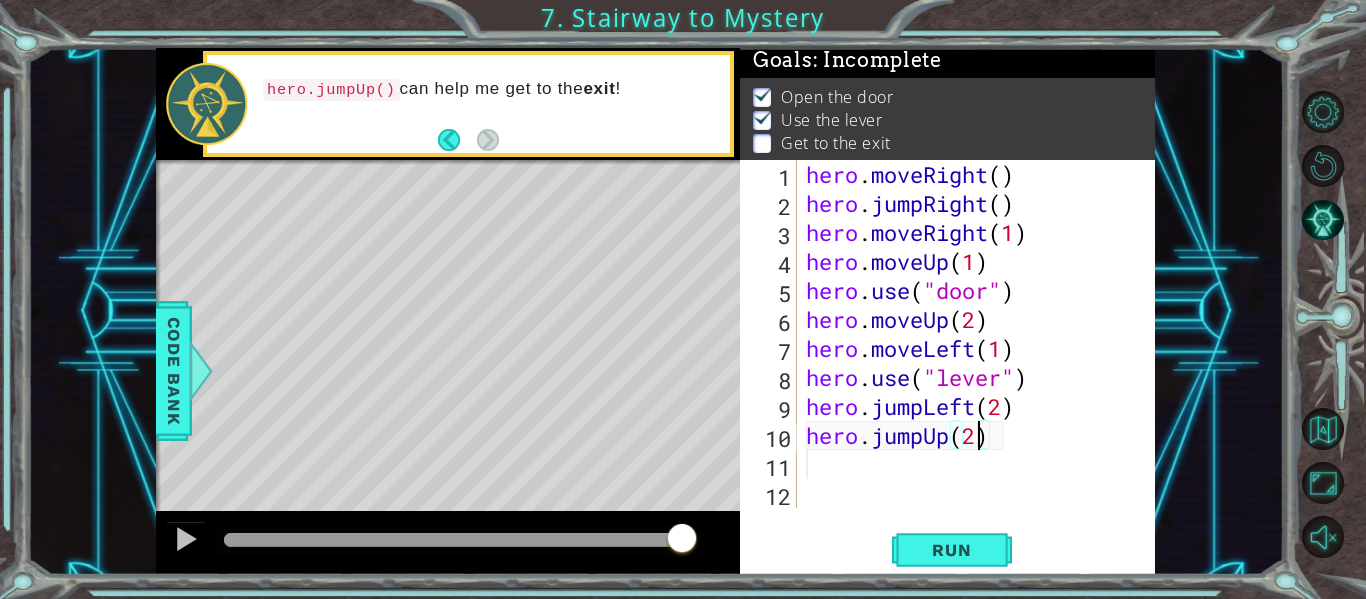 type on "hero.jumpUp()" 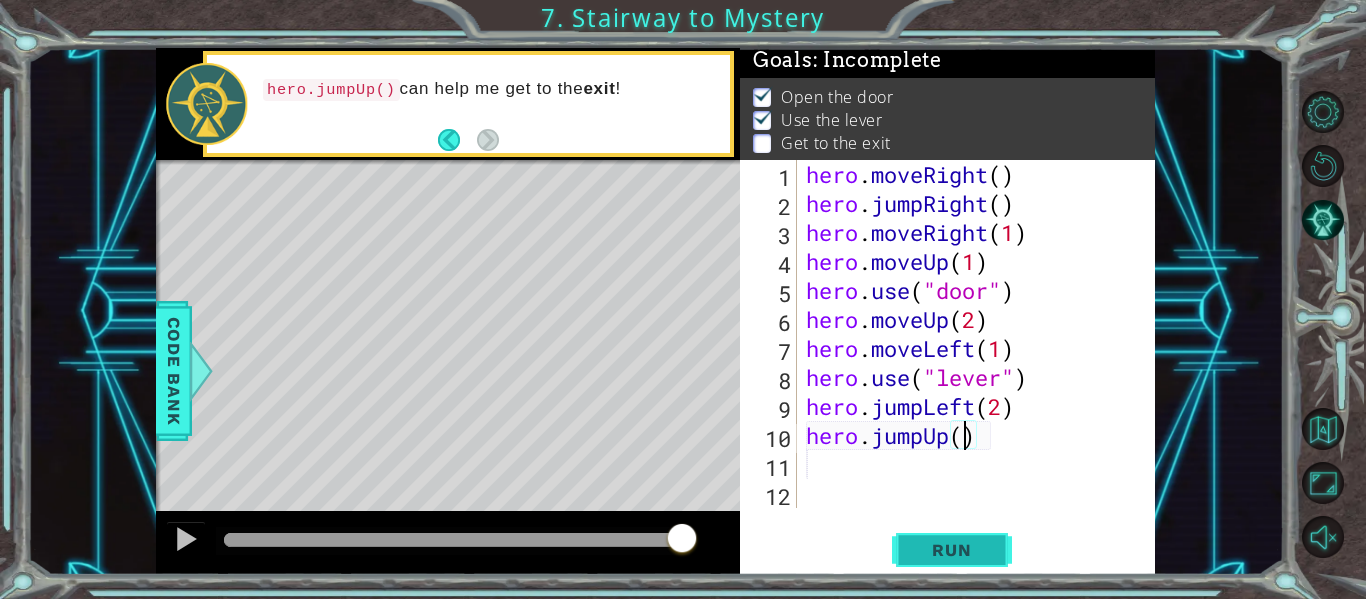 click on "Run" at bounding box center (951, 550) 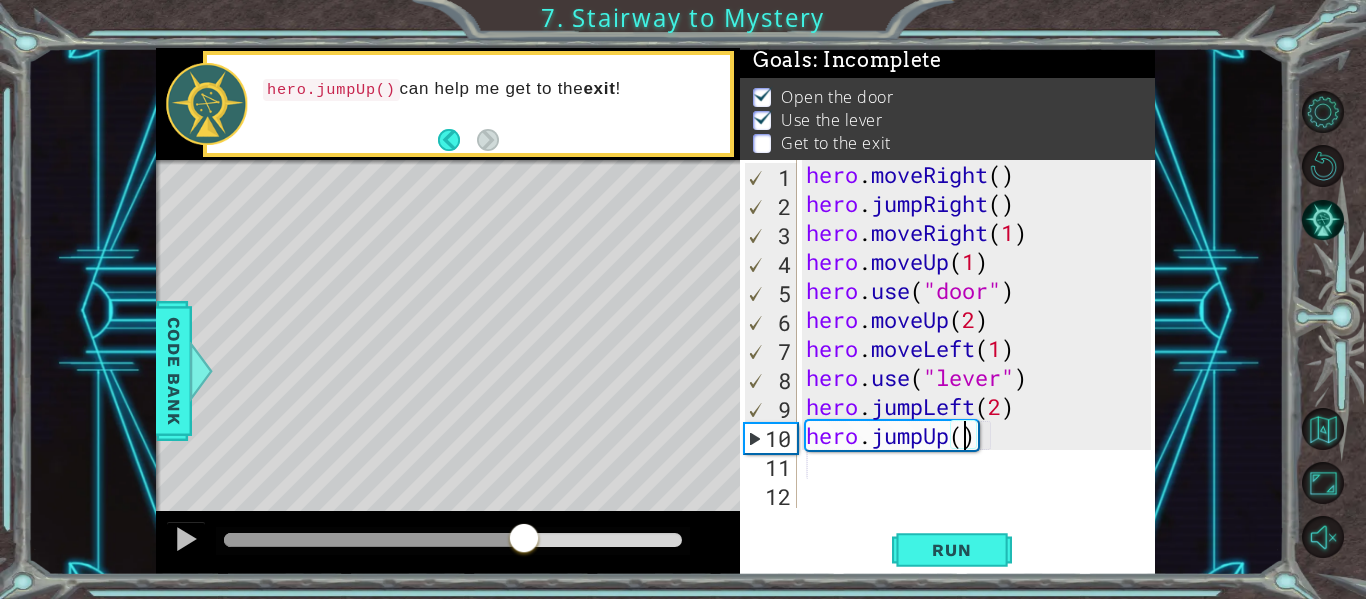 drag, startPoint x: 243, startPoint y: 541, endPoint x: 526, endPoint y: 552, distance: 283.2137 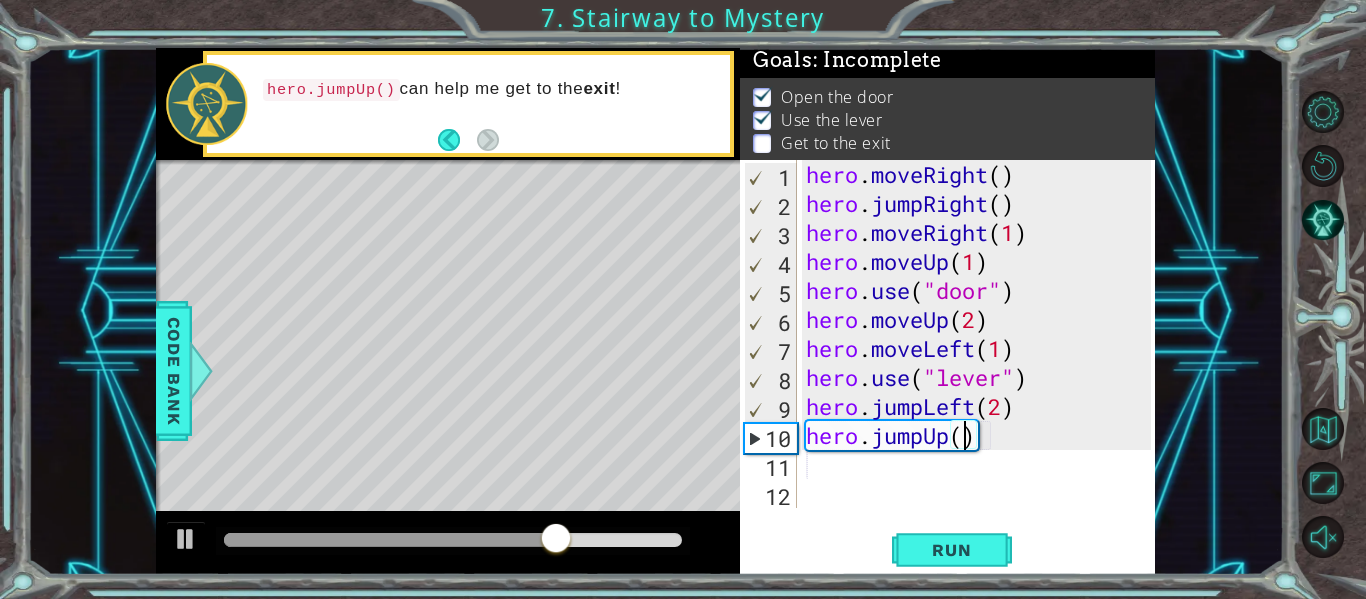 click on "hero . moveRight ( ) hero . jumpRight ( ) hero . moveRight ( [NUMBER] ) hero . moveUp ( [NUMBER] ) hero . use ( "door" ) hero . moveUp ( [NUMBER] ) hero . moveLeft ( [NUMBER] ) hero . use ( "lever" ) hero . jumpLeft ( [NUMBER] ) hero . jumpUp ( )" at bounding box center (981, 363) 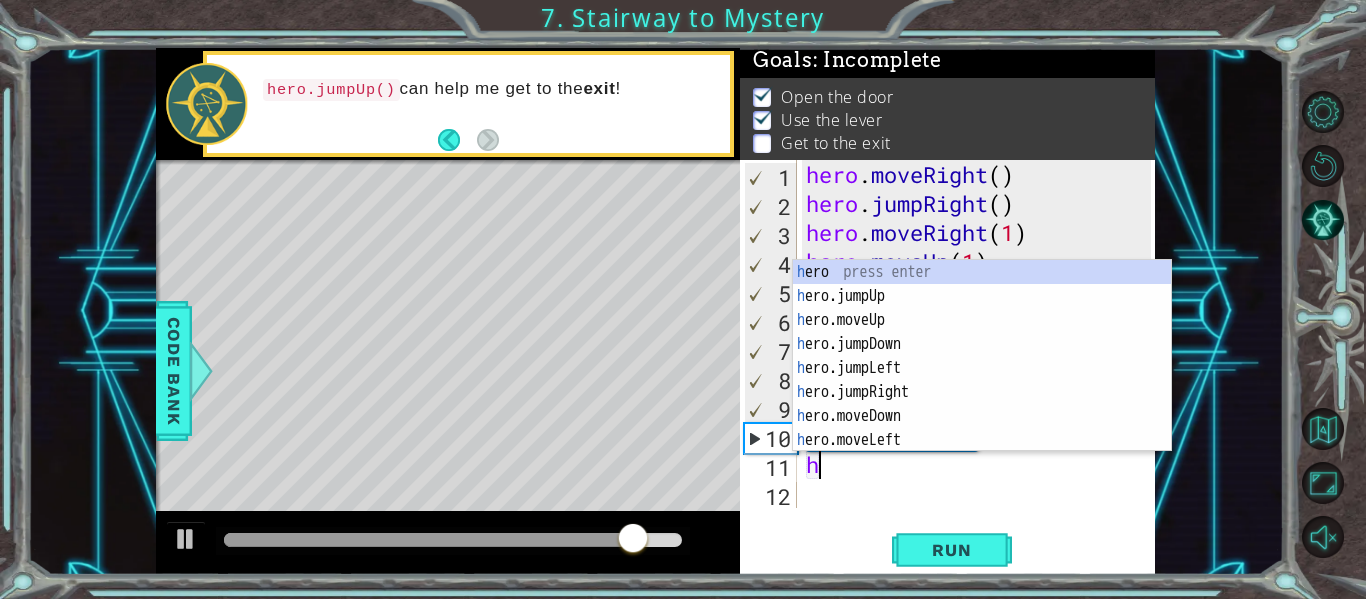 scroll, scrollTop: 0, scrollLeft: 1, axis: horizontal 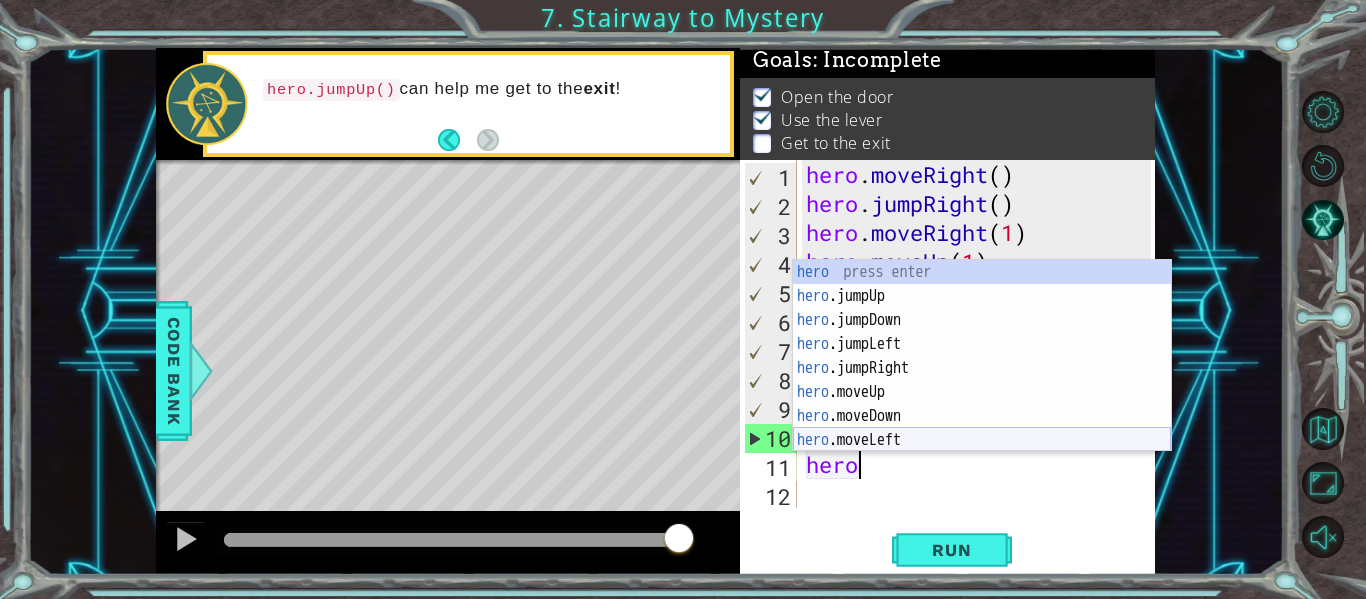 click on "hero press enter hero .jumpUp press enter hero .jumpDown press enter hero .jumpLeft press enter hero .jumpRight press enter hero .moveUp press enter hero .moveDown press enter hero .moveLeft press enter hero .moveRight press enter" at bounding box center (982, 380) 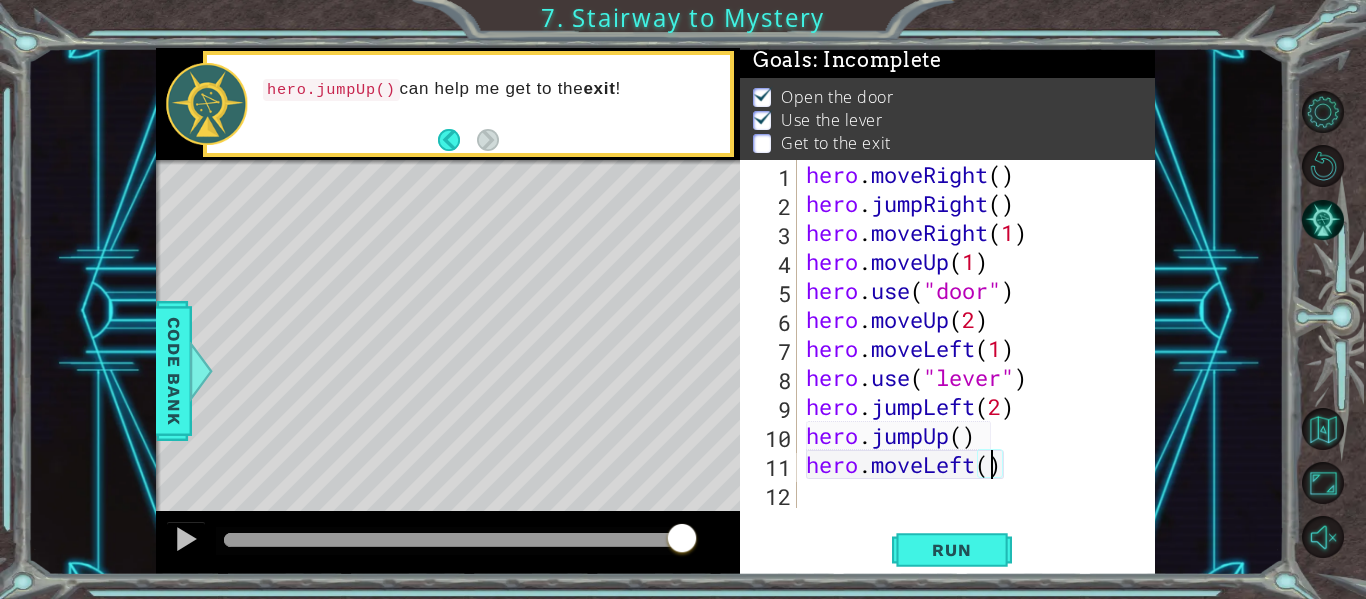 scroll, scrollTop: 0, scrollLeft: 9, axis: horizontal 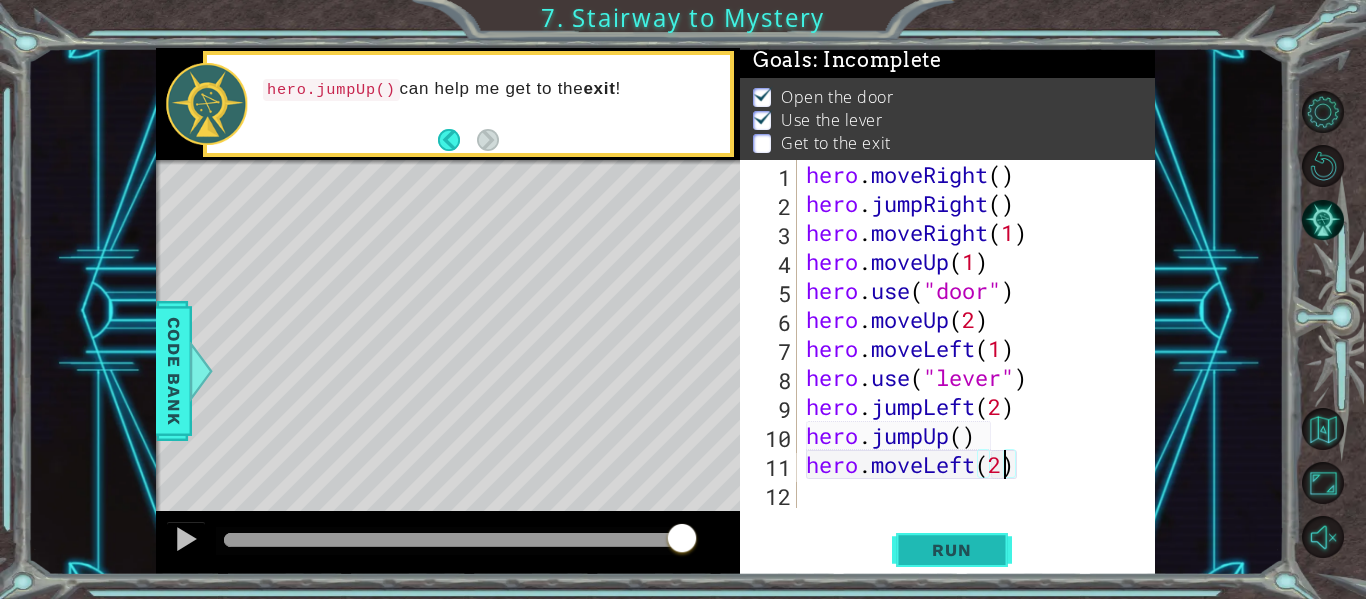 click on "Run" at bounding box center [951, 550] 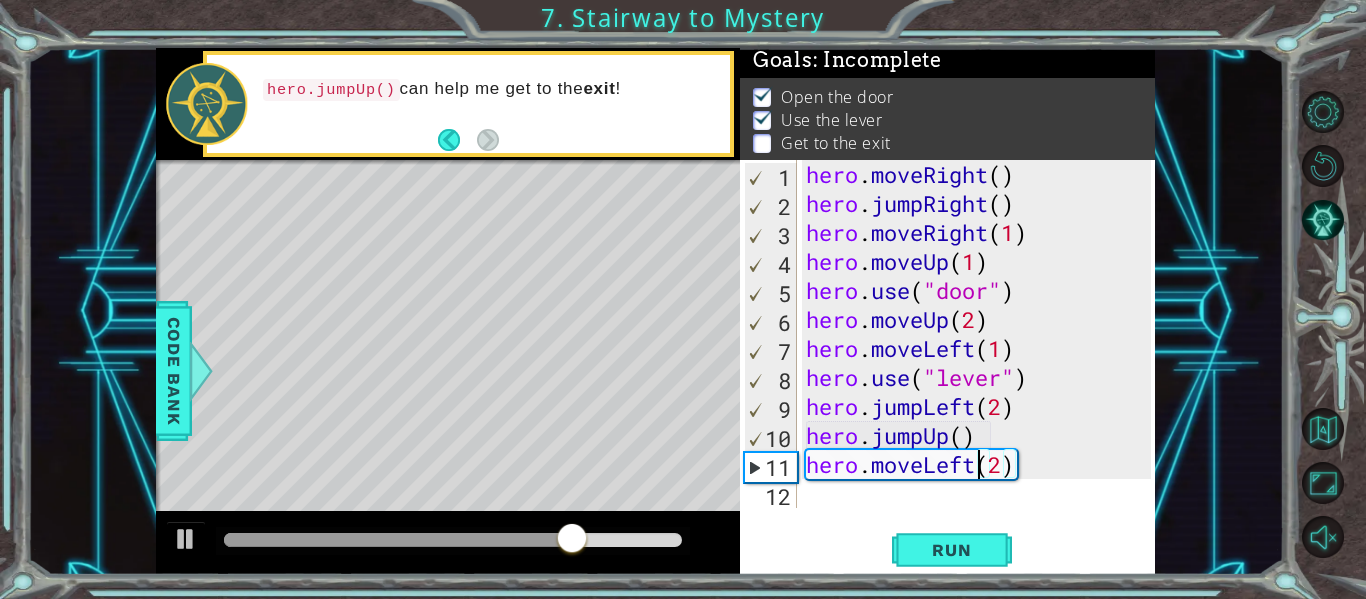 click on "hero . moveRight ( ) hero . jumpRight ( ) hero . jumpUp ( ) hero . moveRight ( [NUMBER] ) hero . moveUp ( [NUMBER] ) hero . use ( "door" ) hero . moveUp ( [NUMBER] ) hero . moveLeft ( [NUMBER] ) hero . use ( "lever" ) hero . jumpLeft ( [NUMBER] ) hero . jumpUp ( ) hero . moveLeft ( [NUMBER] )" at bounding box center (981, 363) 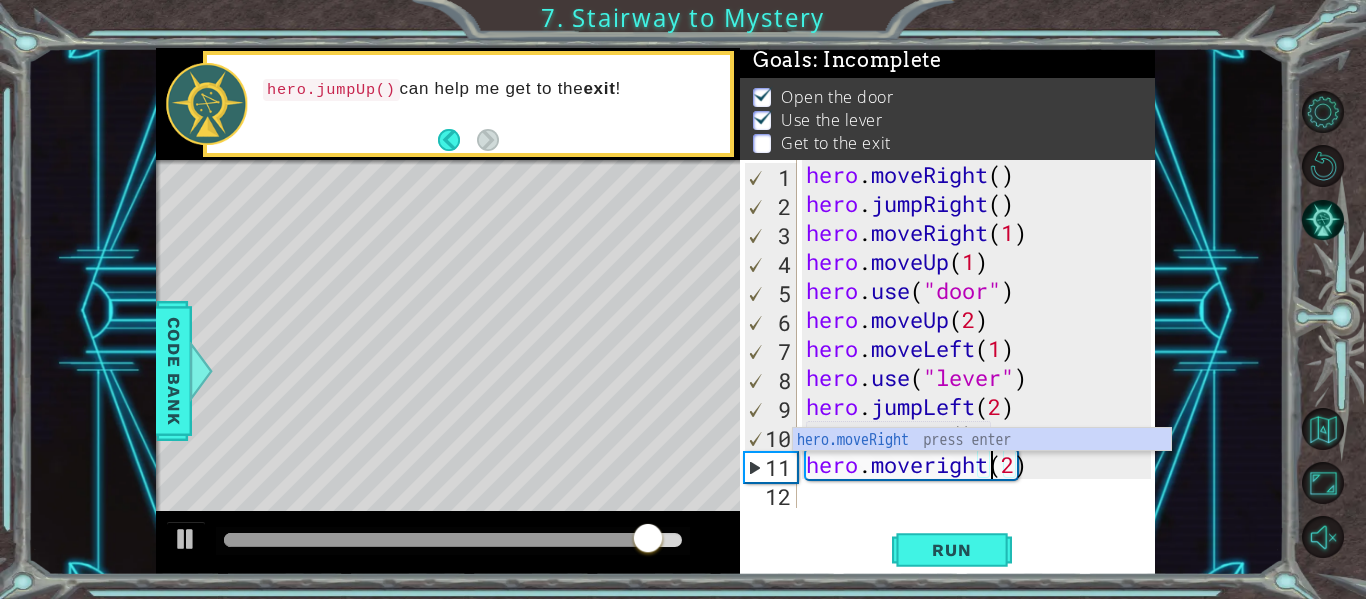 scroll, scrollTop: 0, scrollLeft: 9, axis: horizontal 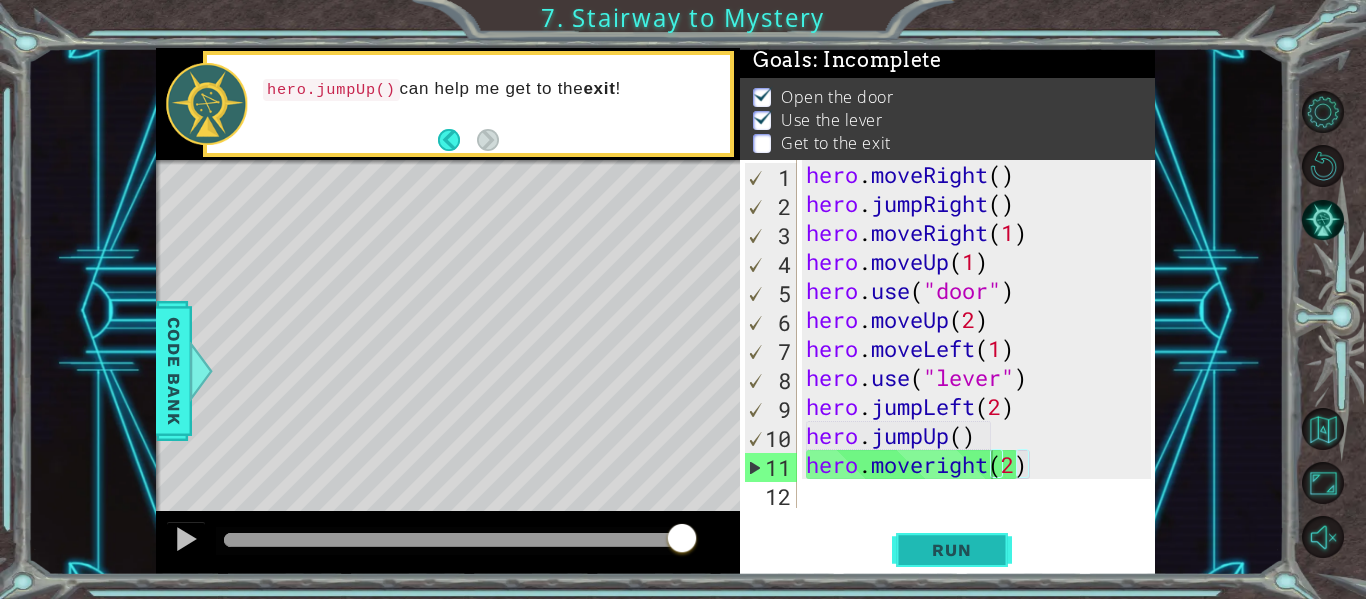 click on "Run" at bounding box center [951, 550] 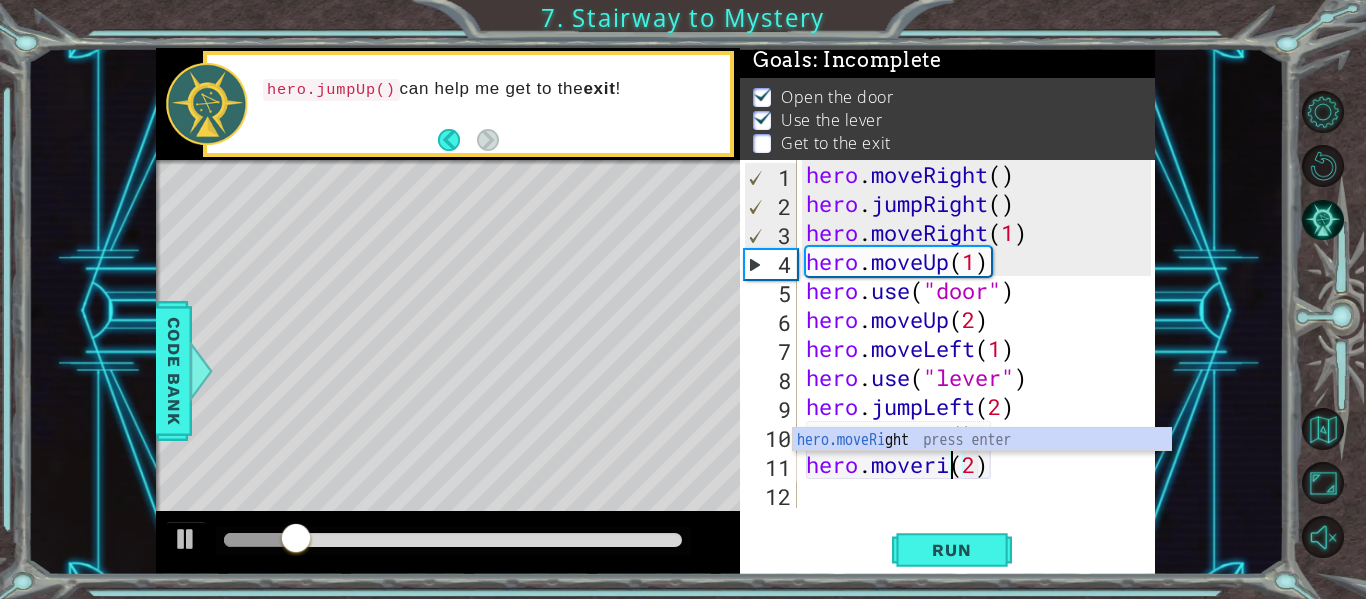 scroll, scrollTop: 0, scrollLeft: 7, axis: horizontal 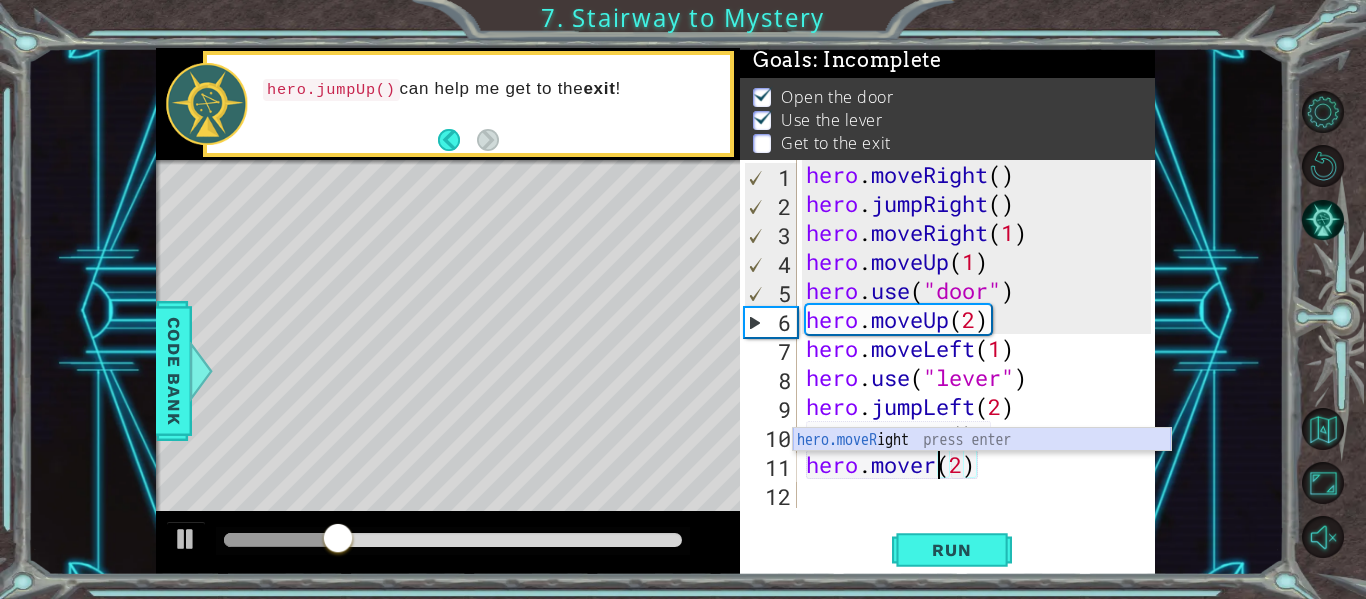 click on "hero.moveR ight press enter" at bounding box center (982, 464) 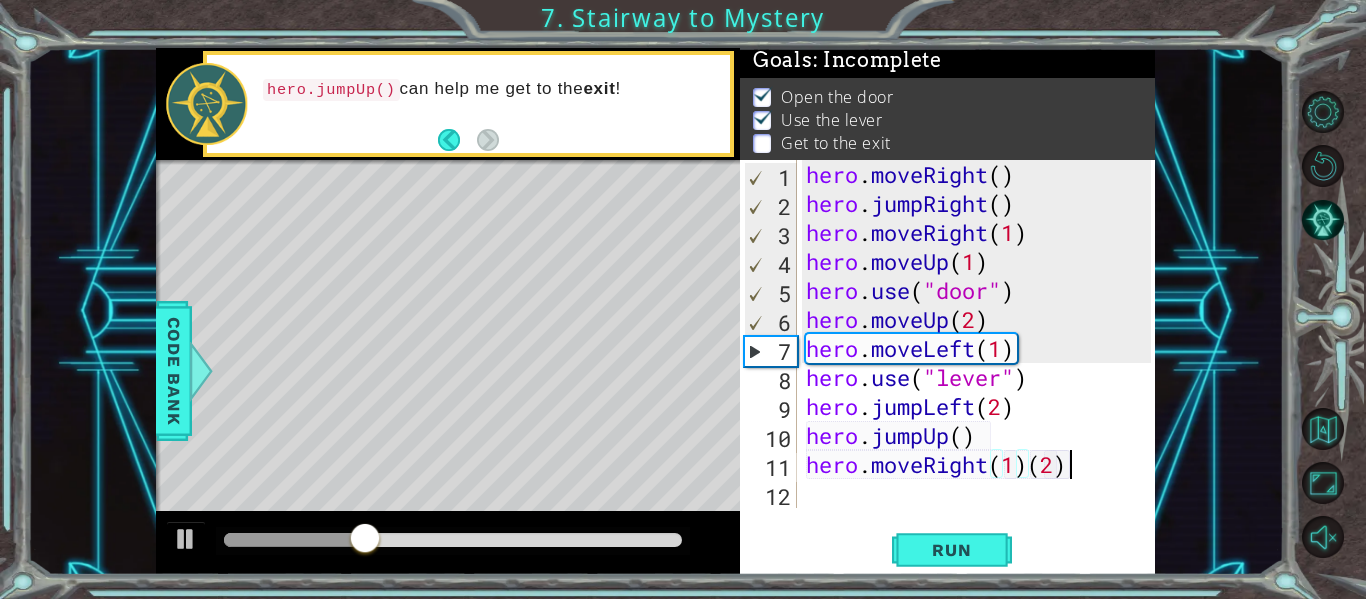 click on "hero . moveRight ( ) hero . jumpRight ( ) hero . moveRight ( [NUMBER] ) hero . moveUp ( [NUMBER] ) hero . use ( "door" ) hero . moveUp ( [NUMBER] ) hero . moveLeft ( [NUMBER] ) hero . use ( "lever" ) hero . jumpLeft ( [NUMBER] ) hero . jumpUp ( ) hero . moveRight ( [NUMBER] ) ( [NUMBER] )" at bounding box center [981, 363] 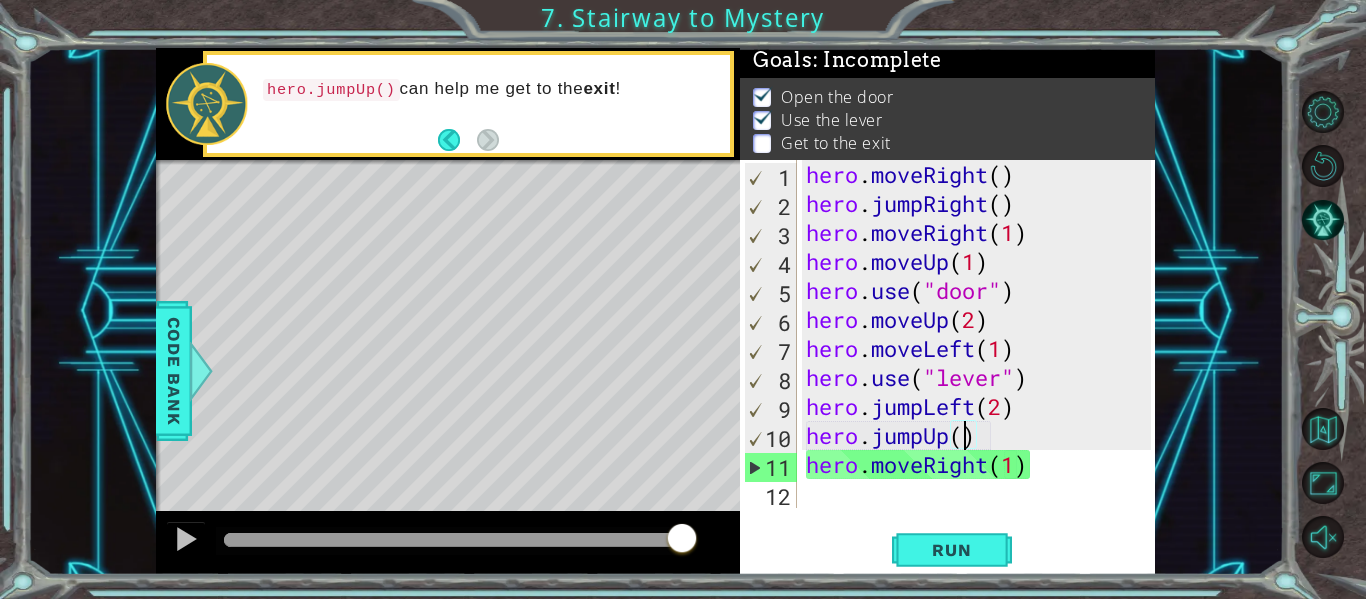 click on "hero . moveRight ( ) hero . jumpRight ( ) hero . moveRight ( [NUMBER] ) hero . moveUp ( [NUMBER] ) hero . use ( "door" ) hero . moveUp ( [NUMBER] ) hero . moveLeft ( [NUMBER] ) hero . use ( "lever" ) hero . jumpLeft ( [NUMBER] ) hero . jumpUp ( ) hero . moveRight ( [NUMBER] )" at bounding box center (981, 363) 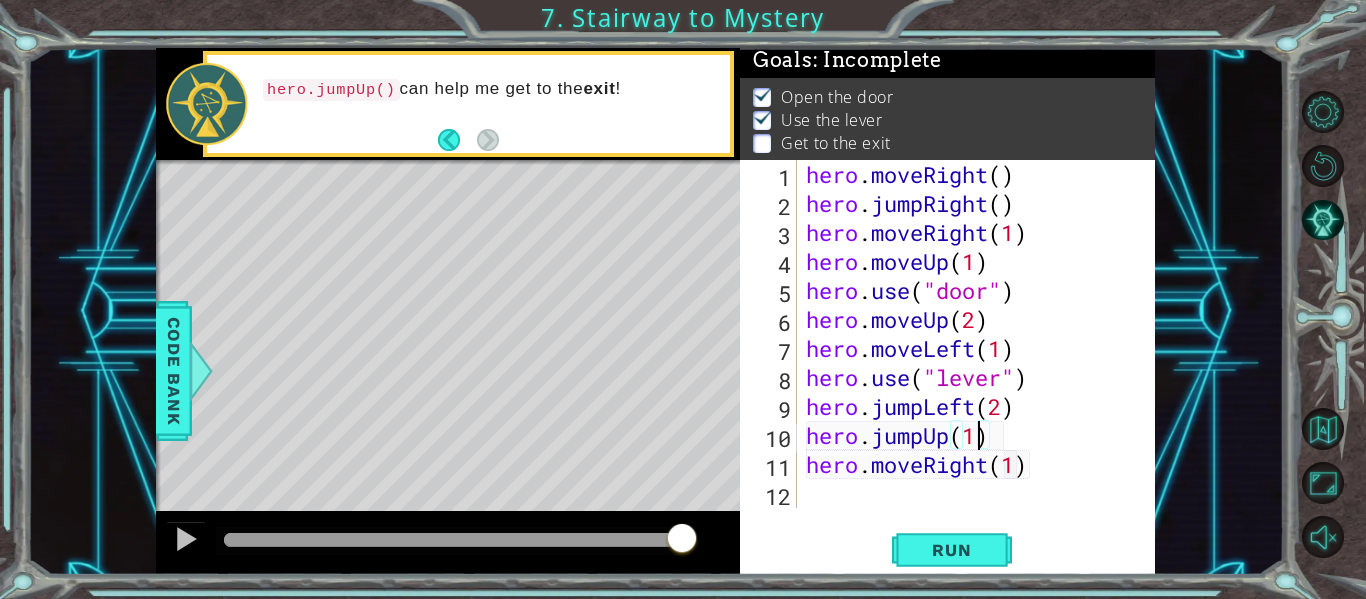 click on "hero . moveRight ( ) hero . jumpRight ( ) hero . moveRight ( [NUMBER] ) hero . moveUp ( [NUMBER] ) hero . use ( "door" ) hero . moveUp ( [NUMBER] ) hero . moveLeft ( [NUMBER] ) hero . use ( "lever" ) hero . jumpLeft ( [NUMBER] ) hero . jumpUp ( [NUMBER] ) hero . moveRight ( [NUMBER] )" at bounding box center [981, 363] 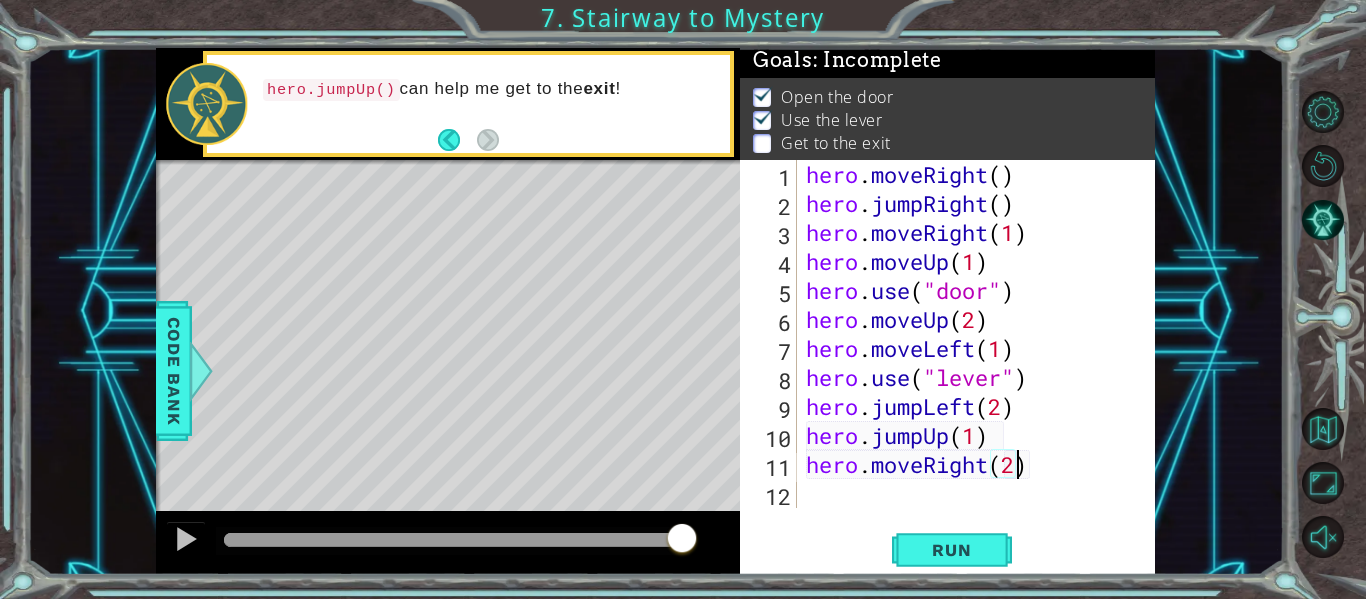 scroll, scrollTop: 0, scrollLeft: 9, axis: horizontal 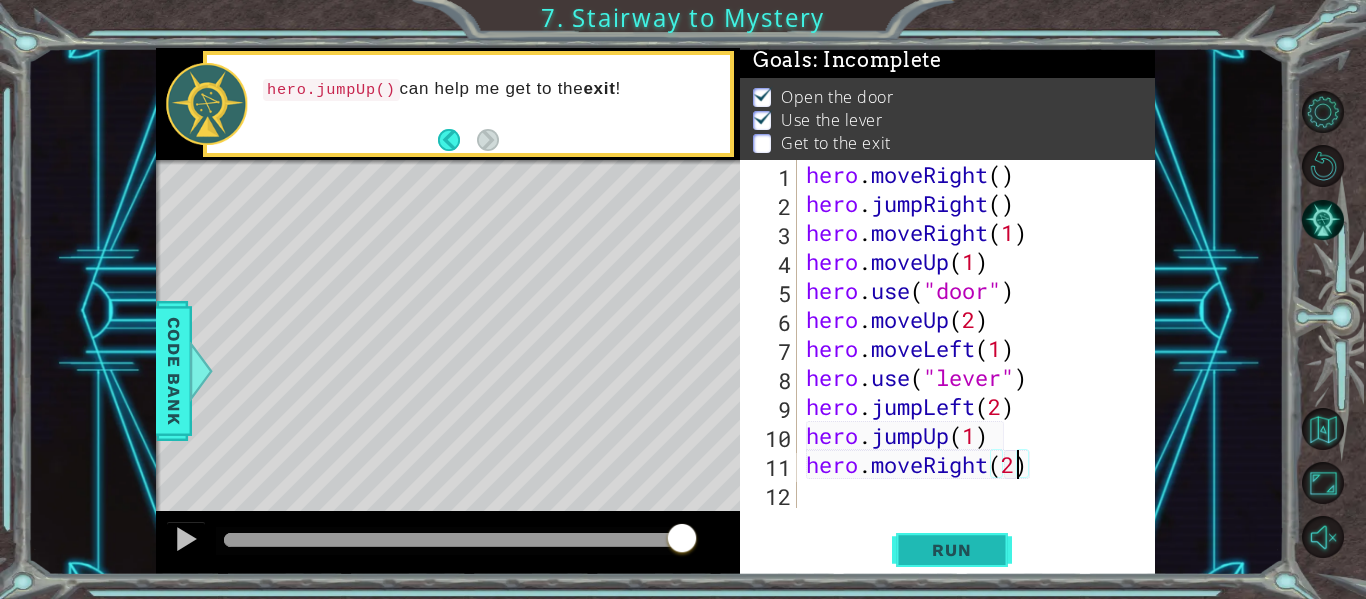 type on "hero.moveRight(2)" 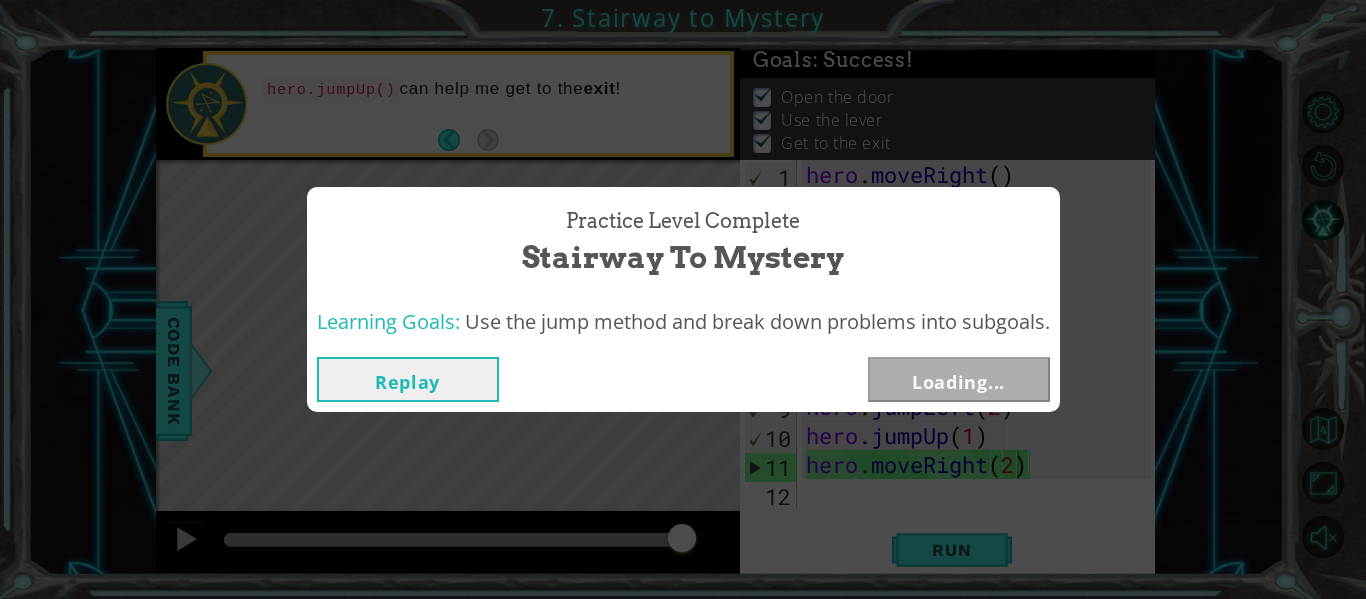 drag, startPoint x: 262, startPoint y: 541, endPoint x: 825, endPoint y: 573, distance: 563.9087 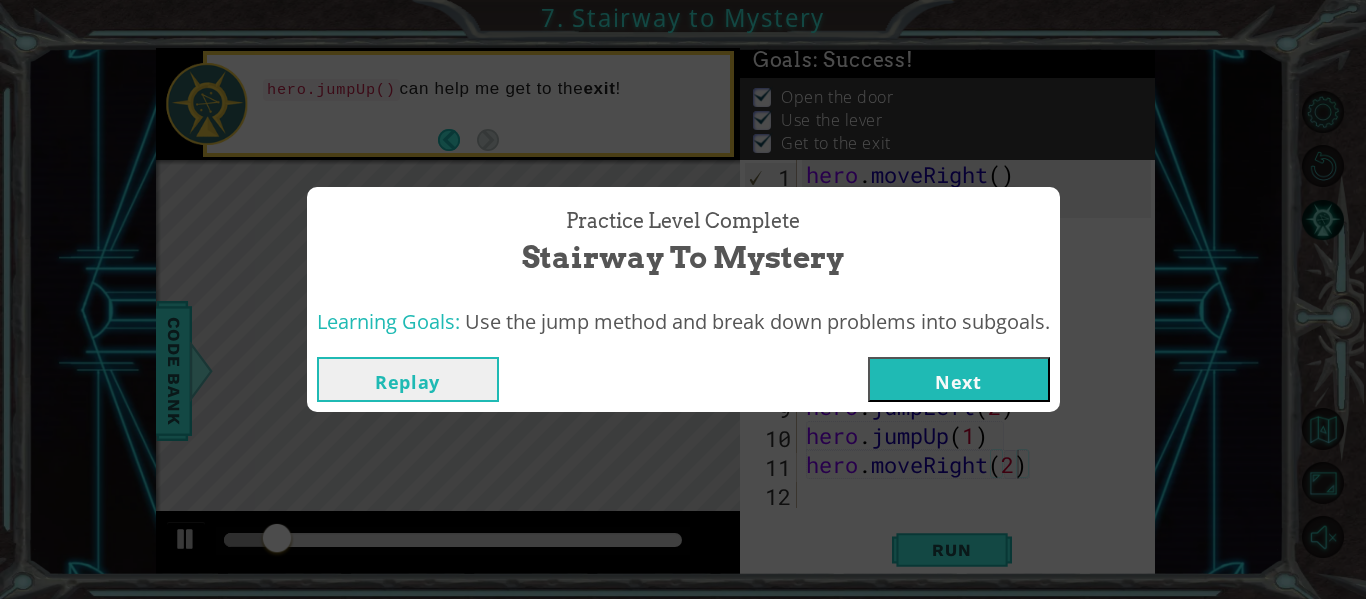 click on "Next" at bounding box center [959, 379] 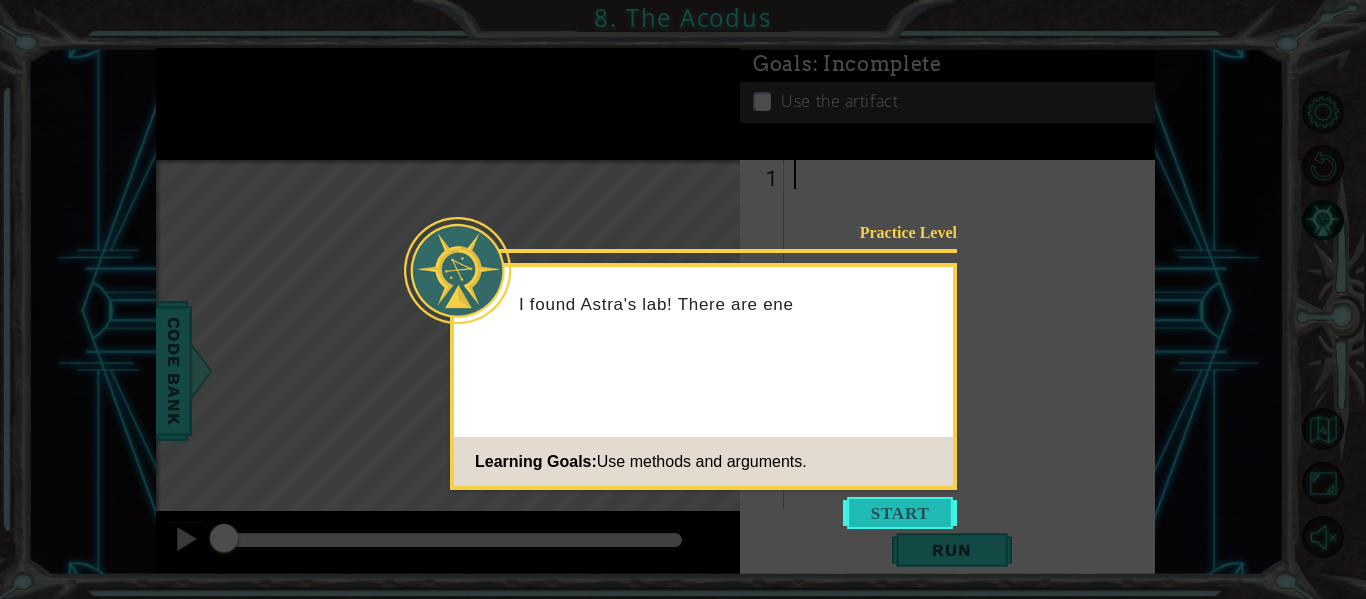 click at bounding box center [900, 513] 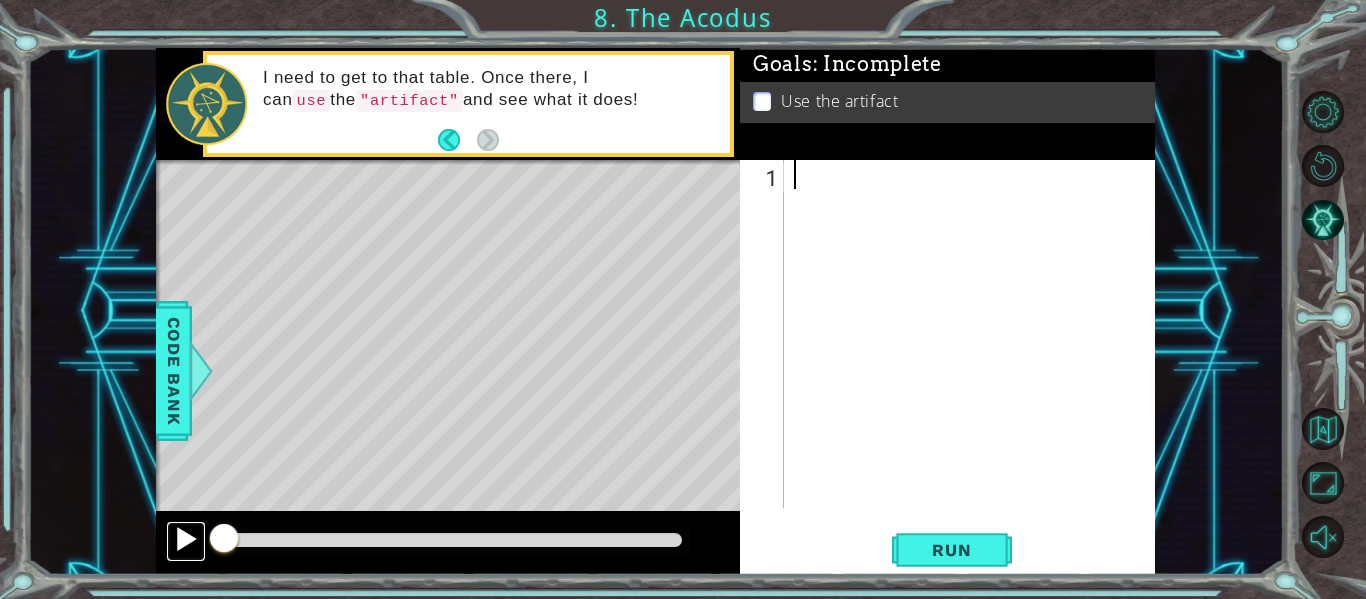 click at bounding box center (186, 539) 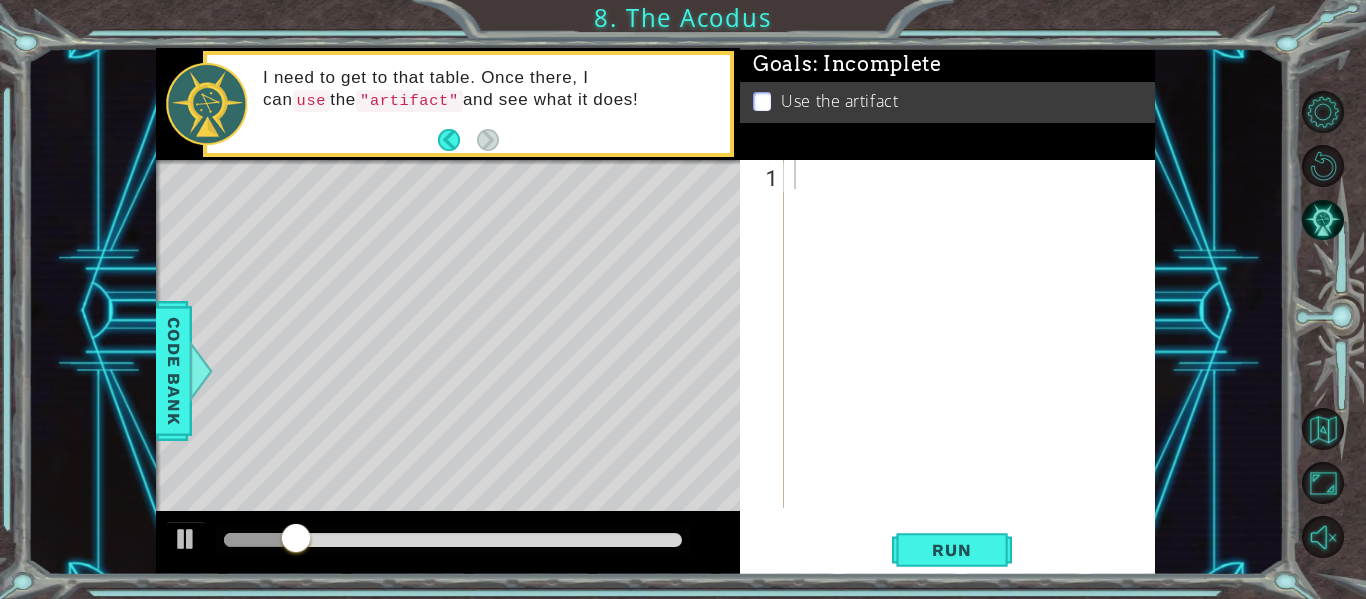 drag, startPoint x: 682, startPoint y: 467, endPoint x: 663, endPoint y: 304, distance: 164.10362 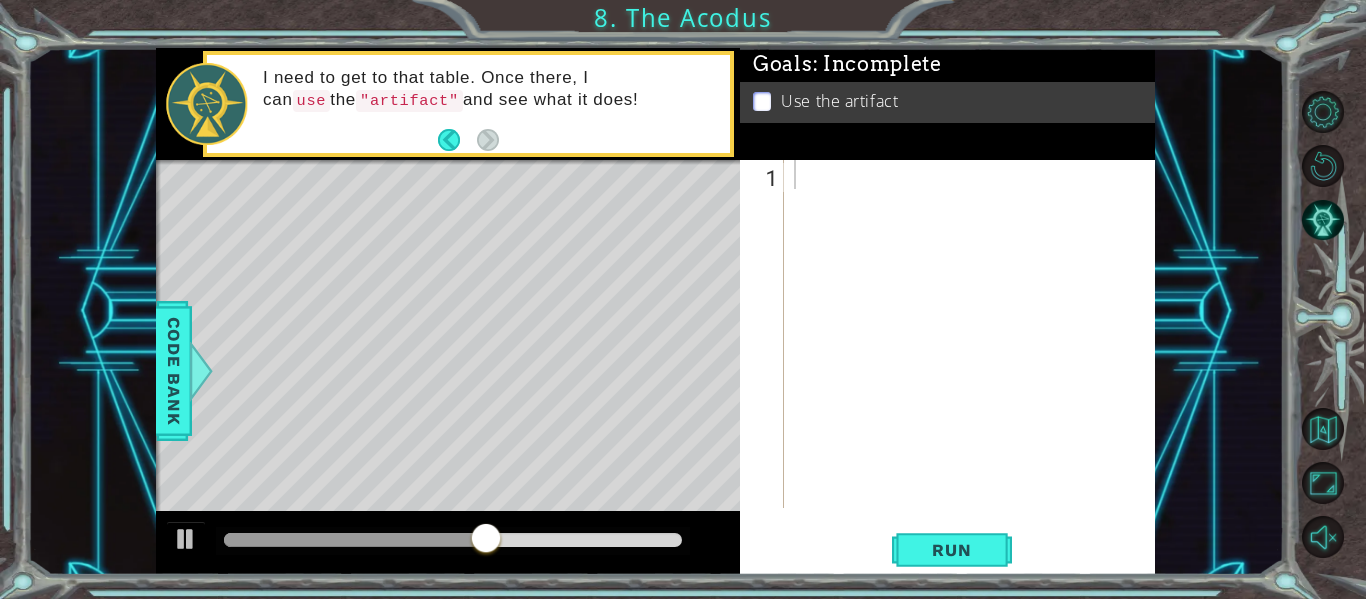 click on "1     הההההההההההההההההההההההההההההההההההההההההההההההההההההההההההההההההההההההההההההההההההההההההההההההההההההההההההההההההההההההההההההההההההההההההההההההההההההההההההההההההההההההההההההההההההההההההההההההההההההההההההההההההההההההההההההההההההההההההההההההההההההההההההההההה XXXXXXXXXXXXXXXXXXXXXXXXXXXXXXXXXXXXXXXXXXXXXXXXXXXXXXXXXXXXXXXXXXXXXXXXXXXXXXXXXXXXXXXXXXXXXXXXXXXXXXXXXXXXXXXXXXXXXXXXXXXXXXXXXXXXXXXXXXXXXXXXXXXXXXXXXXXXXXXXXXXXXXXXXXXXXXXXXXXXXXXXXXXXXXXXXXXXXXXXXXXXXXXXXXXXXXXXXXXXXXXXXXXXXXXXXXXXXXXXXXXXXXXXXXXXXXXX Solution × Goals : Incomplete       Use the artifact
1     Code Saved Run Statement   /  Call   /  Need help? Ask the AI methods   hero     moveDown([NUMBER]) moveUp([NUMBER]) moveLeft([NUMBER]) moveRight([NUMBER]) use(thing) jumpDown() jumpUp()" at bounding box center (683, 299) 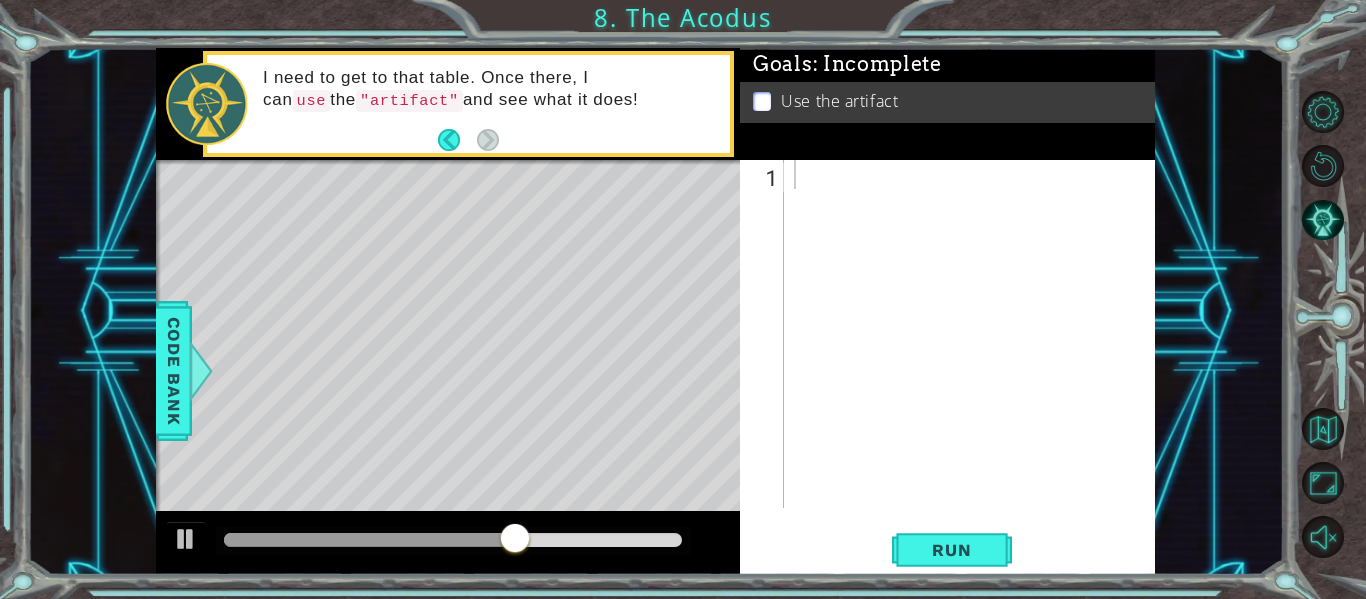 click on "1     הההההההההההההההההההההההההההההההההההההההההההההההההההההההההההההההההההההההההההההההההההההההההההההההההההההההההההההההההההההההההההההההההההההההההההההההההההההההההההההההההההההההההההההההההההההההההההההההההההההההההההההההההההההההההההההההההההההההההההההההההההההההההההההההה XXXXXXXXXXXXXXXXXXXXXXXXXXXXXXXXXXXXXXXXXXXXXXXXXXXXXXXXXXXXXXXXXXXXXXXXXXXXXXXXXXXXXXXXXXXXXXXXXXXXXXXXXXXXXXXXXXXXXXXXXXXXXXXXXXXXXXXXXXXXXXXXXXXXXXXXXXXXXXXXXXXXXXXXXXXXXXXXXXXXXXXXXXXXXXXXXXXXXXXXXXXXXXXXXXXXXXXXXXXXXXXXXXXXXXXXXXXXXXXXXXXXXXXXXXXXXXXX Solution × Goals : Incomplete       Use the artifact
1     Code Saved Run Statement   /  Call   /  Need help? Ask the AI methods   hero     moveDown([NUMBER]) moveUp([NUMBER]) moveLeft([NUMBER]) moveRight([NUMBER]) use(thing) jumpDown() jumpUp()" at bounding box center [683, 299] 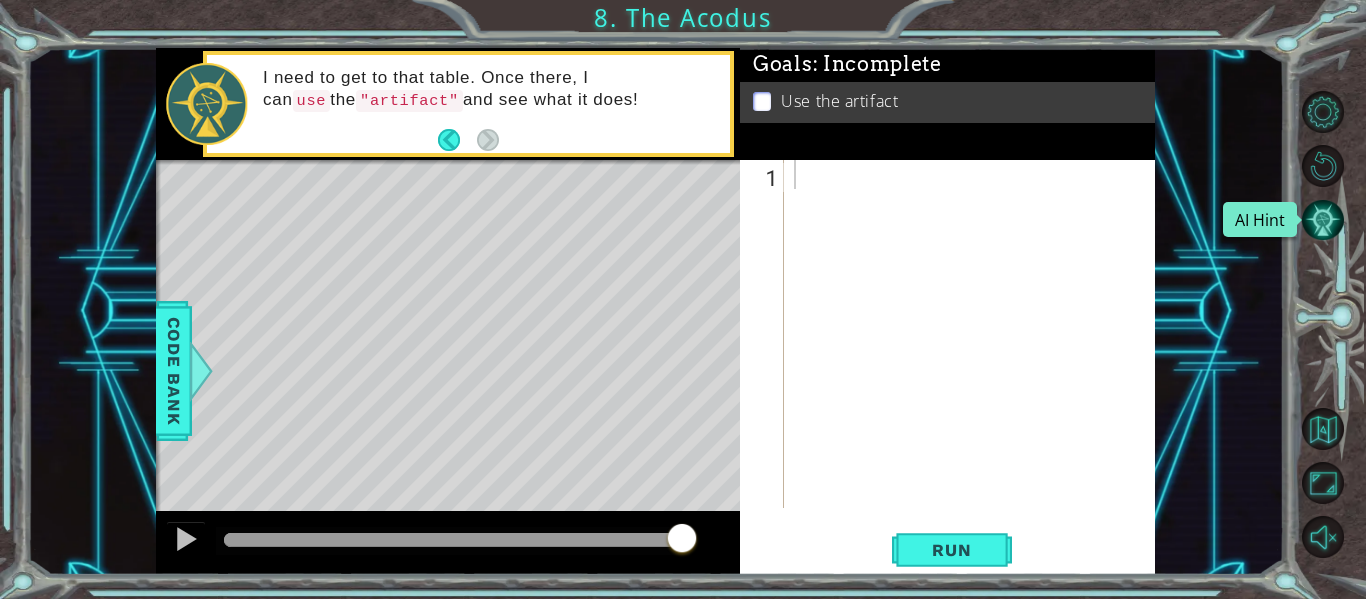click at bounding box center (1323, 220) 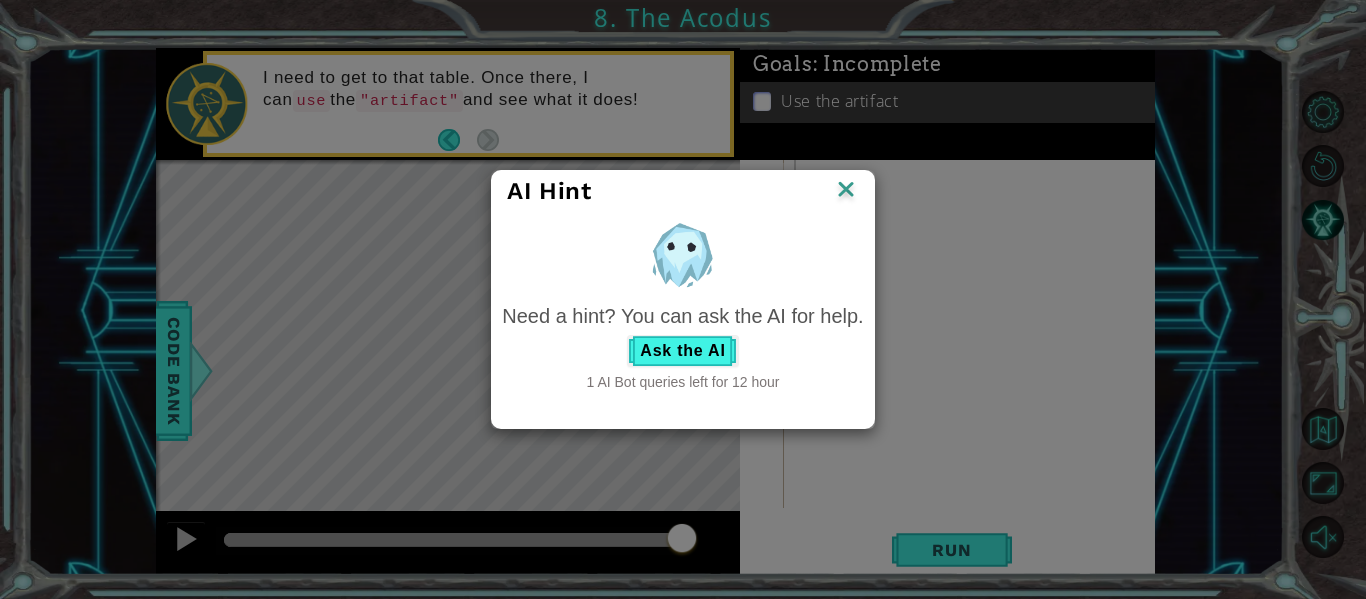 click at bounding box center [846, 191] 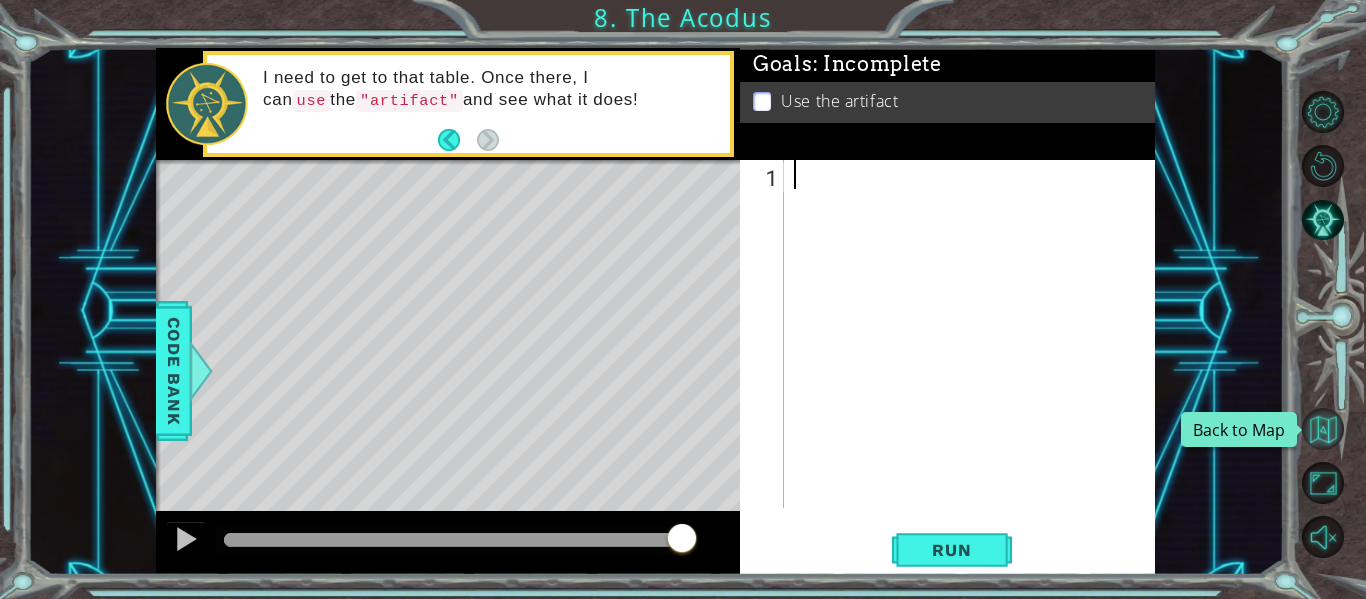 click at bounding box center [1323, 429] 